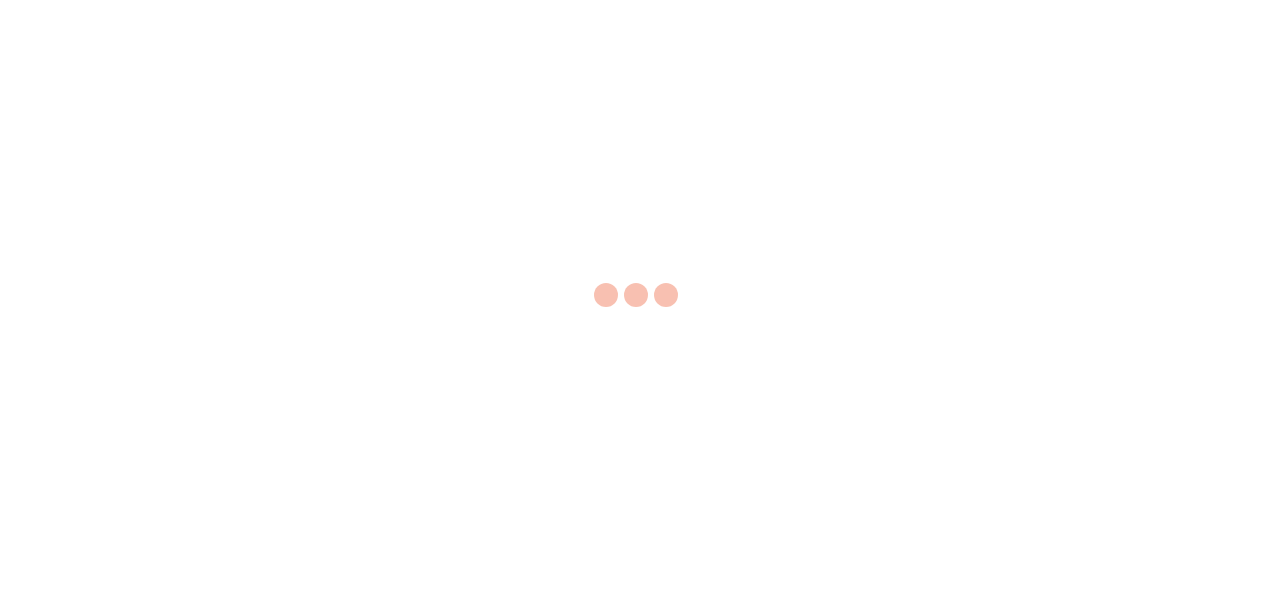 scroll, scrollTop: 0, scrollLeft: 0, axis: both 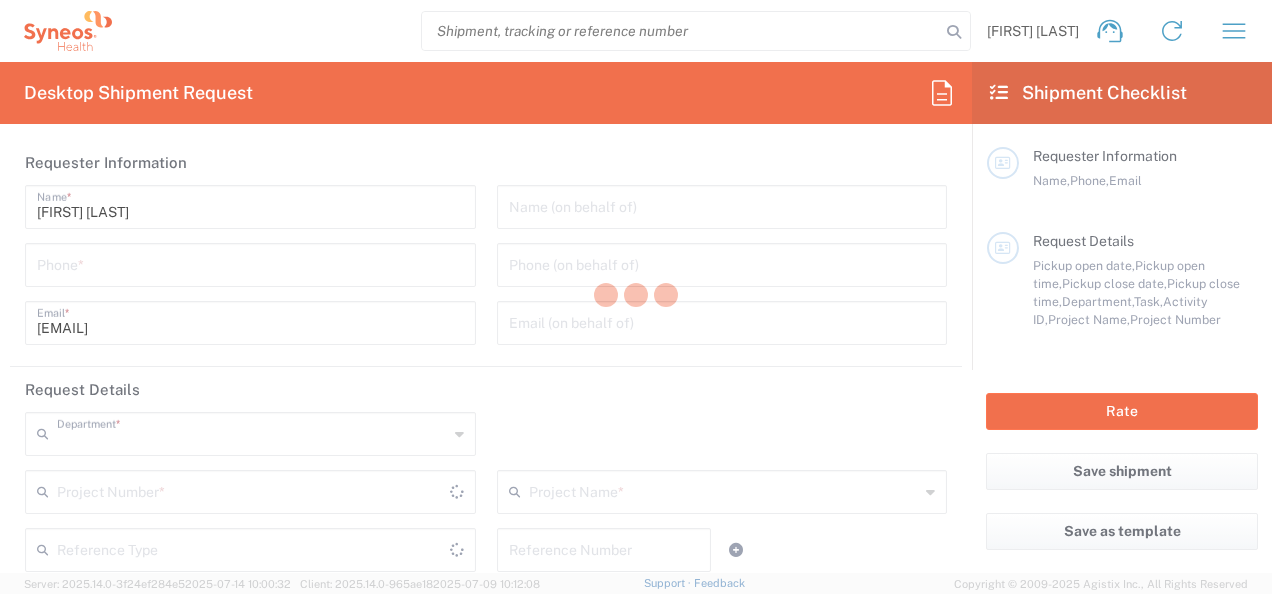 type on "3229" 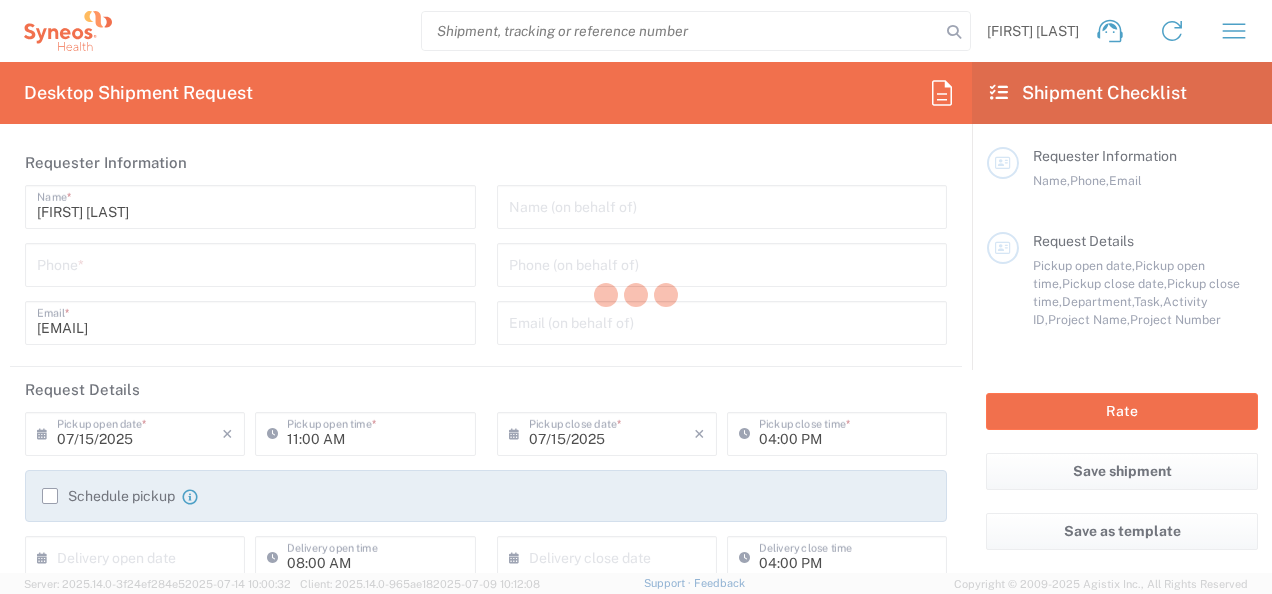 type on "Syneos Health Hungary Kft." 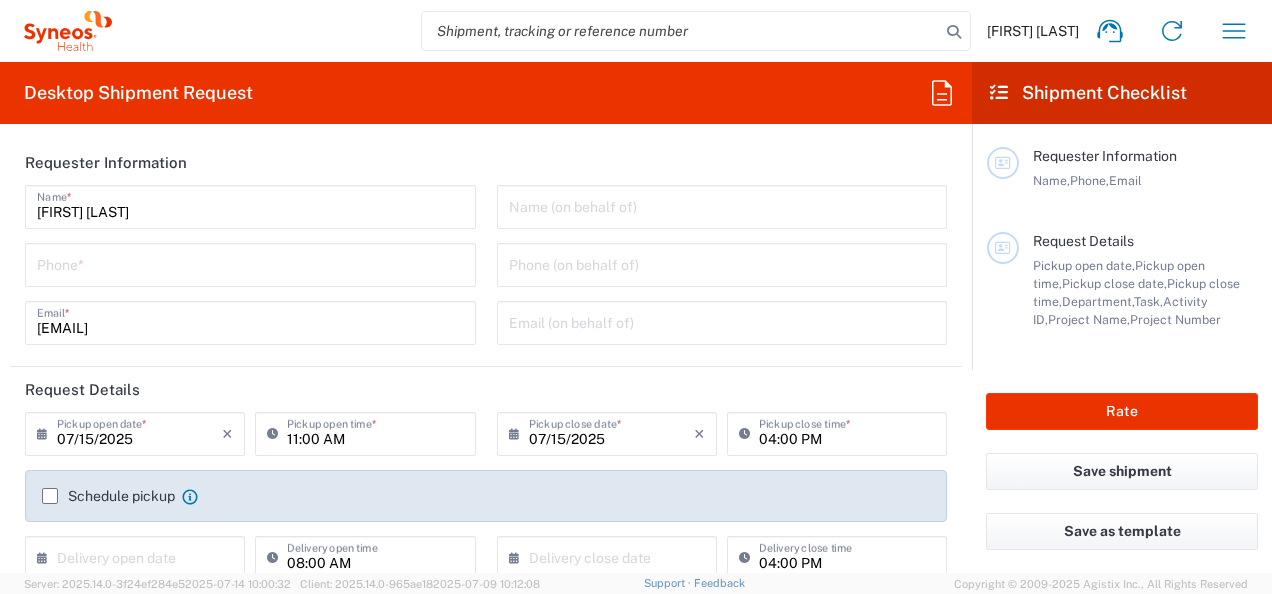 click at bounding box center [250, 263] 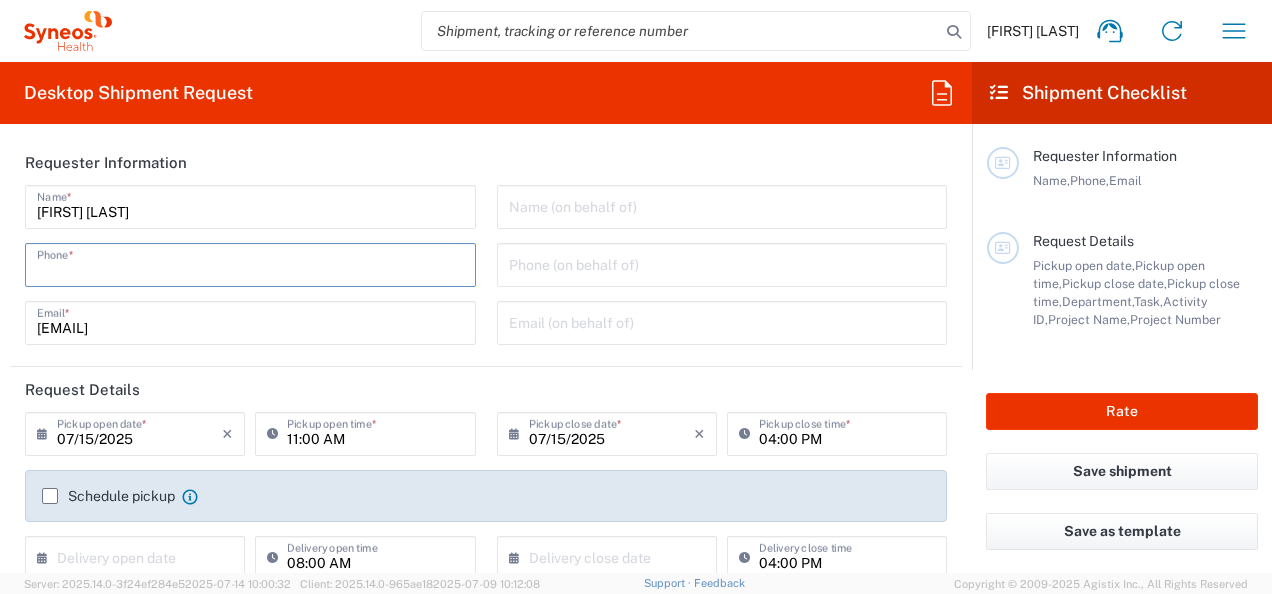 type on "+36 [PHONE]" 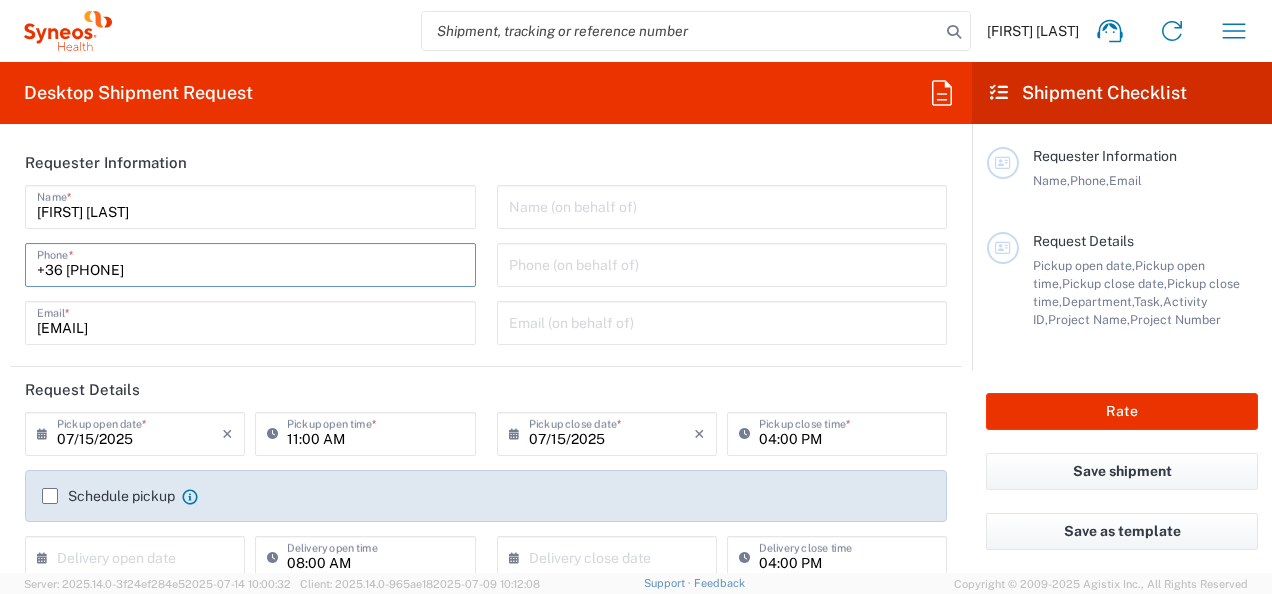 type on "[EMAIL]" 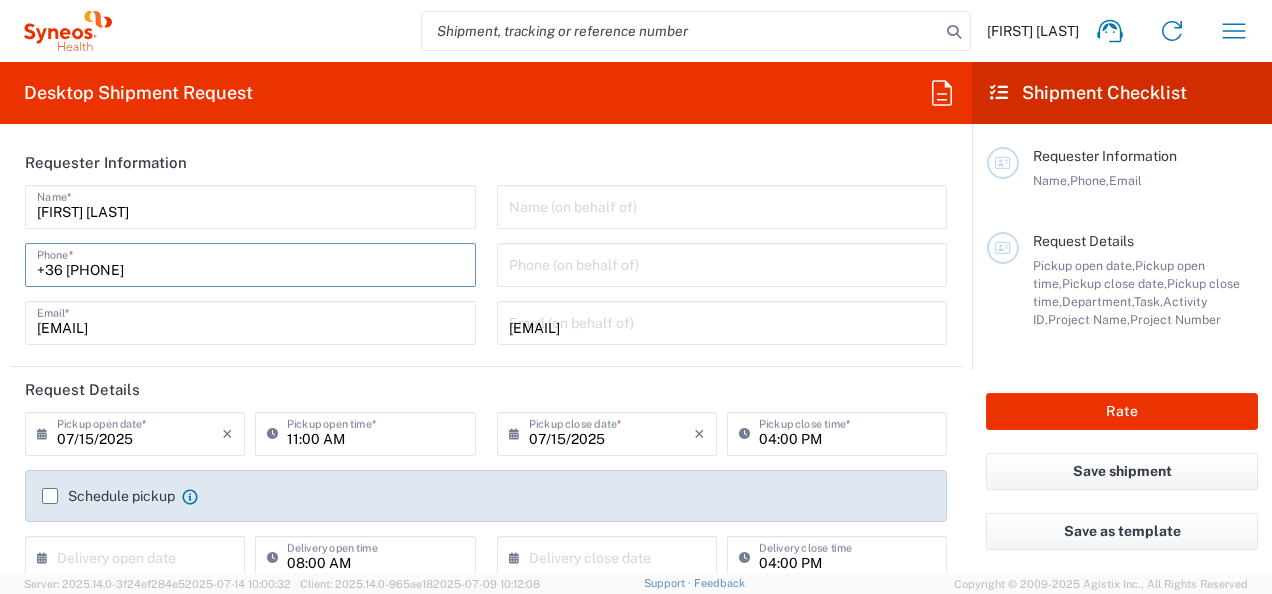 type on "05/21/2025" 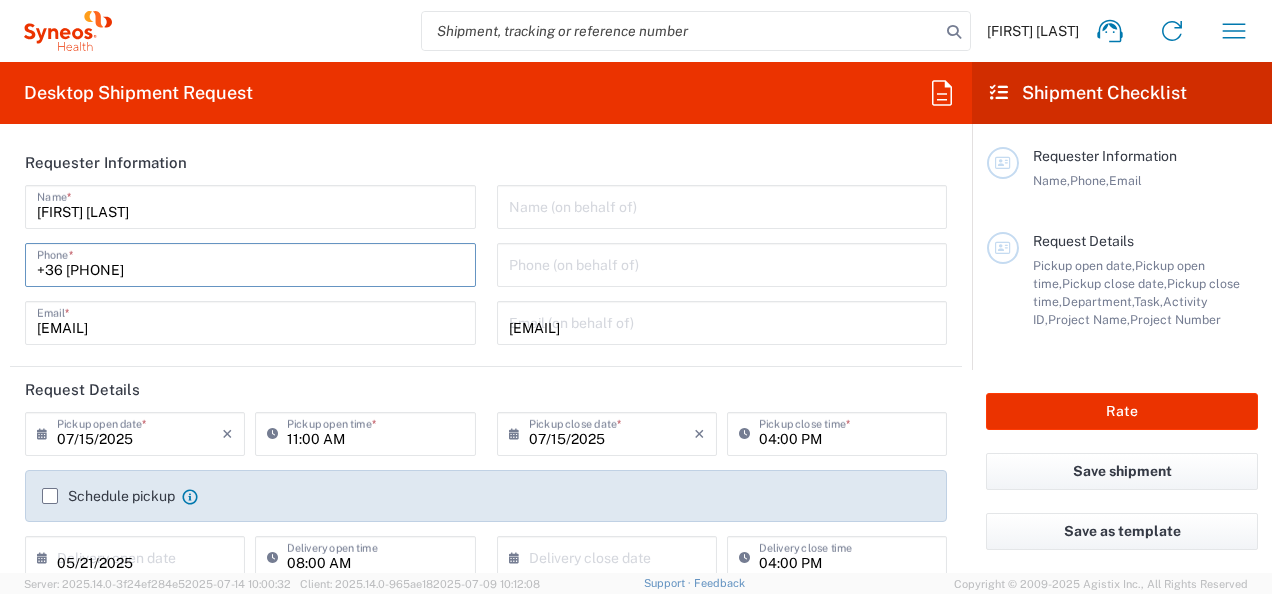 type on "05/21/2025" 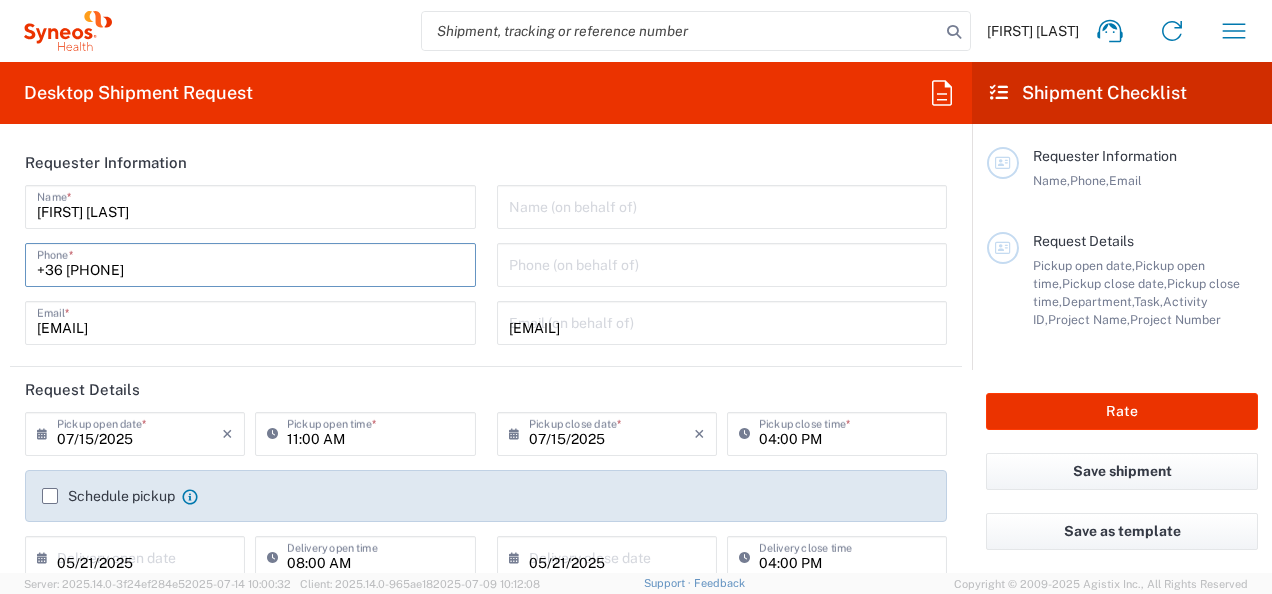 type on "7014858" 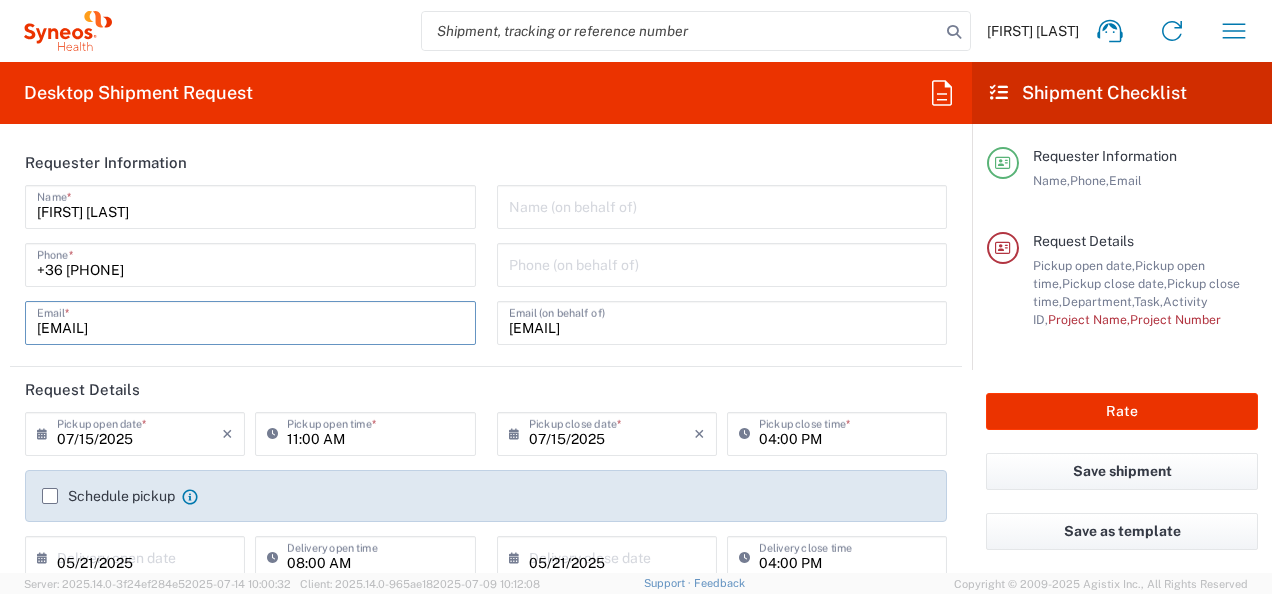 type 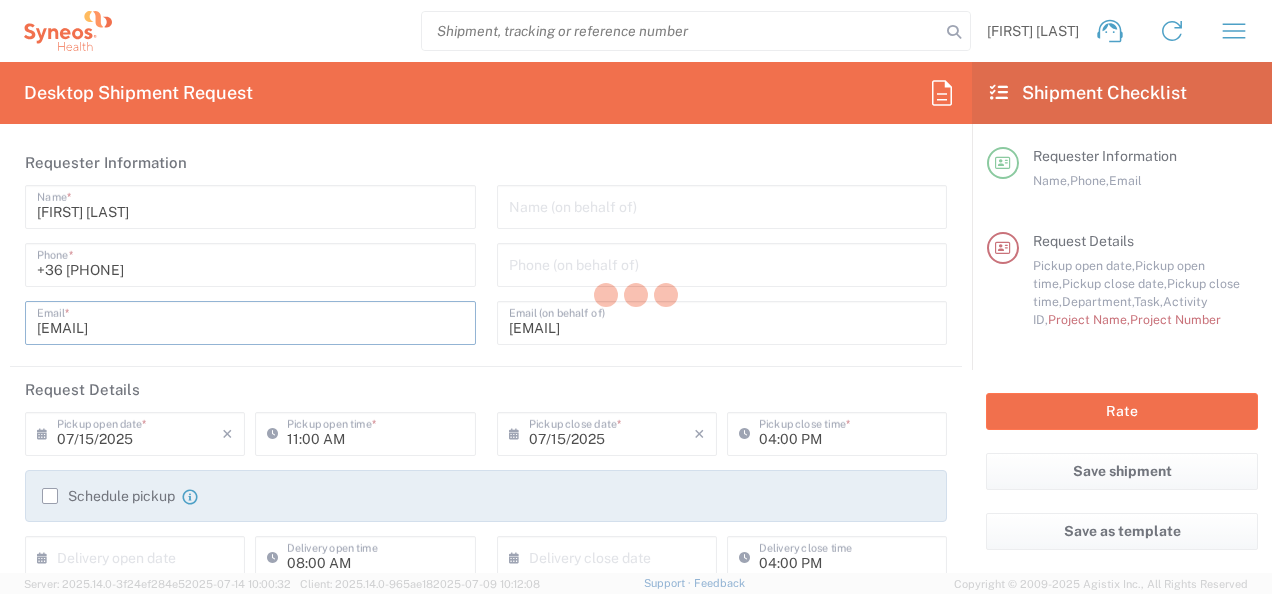 scroll, scrollTop: 142, scrollLeft: 0, axis: vertical 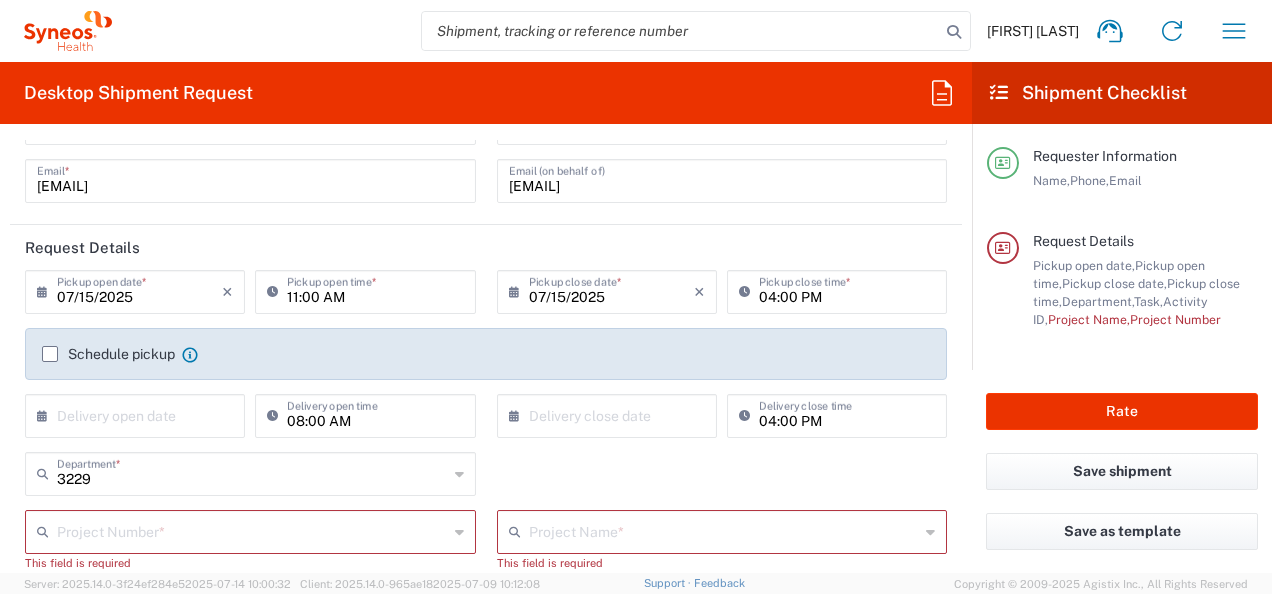 click 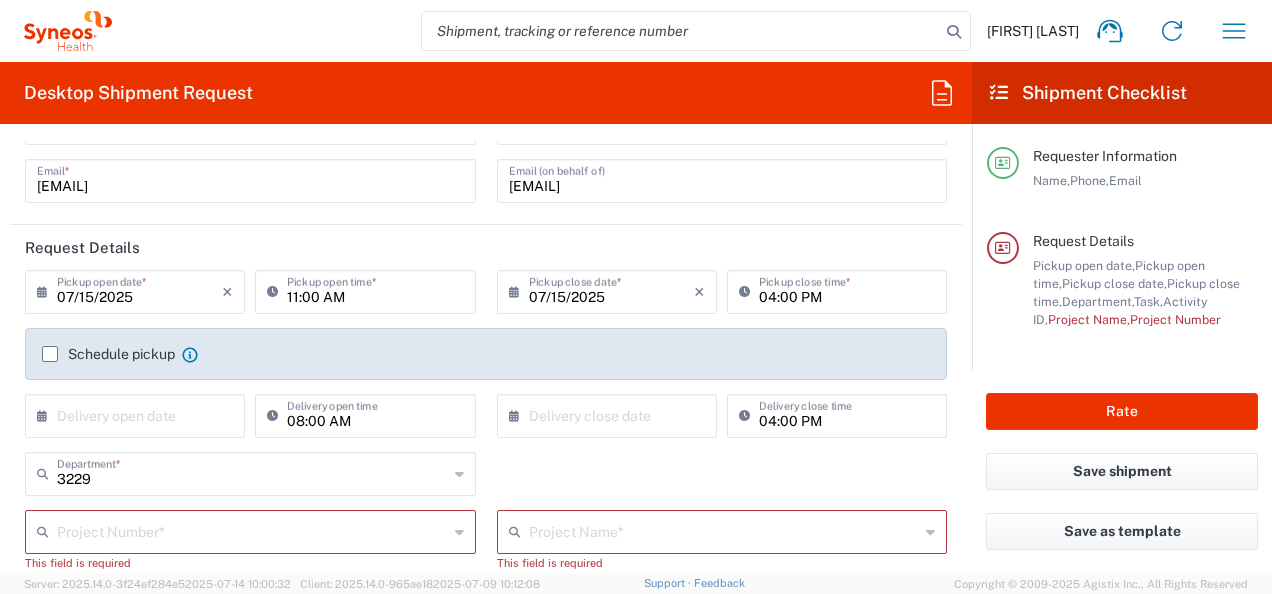 click 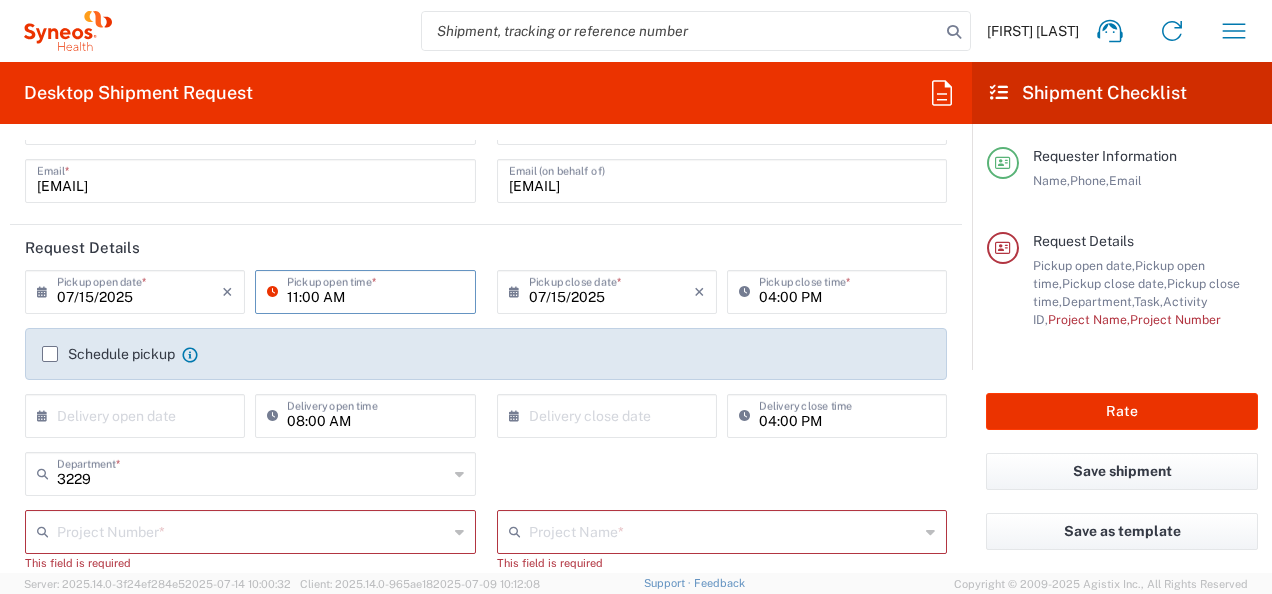 click 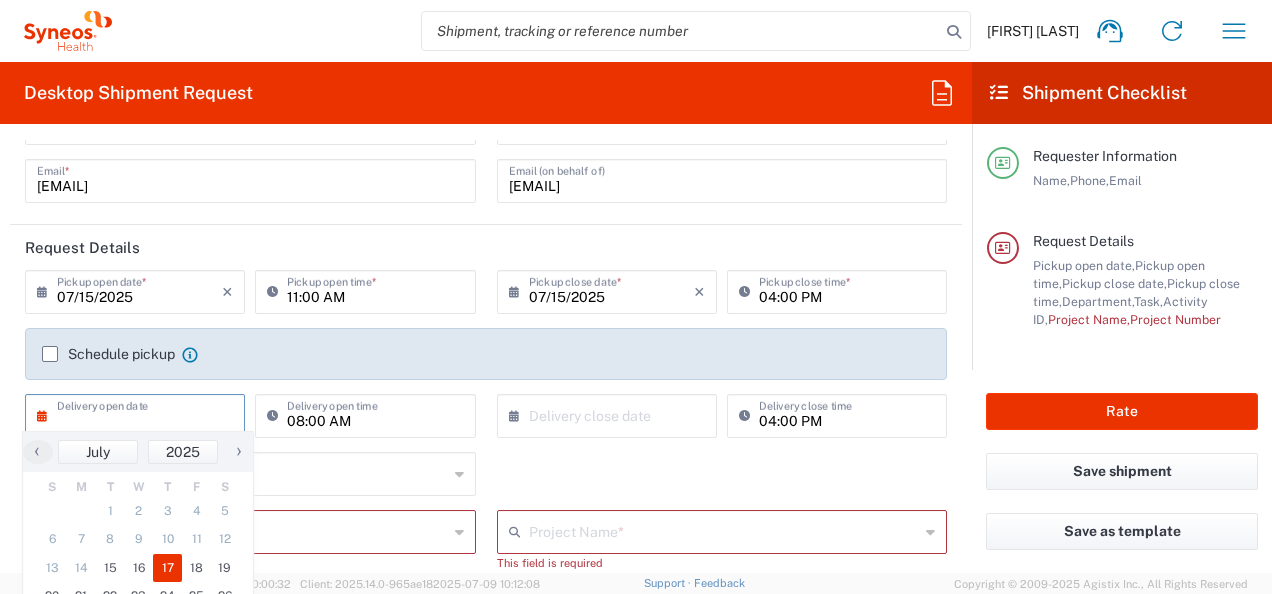 click on "17" 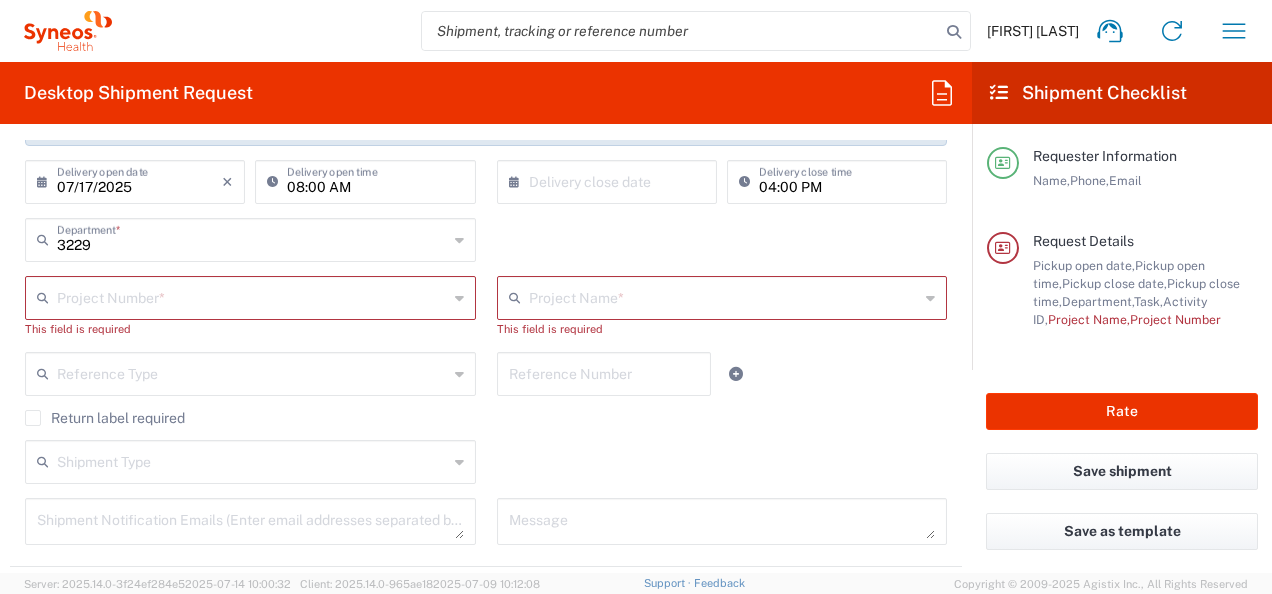 scroll, scrollTop: 371, scrollLeft: 0, axis: vertical 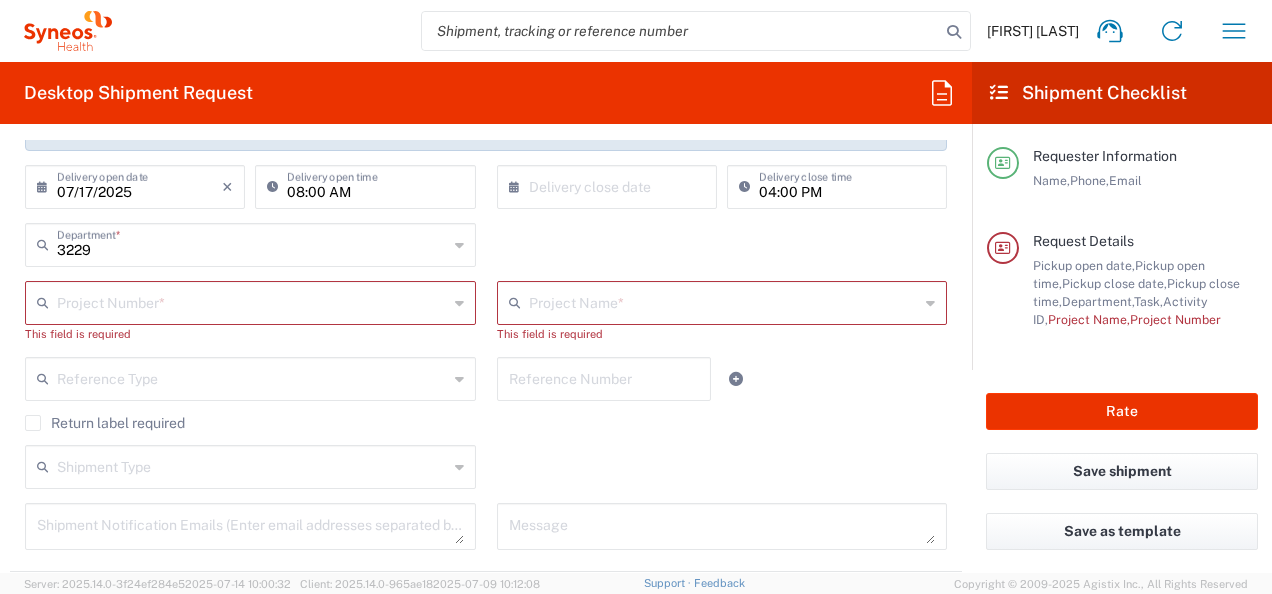click at bounding box center [252, 301] 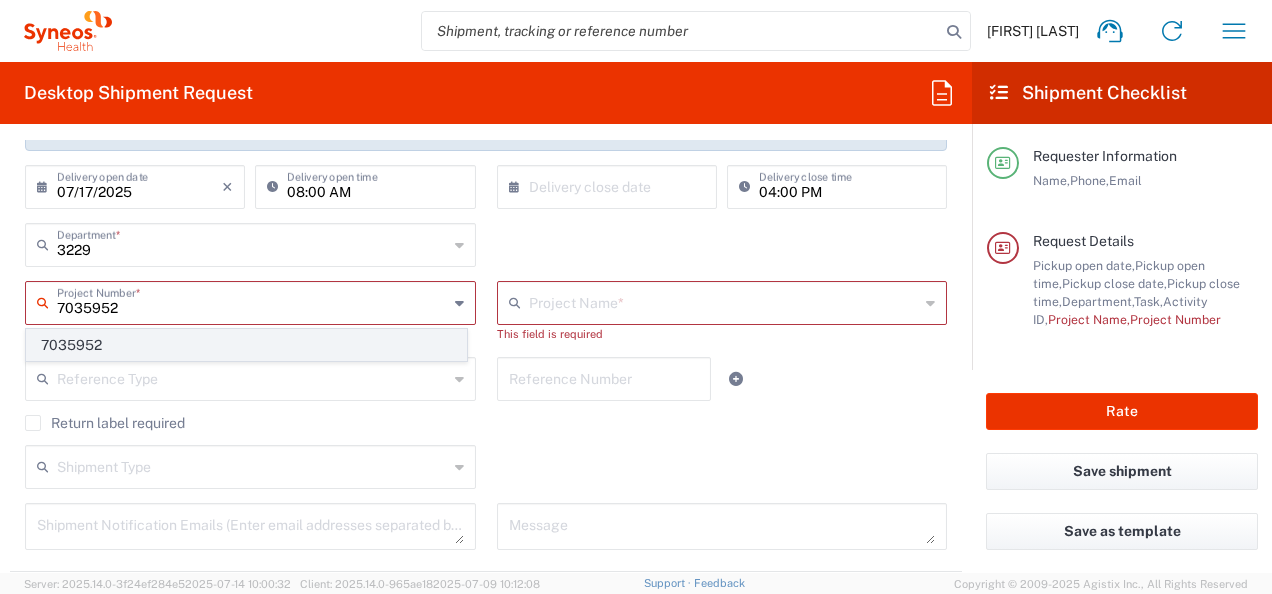 type on "7035952" 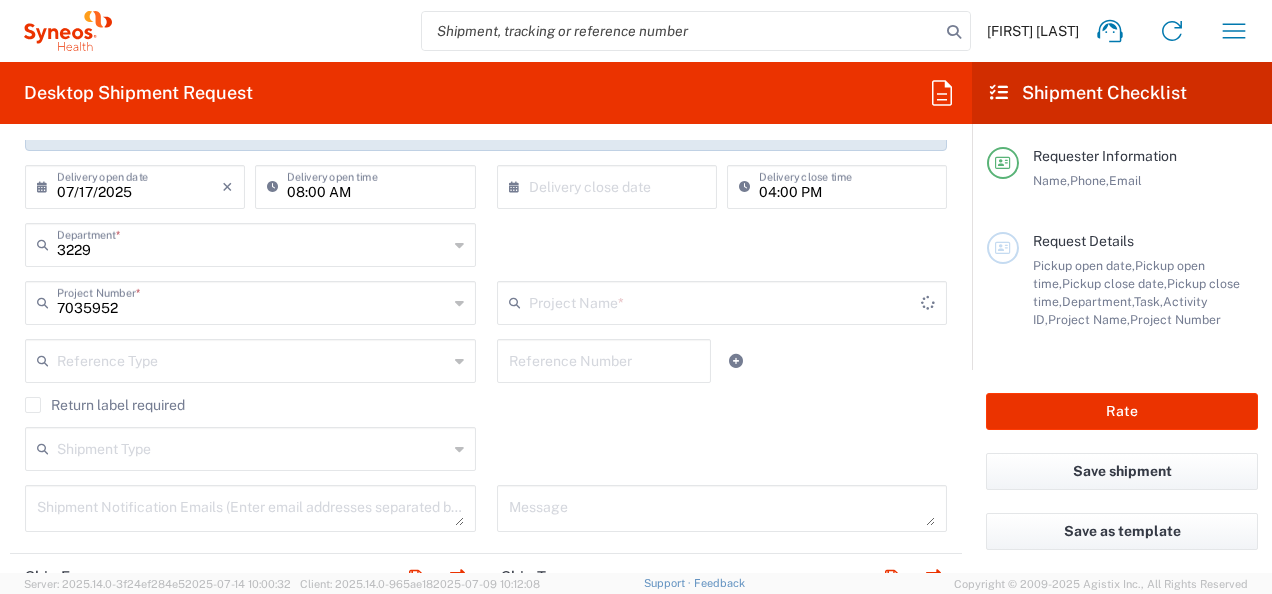 type on "Corcept 7035952" 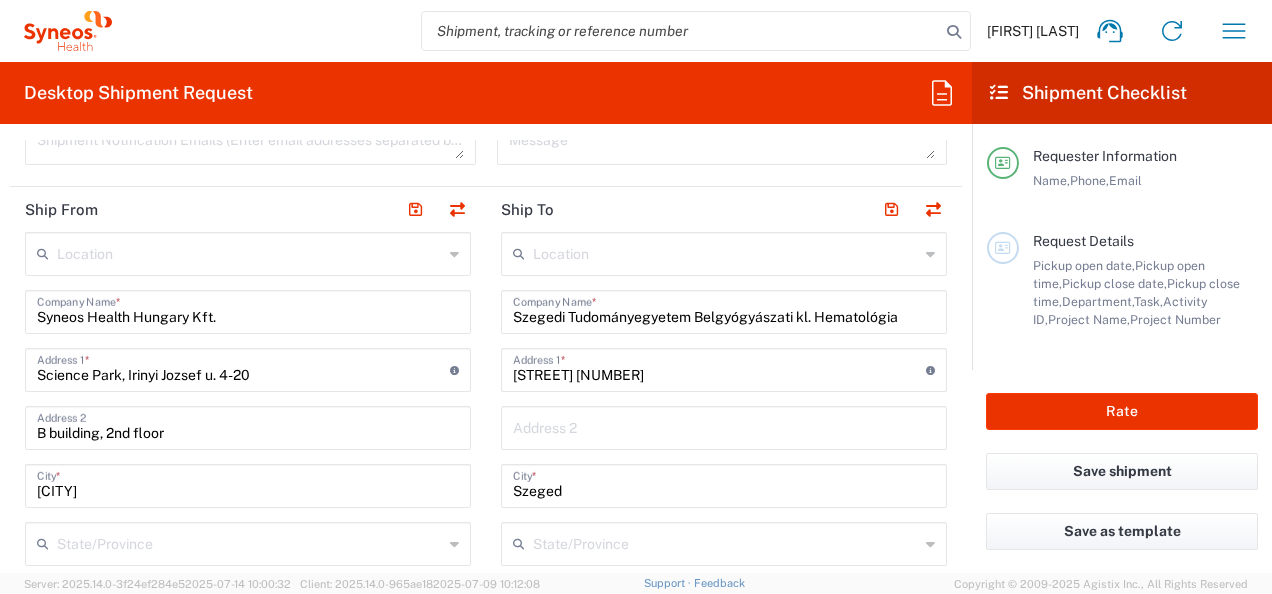 scroll, scrollTop: 743, scrollLeft: 0, axis: vertical 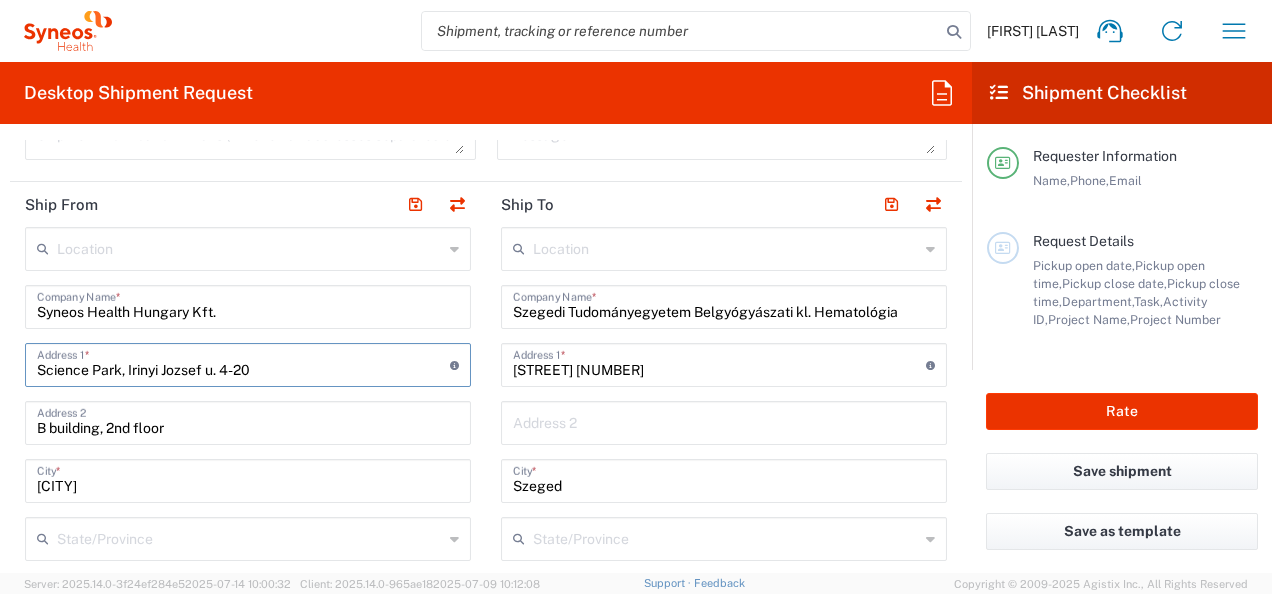 drag, startPoint x: 36, startPoint y: 366, endPoint x: 292, endPoint y: 370, distance: 256.03125 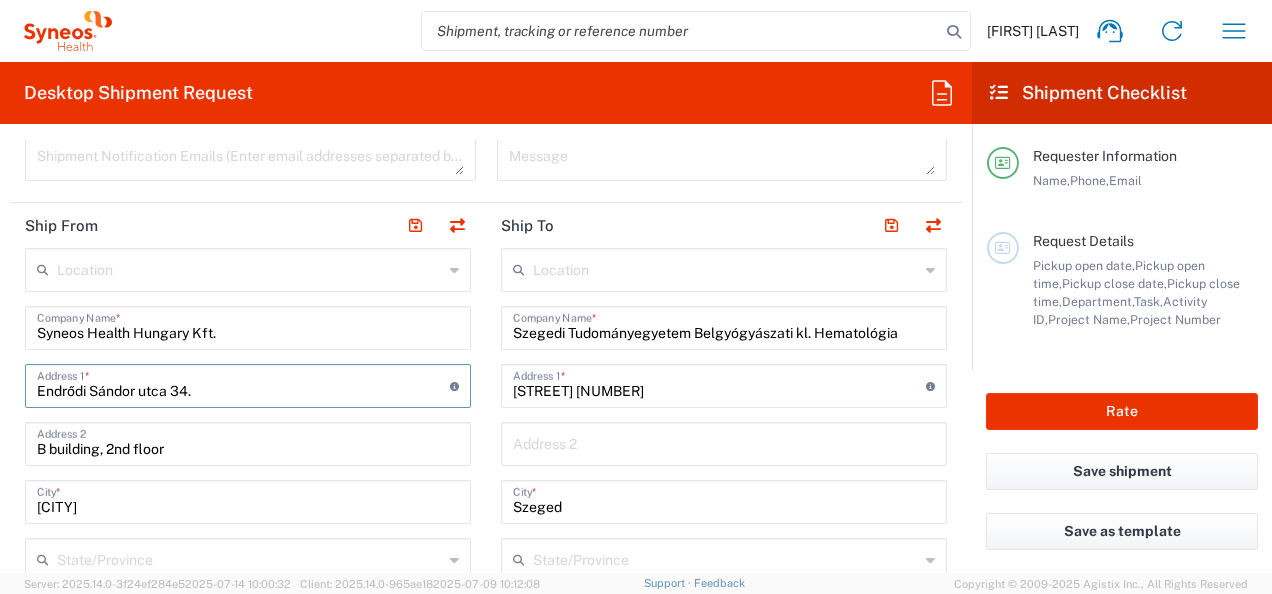 scroll, scrollTop: 716, scrollLeft: 0, axis: vertical 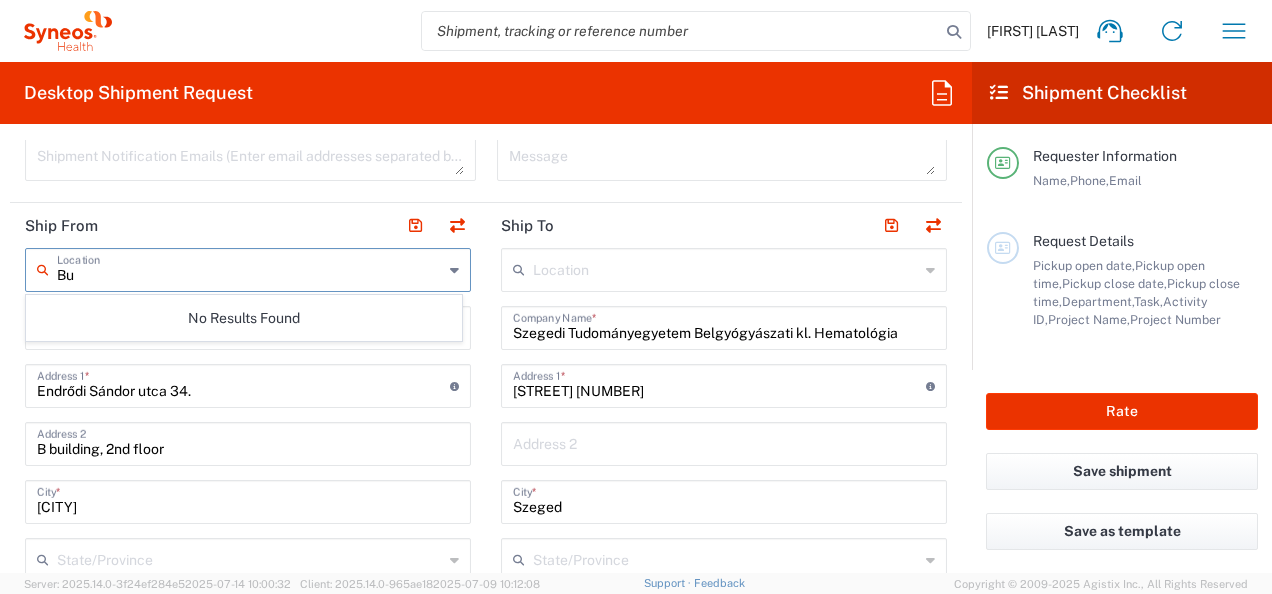 type on "B" 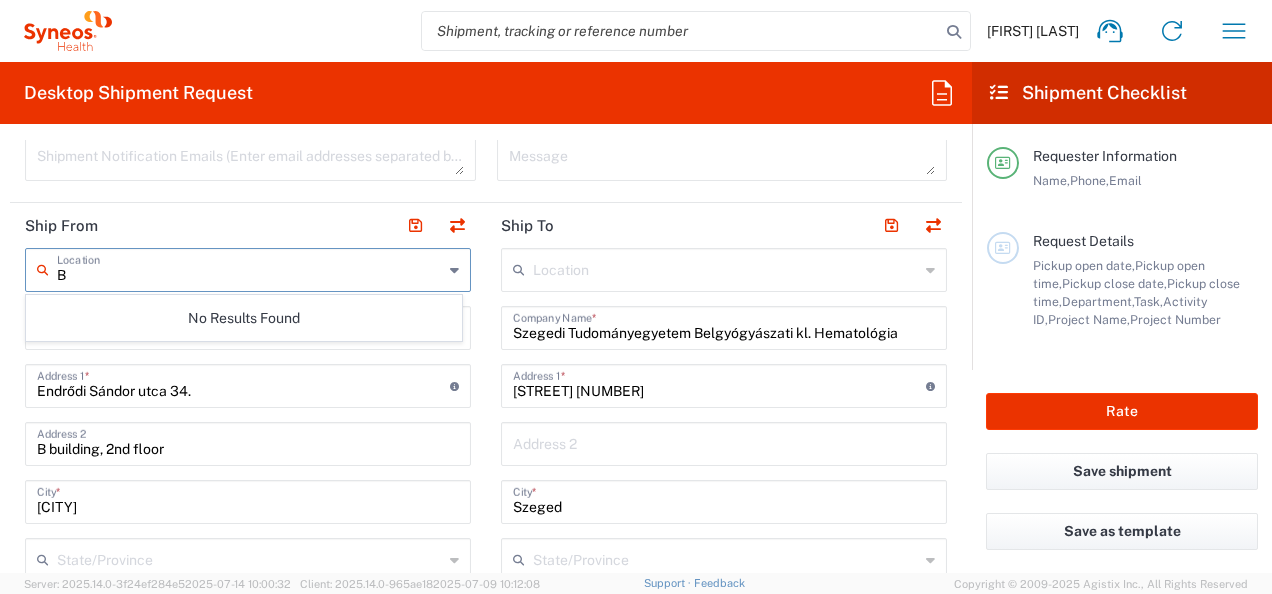 type 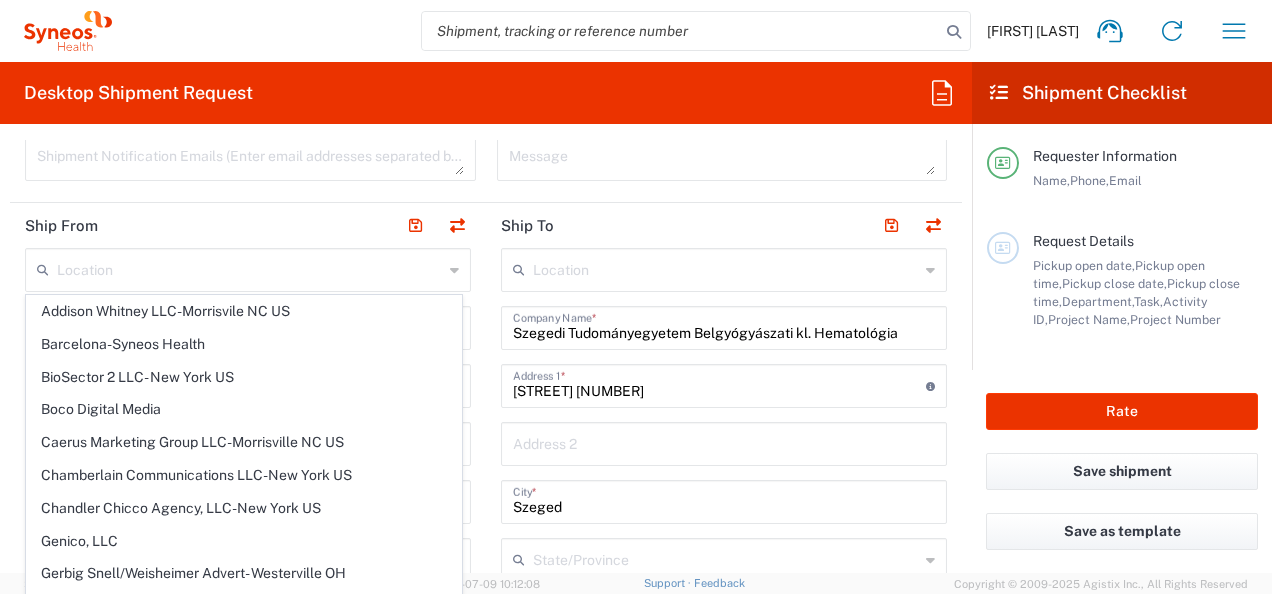 click on "Ship From" 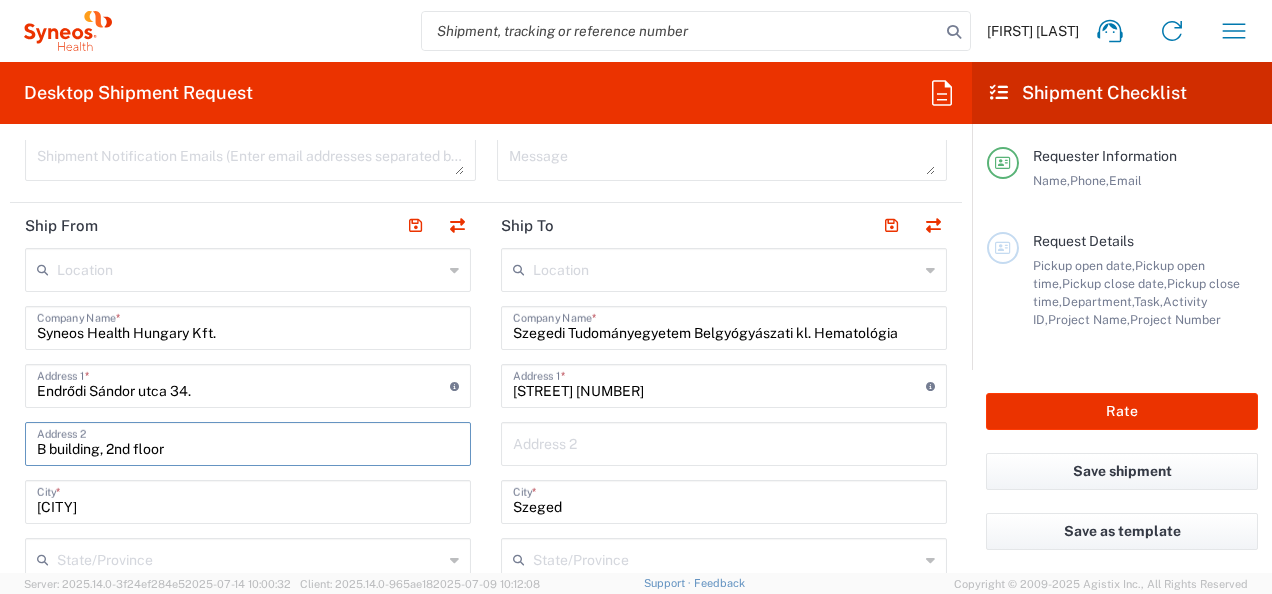 drag, startPoint x: 41, startPoint y: 449, endPoint x: 232, endPoint y: 446, distance: 191.02356 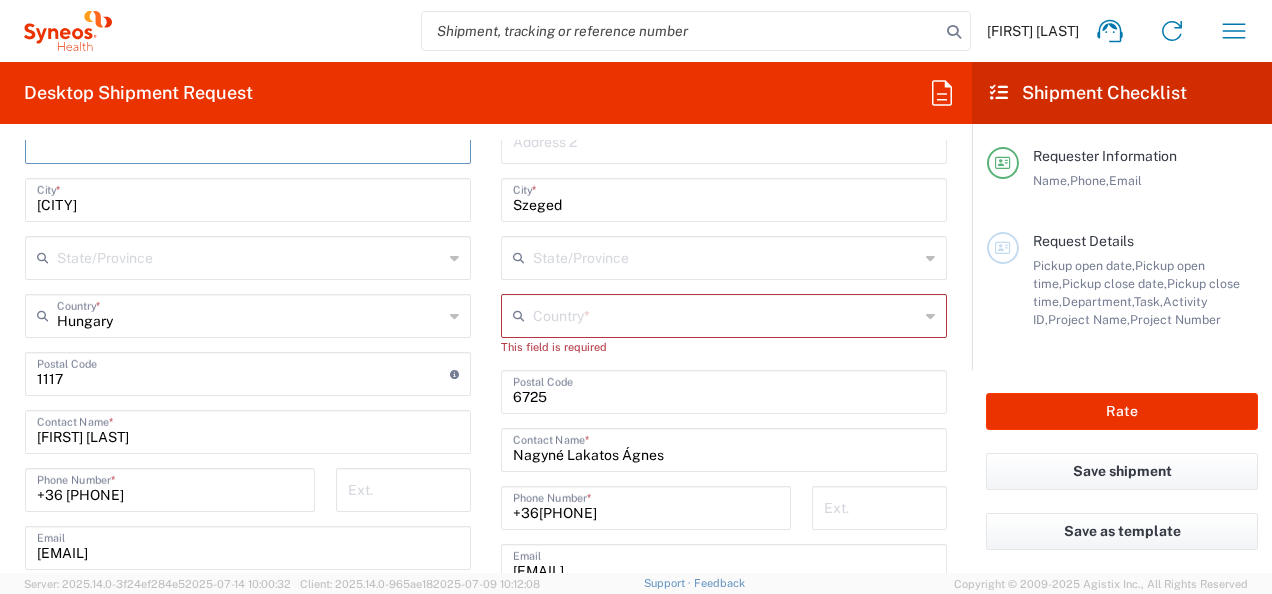 scroll, scrollTop: 1018, scrollLeft: 0, axis: vertical 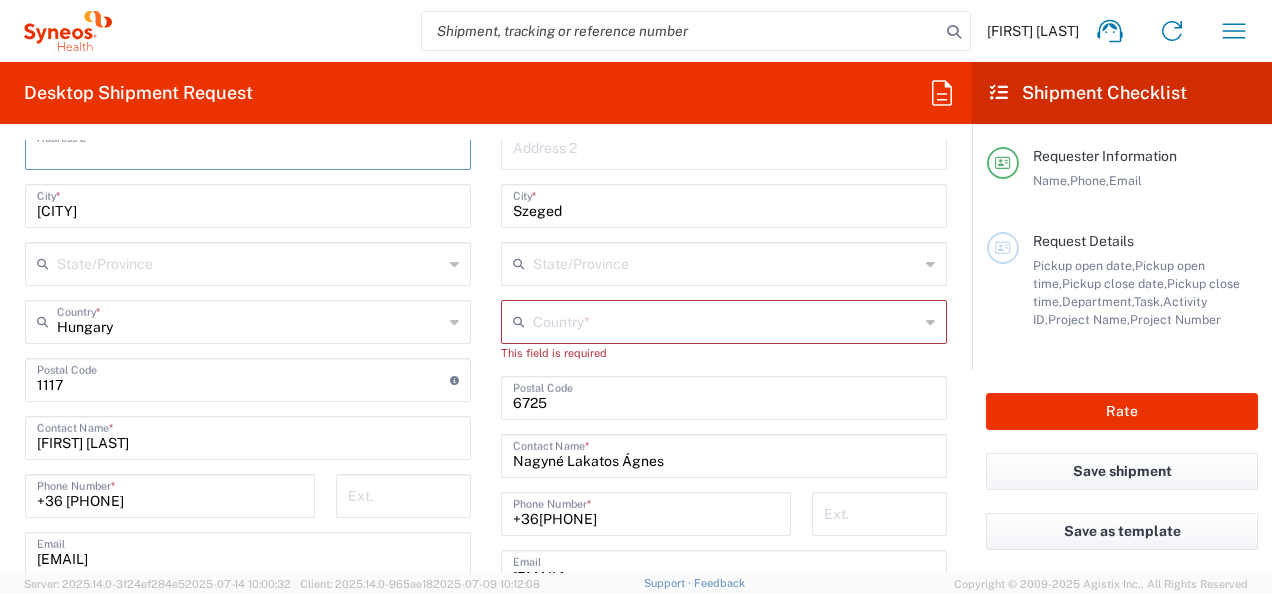 type 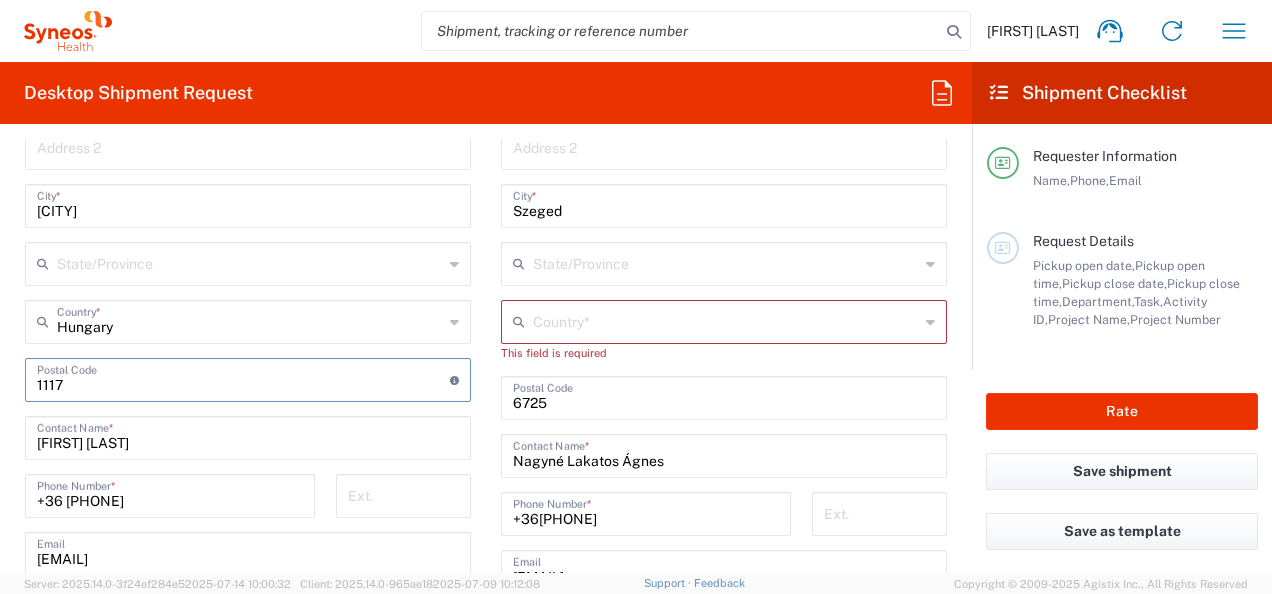 drag, startPoint x: 41, startPoint y: 380, endPoint x: 92, endPoint y: 385, distance: 51.24451 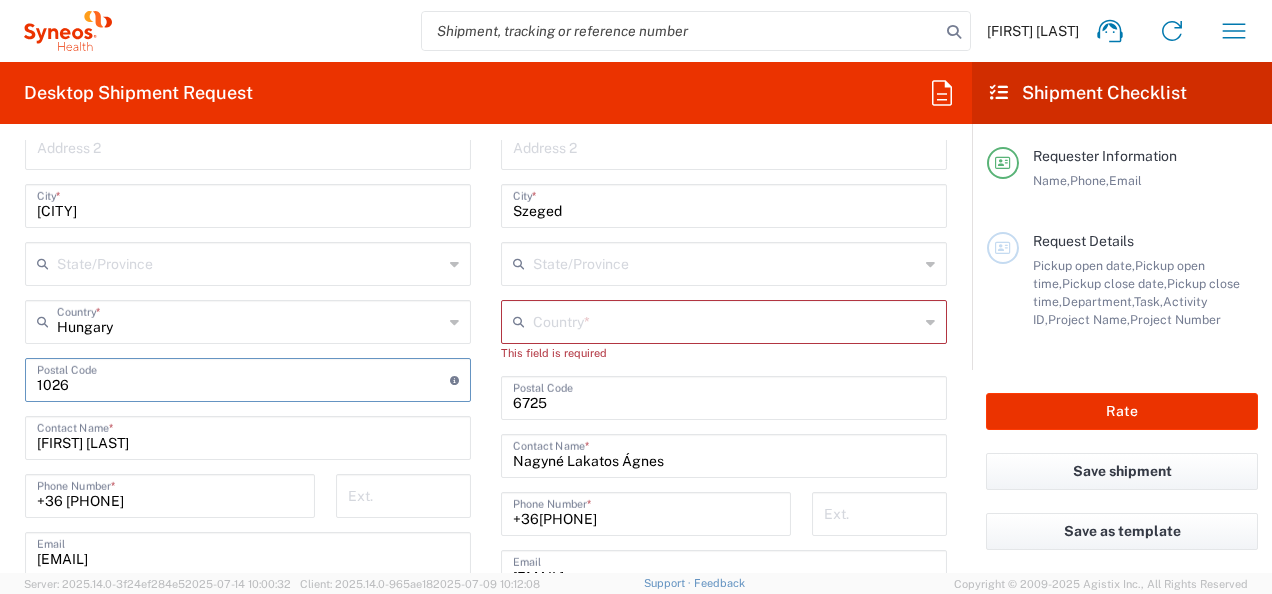 type on "1026" 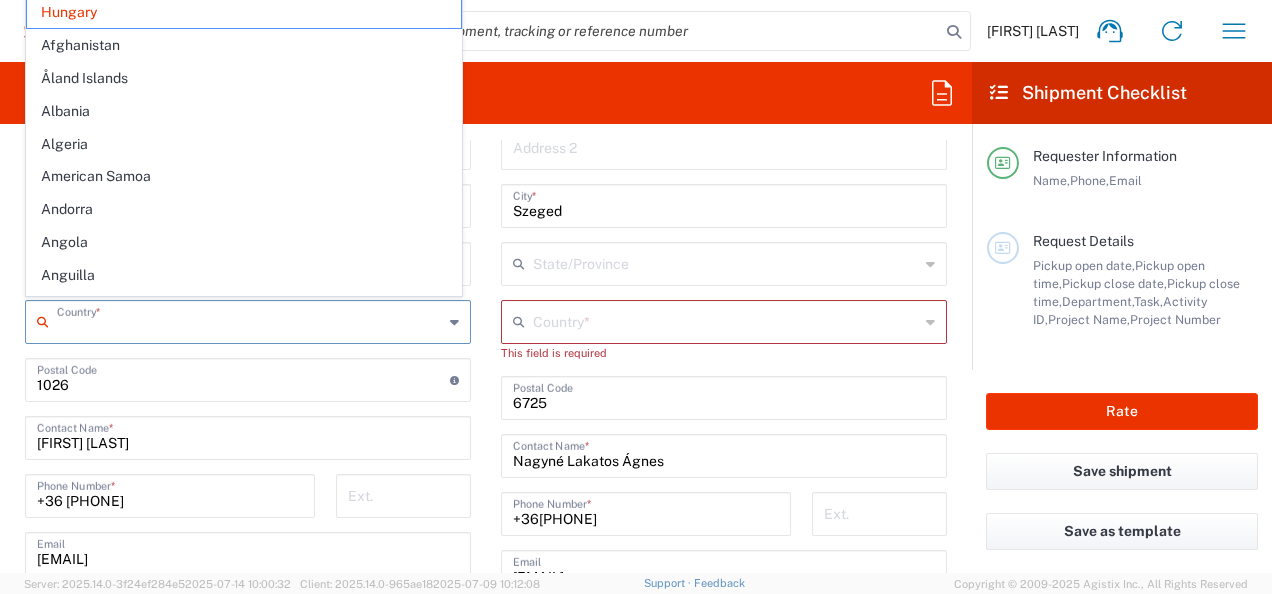 click on "+36 [PHONE]" at bounding box center (170, 494) 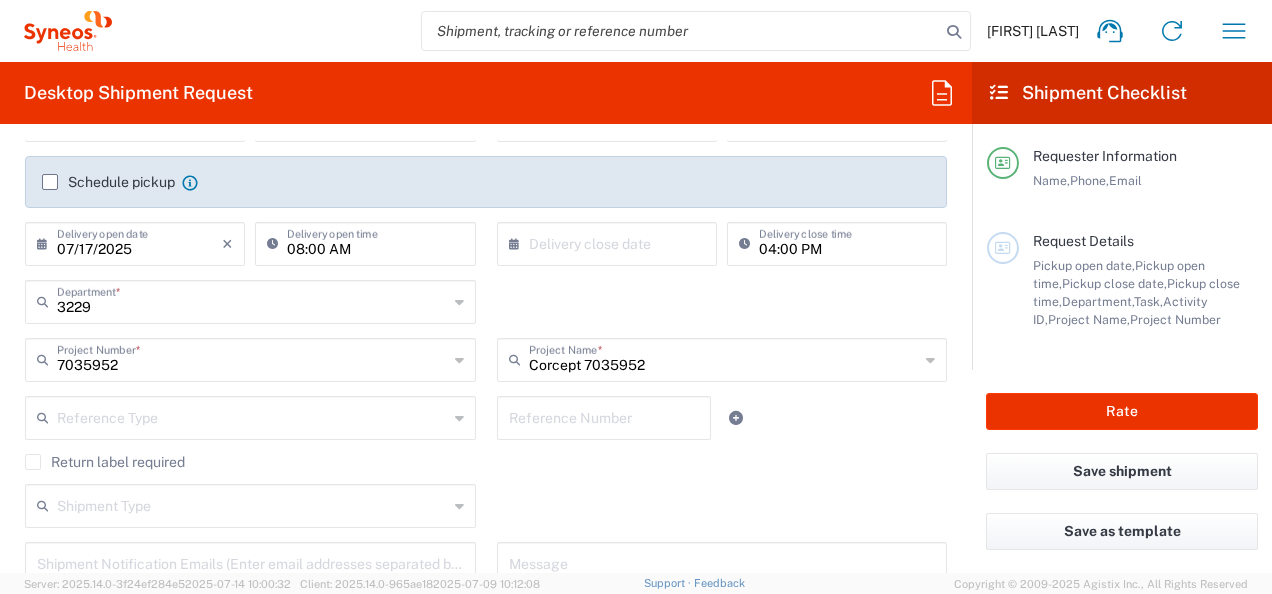 scroll, scrollTop: 378, scrollLeft: 0, axis: vertical 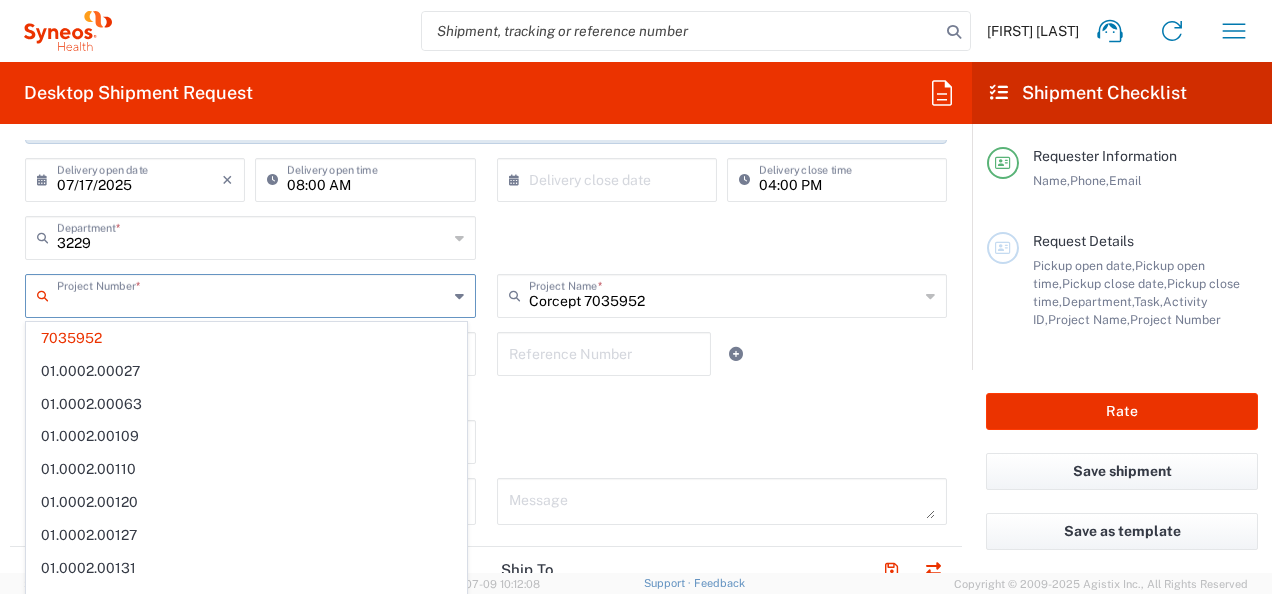 drag, startPoint x: 57, startPoint y: 299, endPoint x: 133, endPoint y: 303, distance: 76.105194 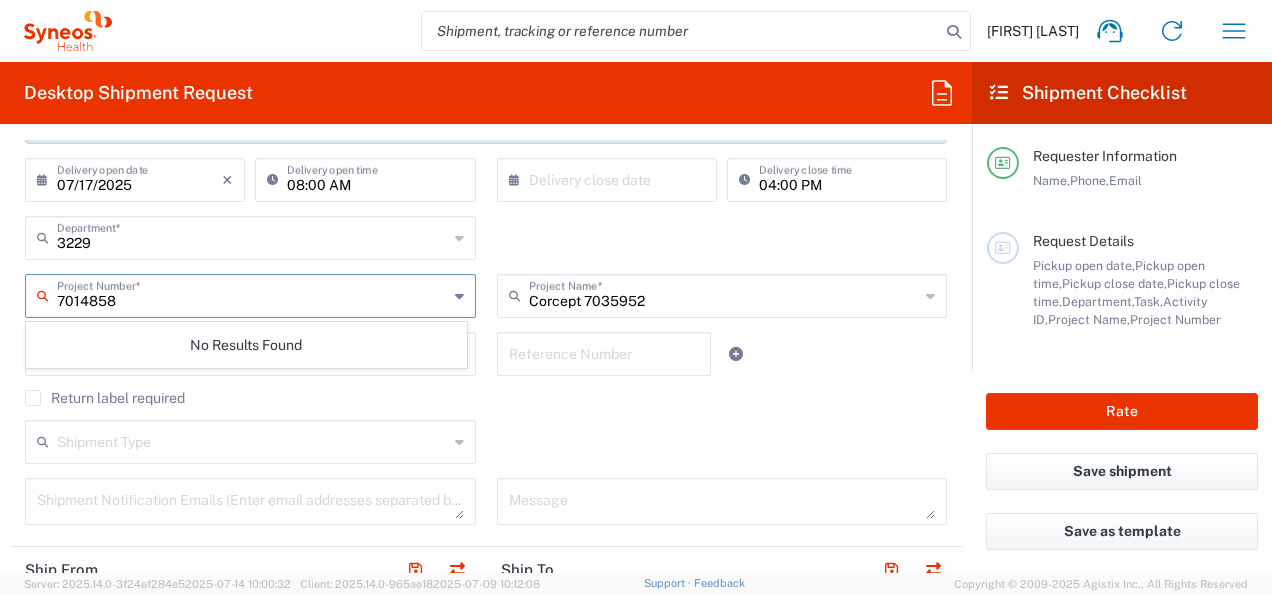 click on "7014858" at bounding box center [252, 294] 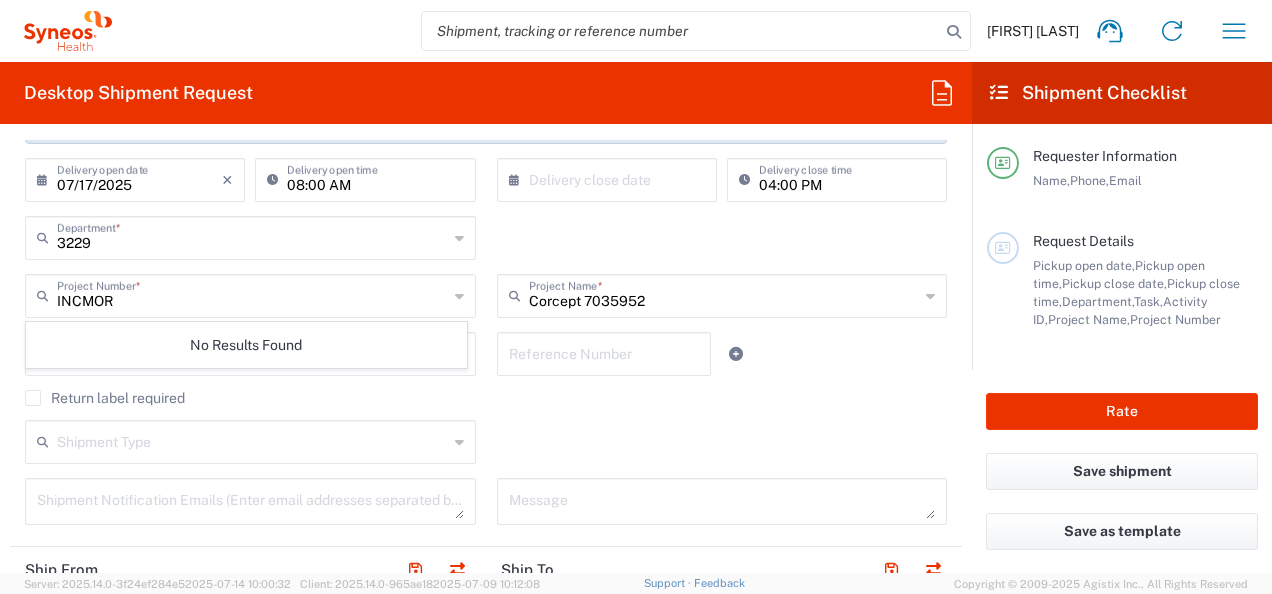 click 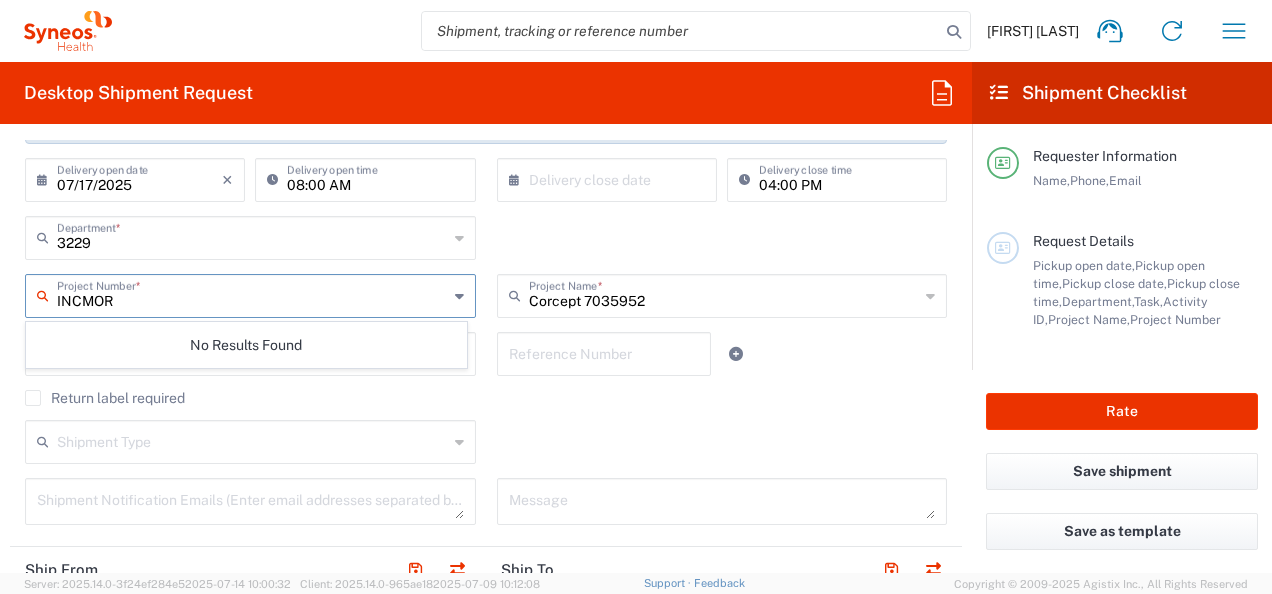 drag, startPoint x: 58, startPoint y: 301, endPoint x: 150, endPoint y: 301, distance: 92 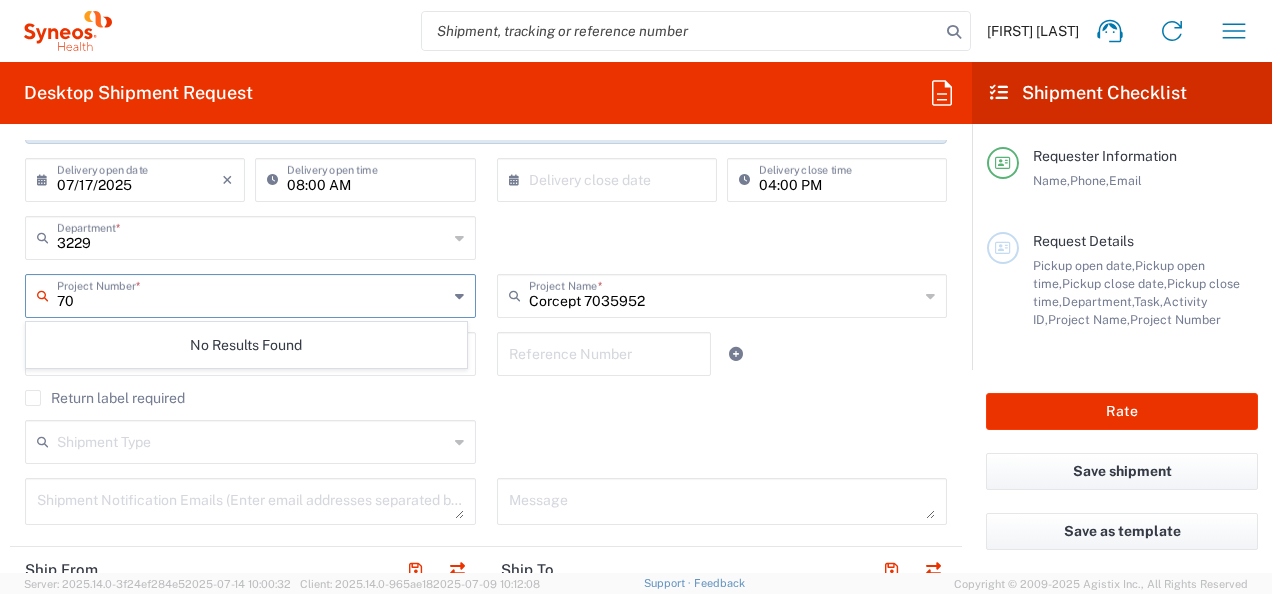 type on "7" 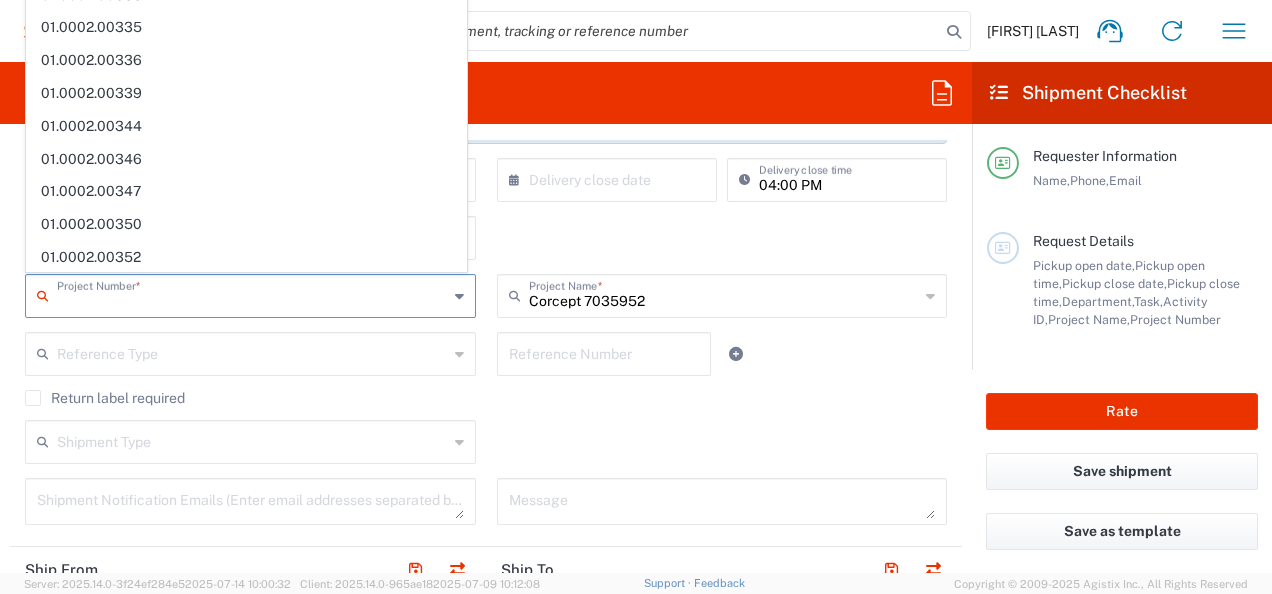 scroll, scrollTop: 1262, scrollLeft: 0, axis: vertical 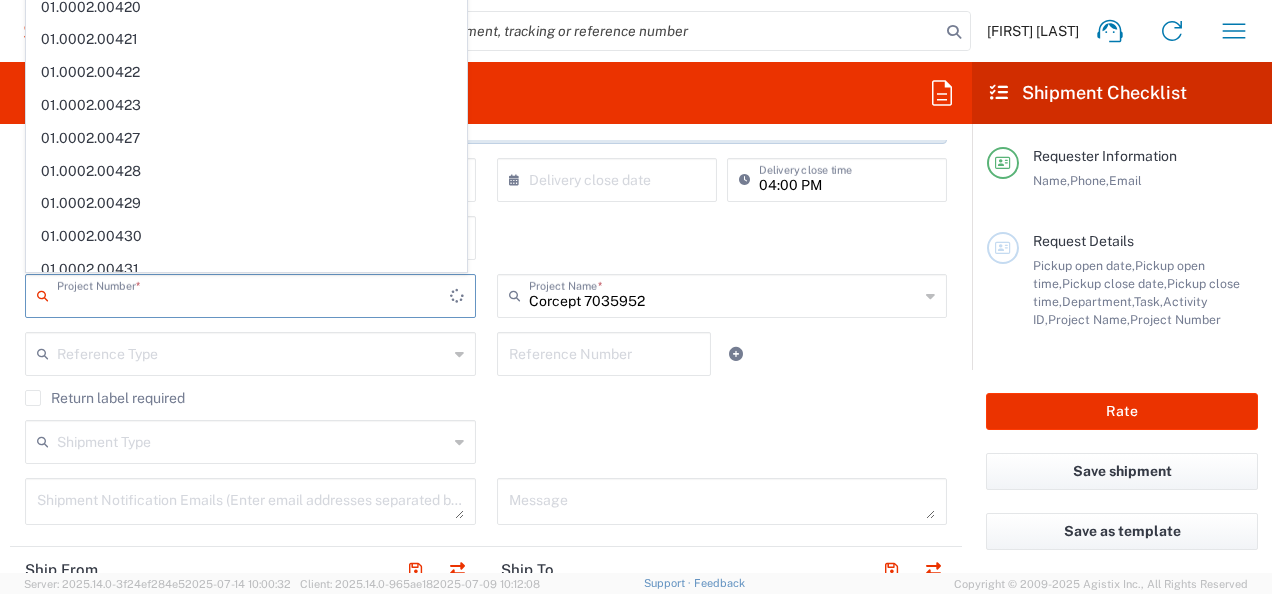 type 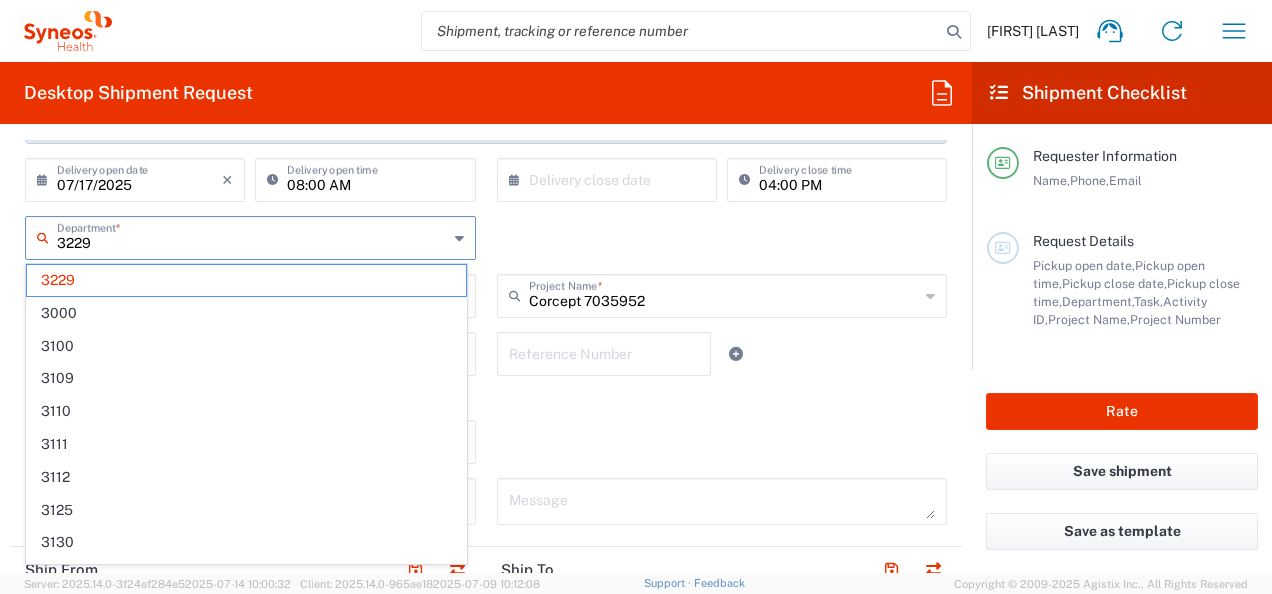 type 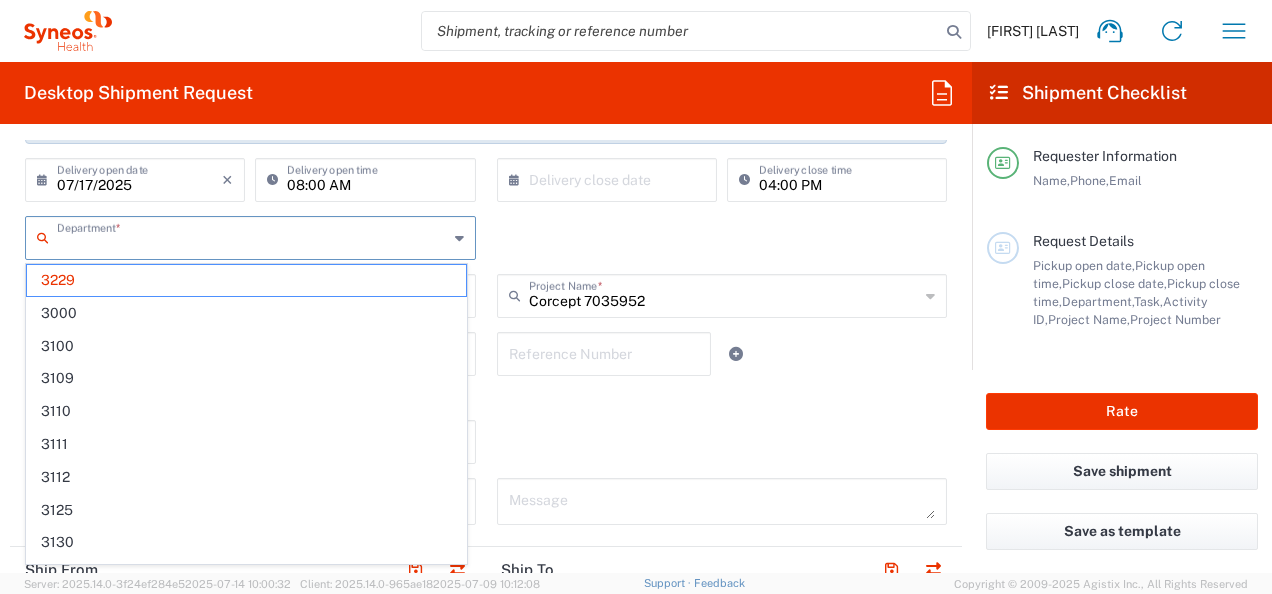 scroll, scrollTop: 0, scrollLeft: 0, axis: both 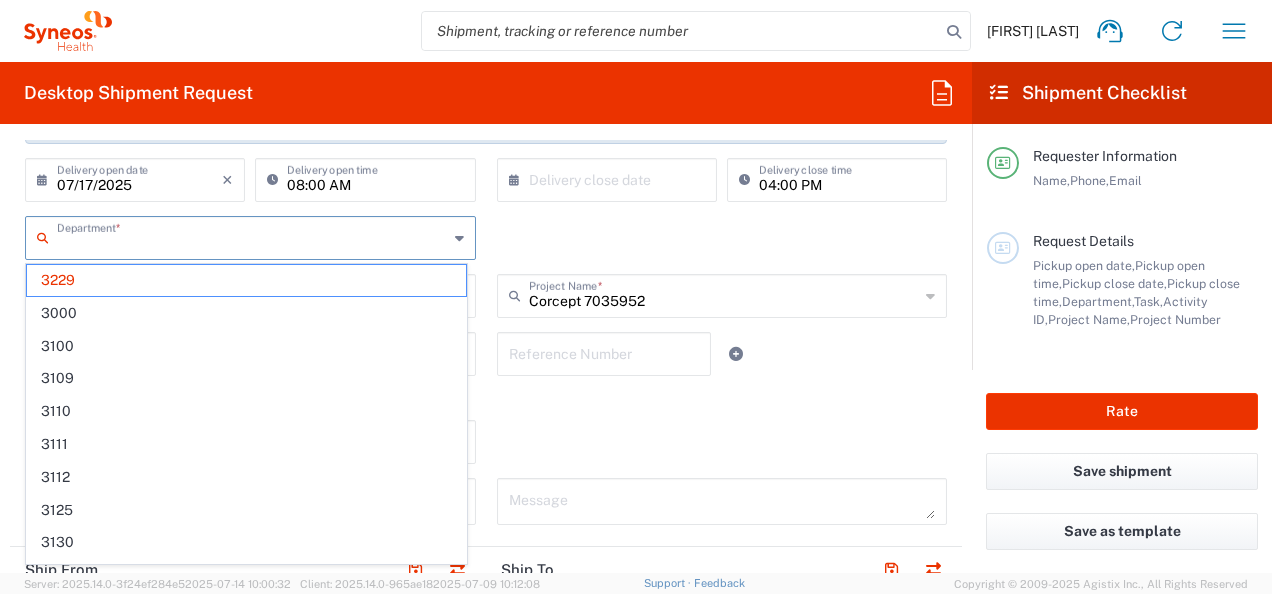 click on "Return label required" 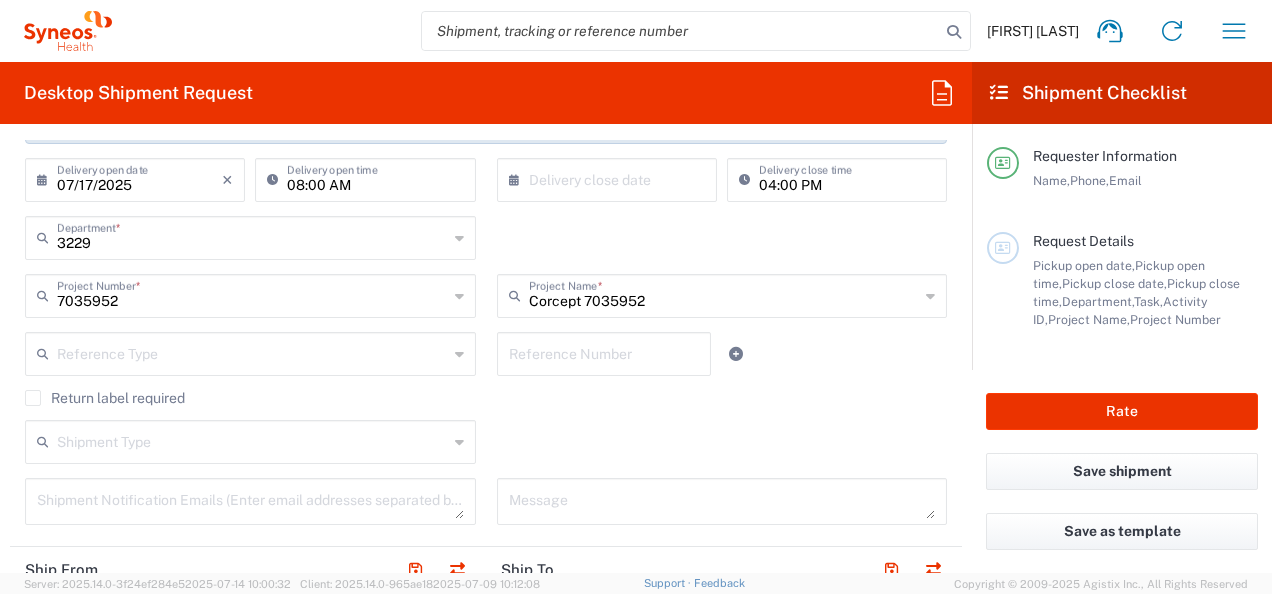 type 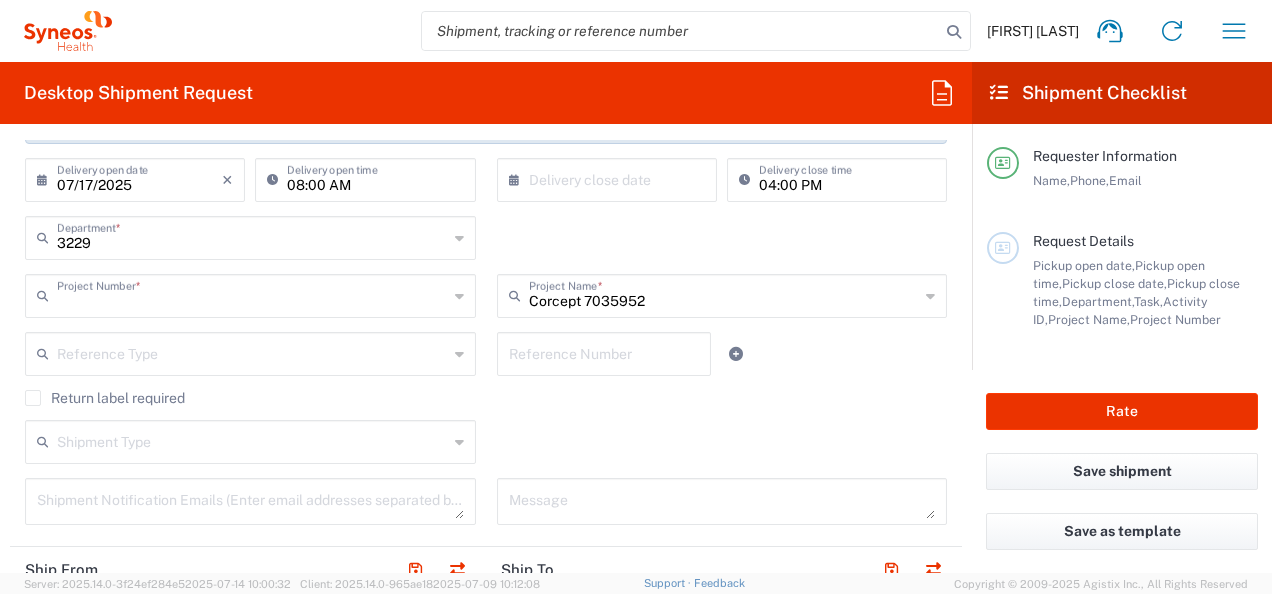 click at bounding box center [252, 294] 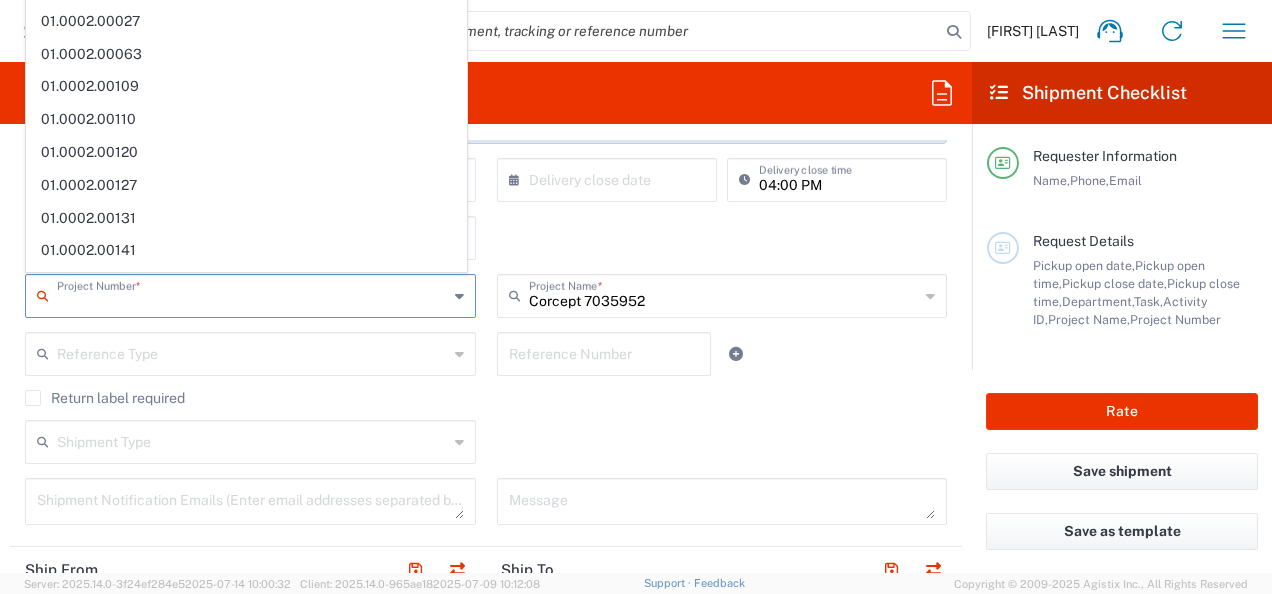 scroll, scrollTop: 0, scrollLeft: 0, axis: both 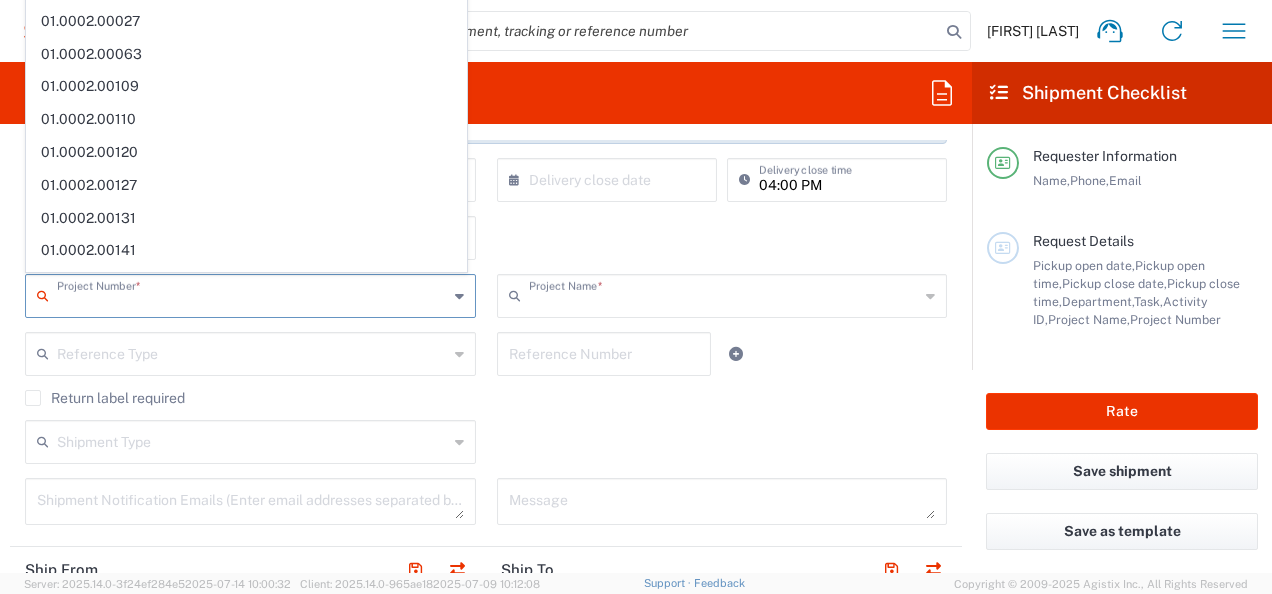 click at bounding box center (724, 294) 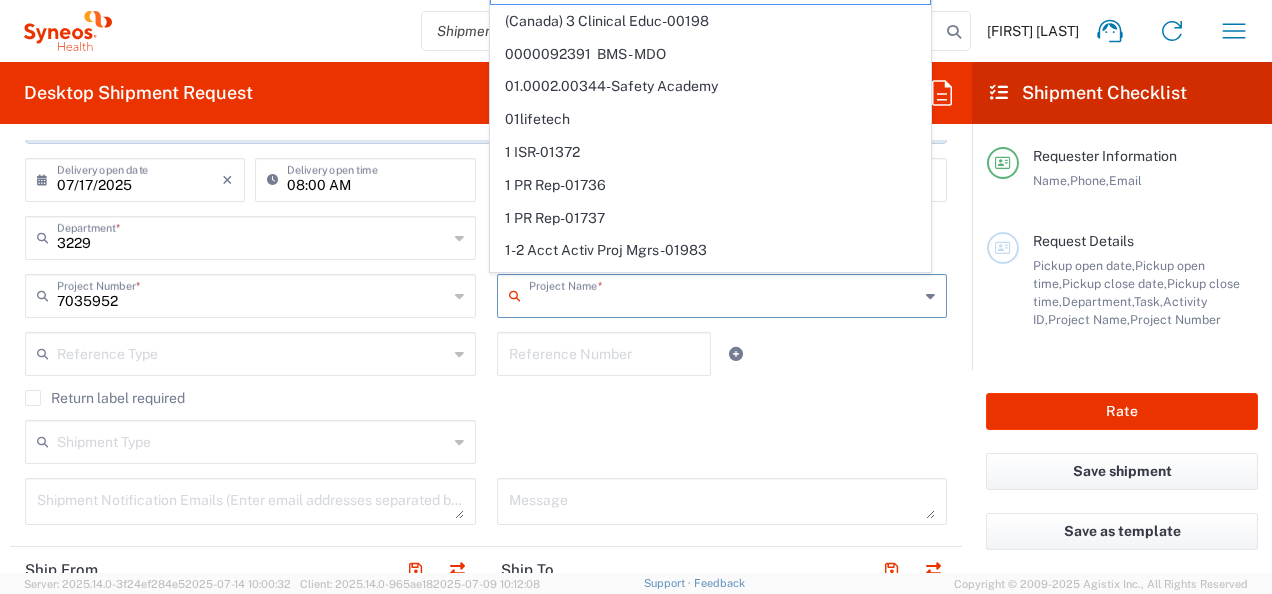 type 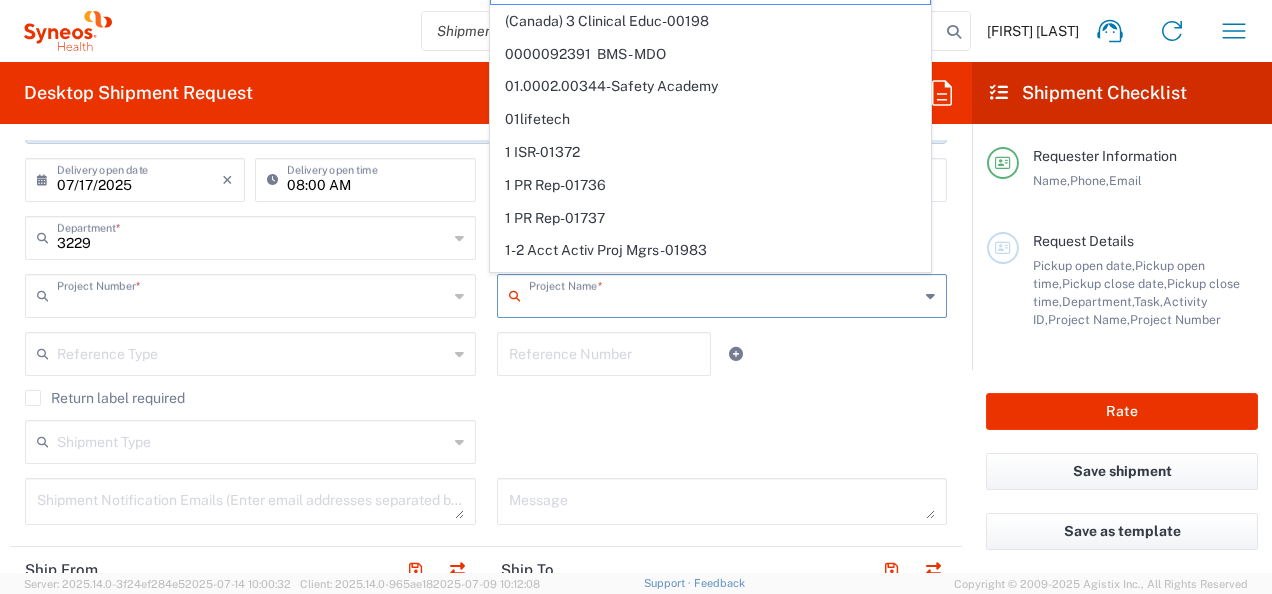 click at bounding box center [252, 294] 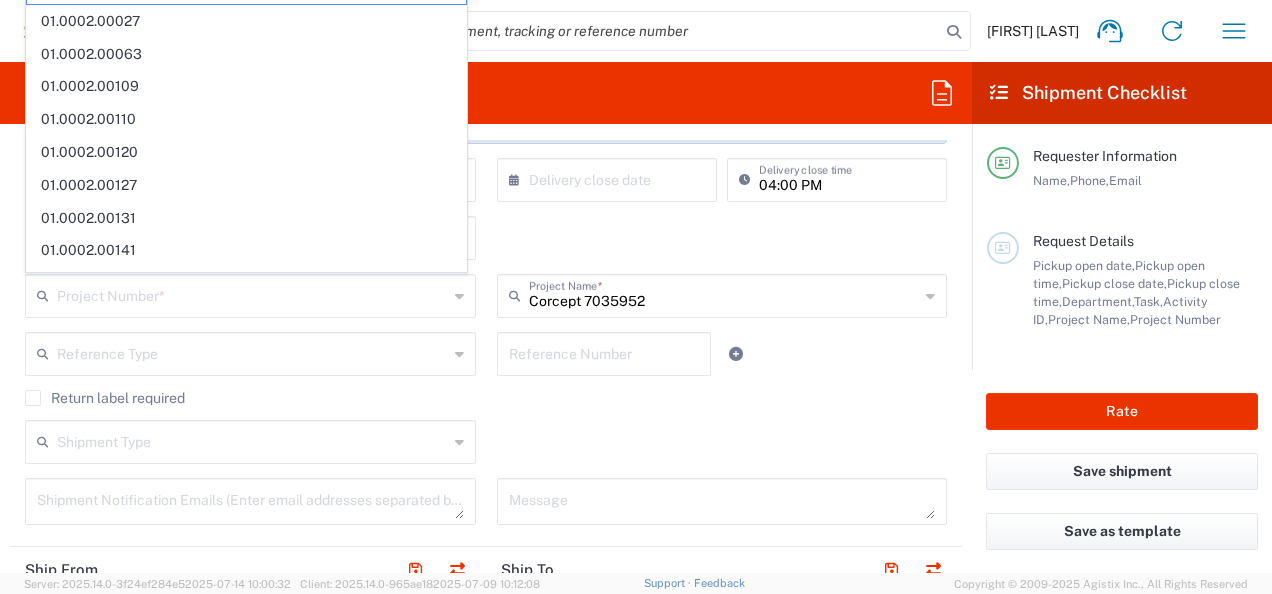 click on "Shipment Type  Batch Regular" 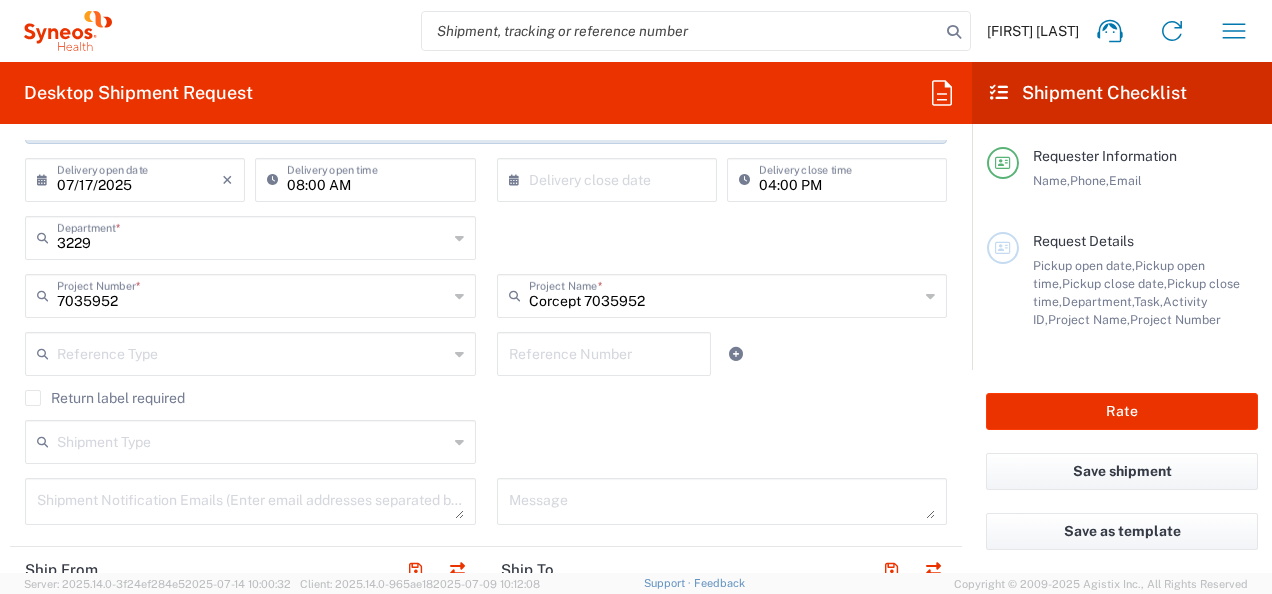 type 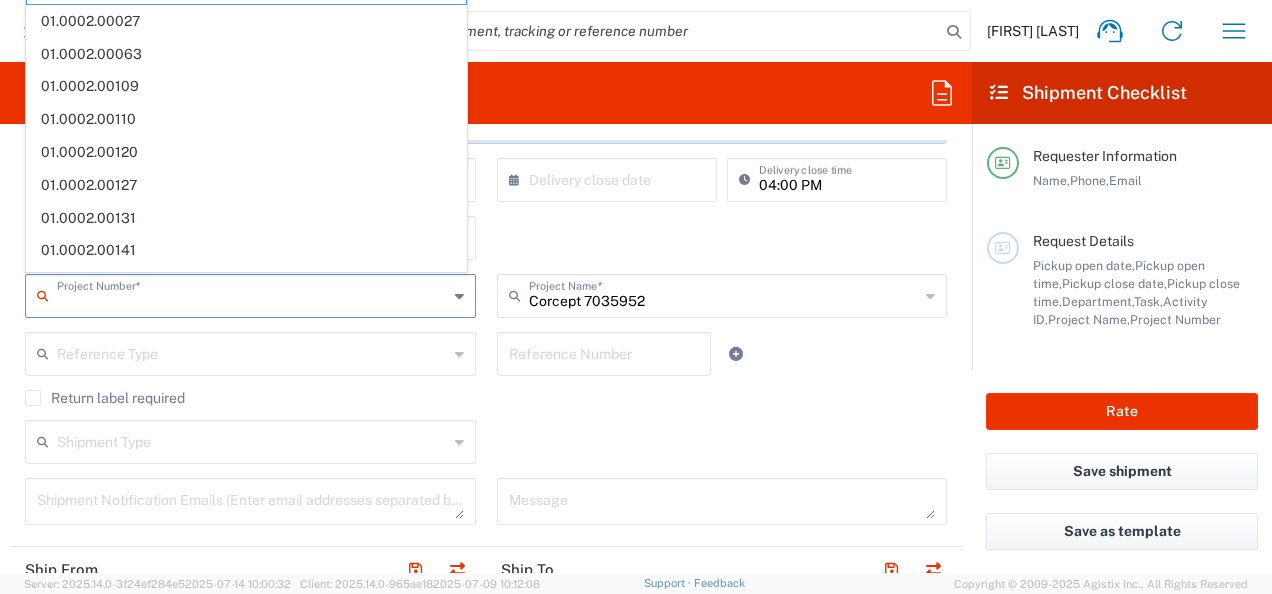 drag, startPoint x: 56, startPoint y: 298, endPoint x: 127, endPoint y: 300, distance: 71.02816 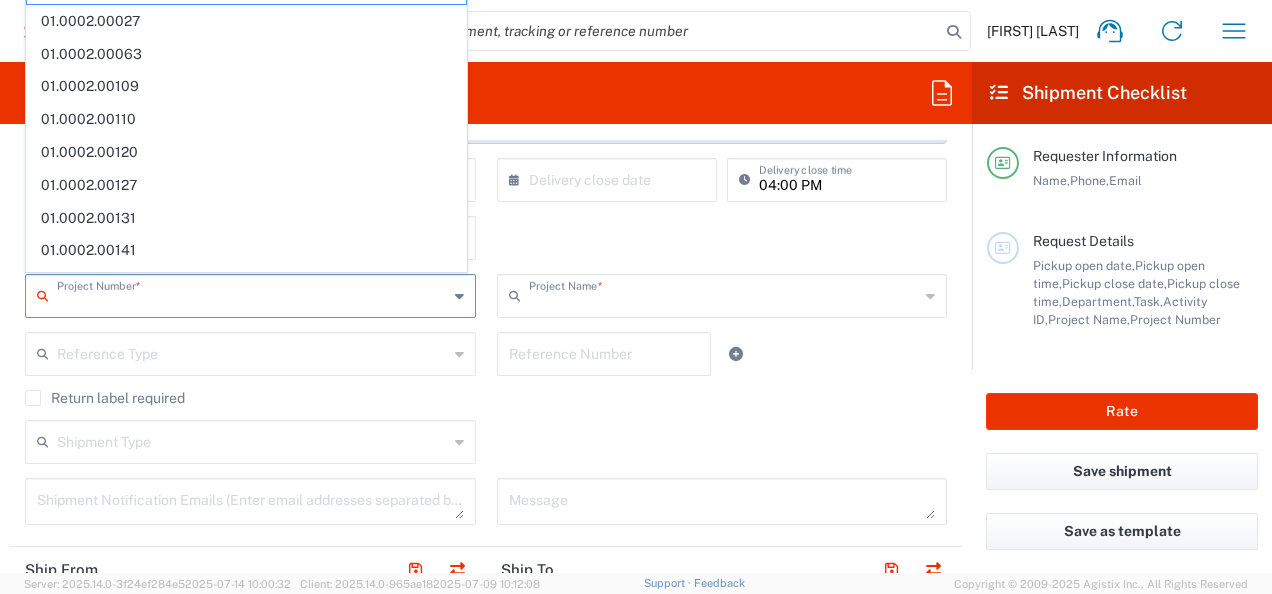 click at bounding box center [724, 294] 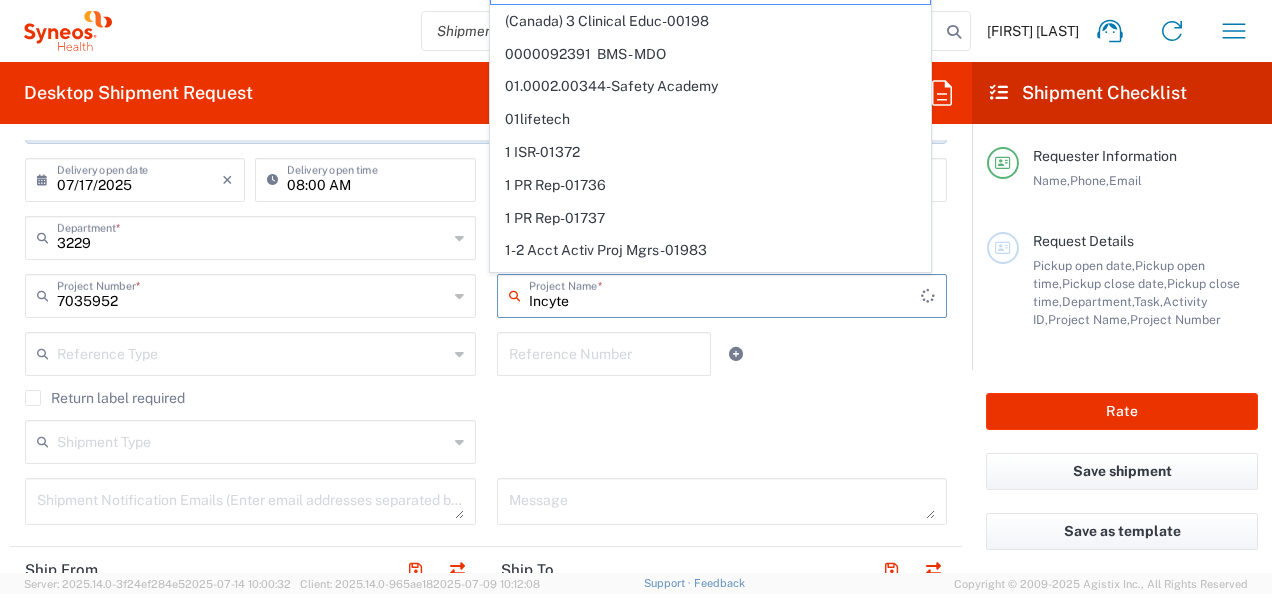 type on "Incyte" 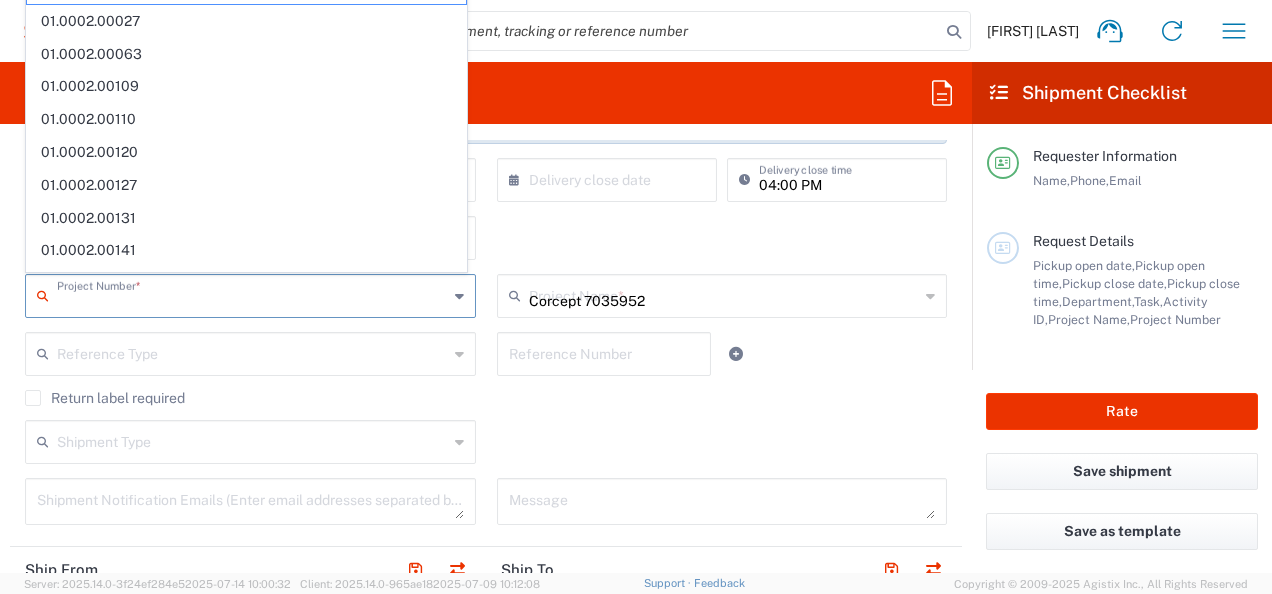 type 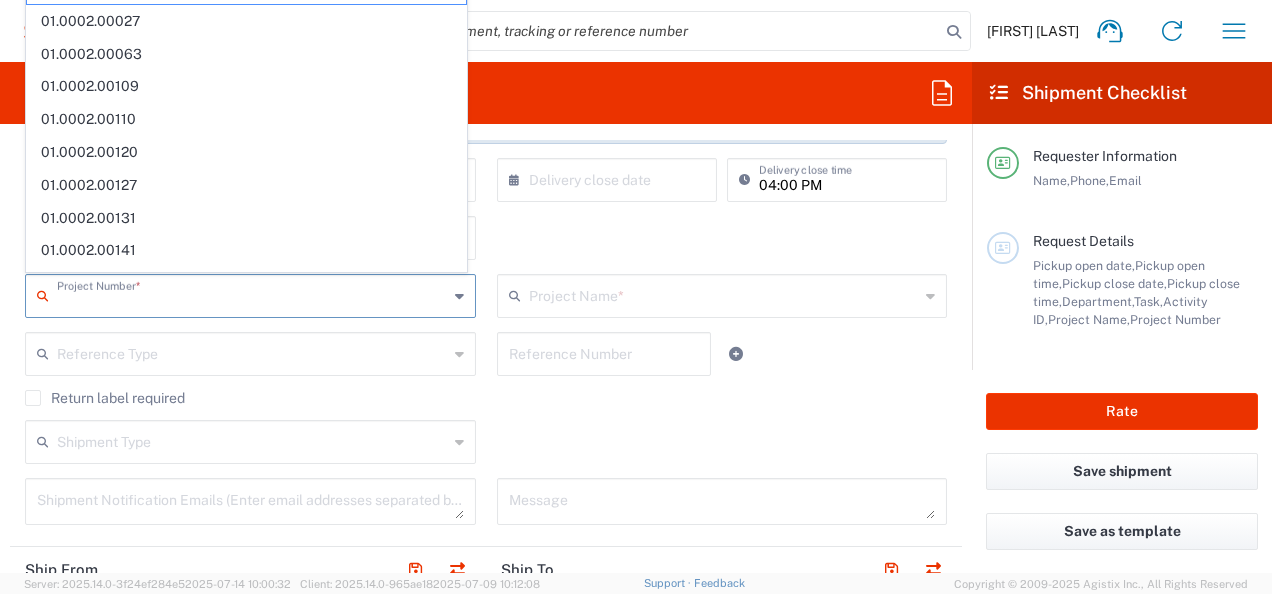 click at bounding box center [724, 294] 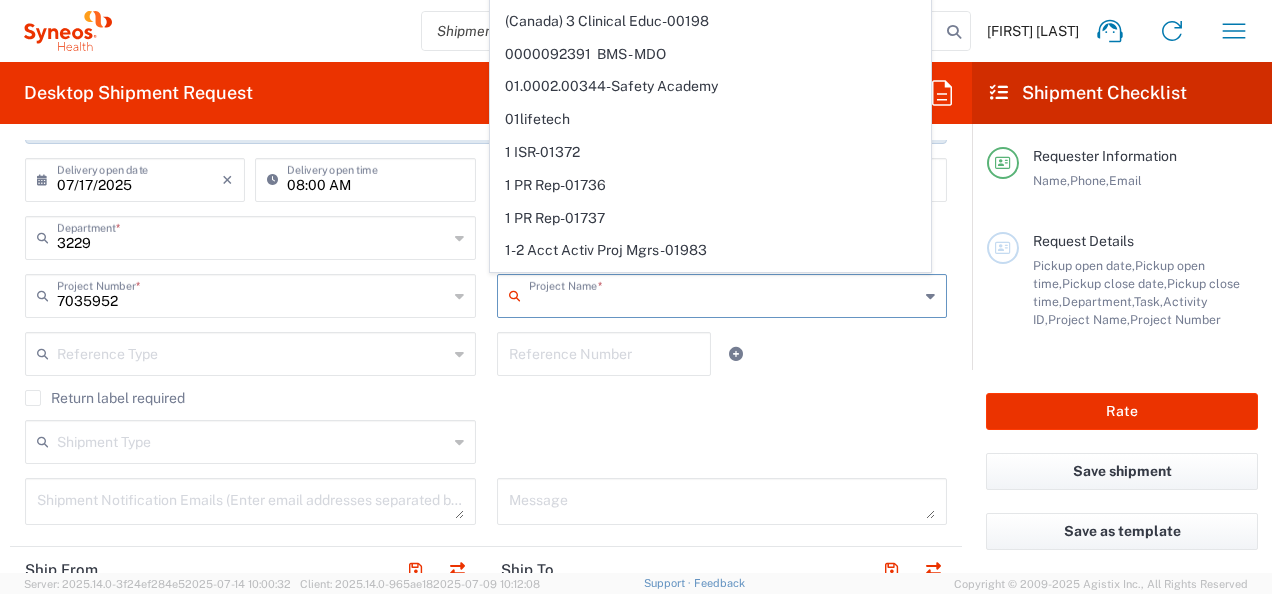 type 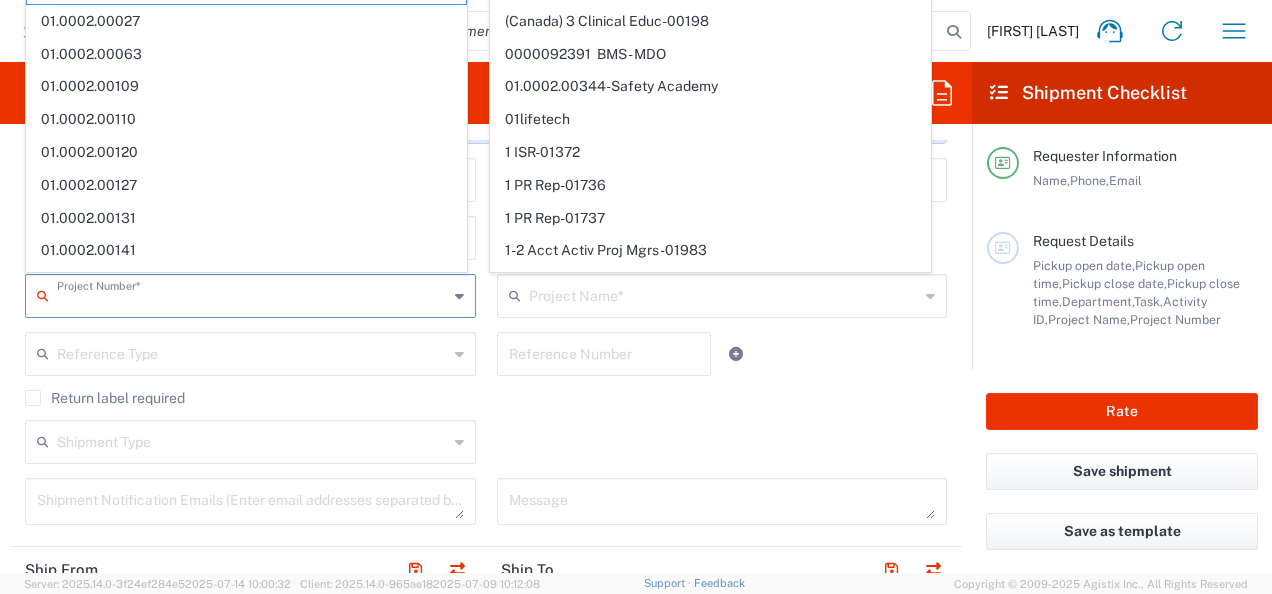 drag, startPoint x: 58, startPoint y: 300, endPoint x: 167, endPoint y: 288, distance: 109.65856 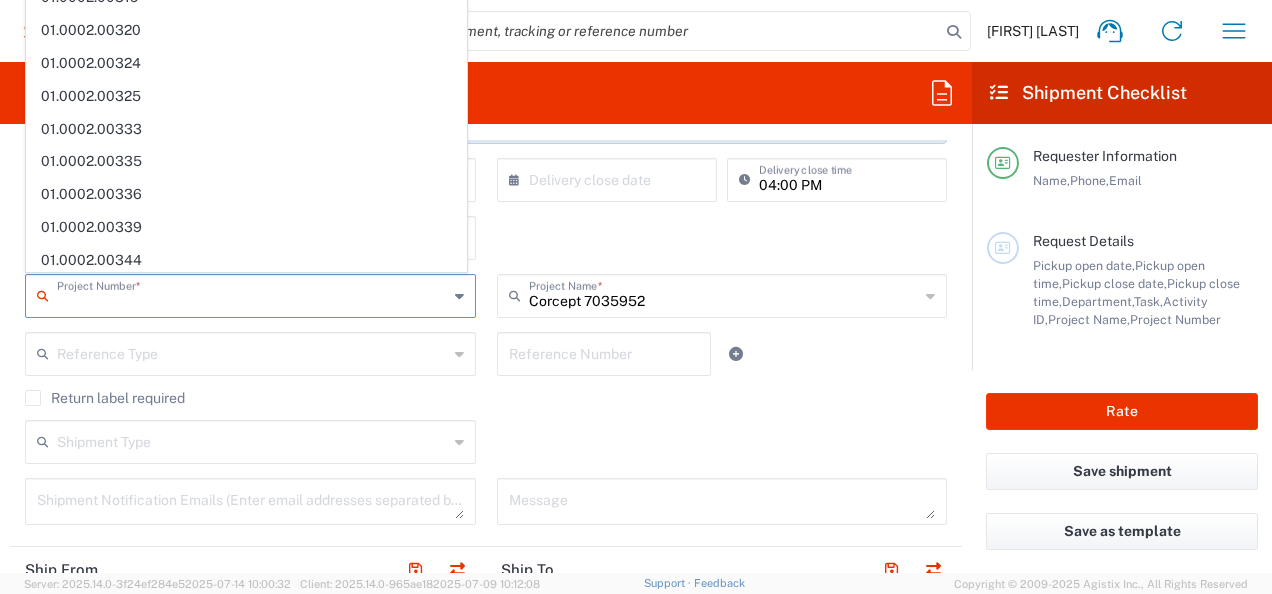 scroll, scrollTop: 1338, scrollLeft: 0, axis: vertical 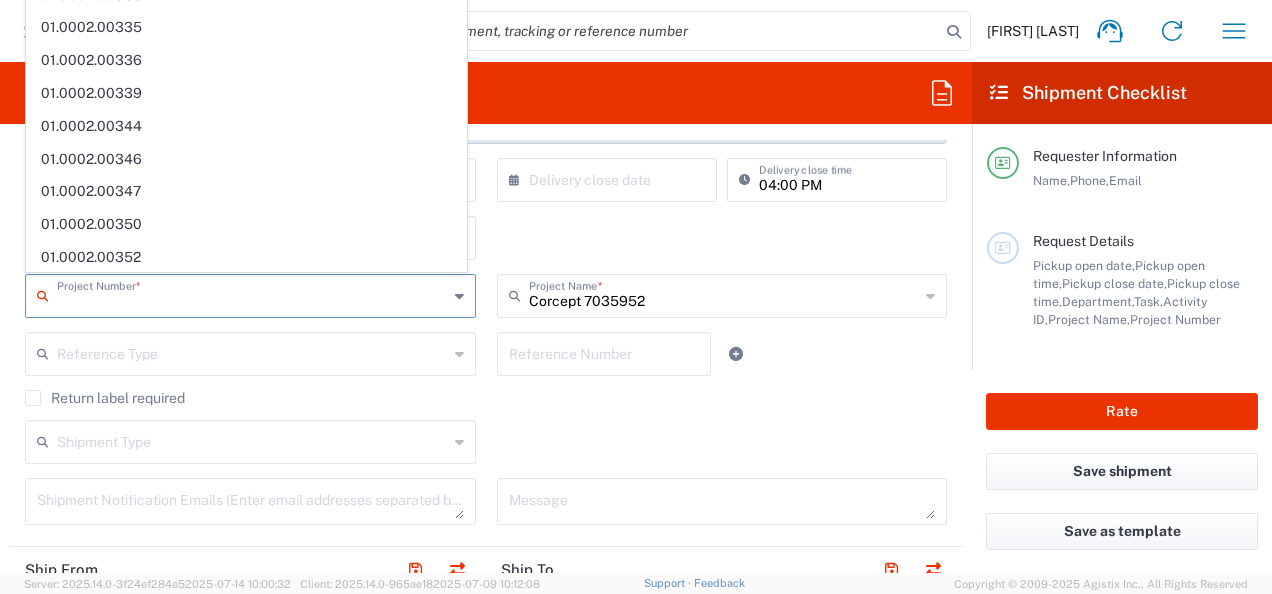 click at bounding box center (252, 294) 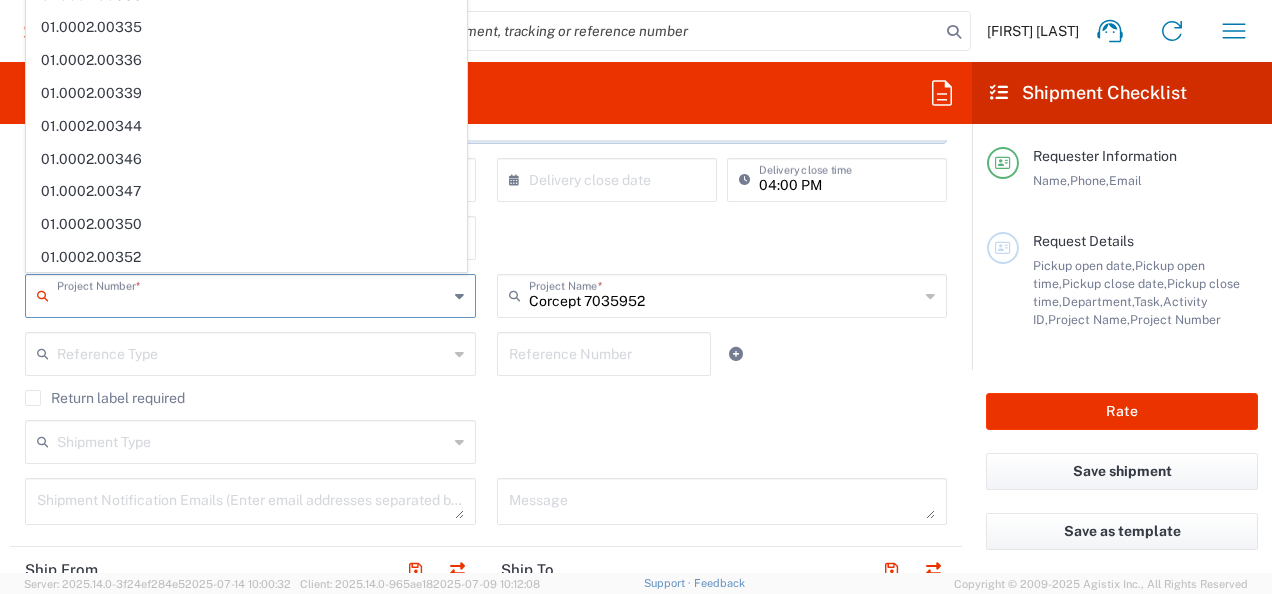 click 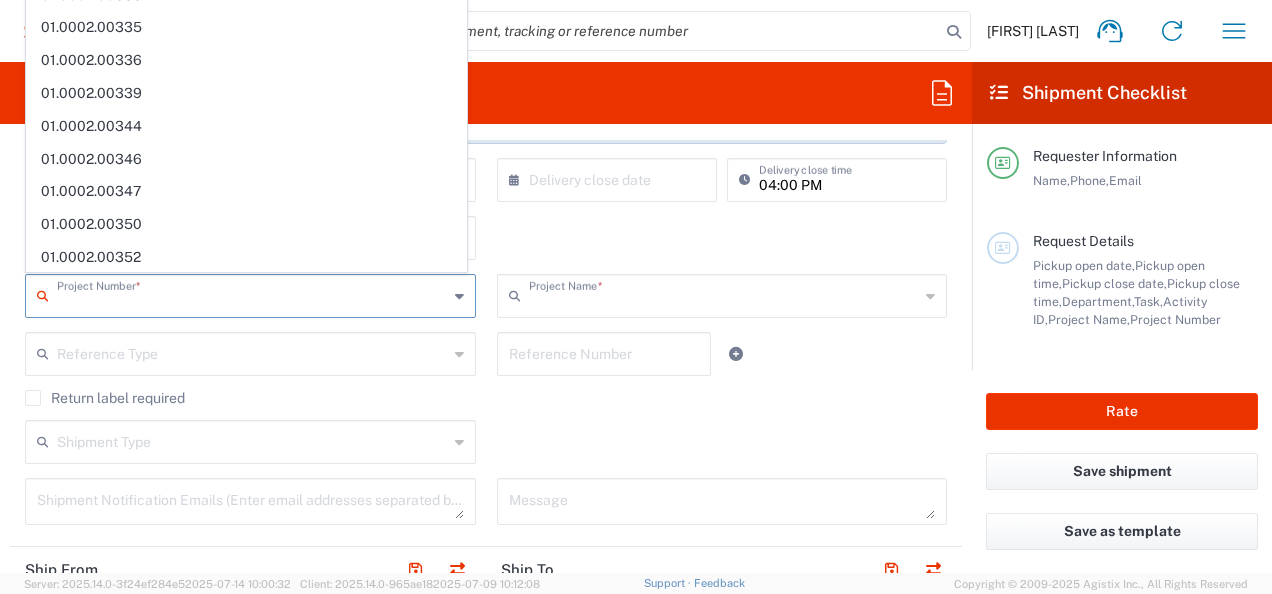 click at bounding box center (724, 294) 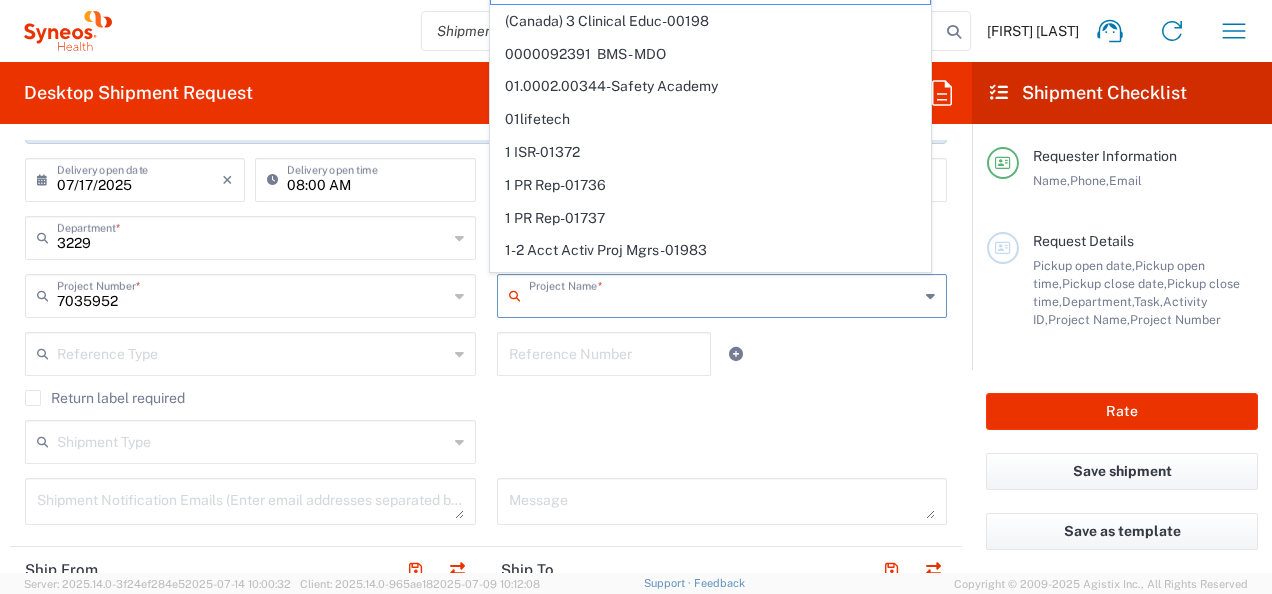 click 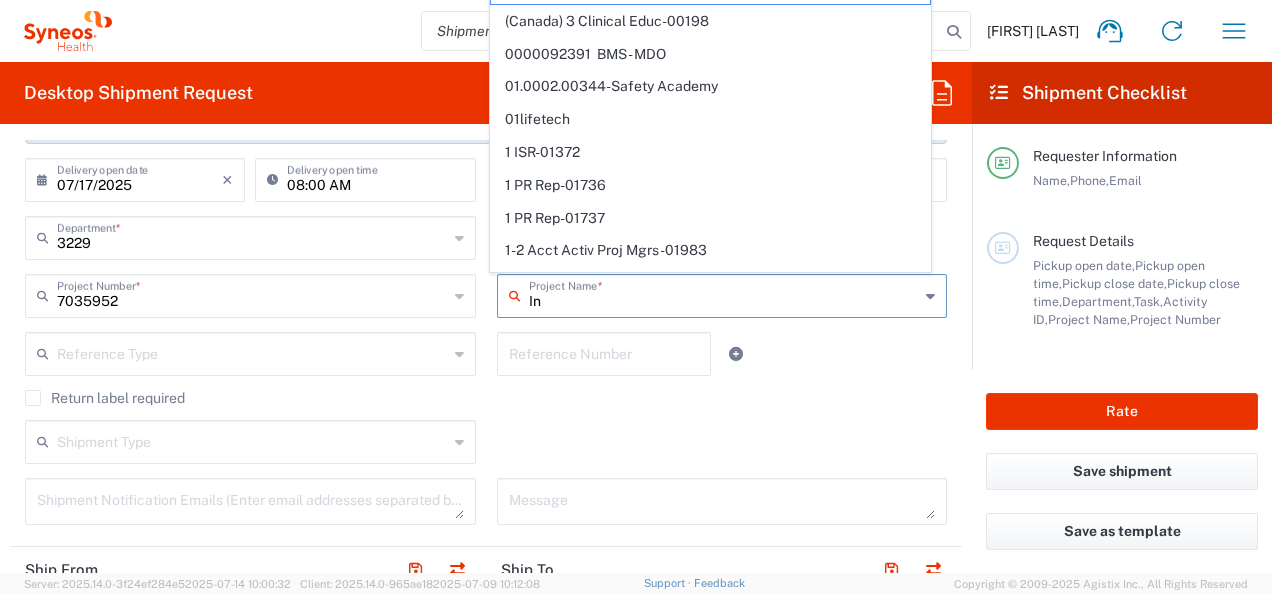 click 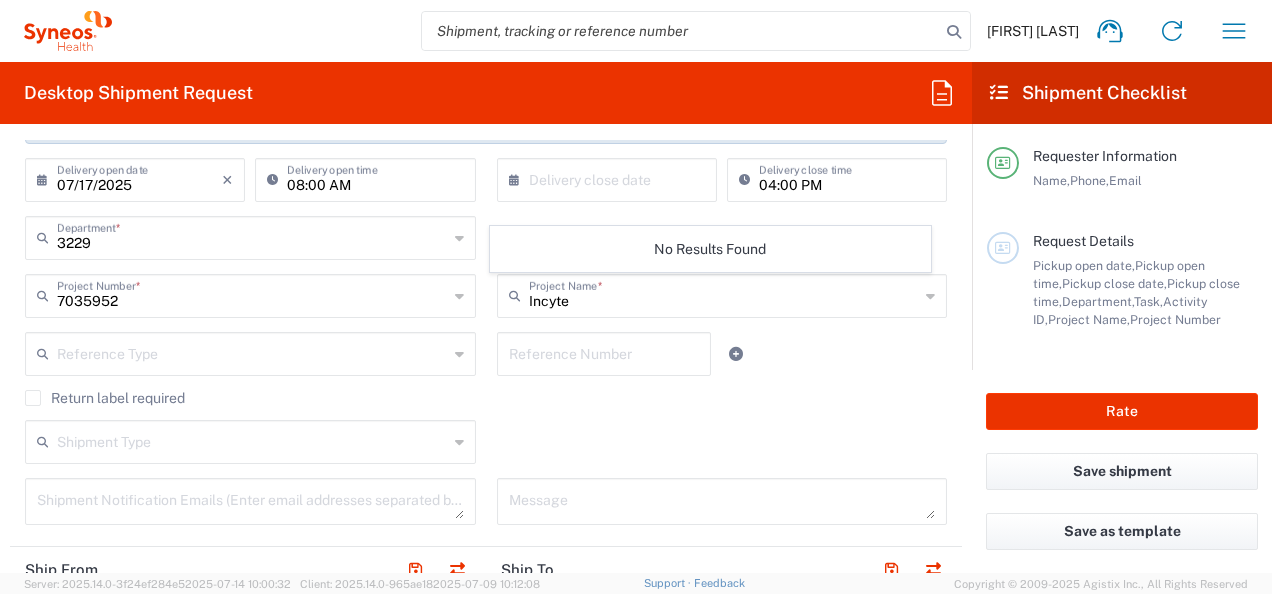 click on "Incyte  Project Name  *" 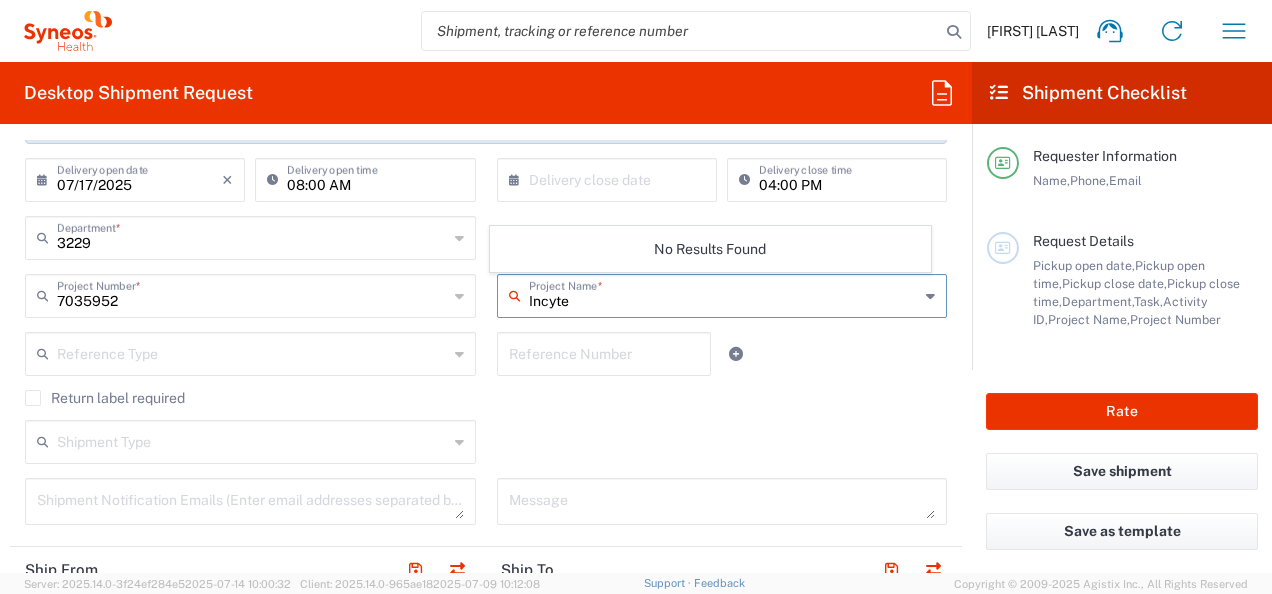 click 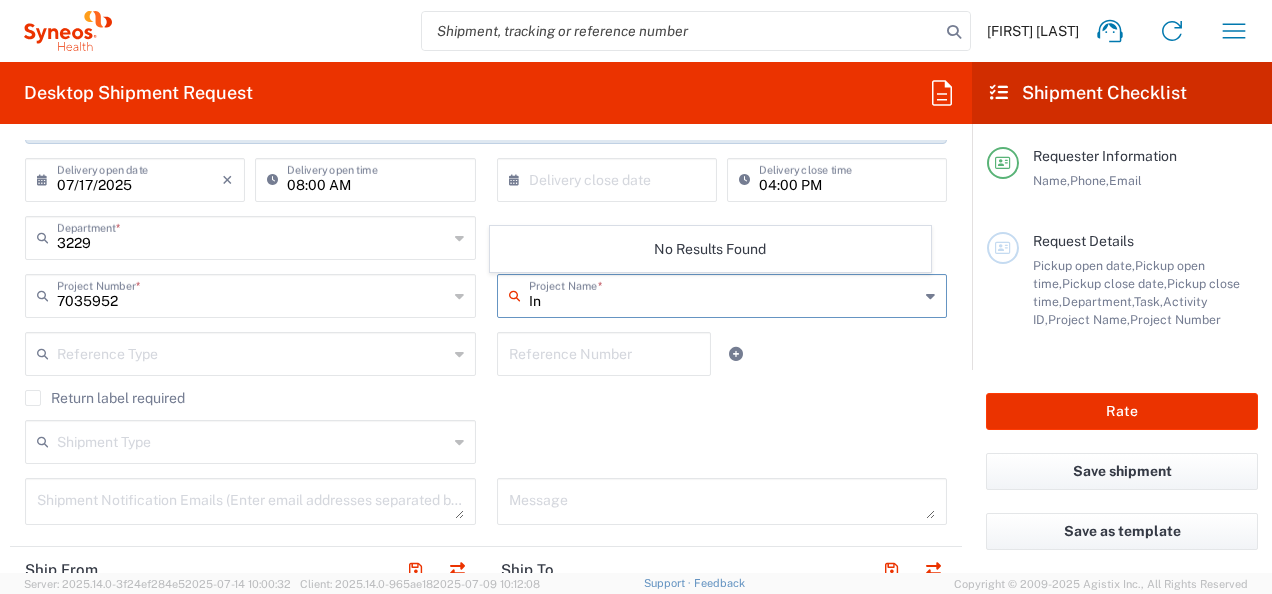 type on "I" 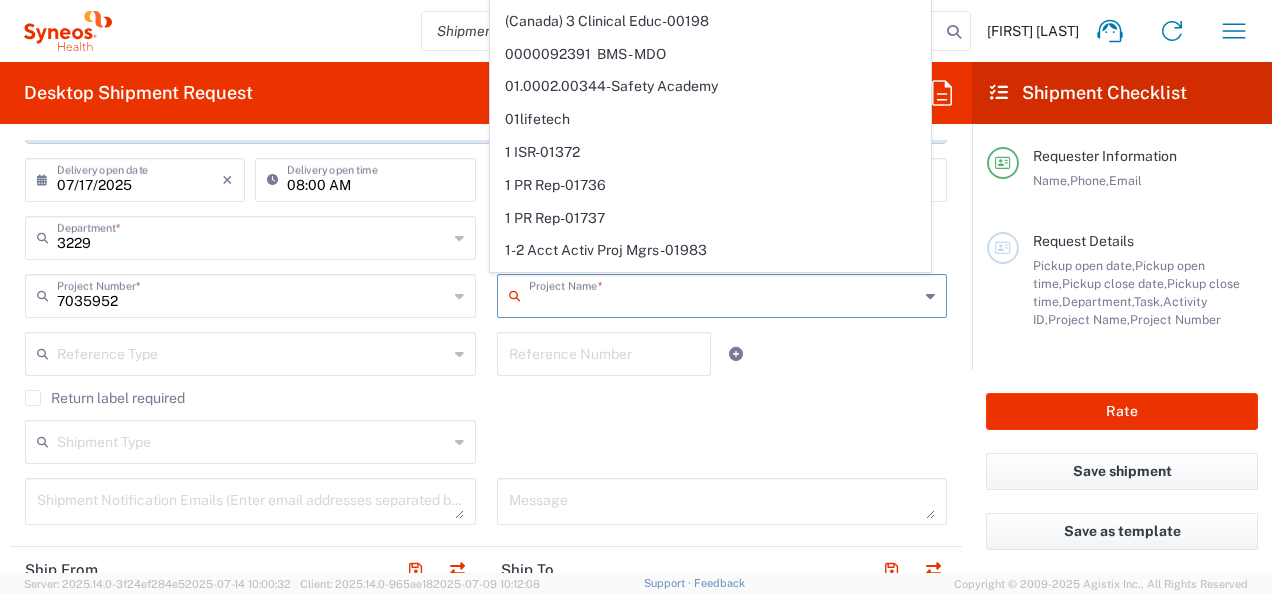 type 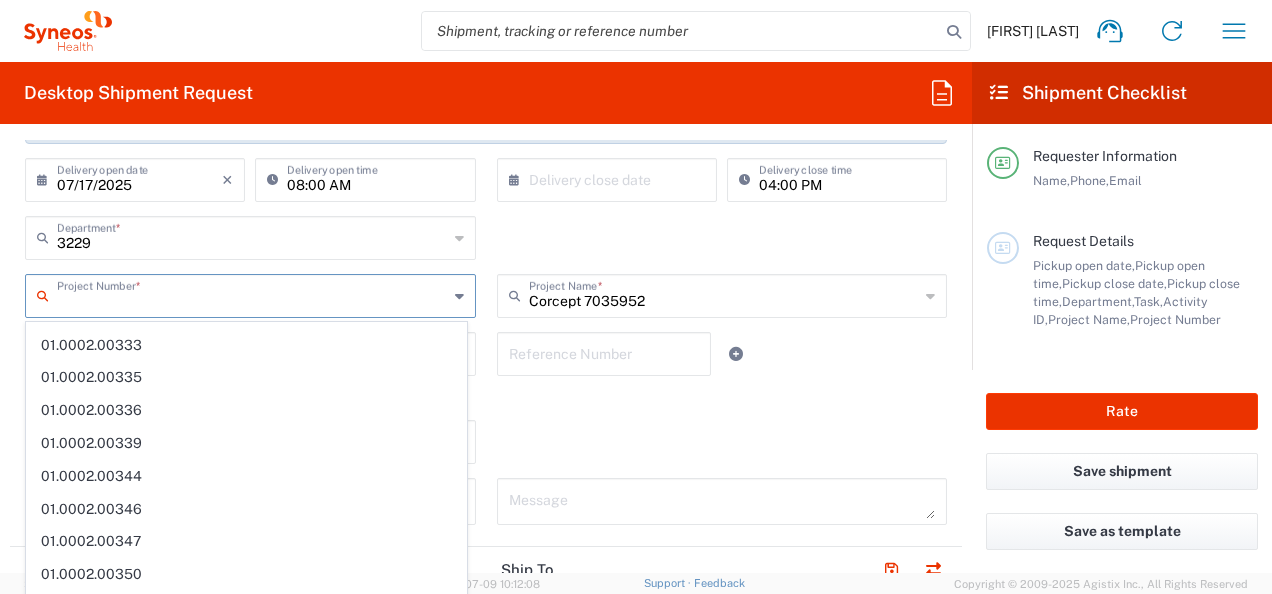 scroll, scrollTop: 0, scrollLeft: 0, axis: both 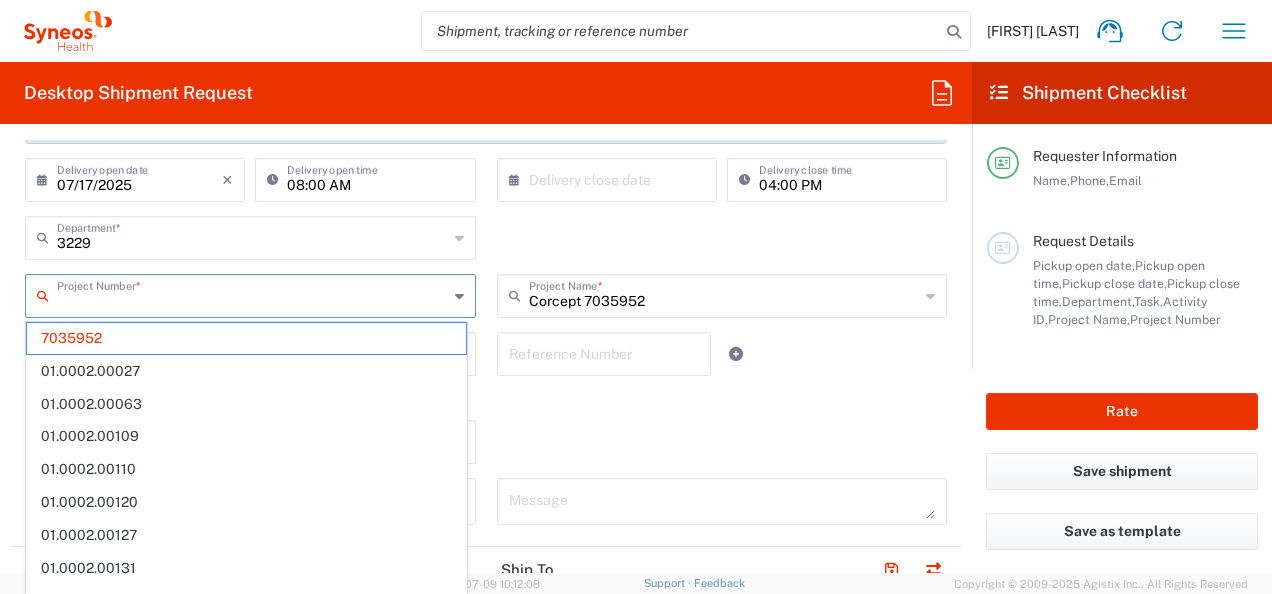 click at bounding box center (252, 294) 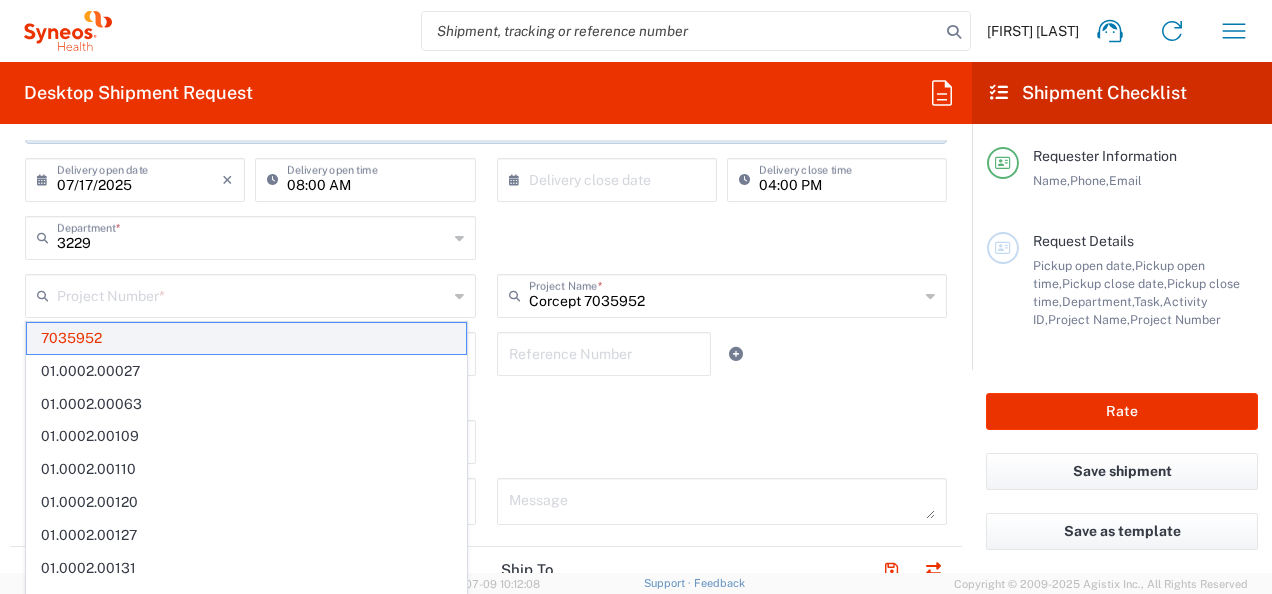 click on "7035952" 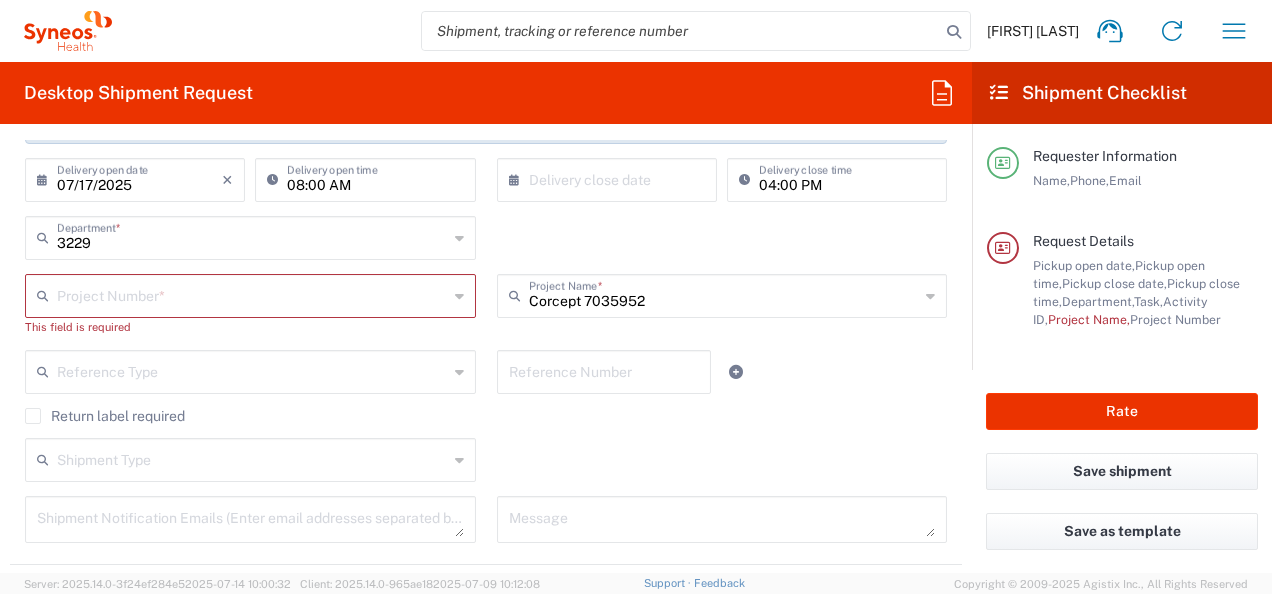 click on "Project Number  * 7035952 01.0002.00027 01.0002.00063 01.0002.00109 01.0002.00110 01.0002.00120 01.0002.00127 01.0002.00131 01.0002.00141 01.0002.00147 01.0002.00163 01.0002.00167 01.0002.00172 01.0002.00176 01.0002.00191 01.0002.00196 01.0002.00197 01.0002.00198 01.0002.00199 01.0002.00200 01.0002.00203 01.0002.00212 01.0002.00213 01.0002.00216 01.0002.00218 01.0002.00223 01.0002.00229 01.0002.00231 01.0002.00234 01.0002.00241 01.0002.00264 01.0002.00288 01.0002.00297 01.0002.00298 01.0002.00304 01.0002.00313 01.0002.00314 01.0002.00319 01.0002.00320 01.0002.00324 01.0002.00325 01.0002.00333 01.0002.00335 01.0002.00336 01.0002.00339 01.0002.00344 01.0002.00346 01.0002.00347 01.0002.00350 01.0002.00352 01.0002.00357 This field is required" 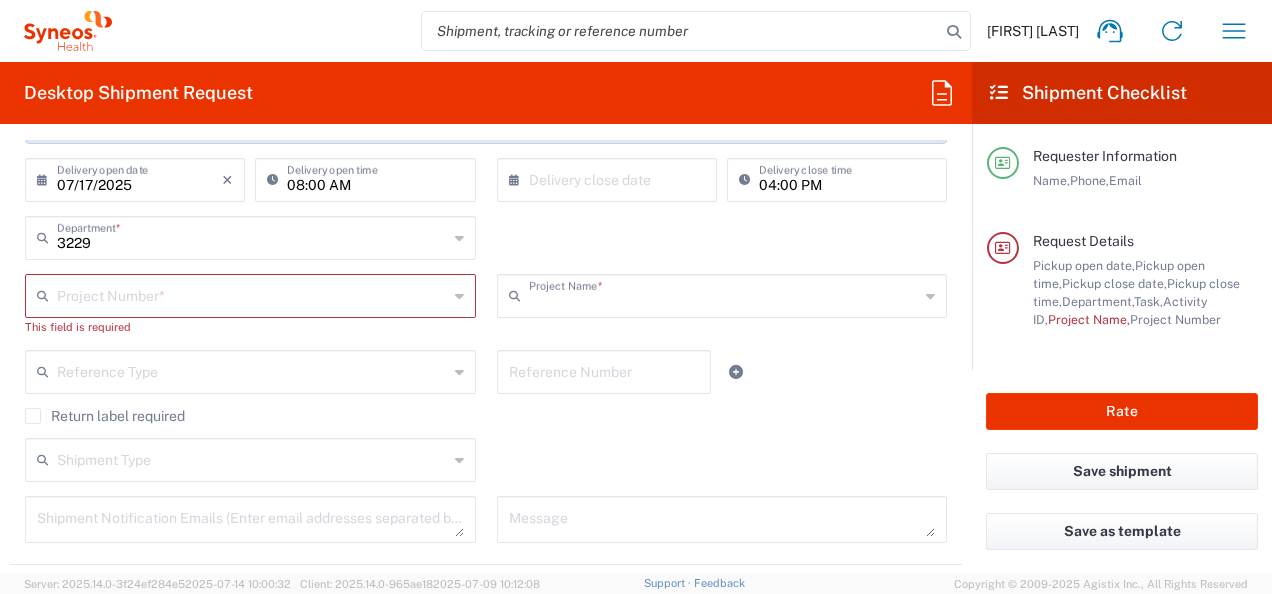 click at bounding box center (724, 294) 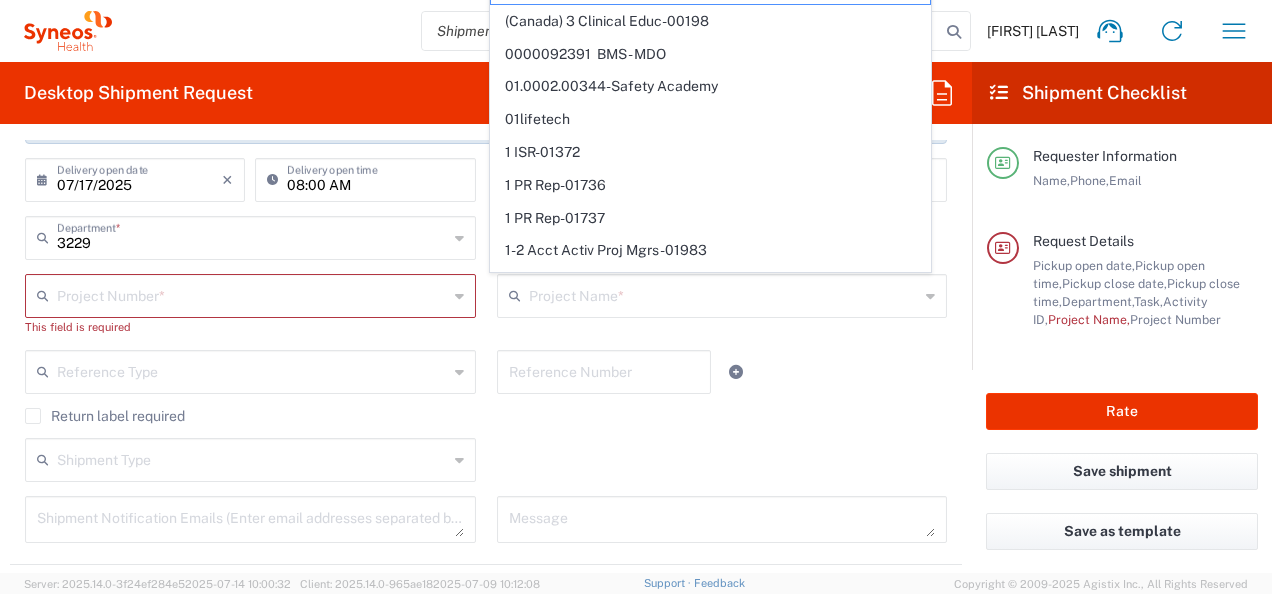 click on "This field is required" 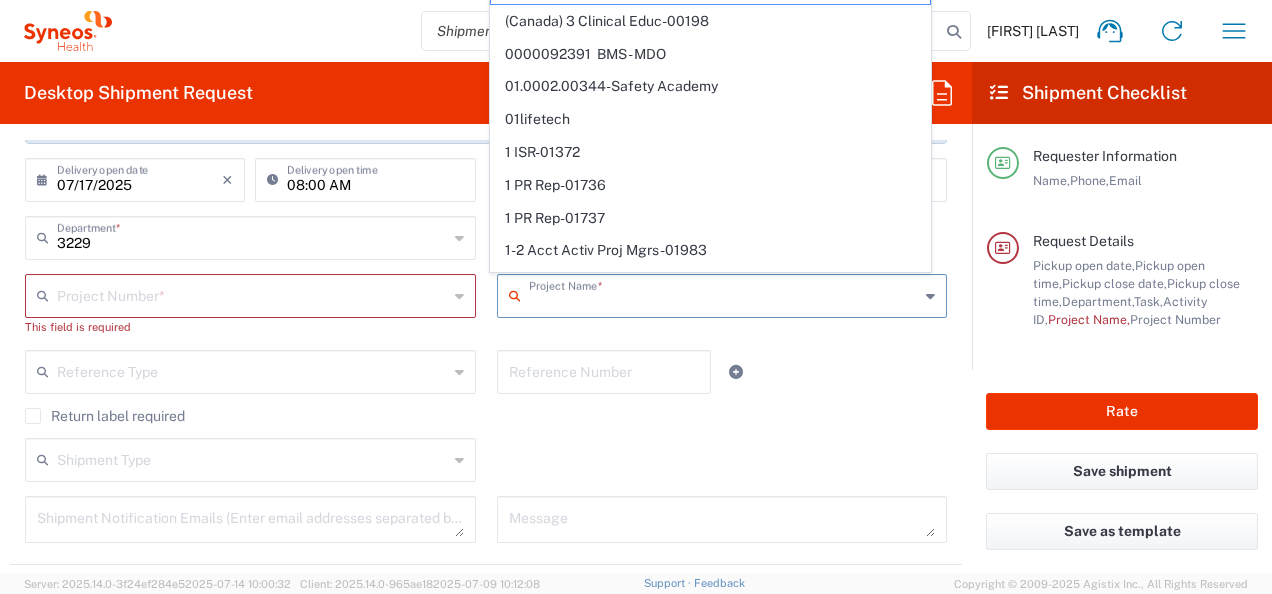 drag, startPoint x: 658, startPoint y: 303, endPoint x: 554, endPoint y: 290, distance: 104.80935 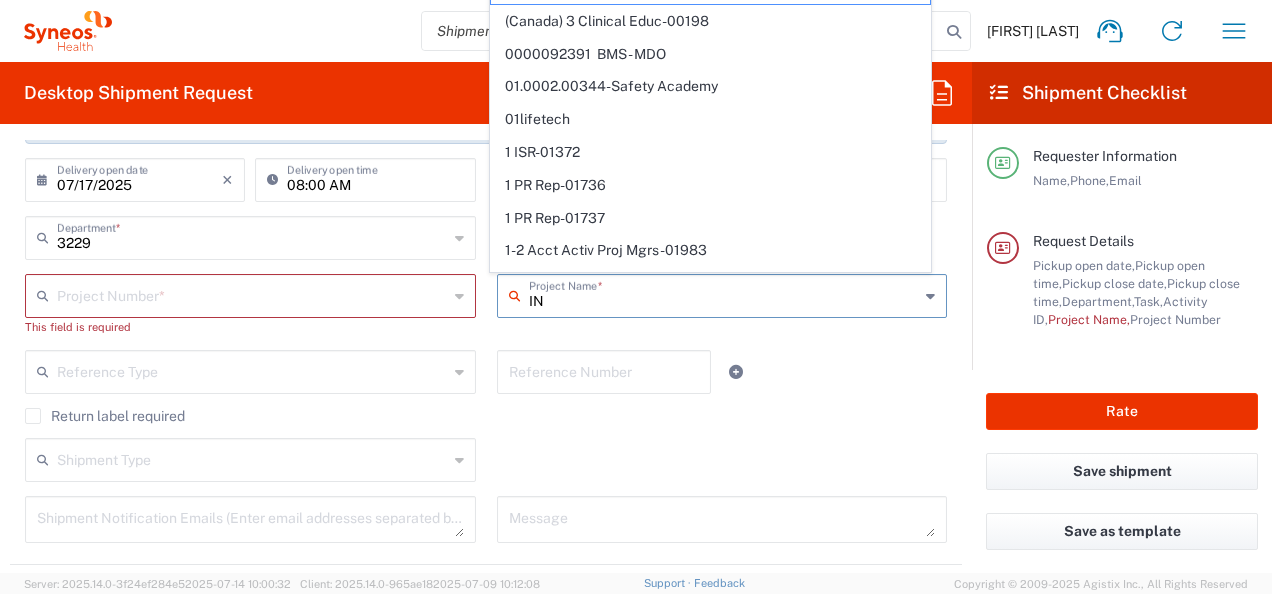 type on "INC" 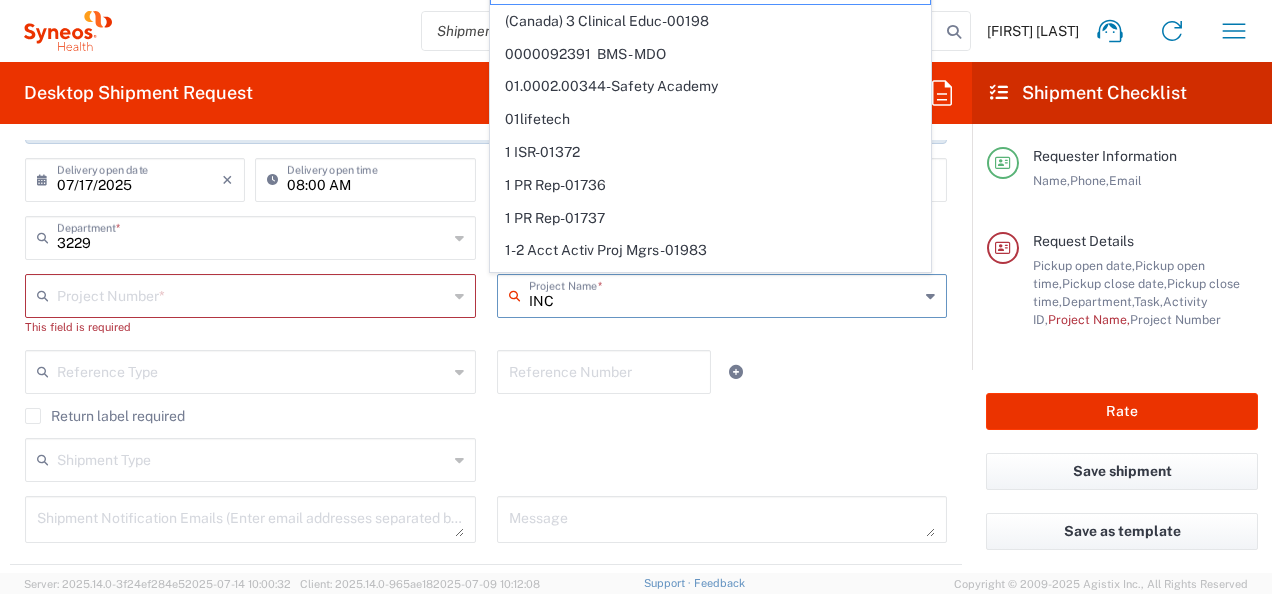type on "7035952" 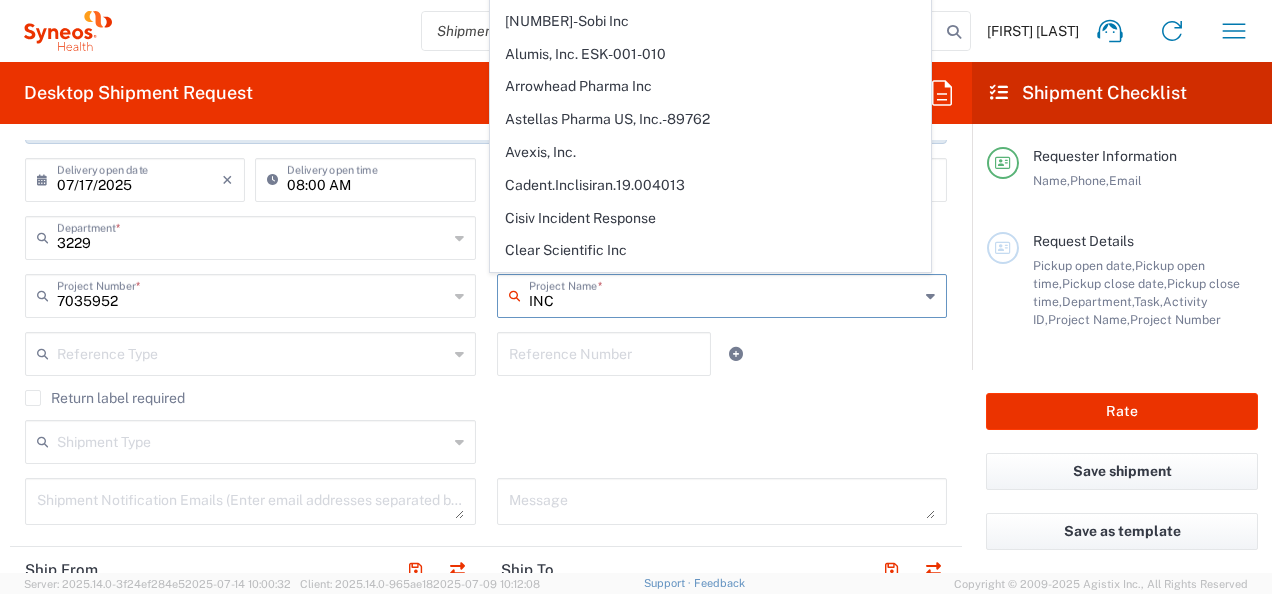 type on "INC" 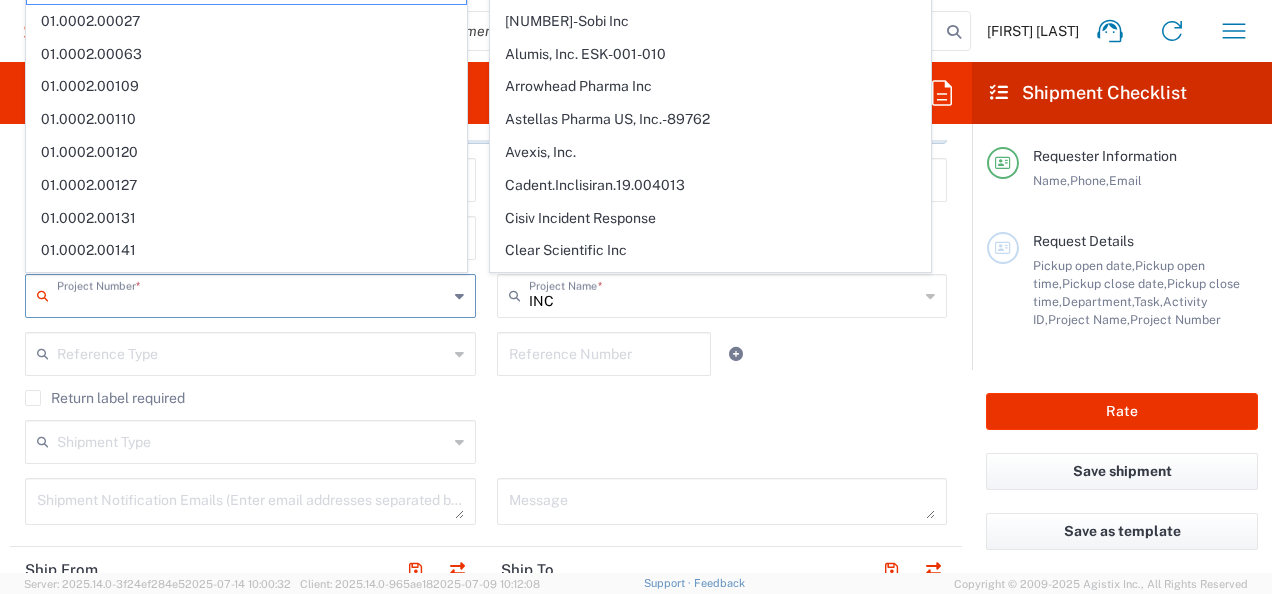 click at bounding box center [252, 294] 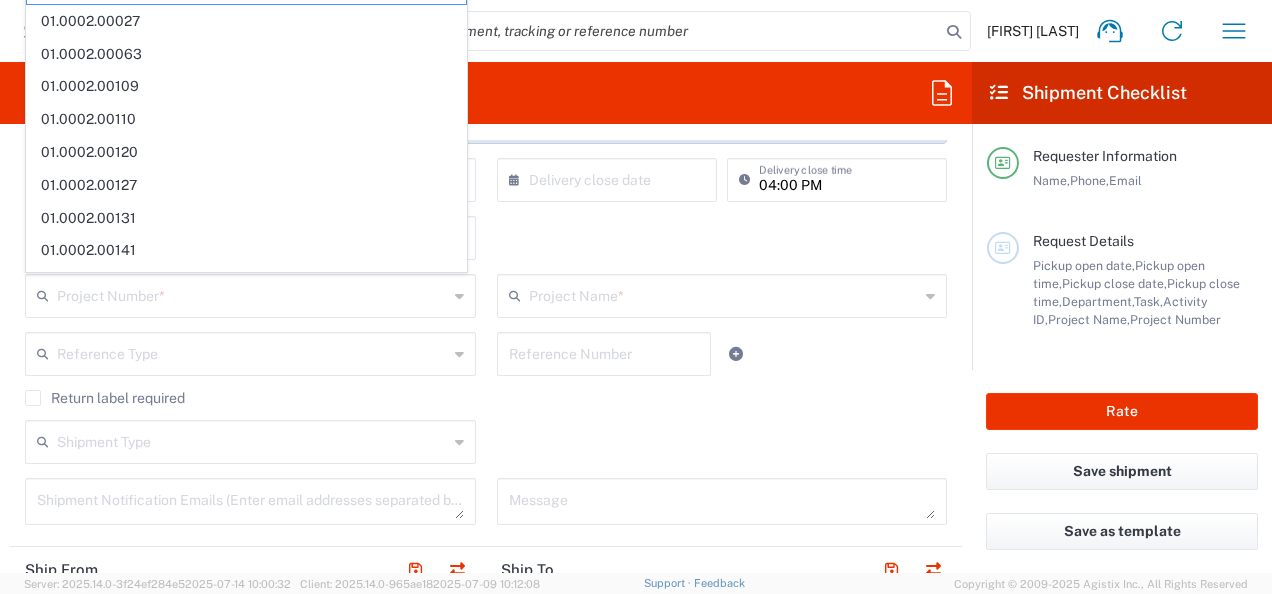 click on "Project Name  *" 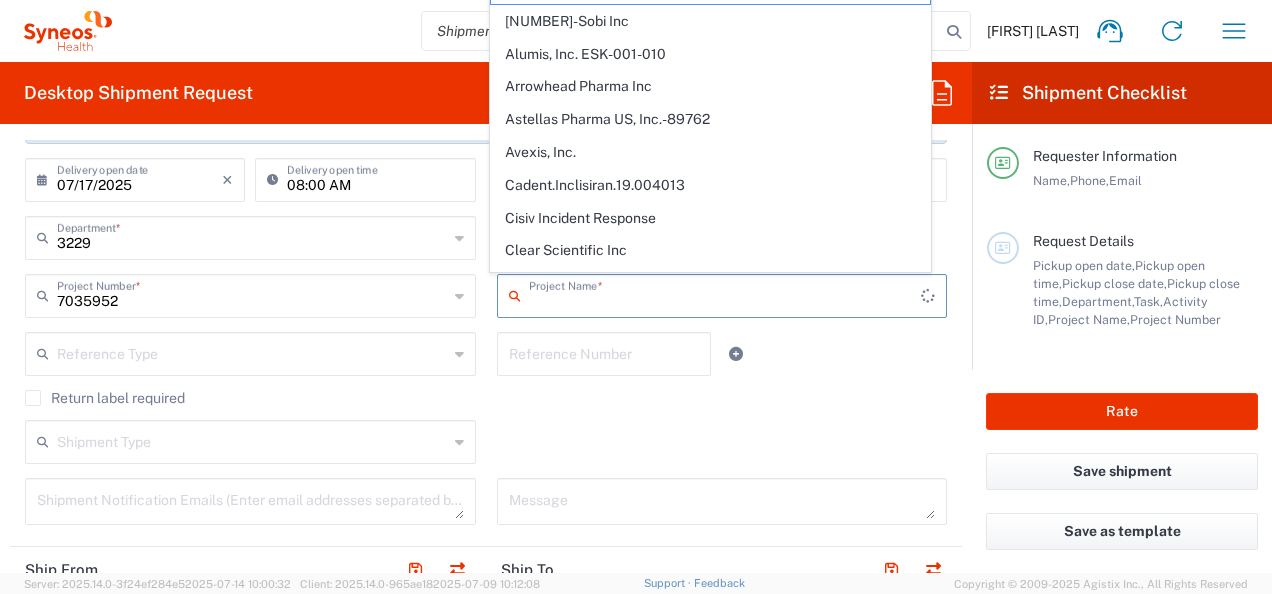 click on "Project Name  *" 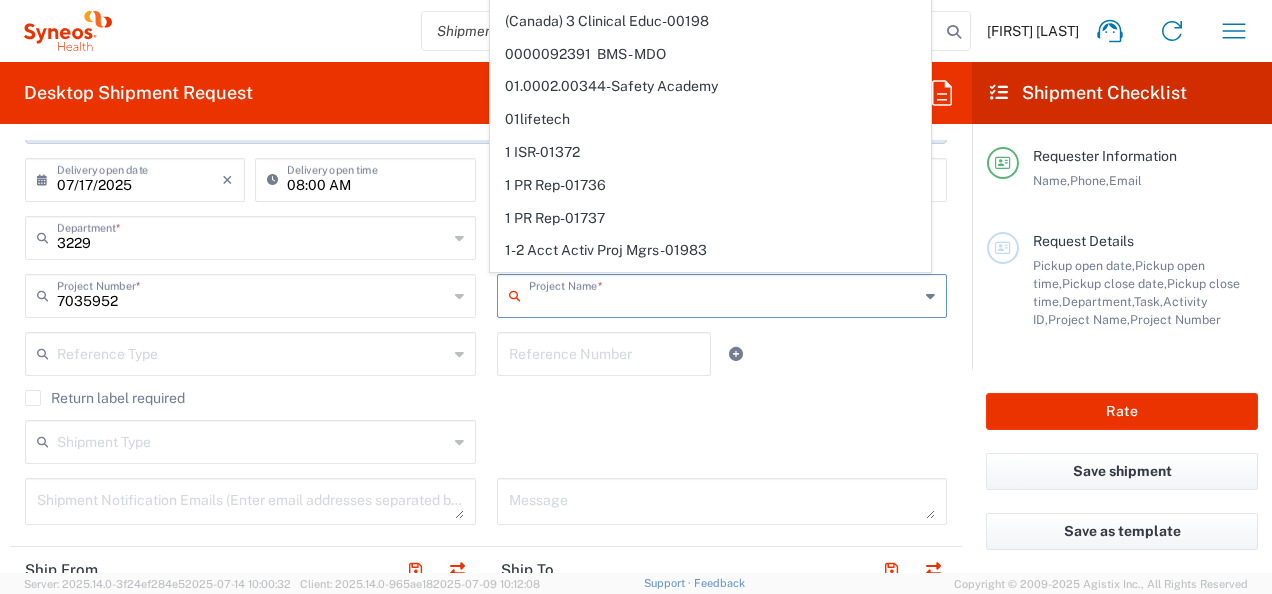 click on "Return label required" 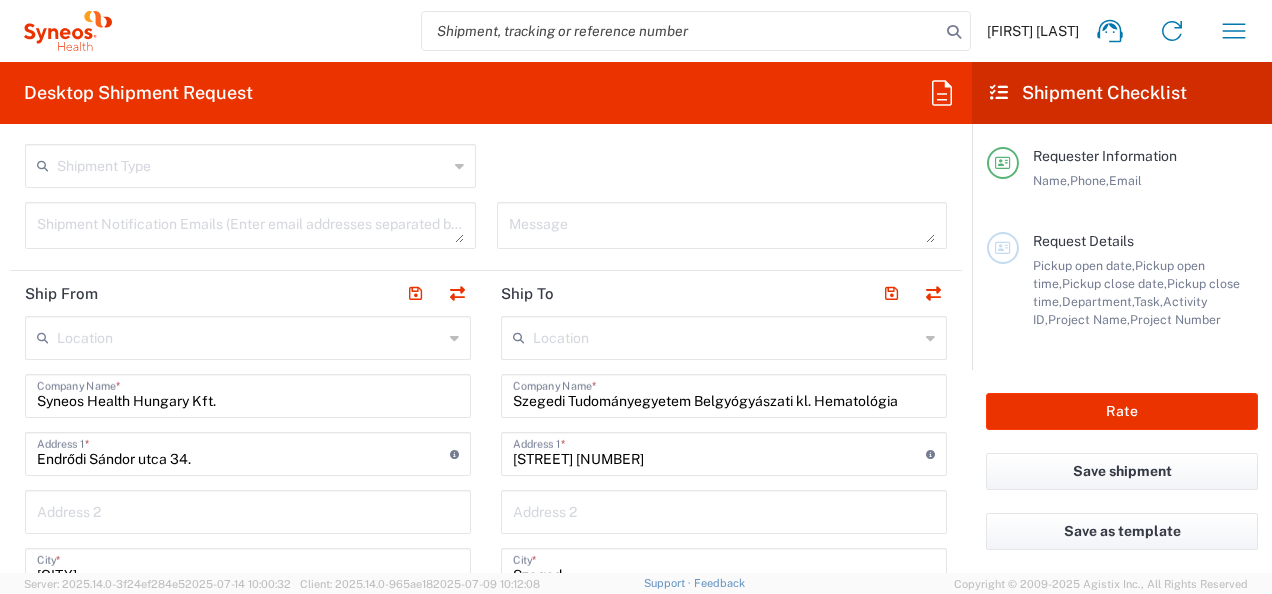 scroll, scrollTop: 680, scrollLeft: 0, axis: vertical 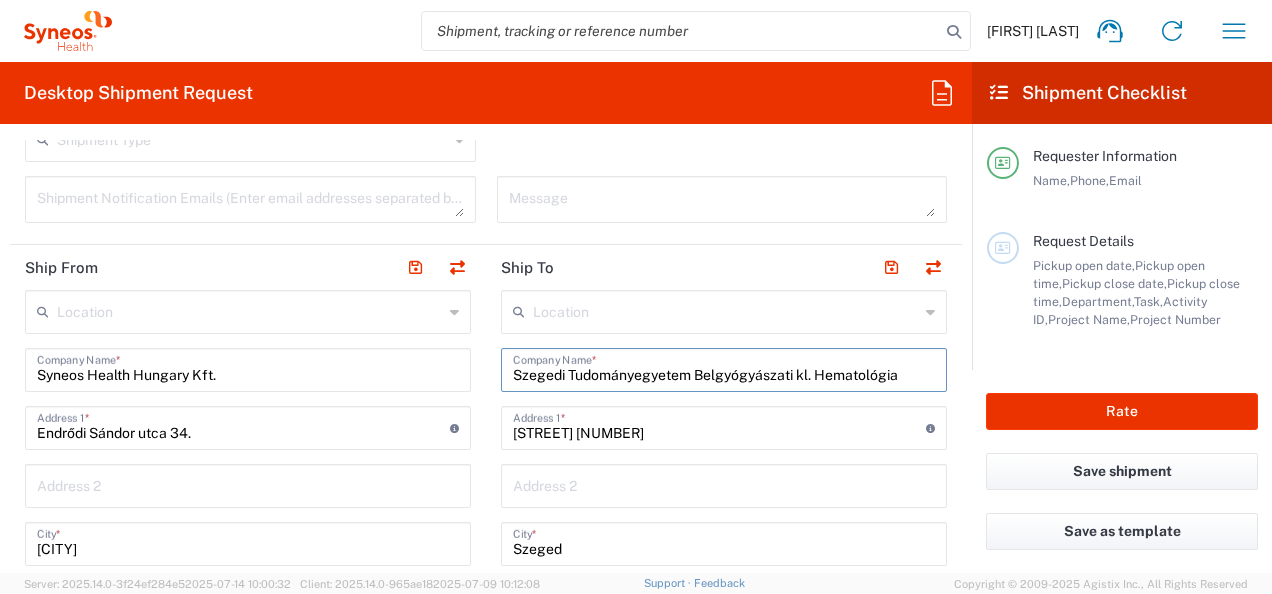 drag, startPoint x: 507, startPoint y: 372, endPoint x: 897, endPoint y: 376, distance: 390.0205 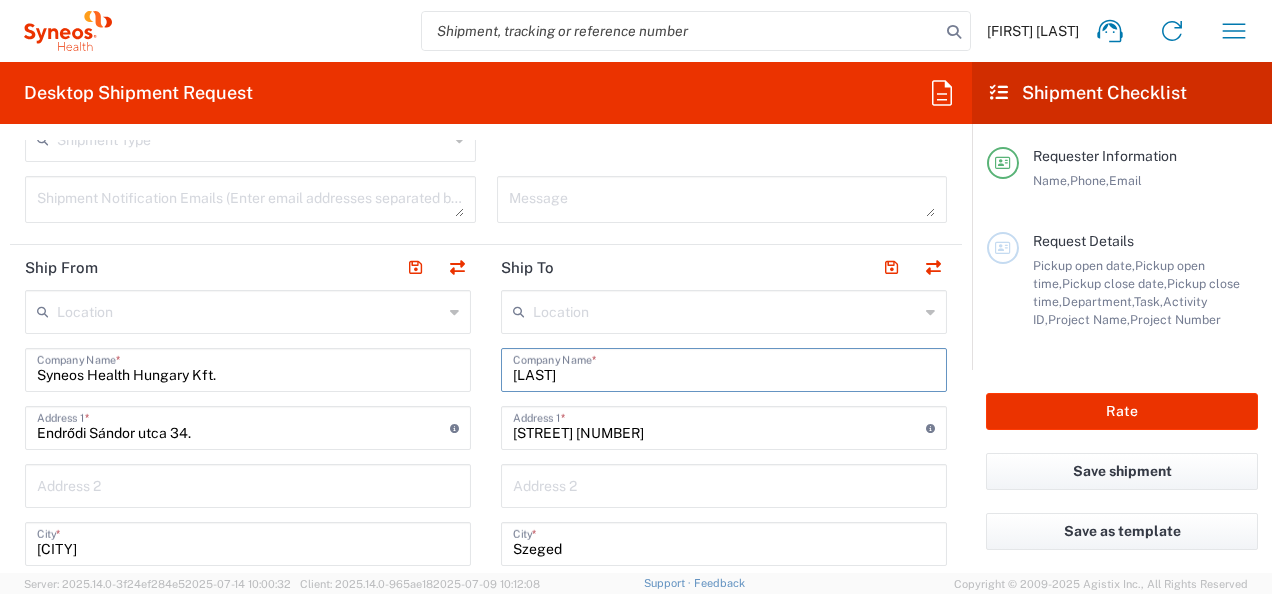 click on "Szabolc Company Name *" 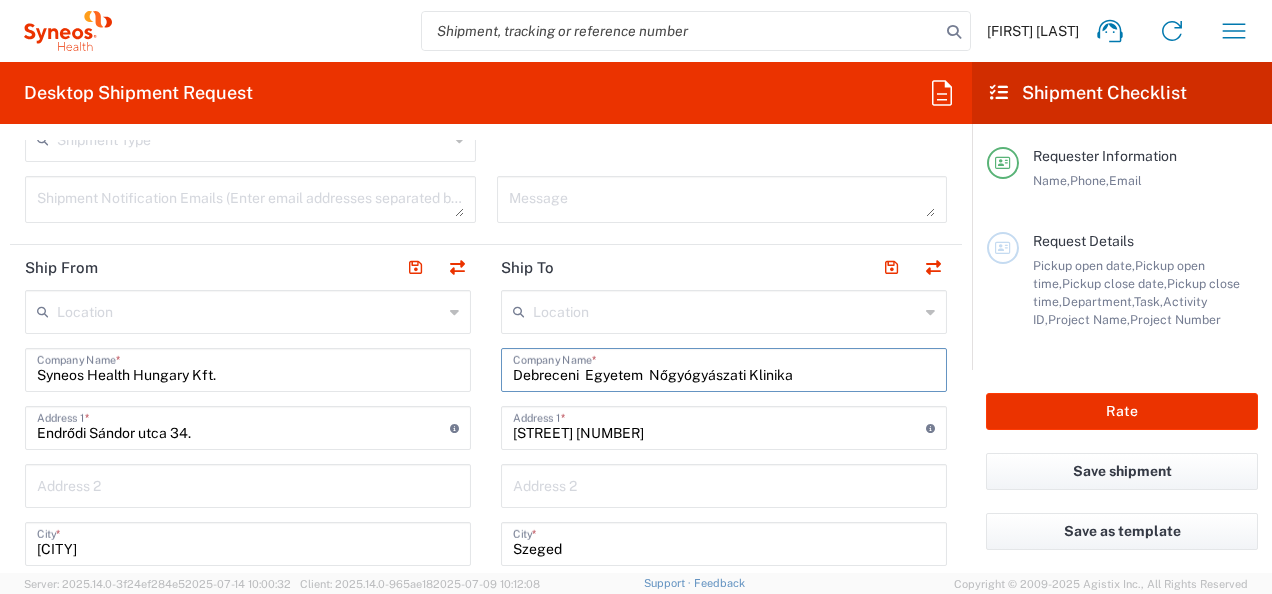 type on "Debreceni  Egyetem  Nőgyógyászati Klinika" 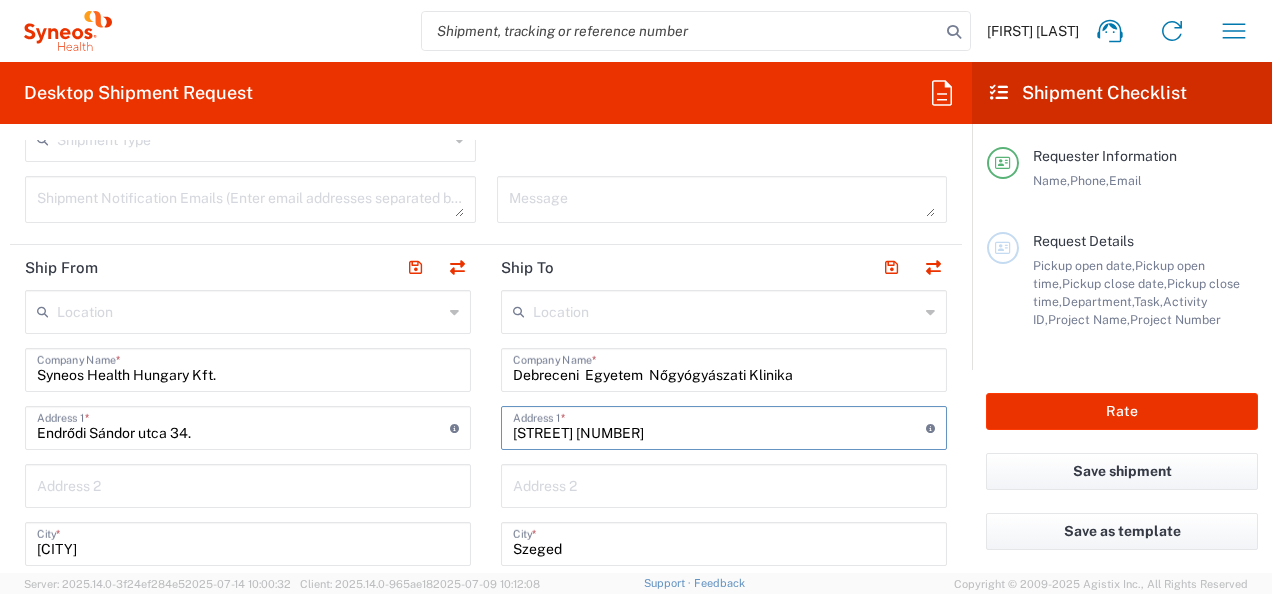 drag, startPoint x: 650, startPoint y: 428, endPoint x: 472, endPoint y: 435, distance: 178.13759 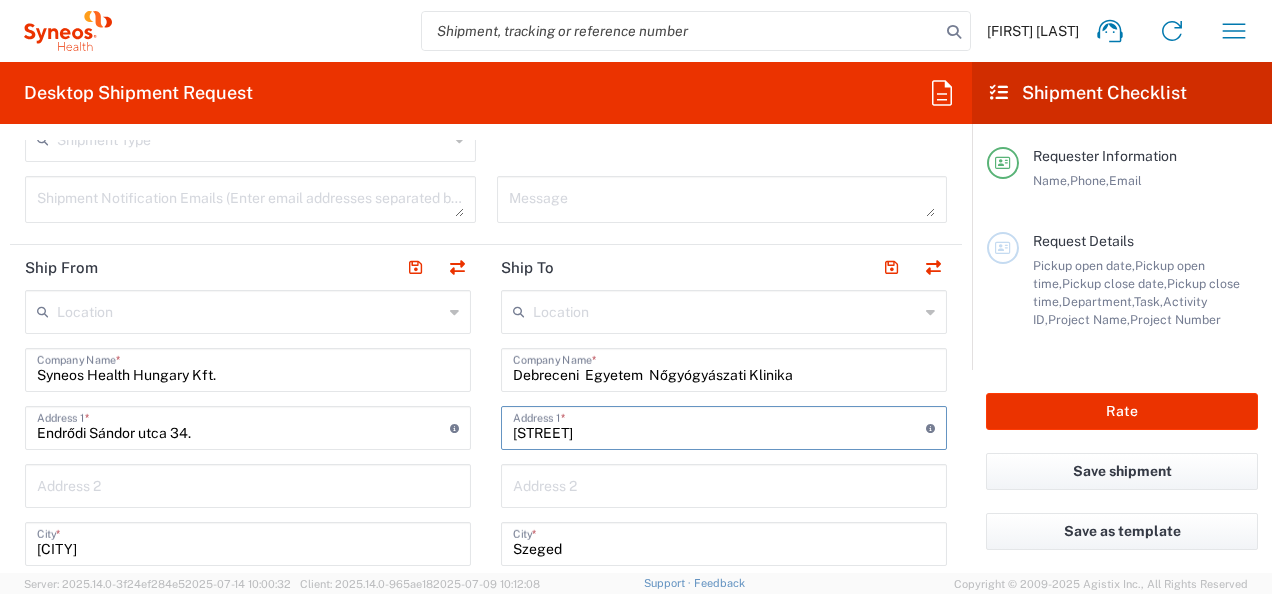 type on "[STREET]" 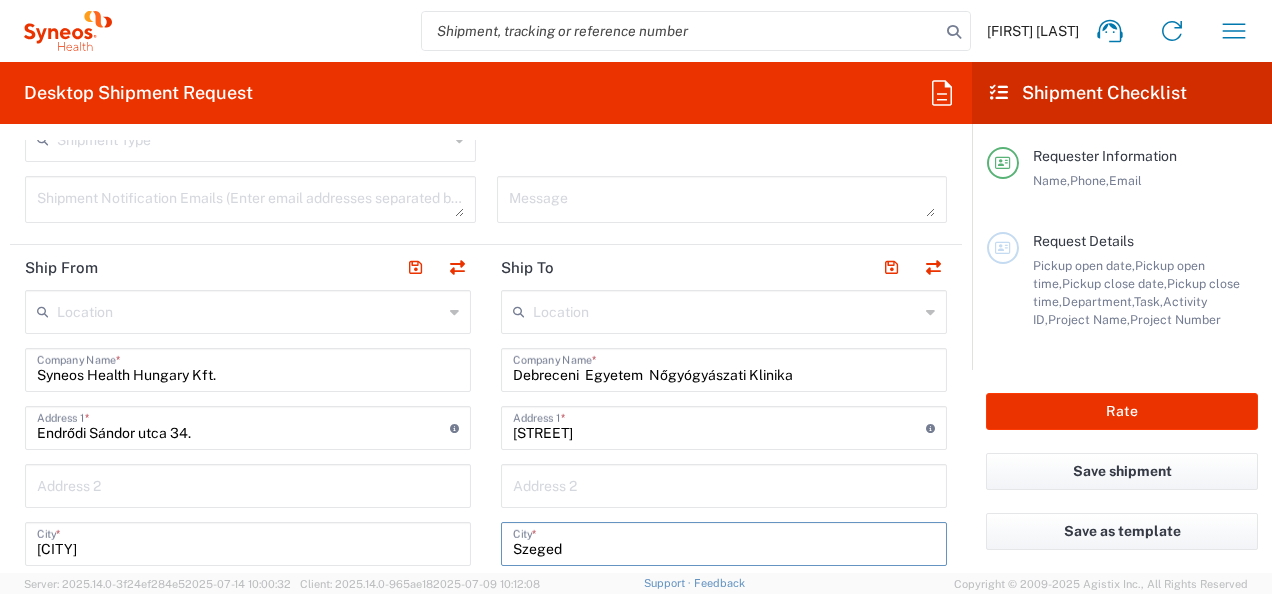 drag, startPoint x: 507, startPoint y: 546, endPoint x: 600, endPoint y: 546, distance: 93 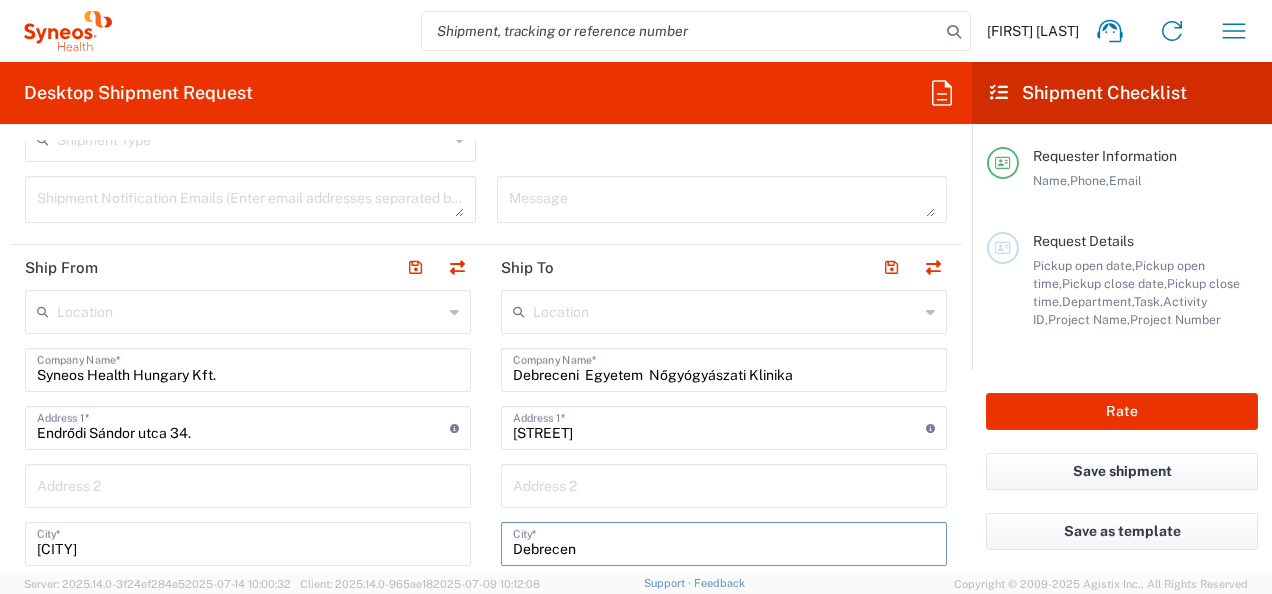 click on "Debrecen" at bounding box center (724, 542) 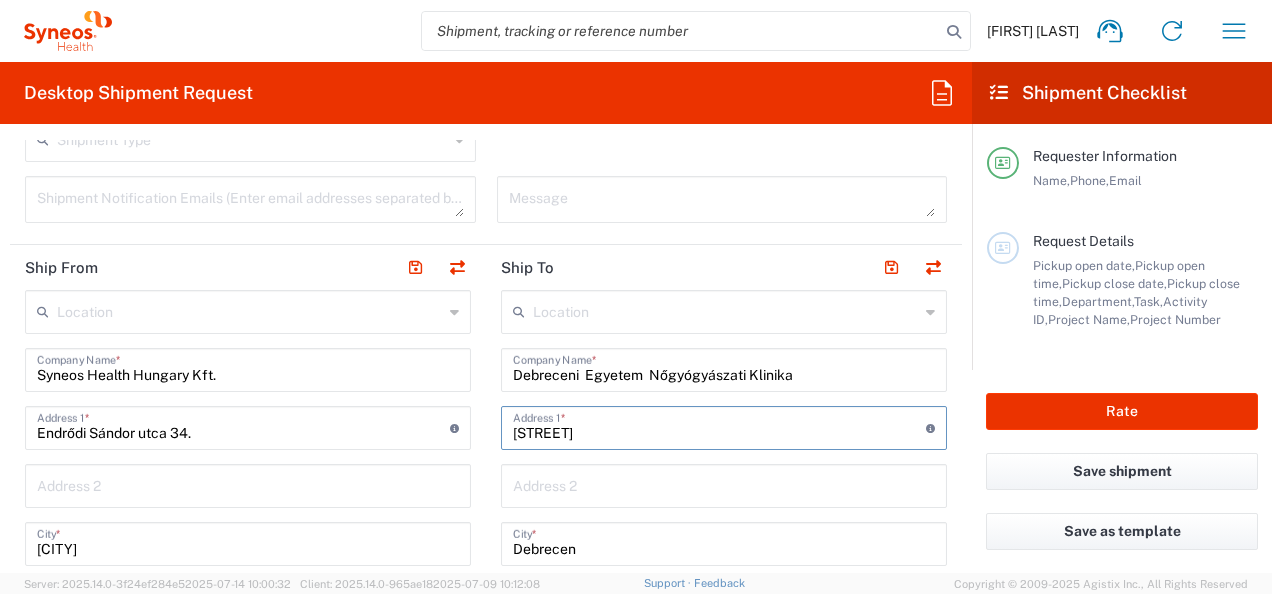 click on "[STREET]" at bounding box center (719, 426) 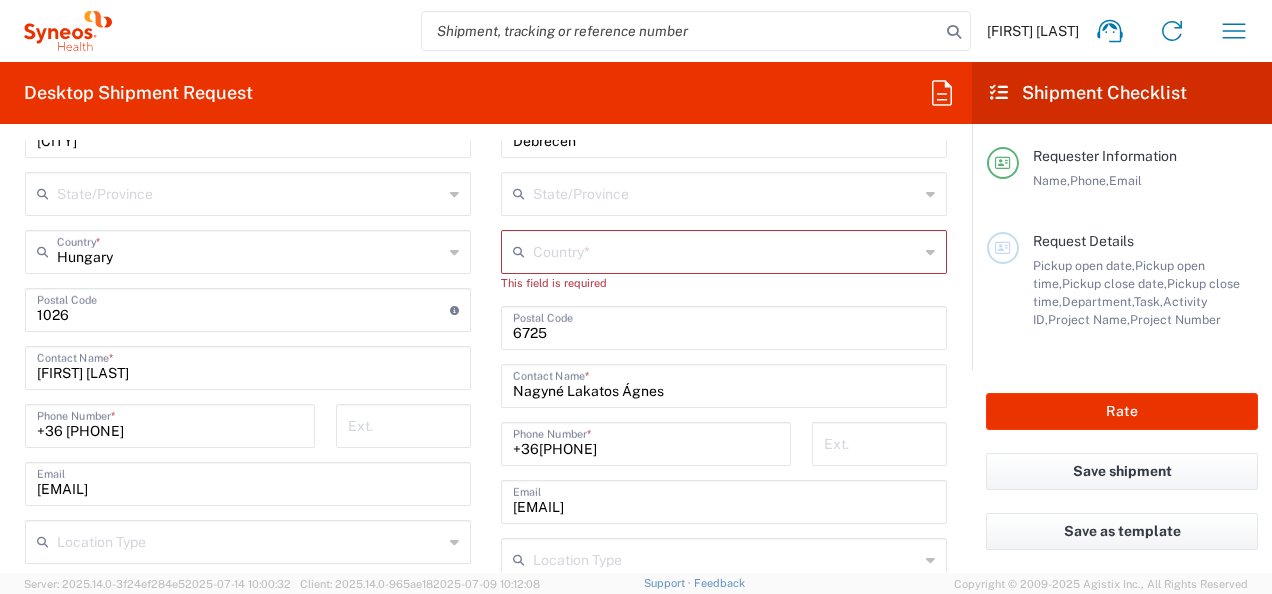 scroll, scrollTop: 1083, scrollLeft: 0, axis: vertical 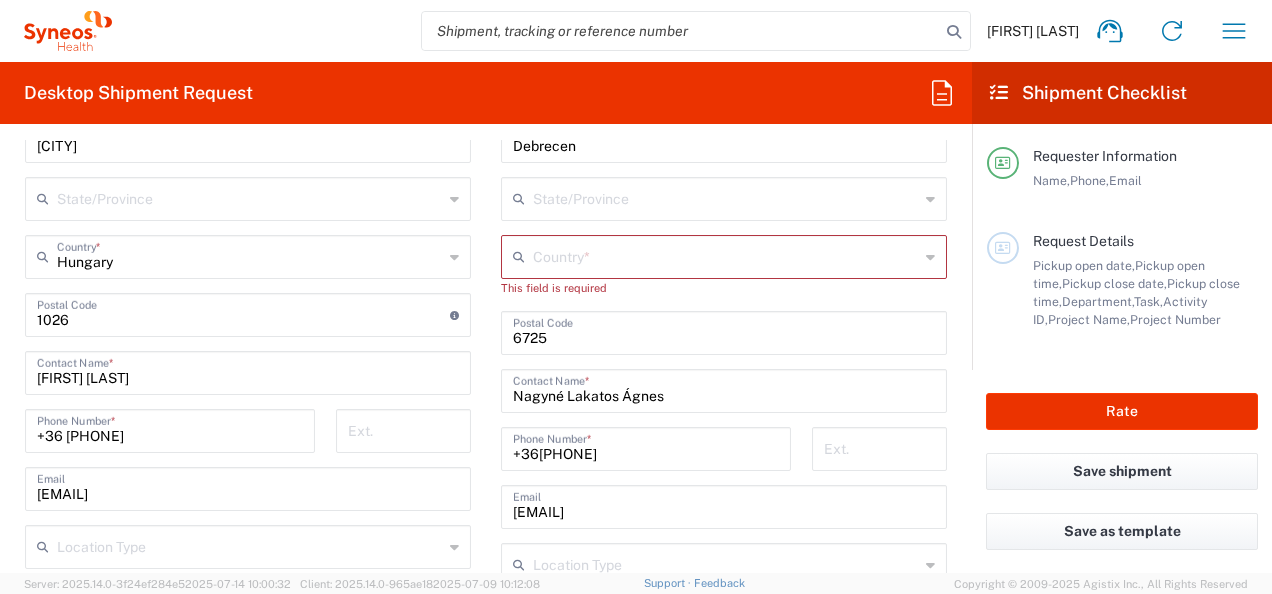 click at bounding box center (726, 255) 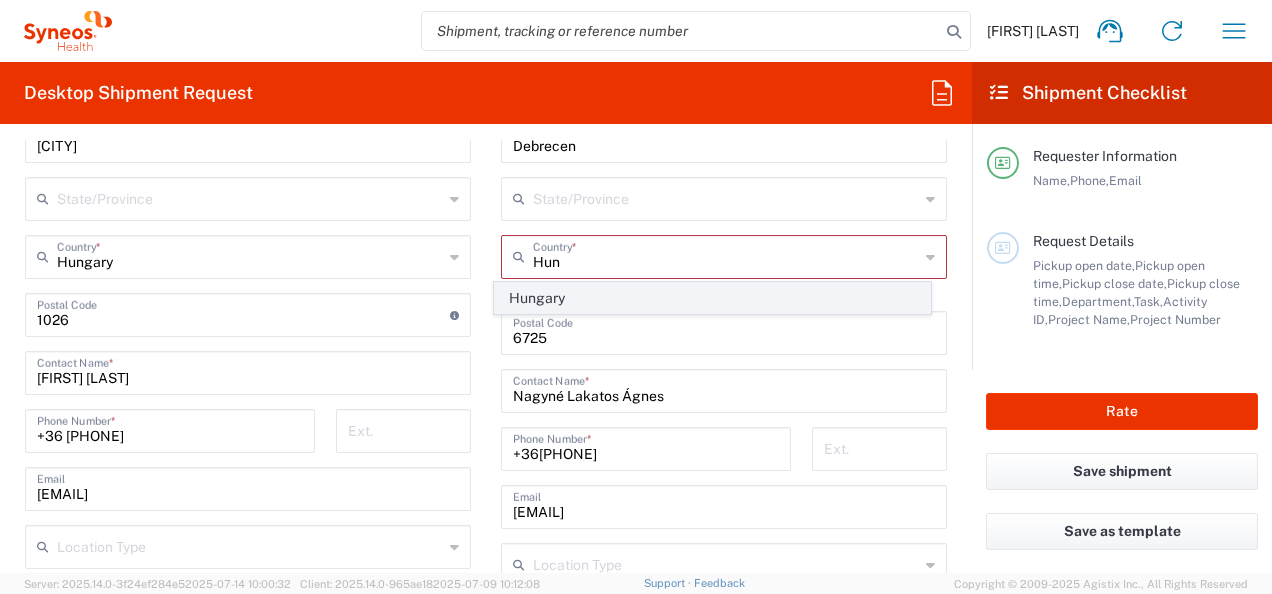 click on "Hungary" 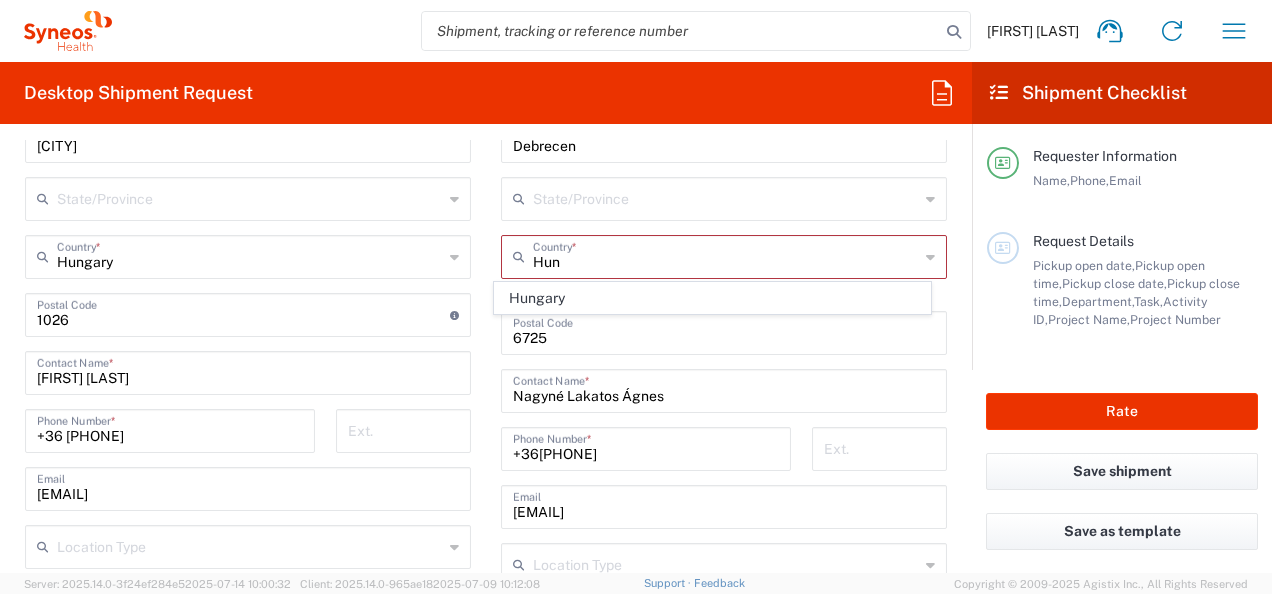 type on "Hungary" 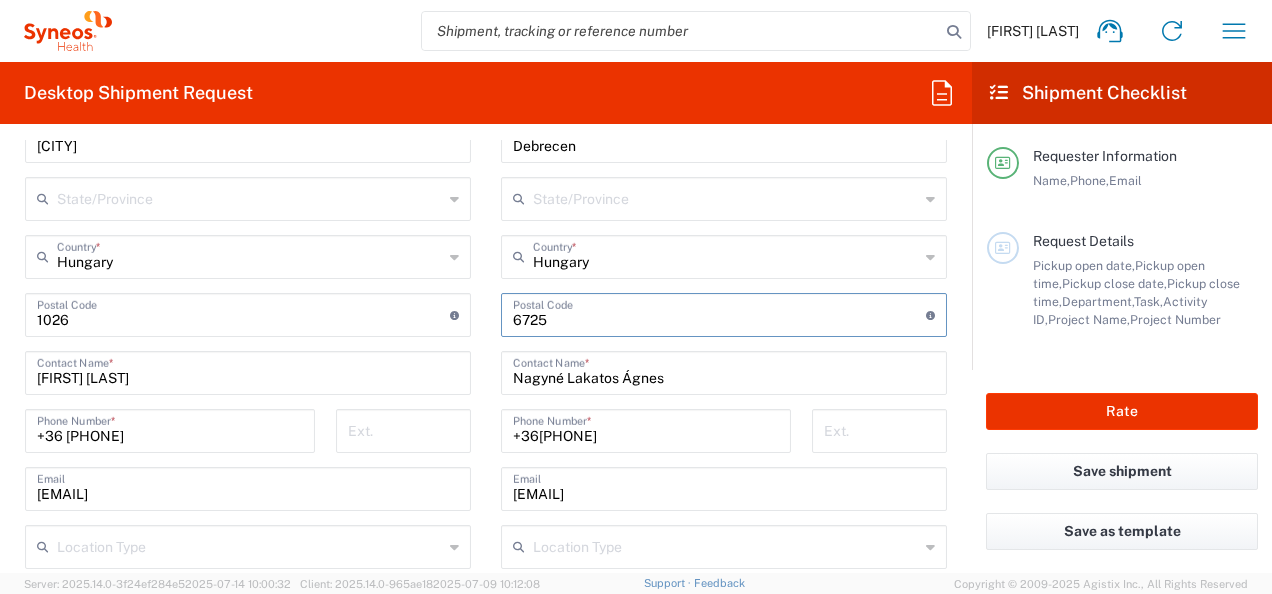 drag, startPoint x: 560, startPoint y: 313, endPoint x: 499, endPoint y: 320, distance: 61.400326 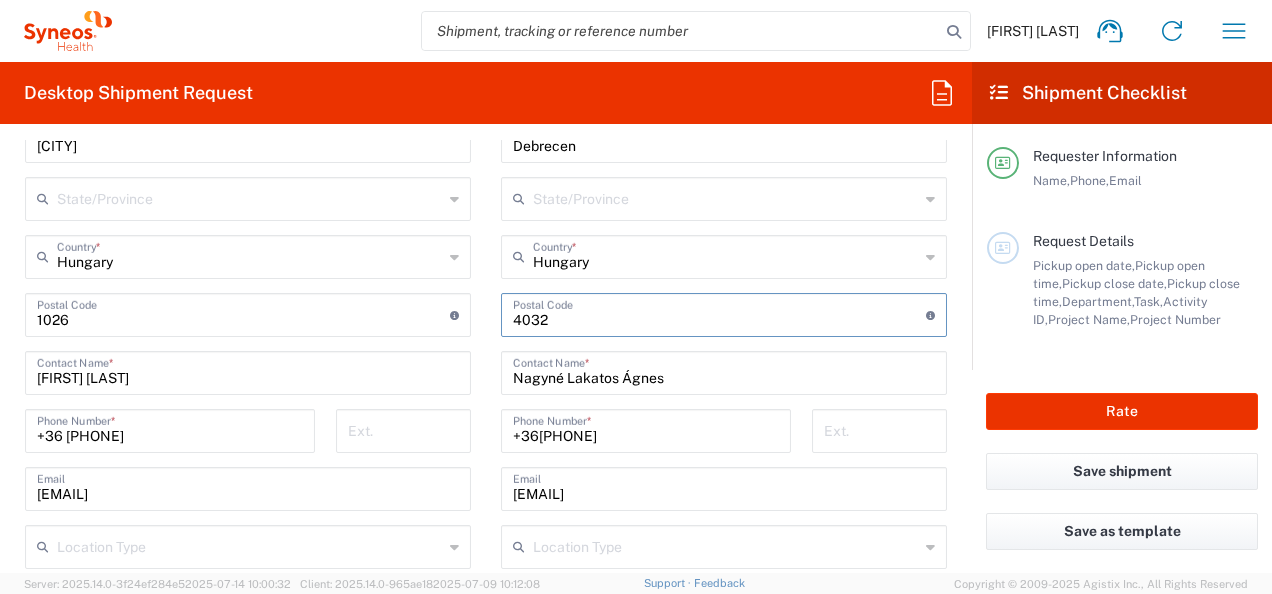 type on "4032" 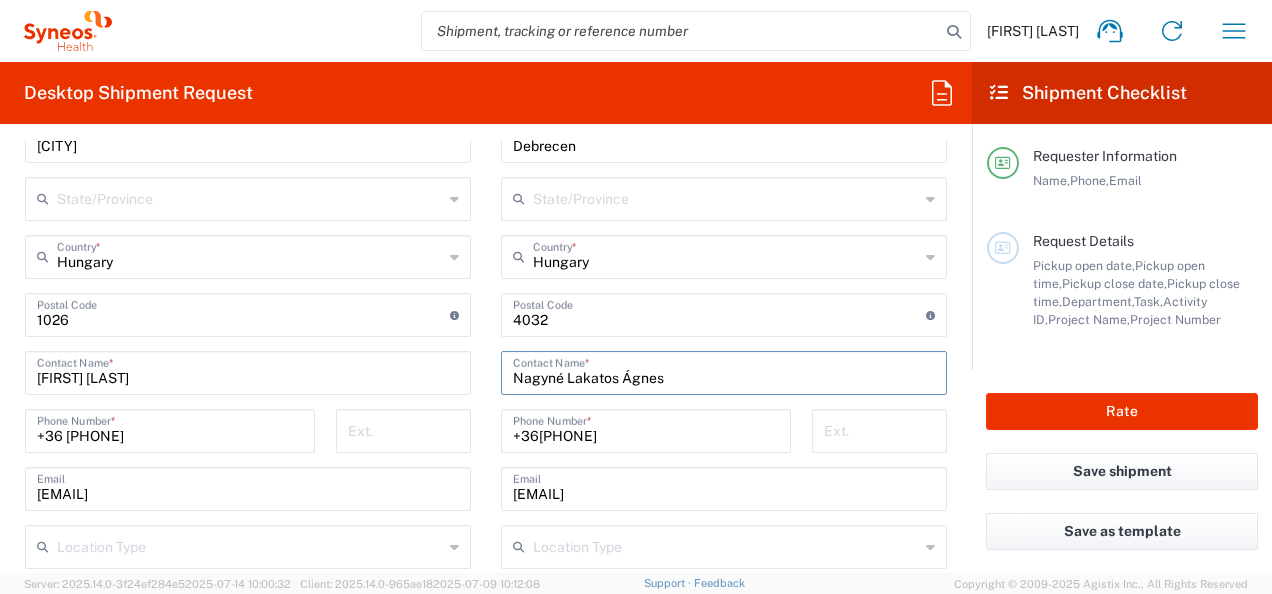 drag, startPoint x: 508, startPoint y: 373, endPoint x: 702, endPoint y: 372, distance: 194.00258 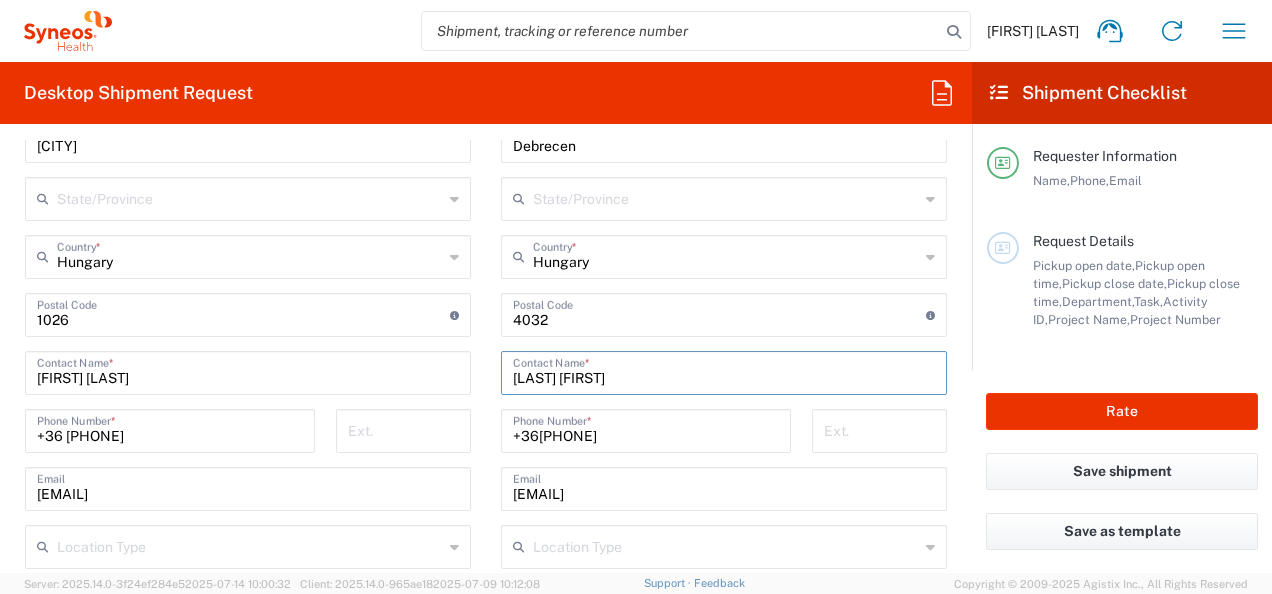 type on "[LAST] [FIRST]" 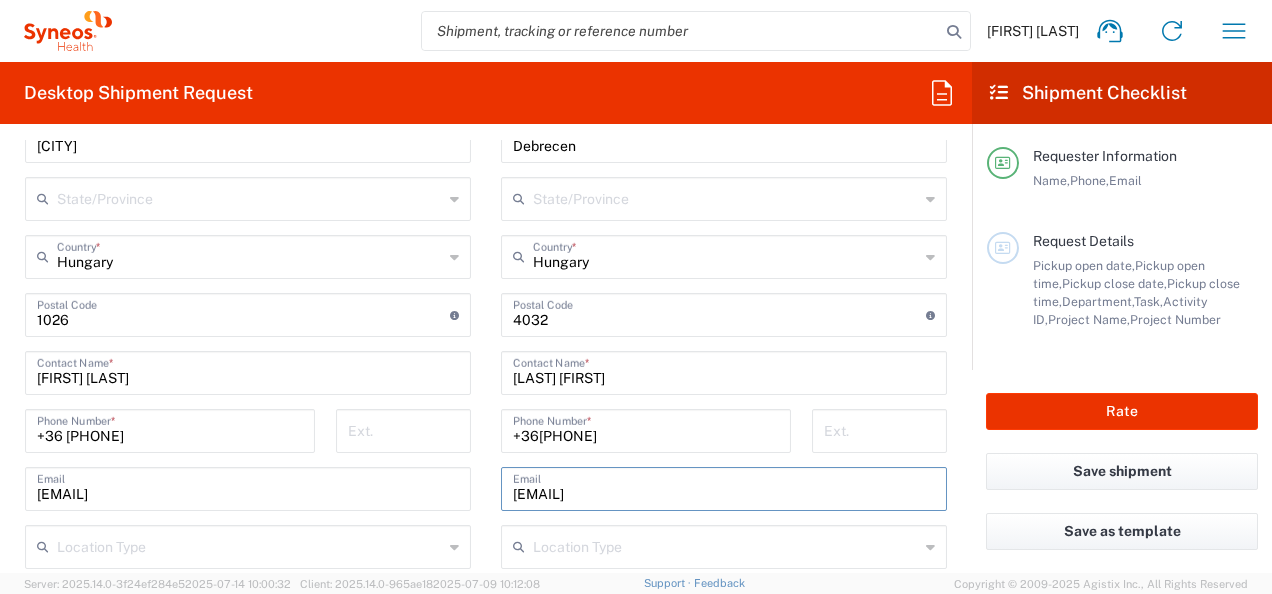 drag, startPoint x: 510, startPoint y: 490, endPoint x: 735, endPoint y: 494, distance: 225.03555 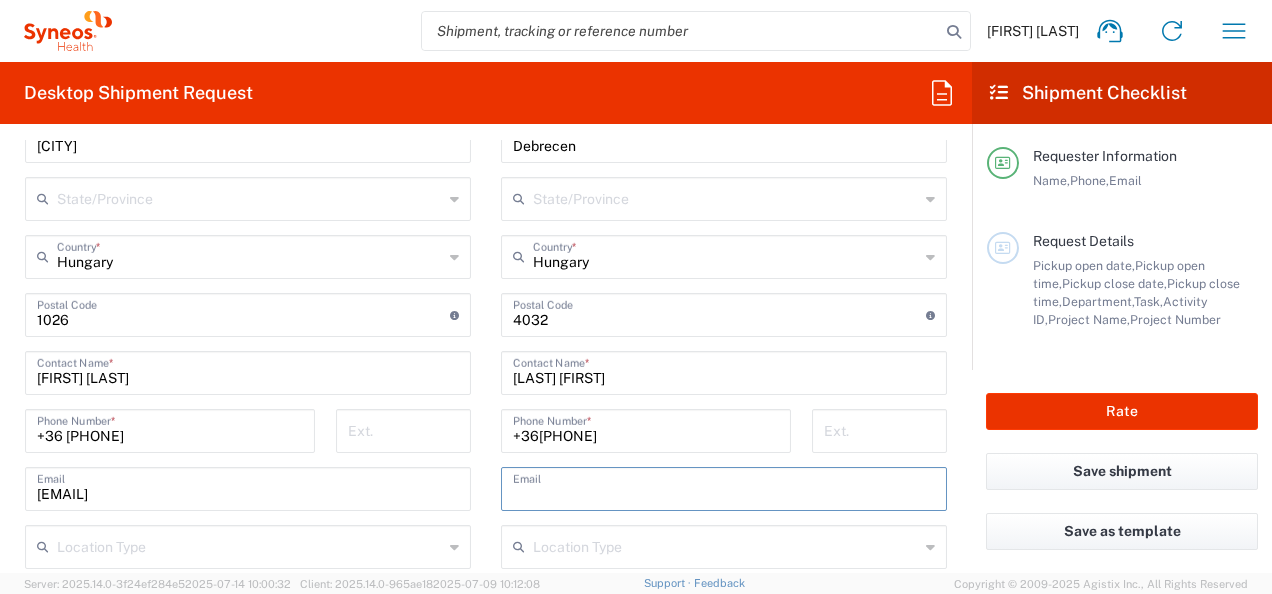 type 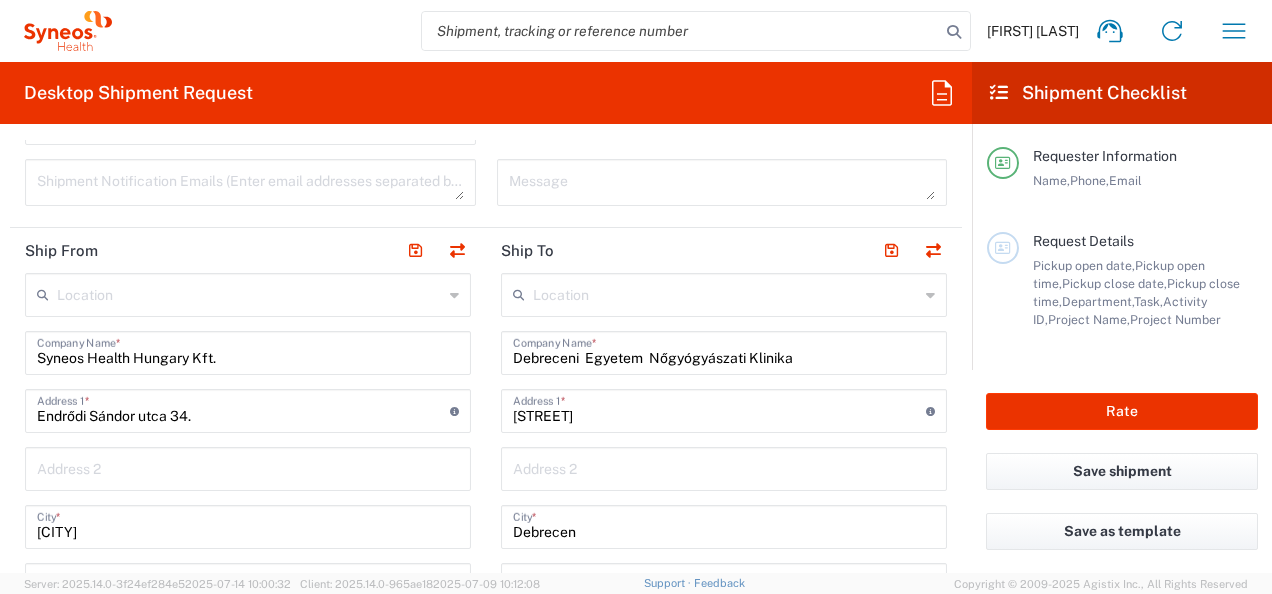 scroll, scrollTop: 630, scrollLeft: 0, axis: vertical 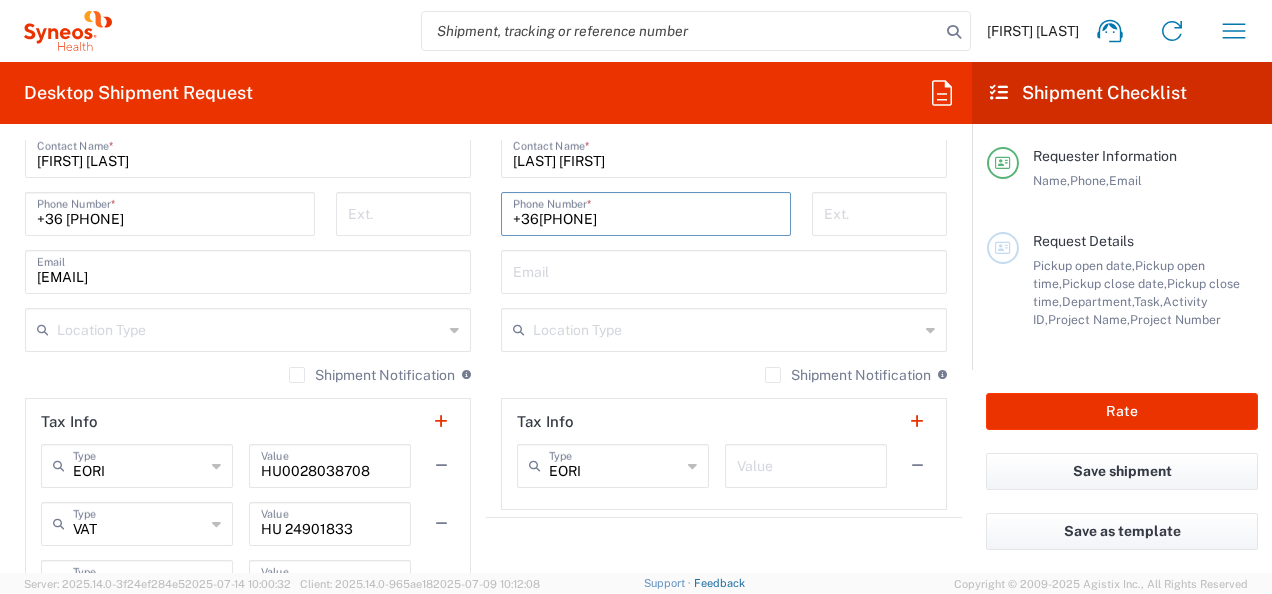 type on "+36[PHONE]" 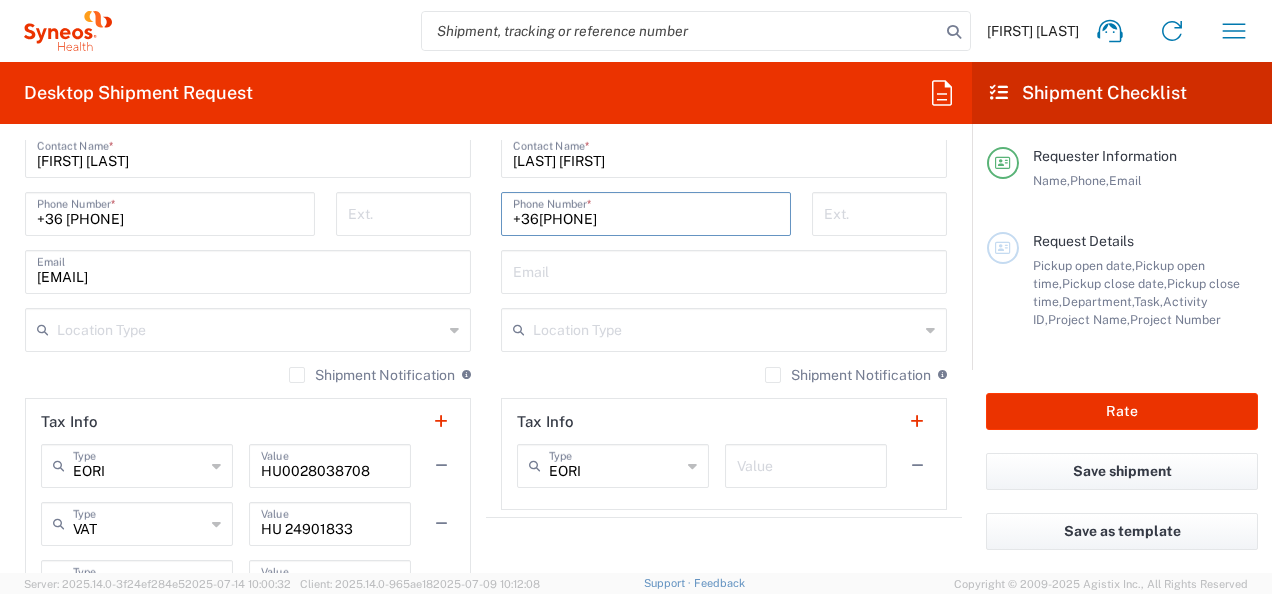 click on "Email" 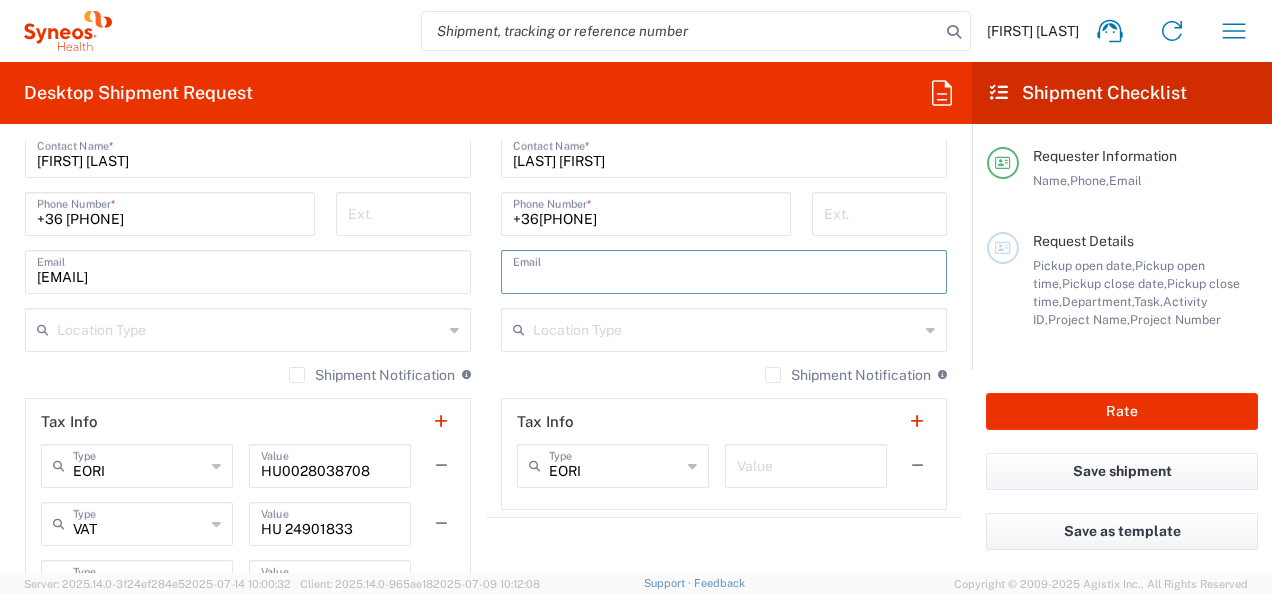 paste on "[EMAIL]" 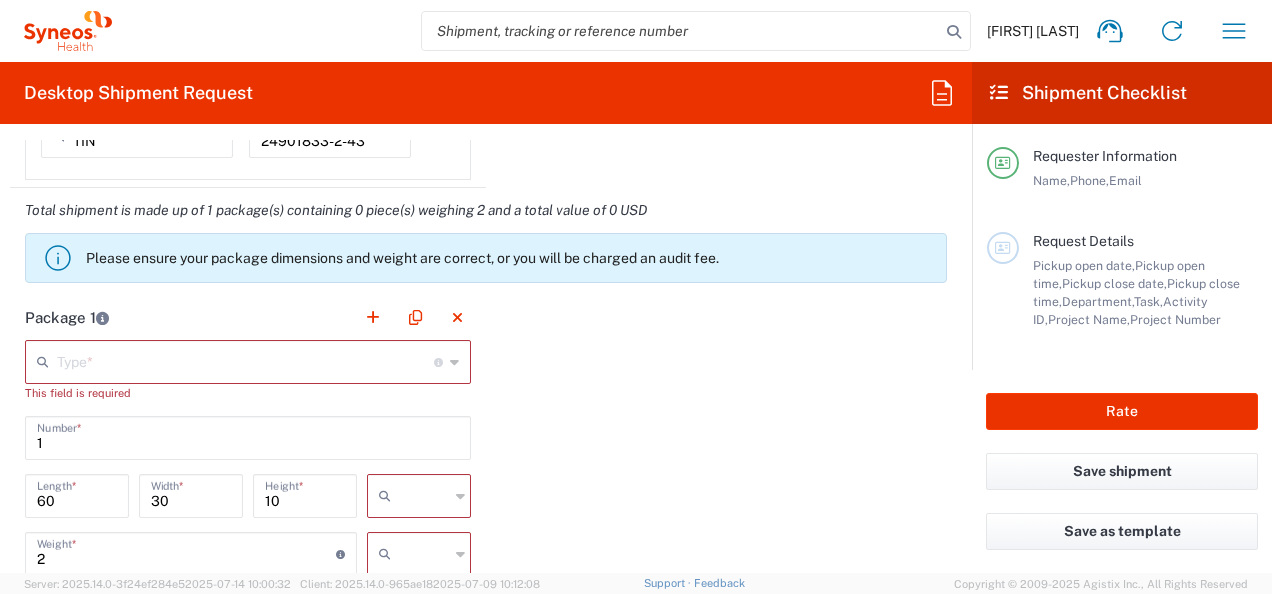 scroll, scrollTop: 1767, scrollLeft: 0, axis: vertical 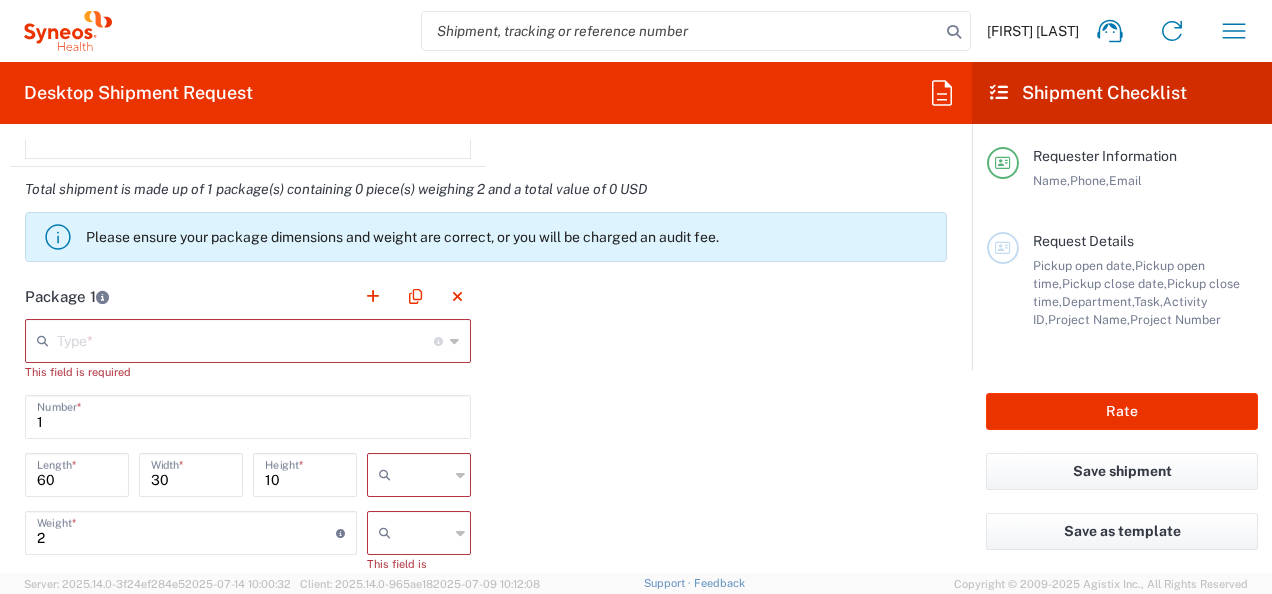 type on "[EMAIL]" 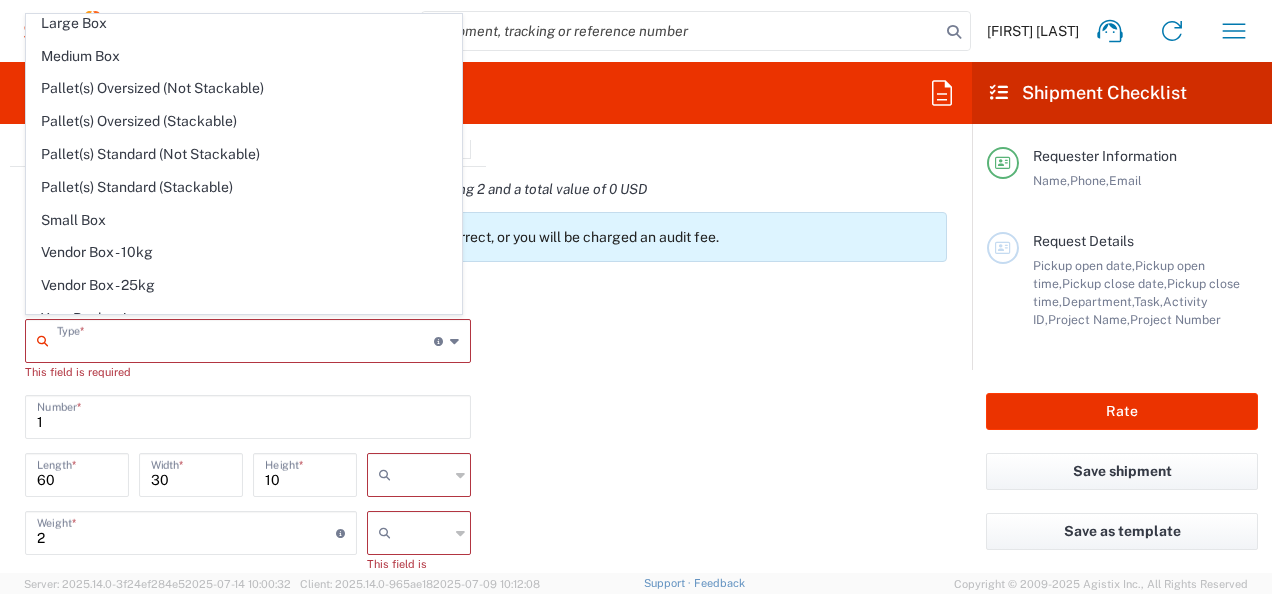 scroll, scrollTop: 53, scrollLeft: 0, axis: vertical 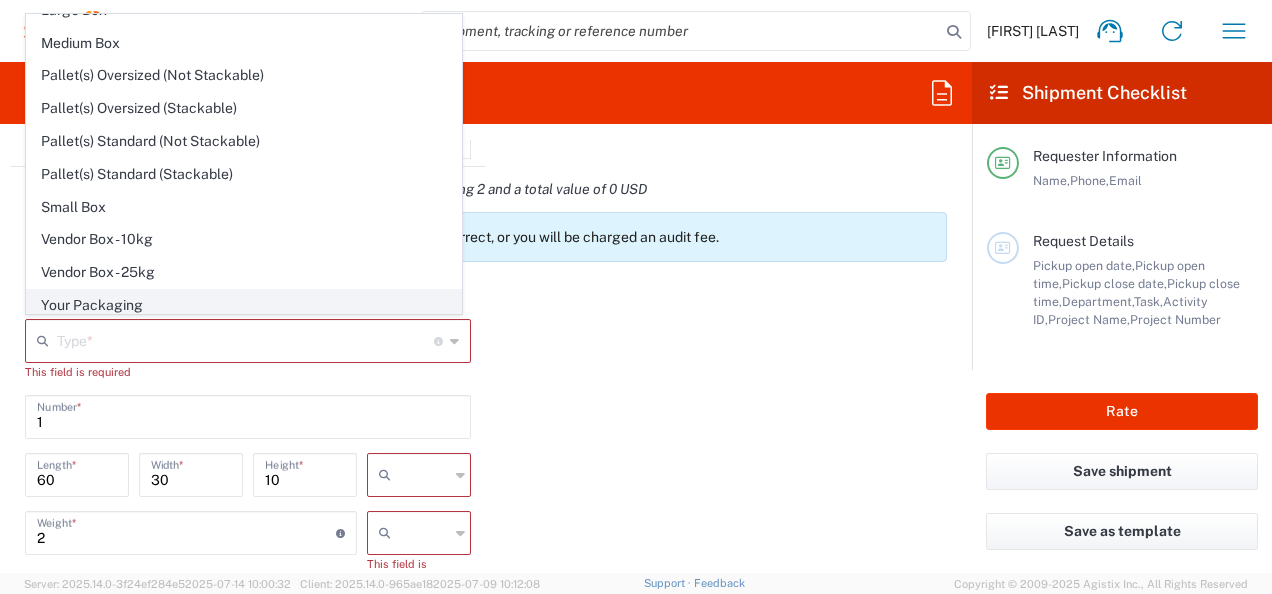 click on "Your Packaging" 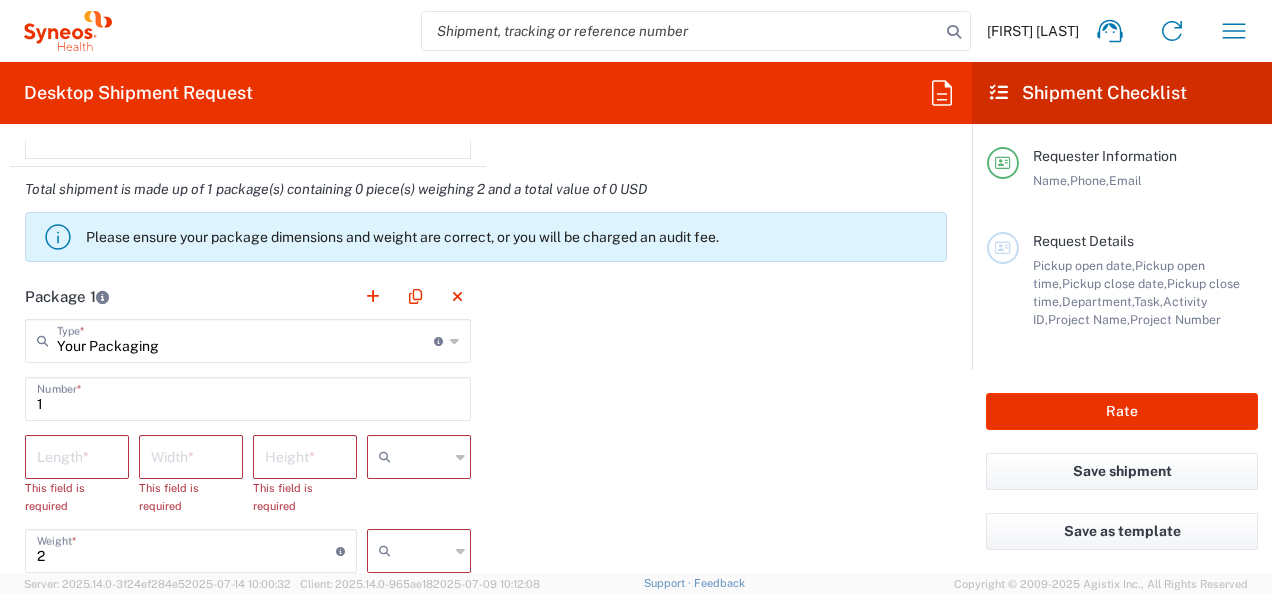 click at bounding box center [77, 455] 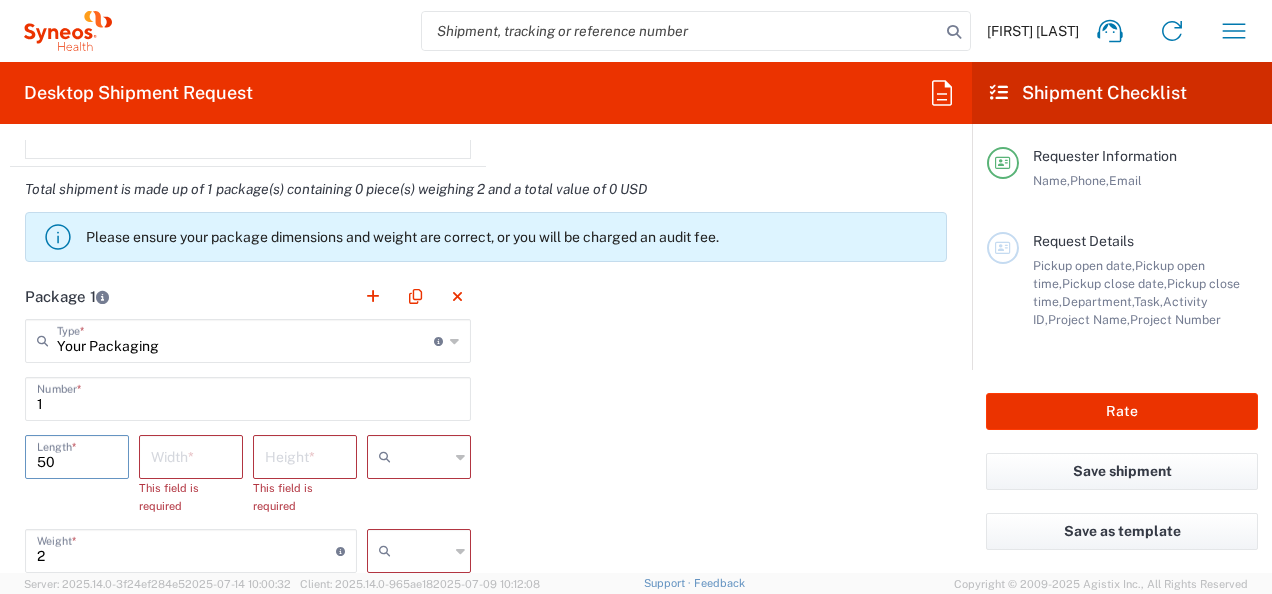 type on "50" 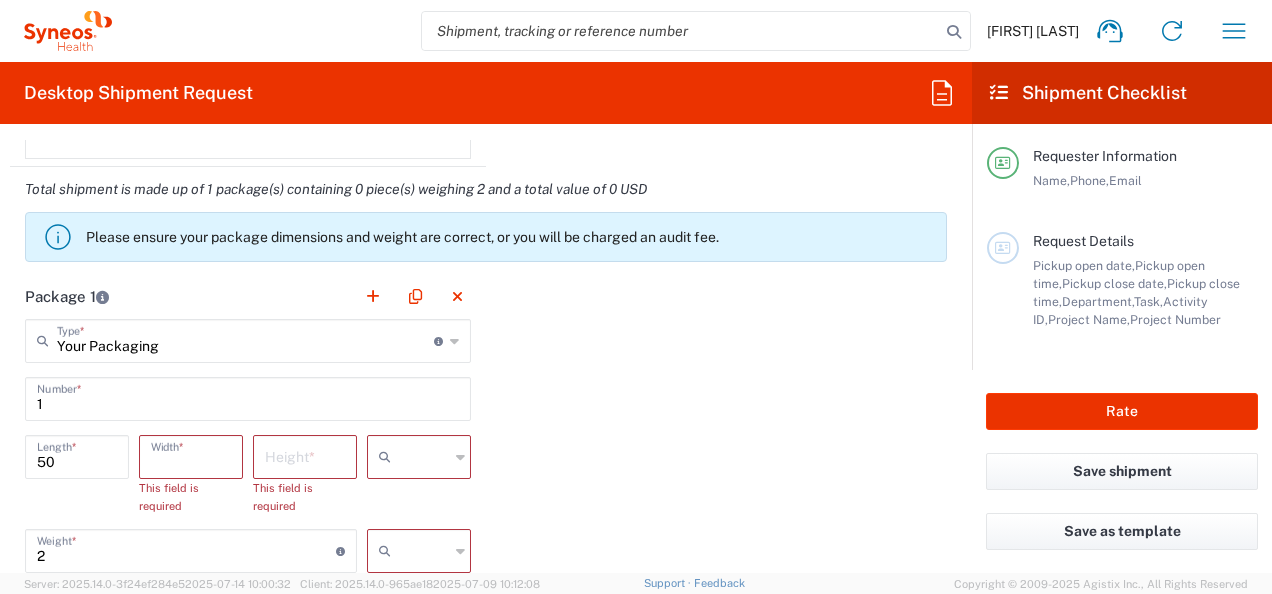 type on "5" 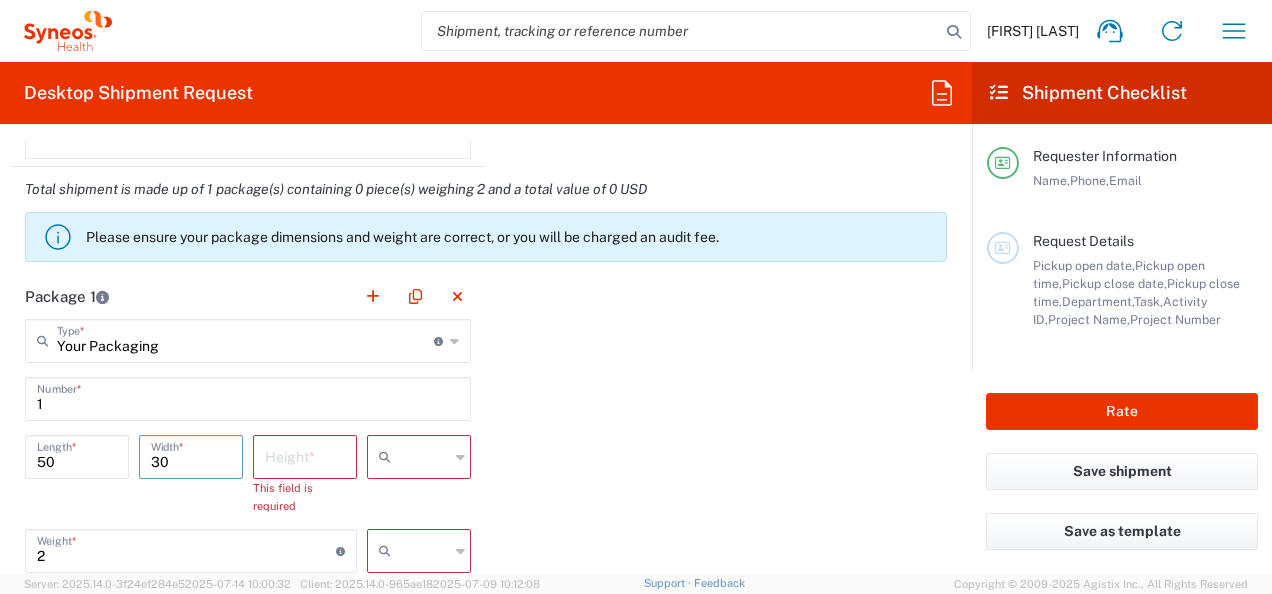 type on "30" 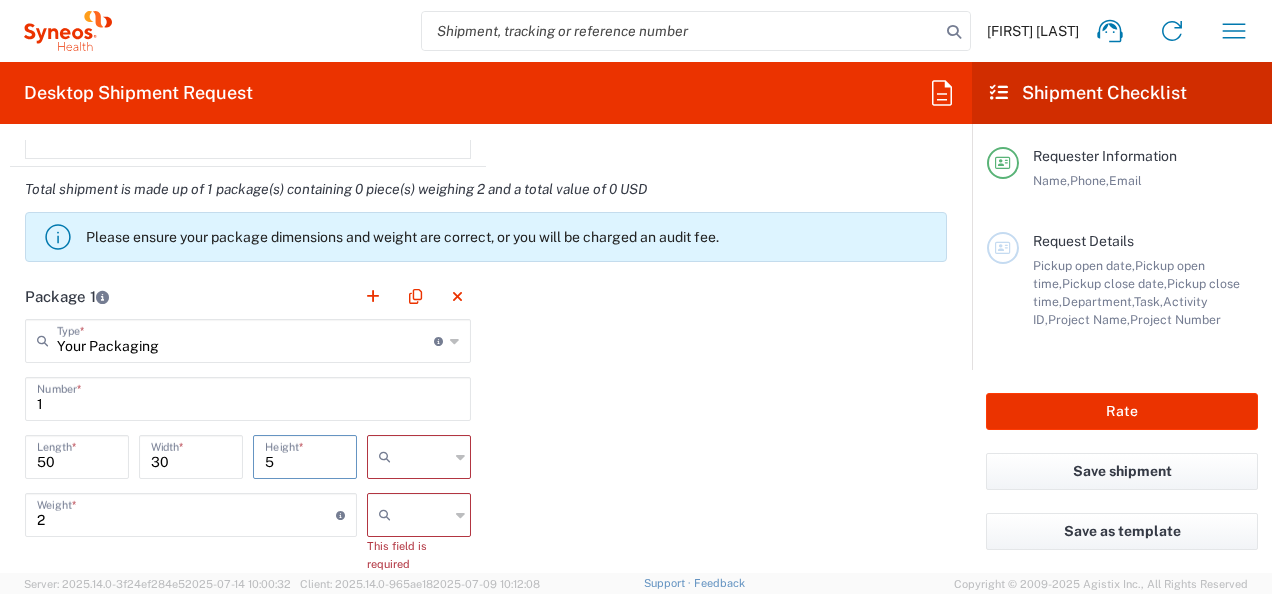 type on "5" 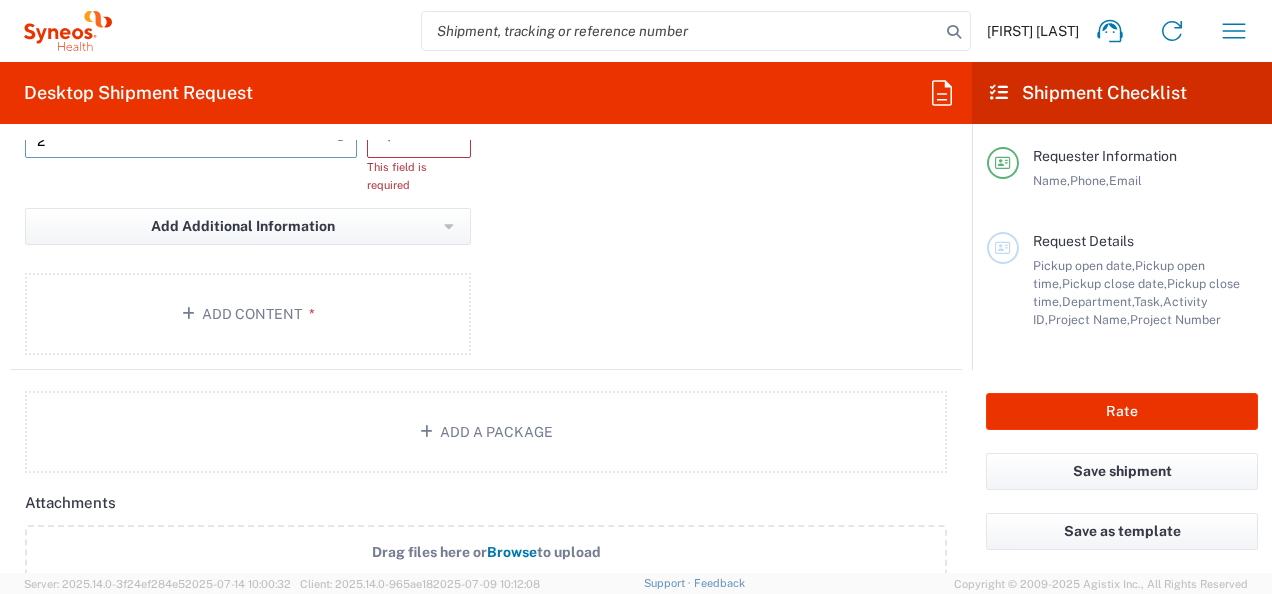 scroll, scrollTop: 1962, scrollLeft: 0, axis: vertical 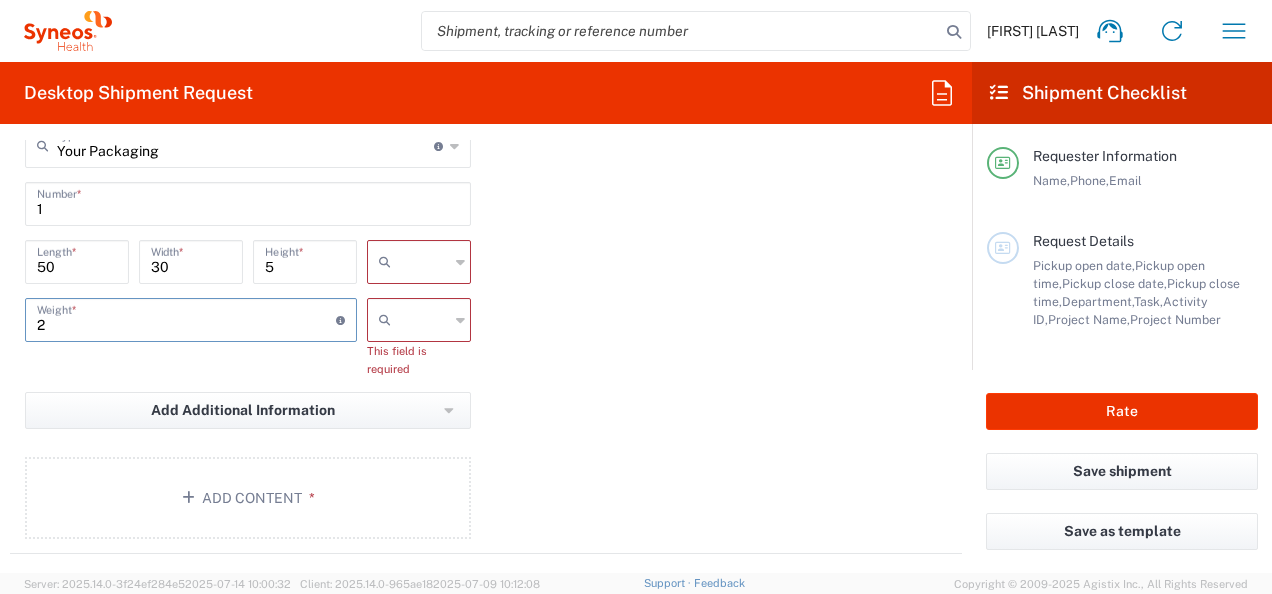 click 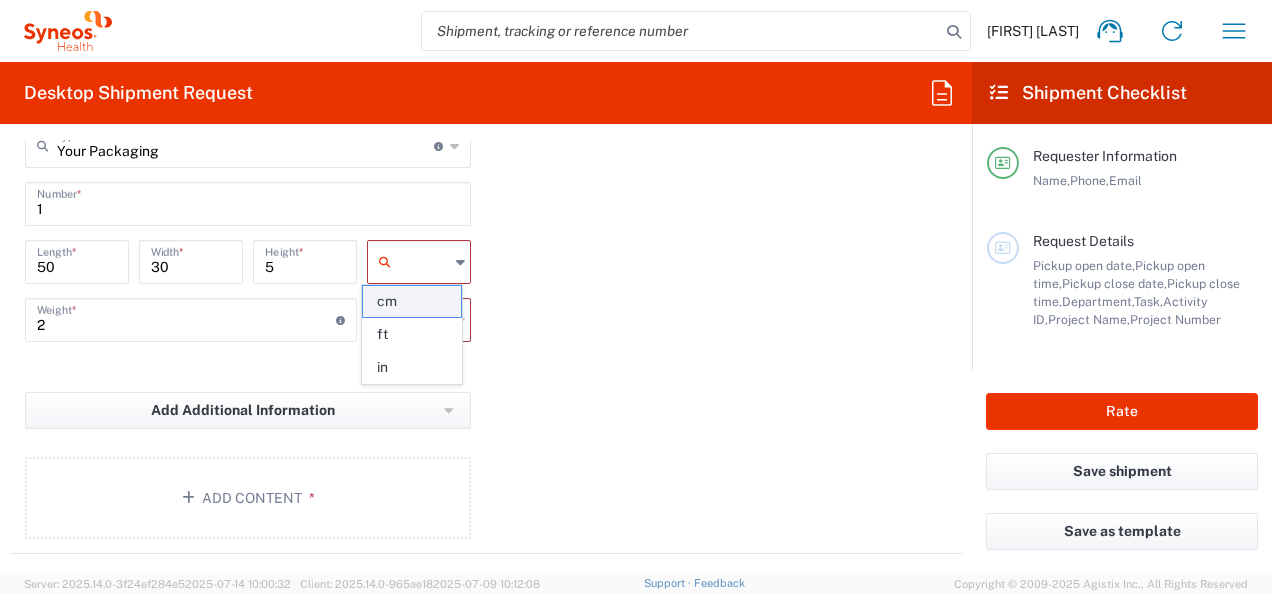click on "cm" 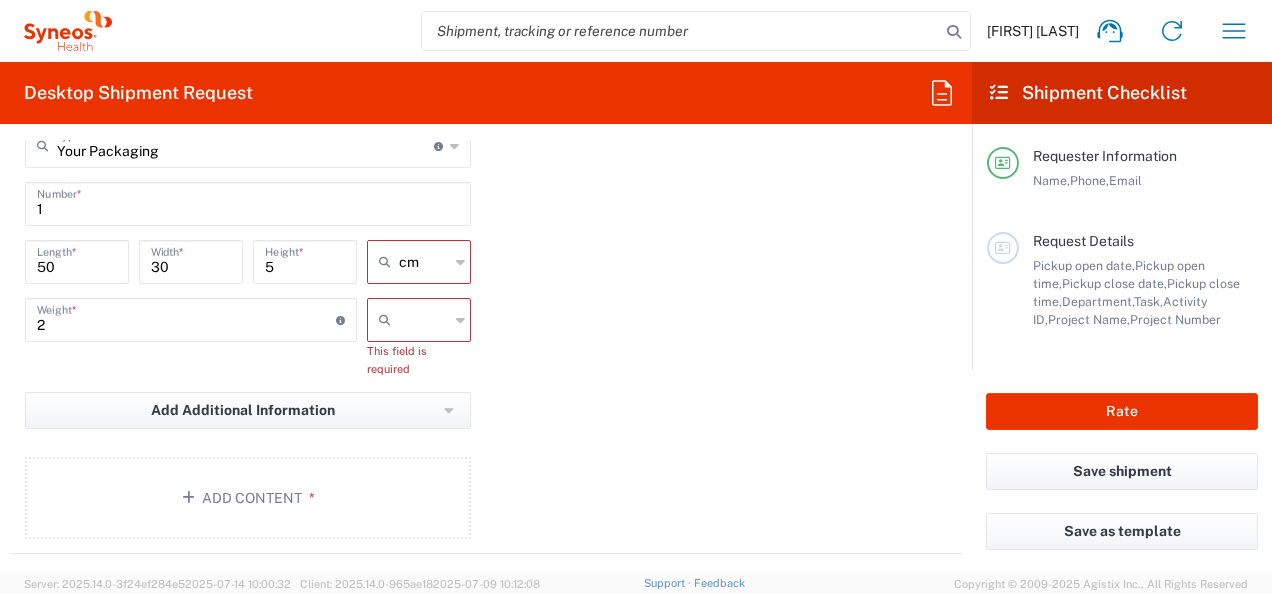 click at bounding box center (424, 320) 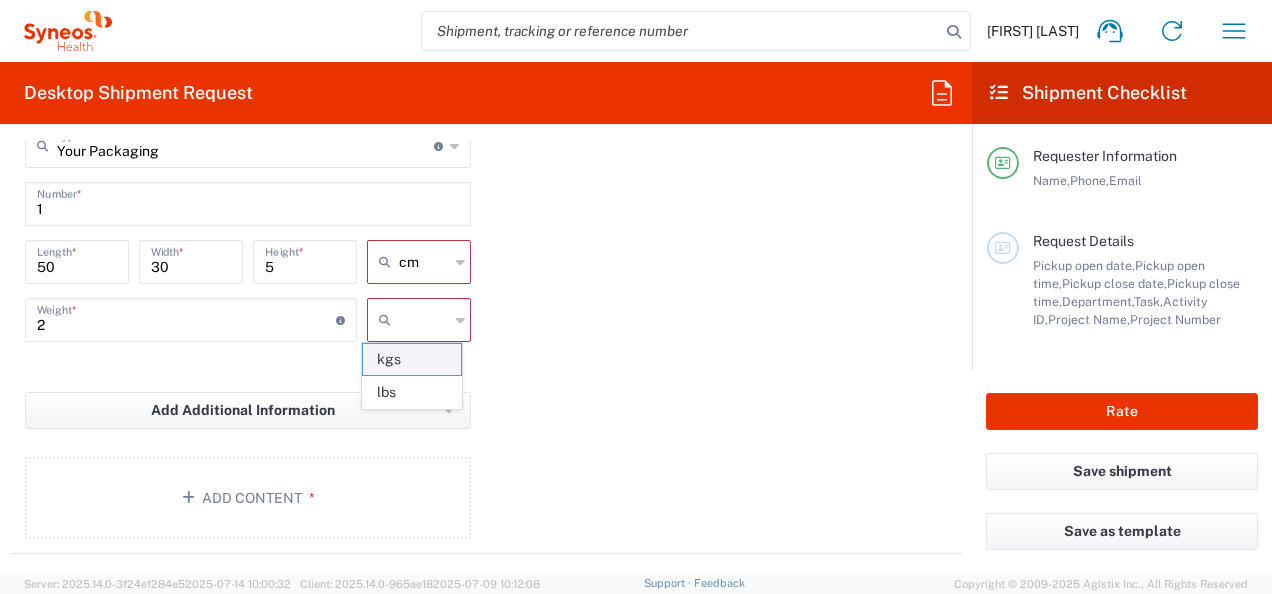 click on "kgs" 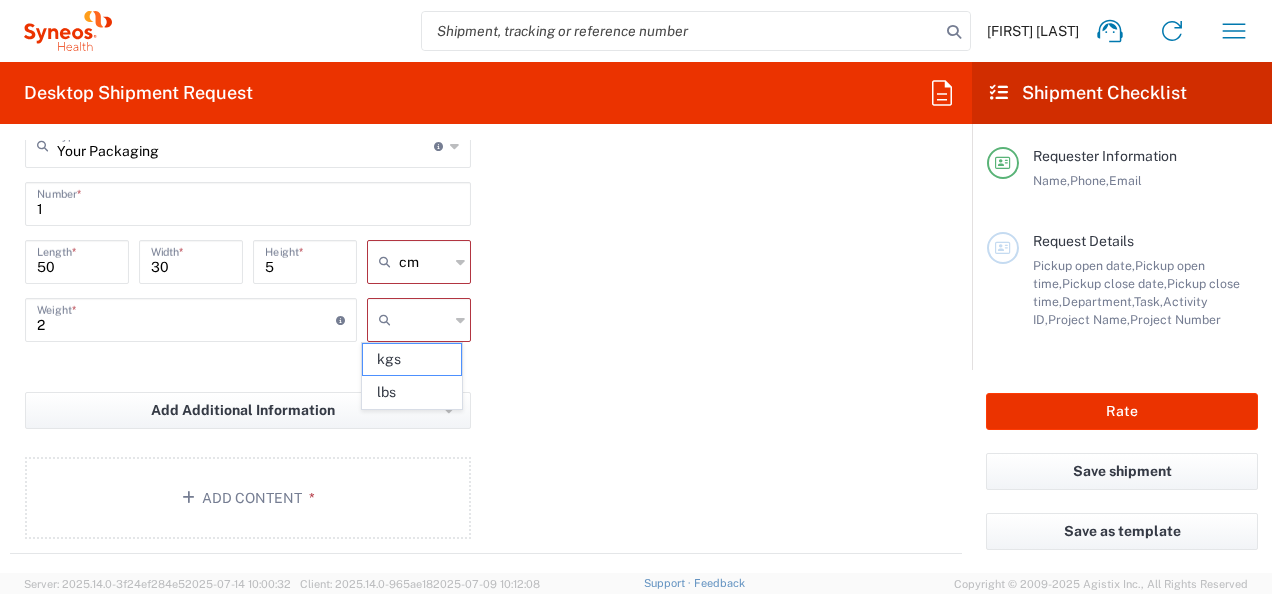 type on "kgs" 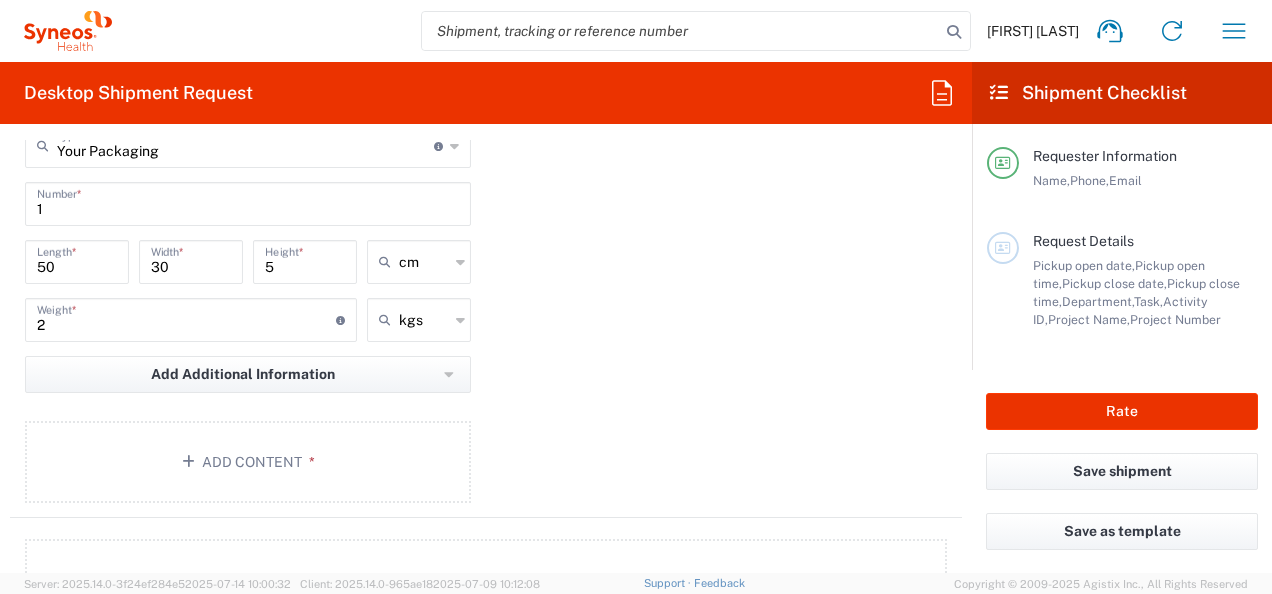 click on "2" at bounding box center [186, 318] 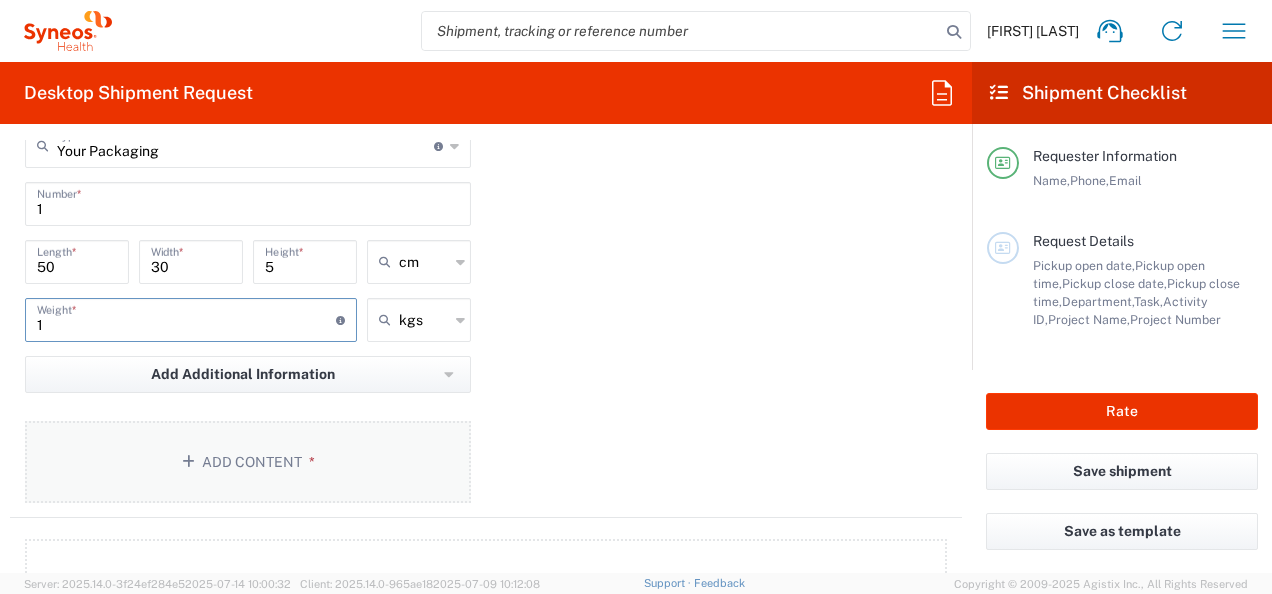 type on "1" 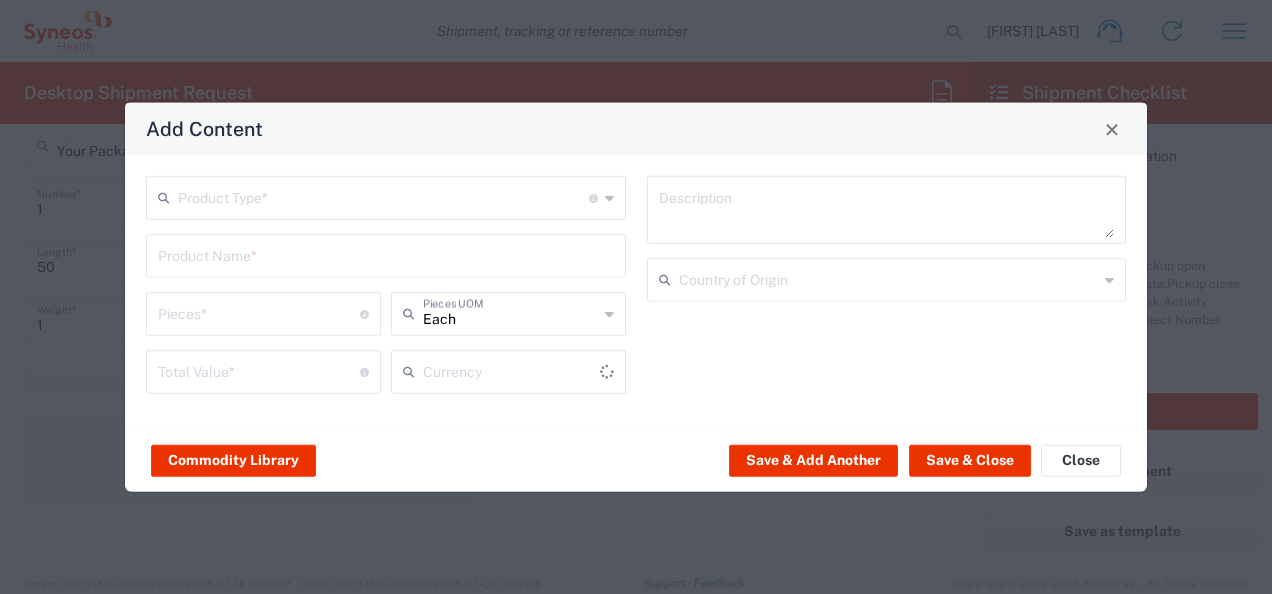 type on "US Dollar" 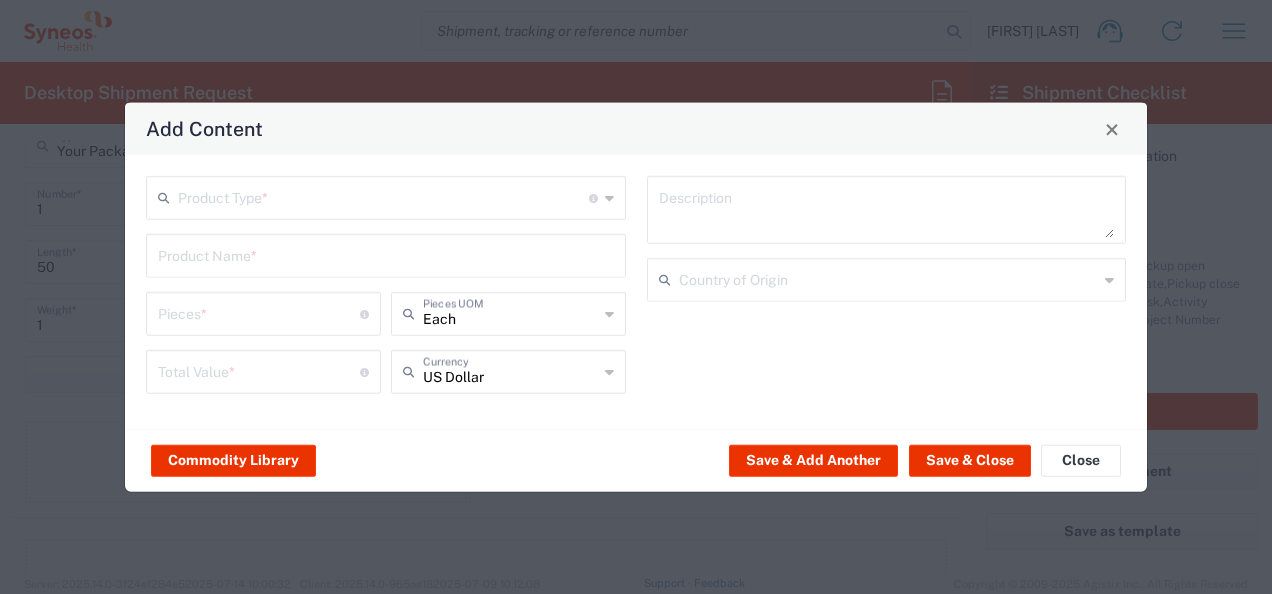 click at bounding box center (383, 196) 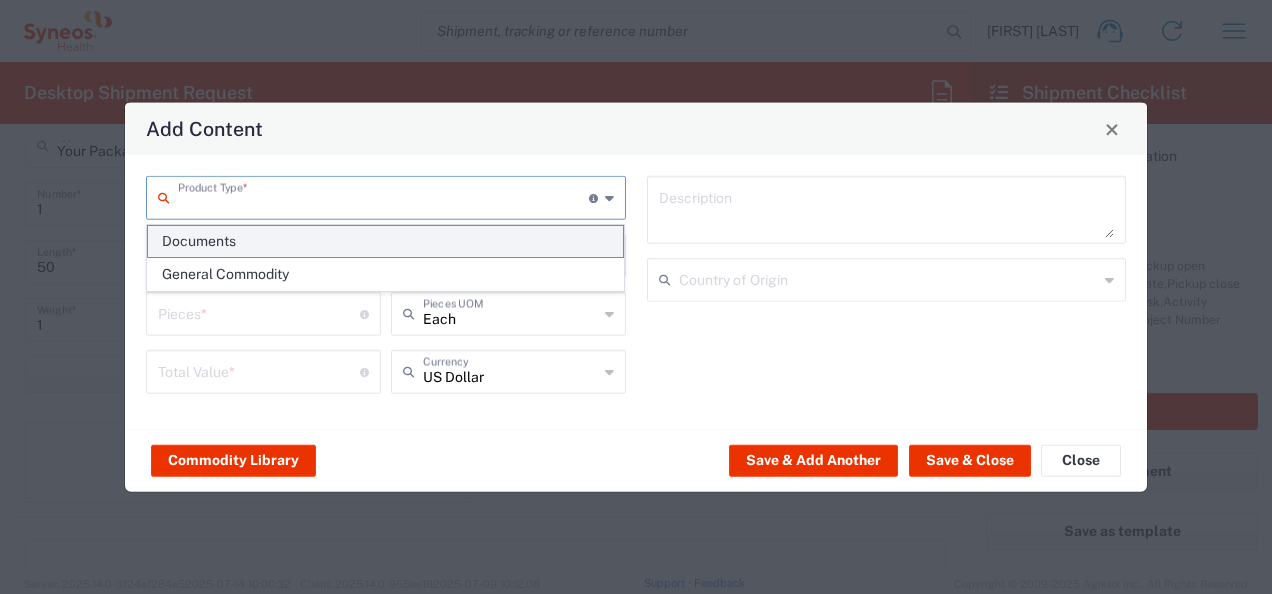 click on "Documents" 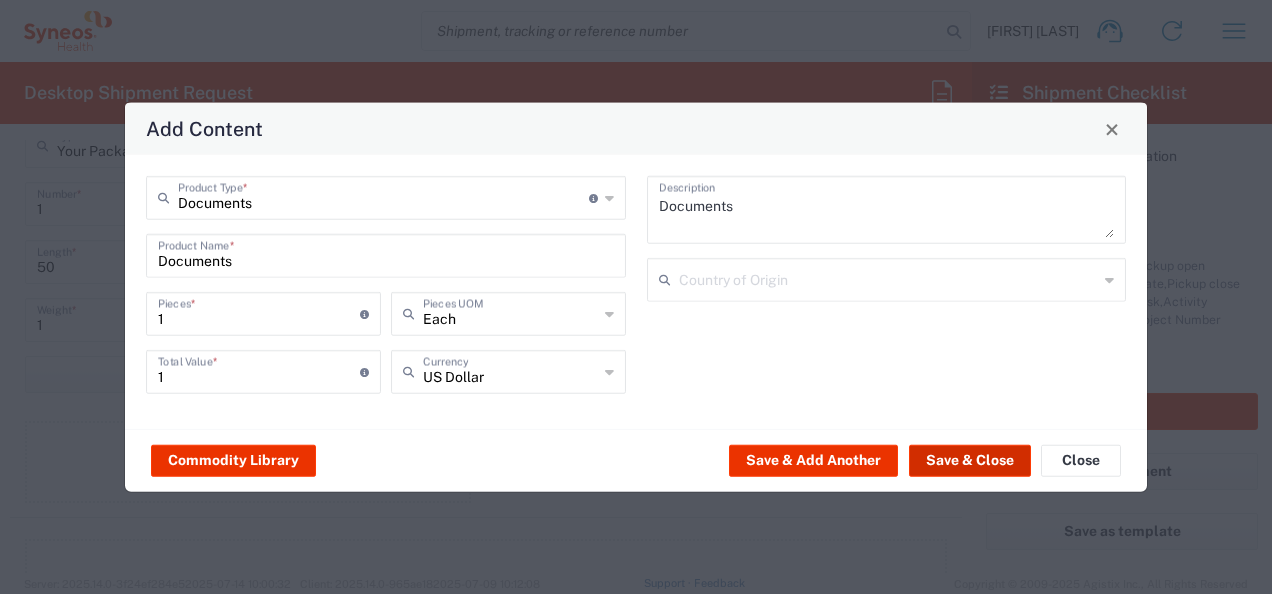click on "Save & Close" 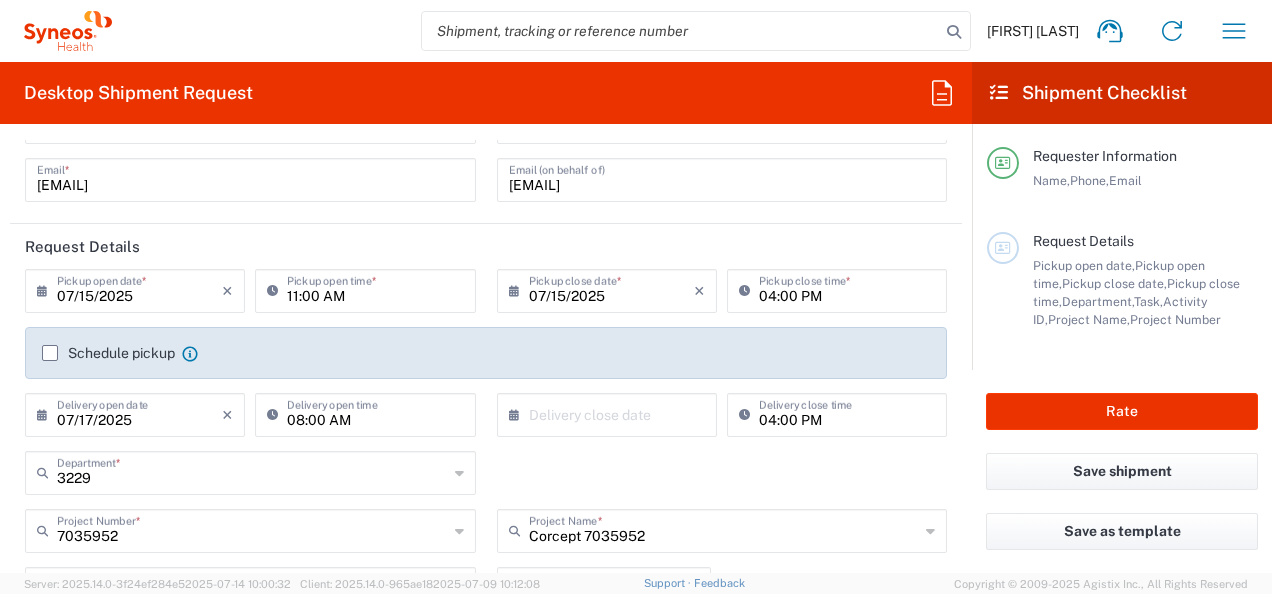 scroll, scrollTop: 0, scrollLeft: 0, axis: both 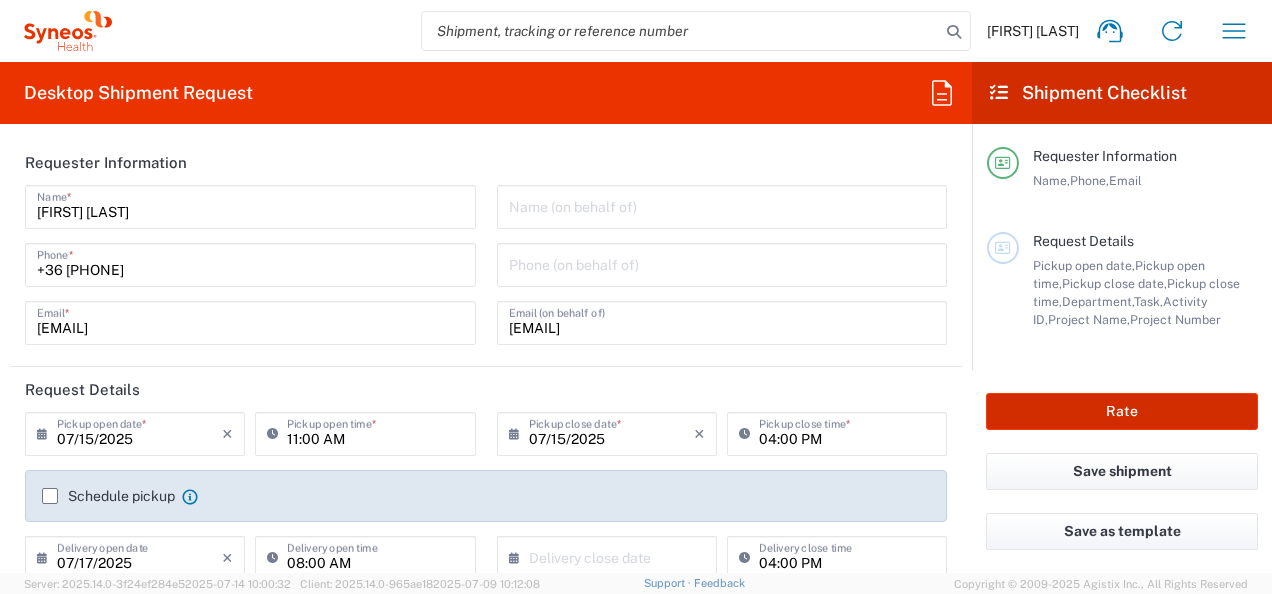 click on "Rate" 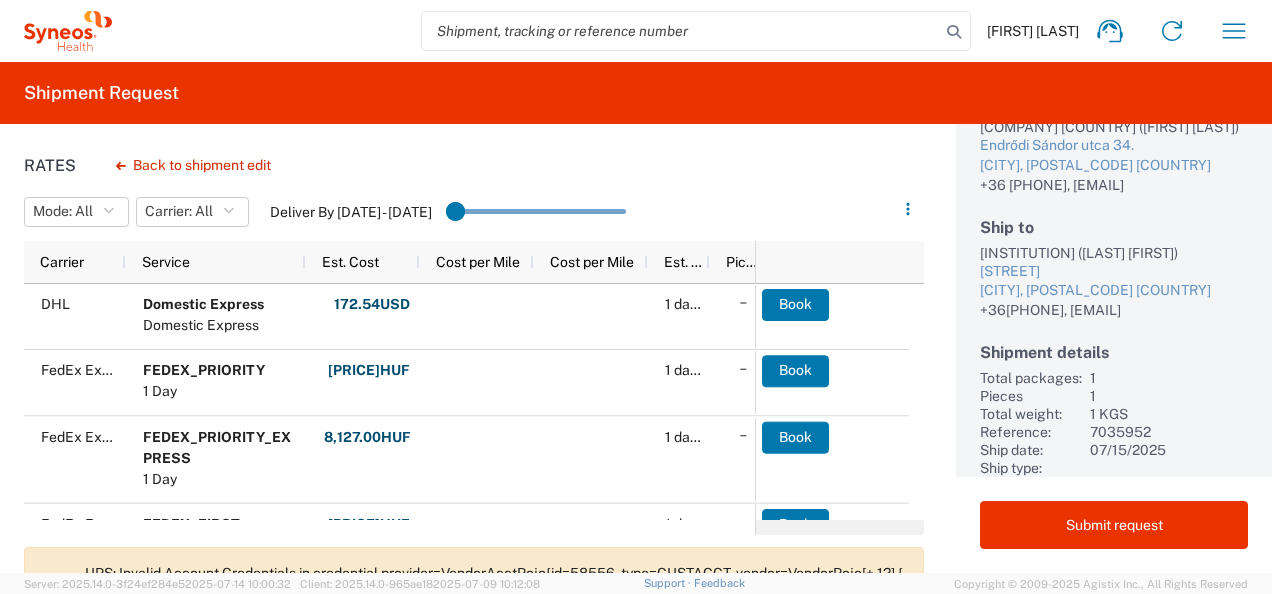 scroll, scrollTop: 212, scrollLeft: 0, axis: vertical 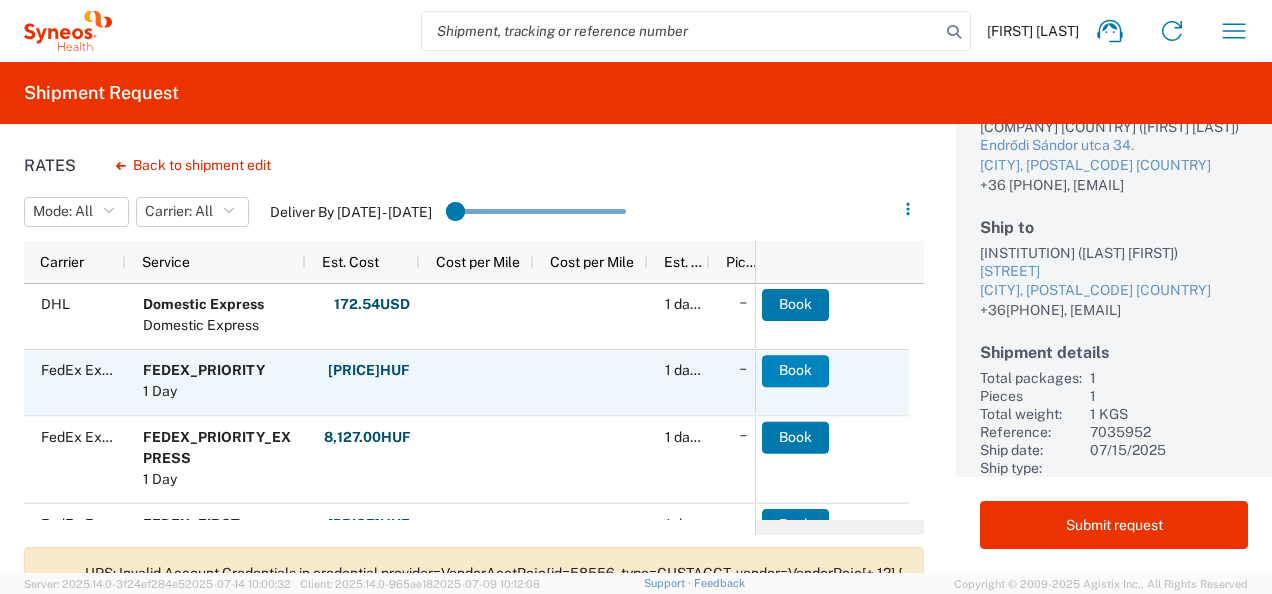 click on "Book" 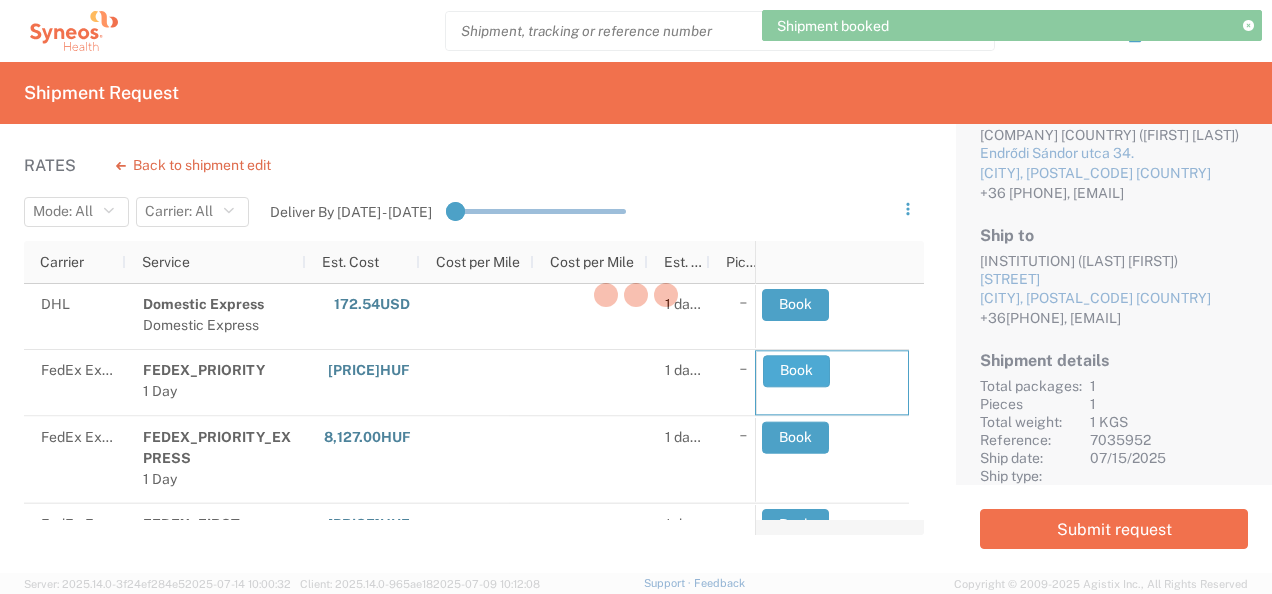 scroll, scrollTop: 204, scrollLeft: 0, axis: vertical 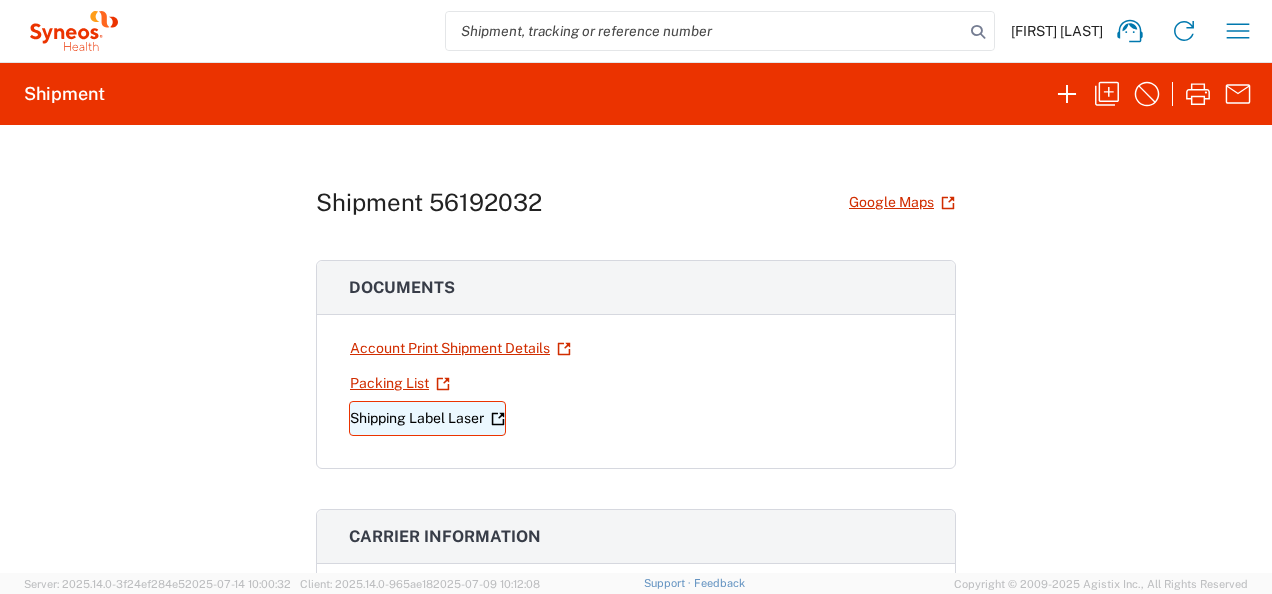 click on "Shipping Label Laser" 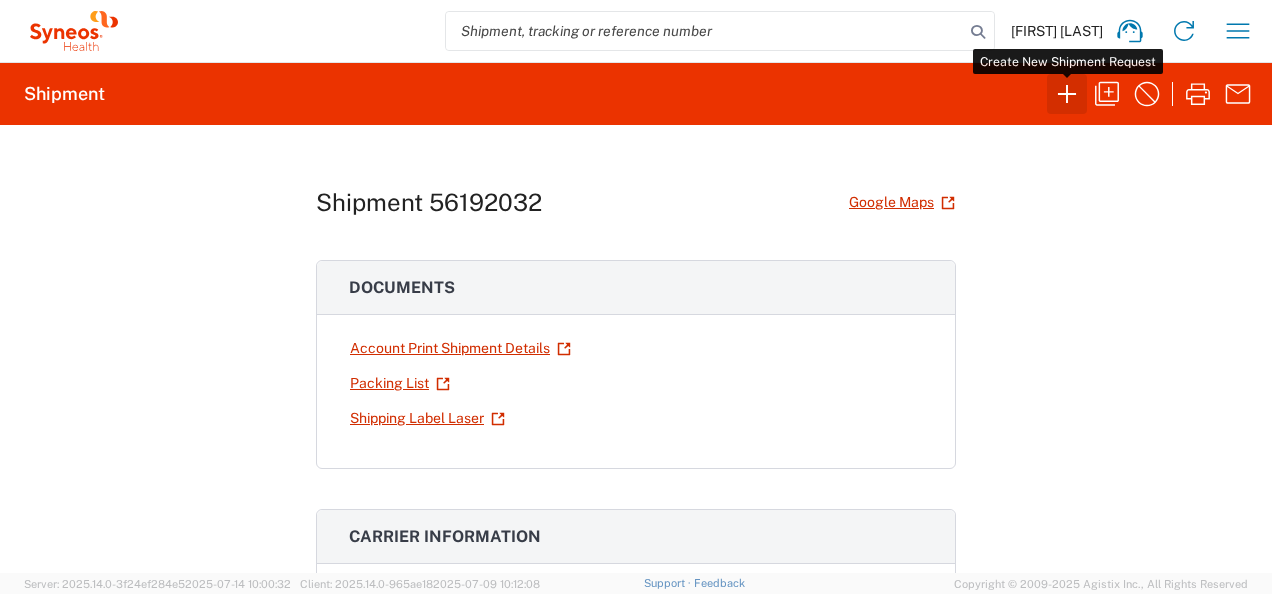 click 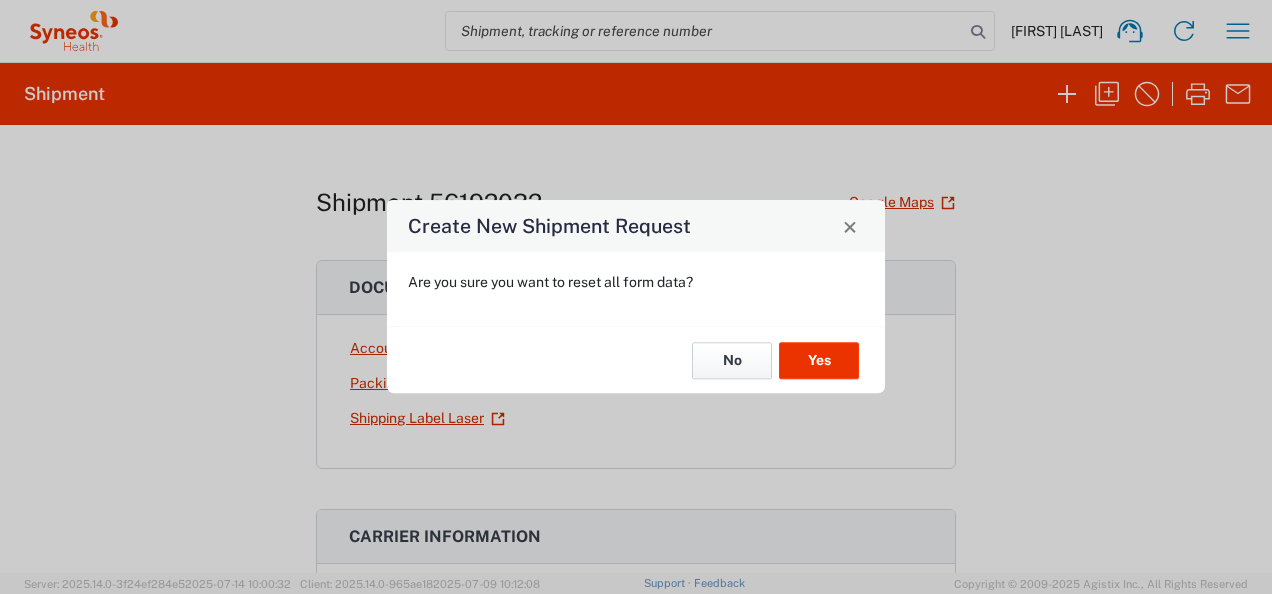 click on "No" 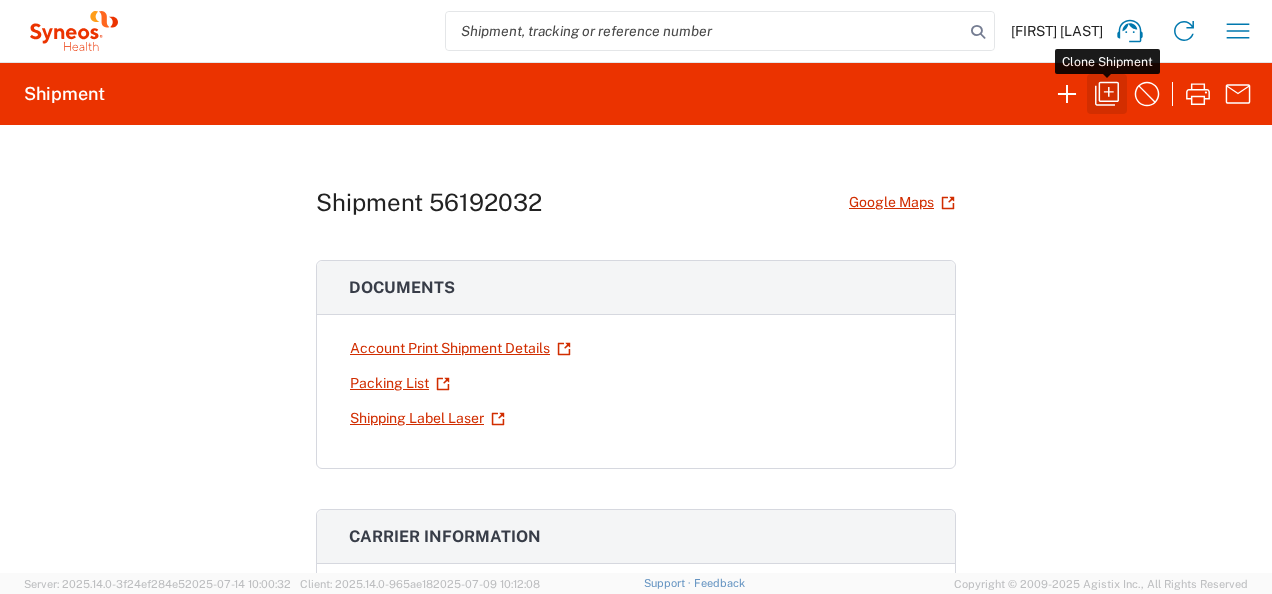 click 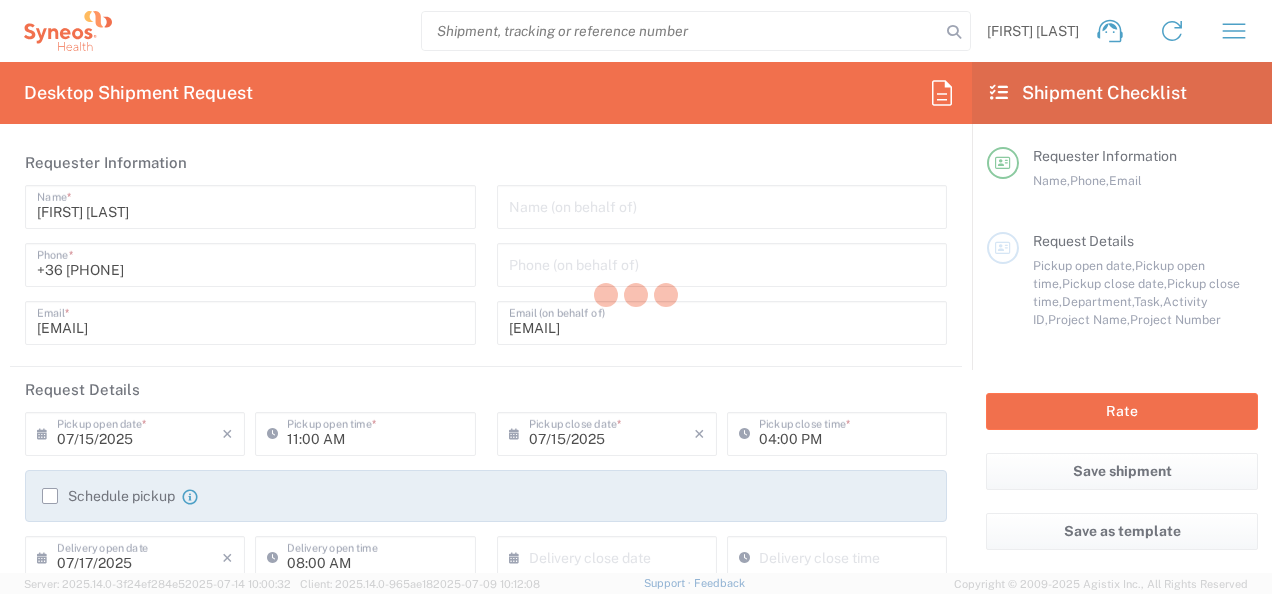 type on "7035952" 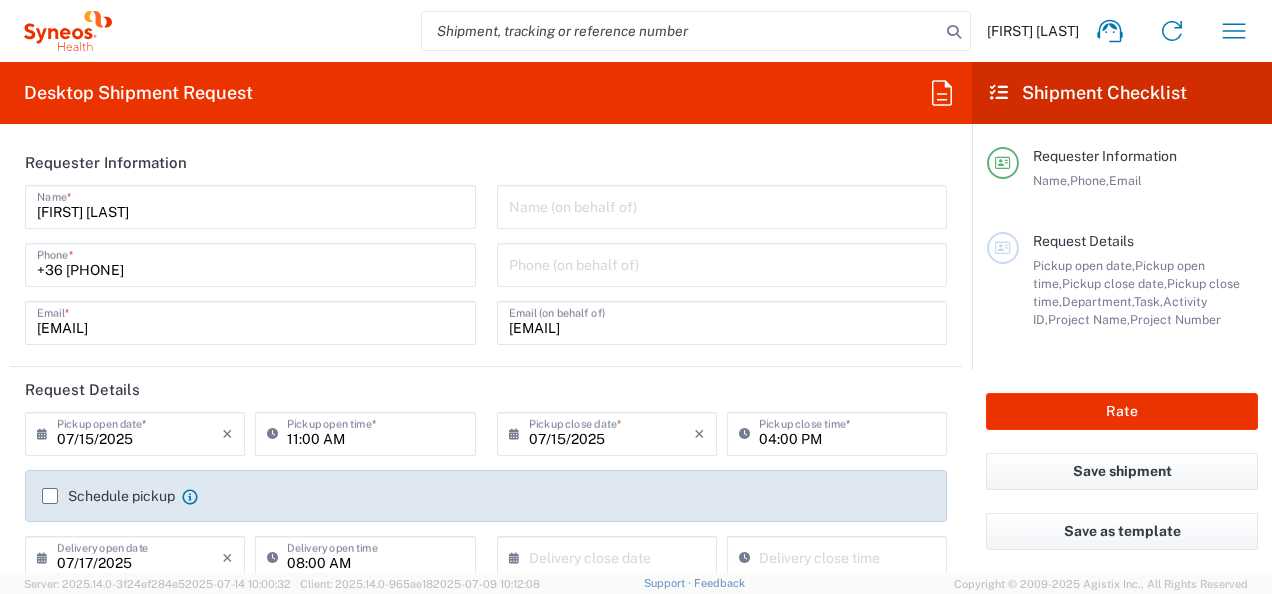 type on "3229" 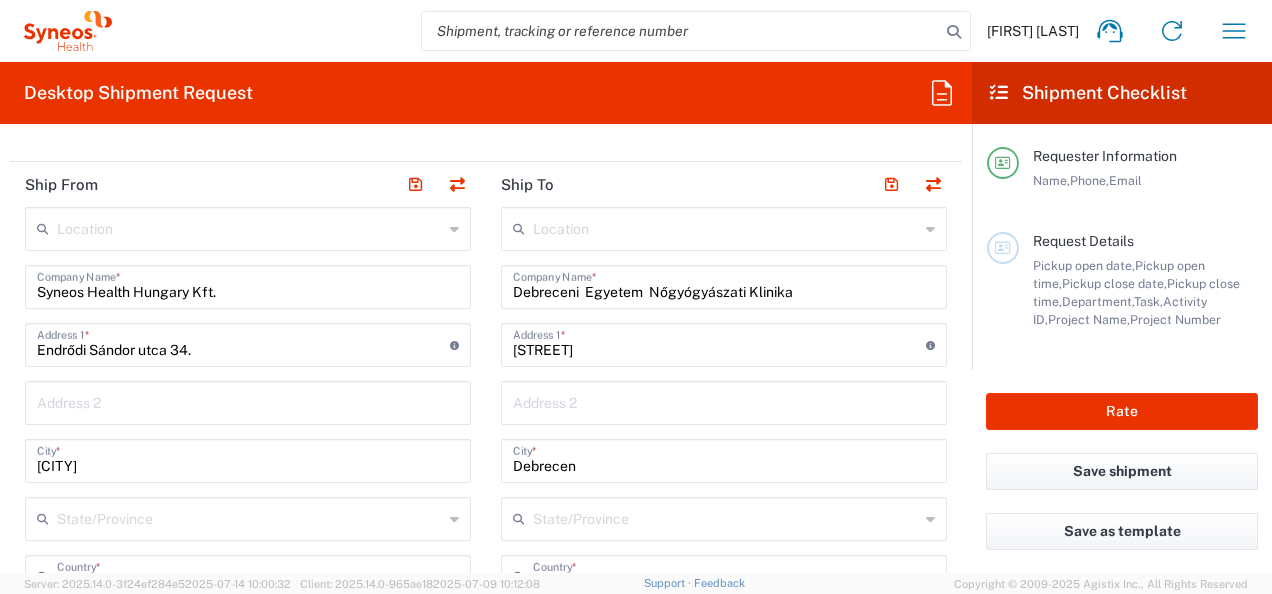 scroll, scrollTop: 774, scrollLeft: 0, axis: vertical 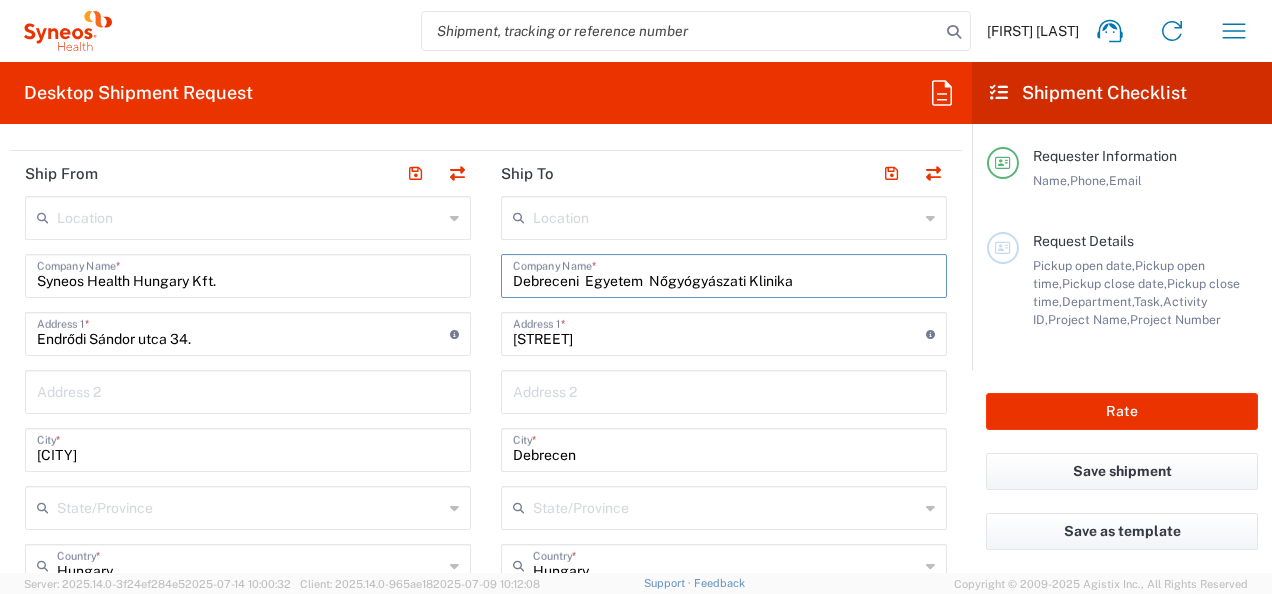 drag, startPoint x: 506, startPoint y: 279, endPoint x: 854, endPoint y: 282, distance: 348.01294 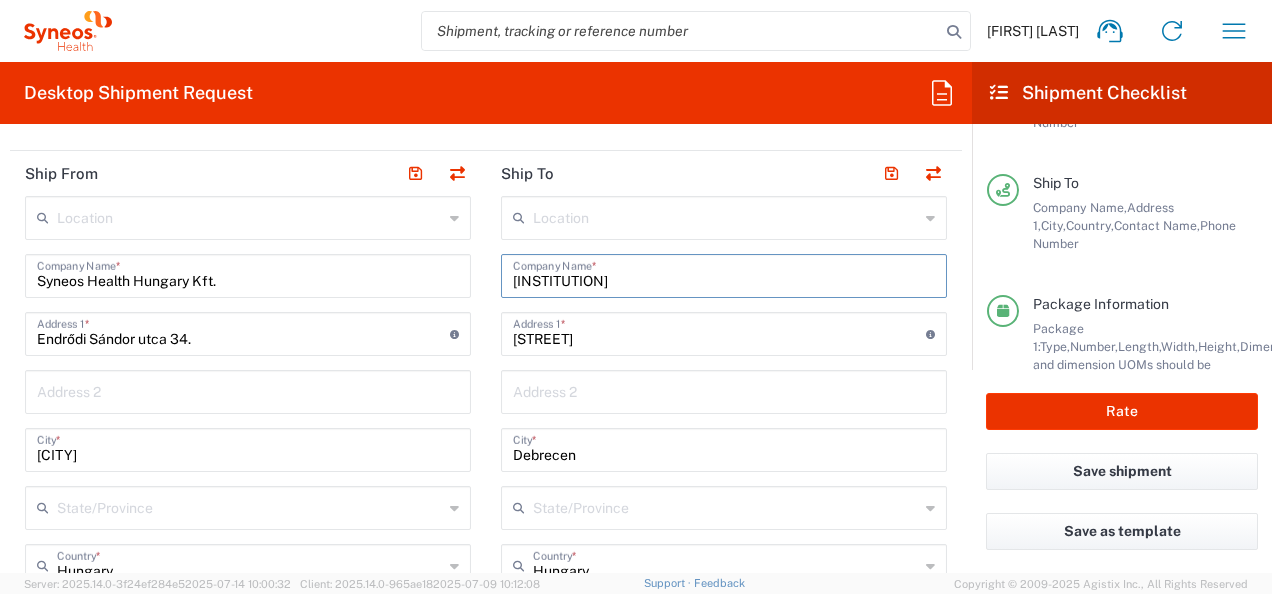 scroll, scrollTop: 0, scrollLeft: 0, axis: both 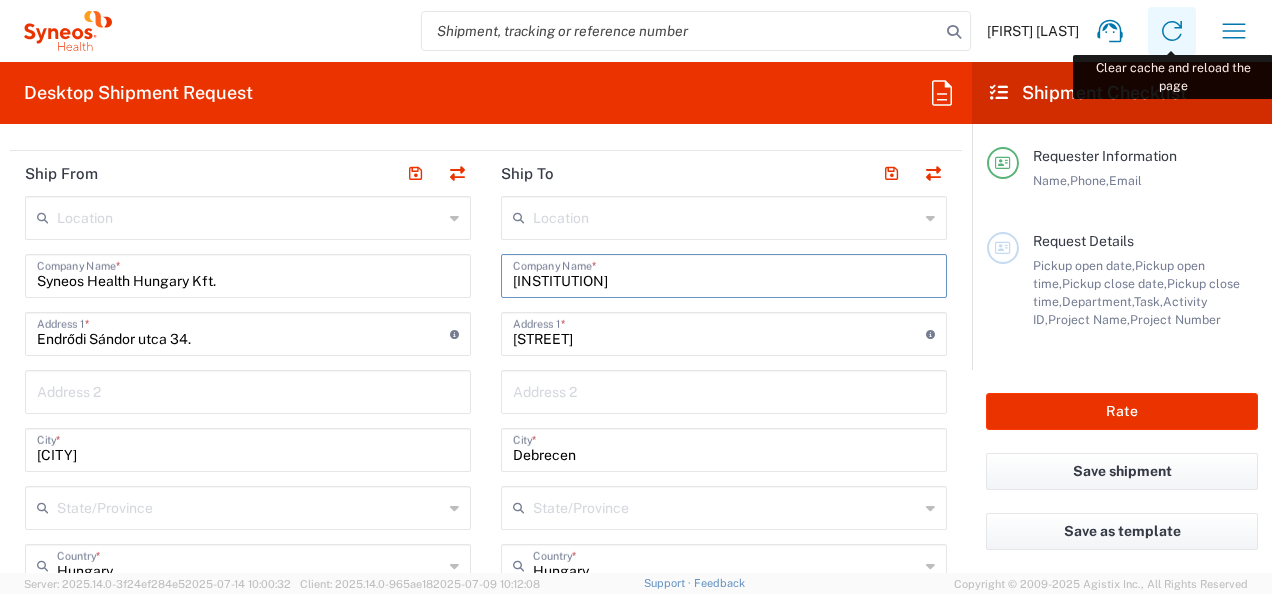 type on "[INSTITUTION]" 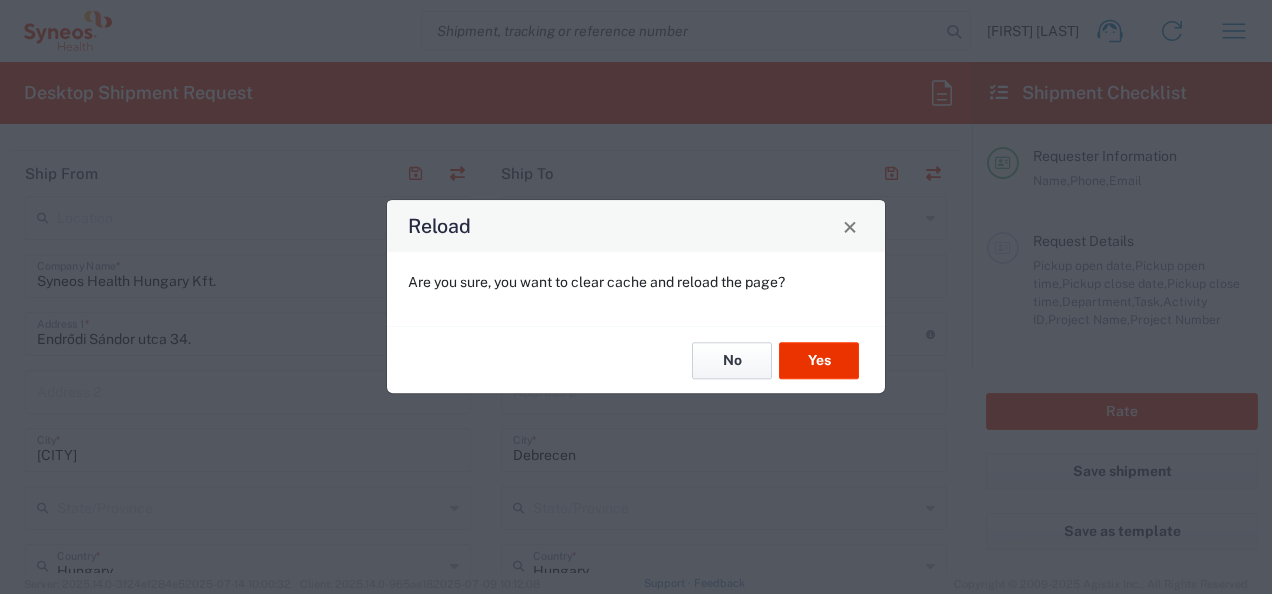 click on "No" 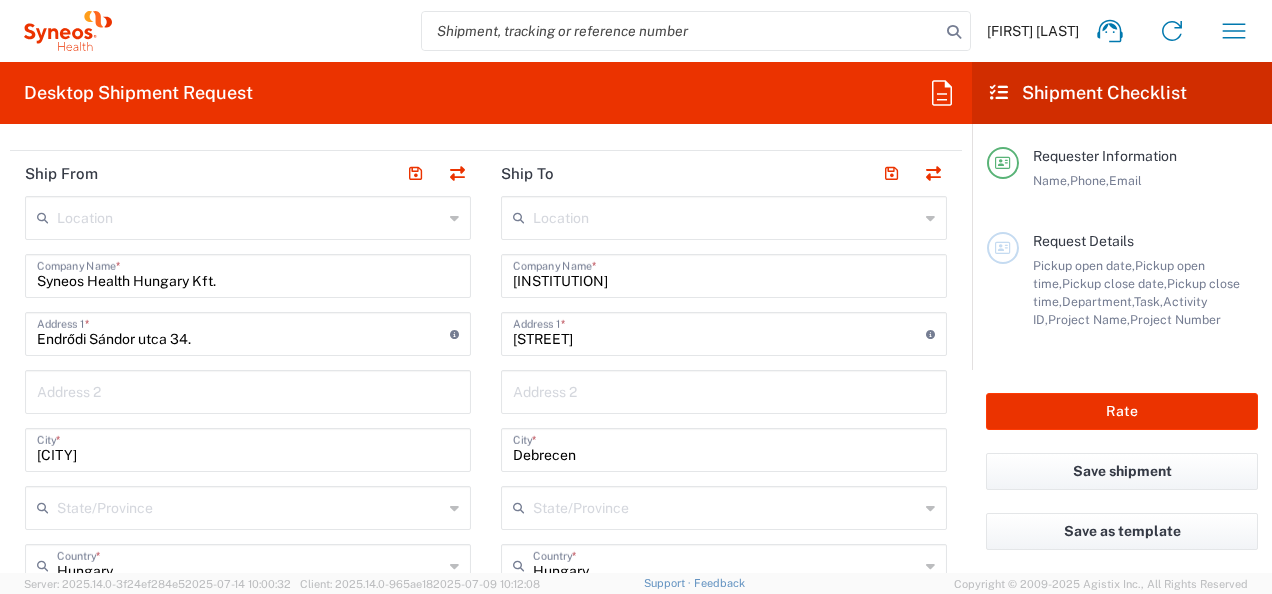 click on "Desktop Shipment Request" 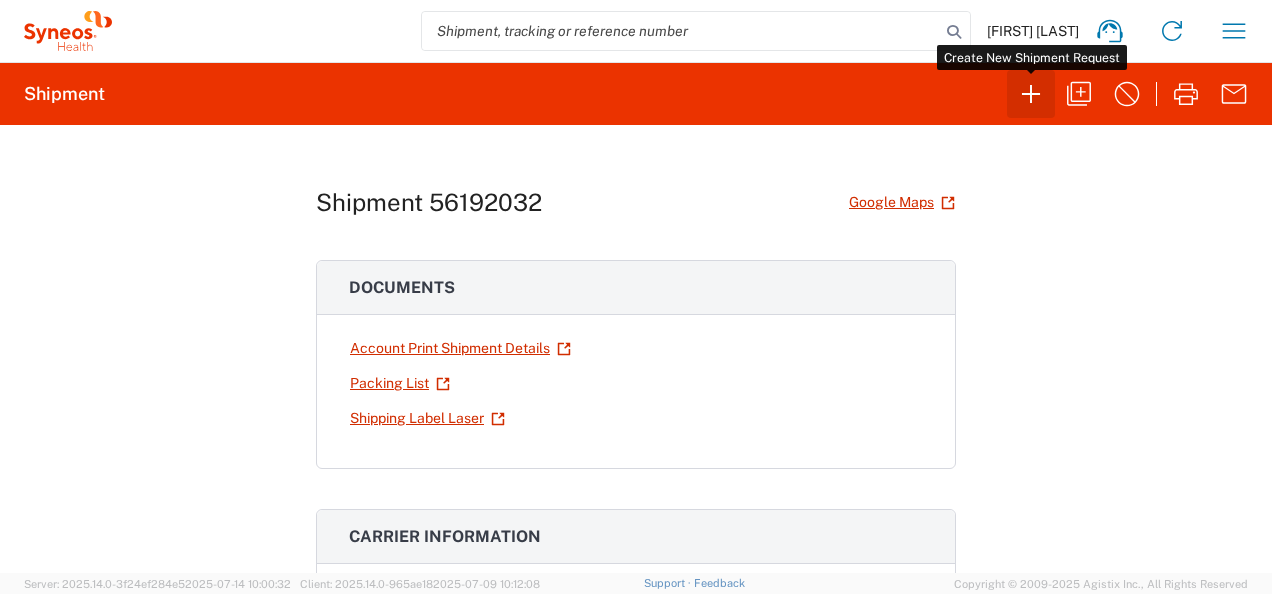 click 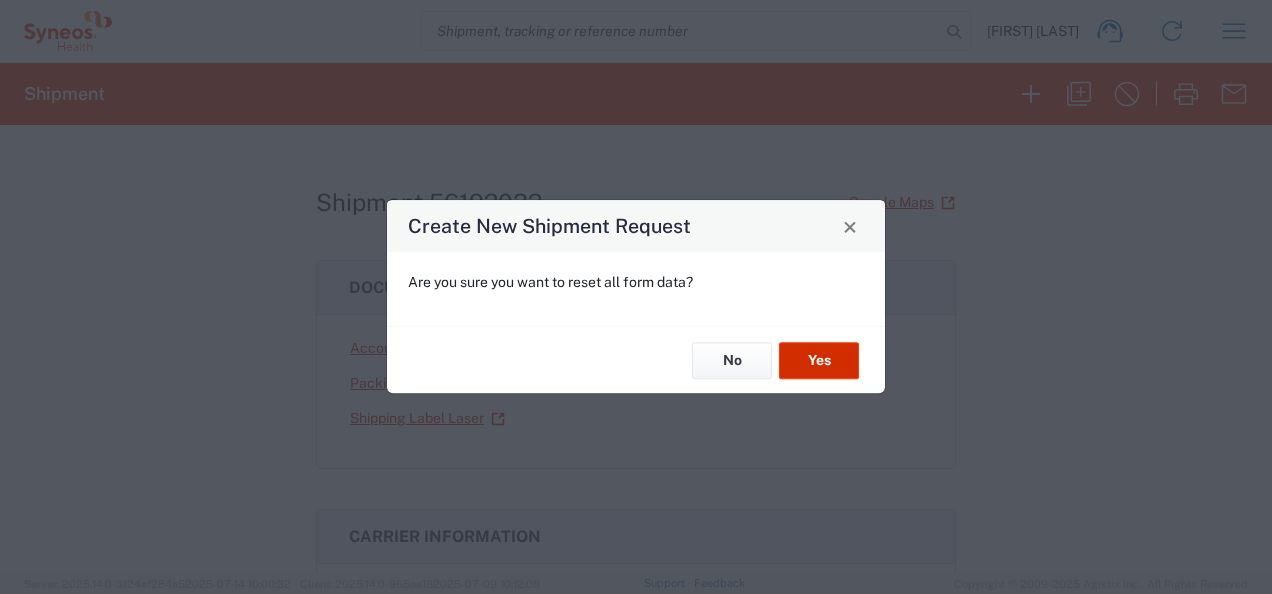 click on "Yes" 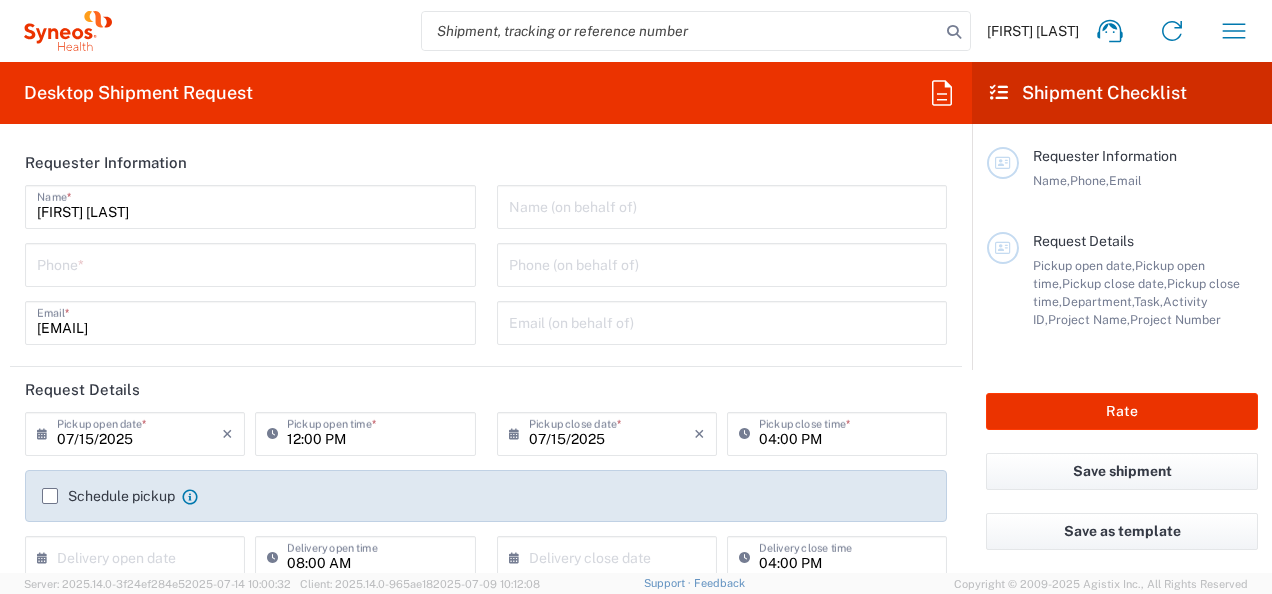 type on "3229" 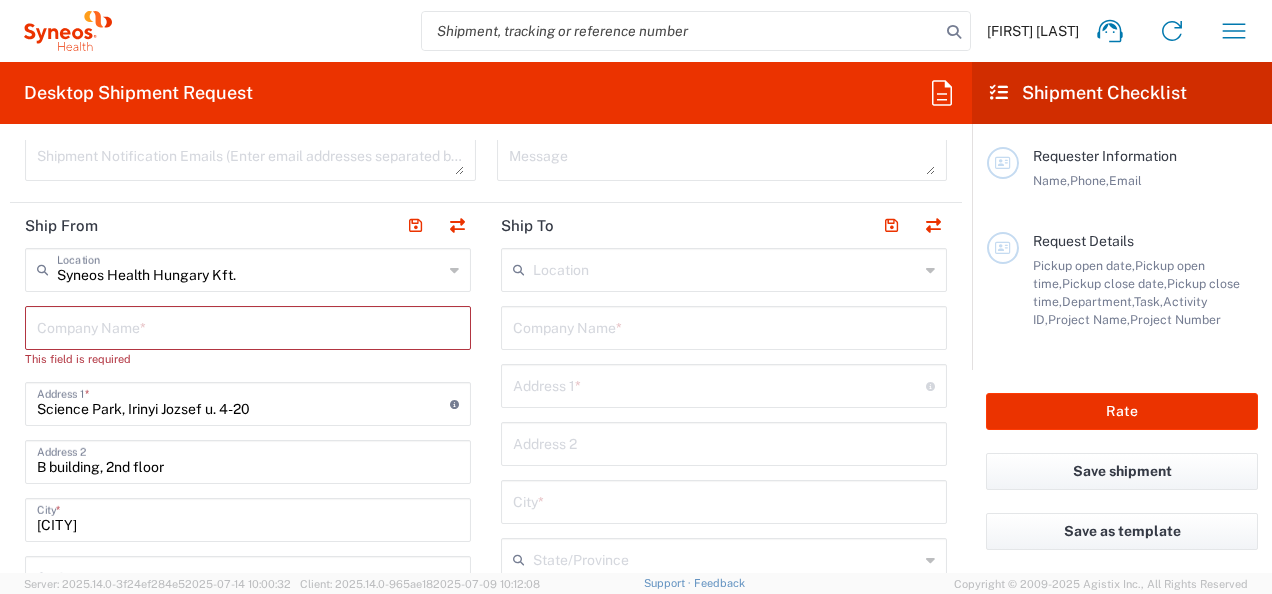 scroll, scrollTop: 727, scrollLeft: 0, axis: vertical 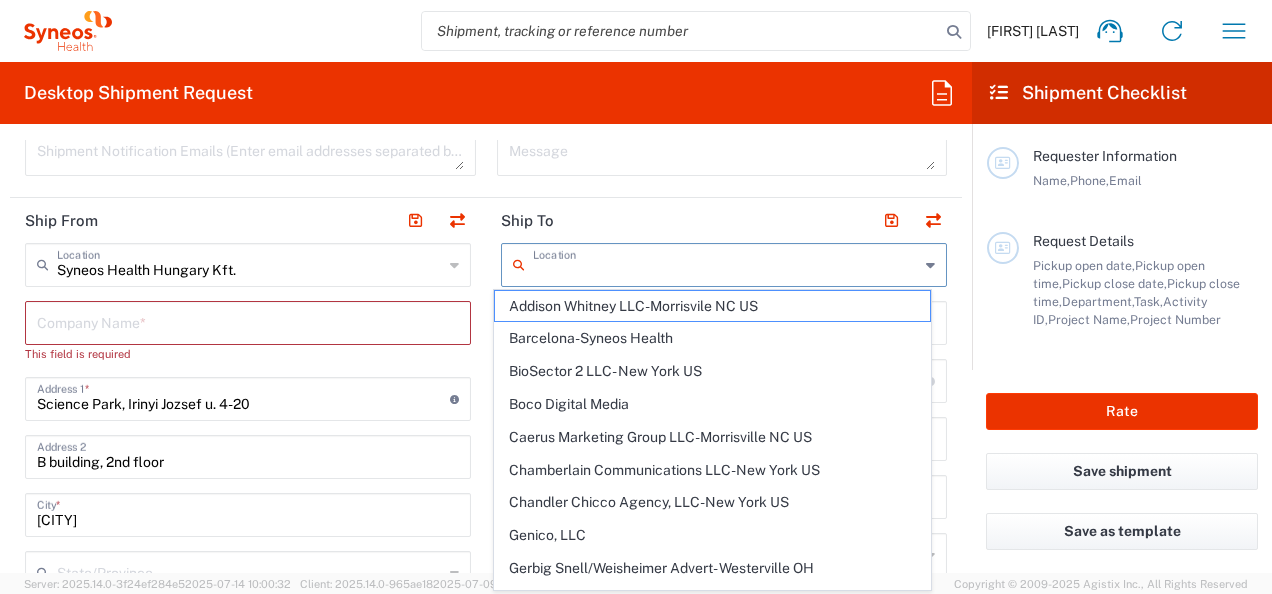 click at bounding box center (726, 263) 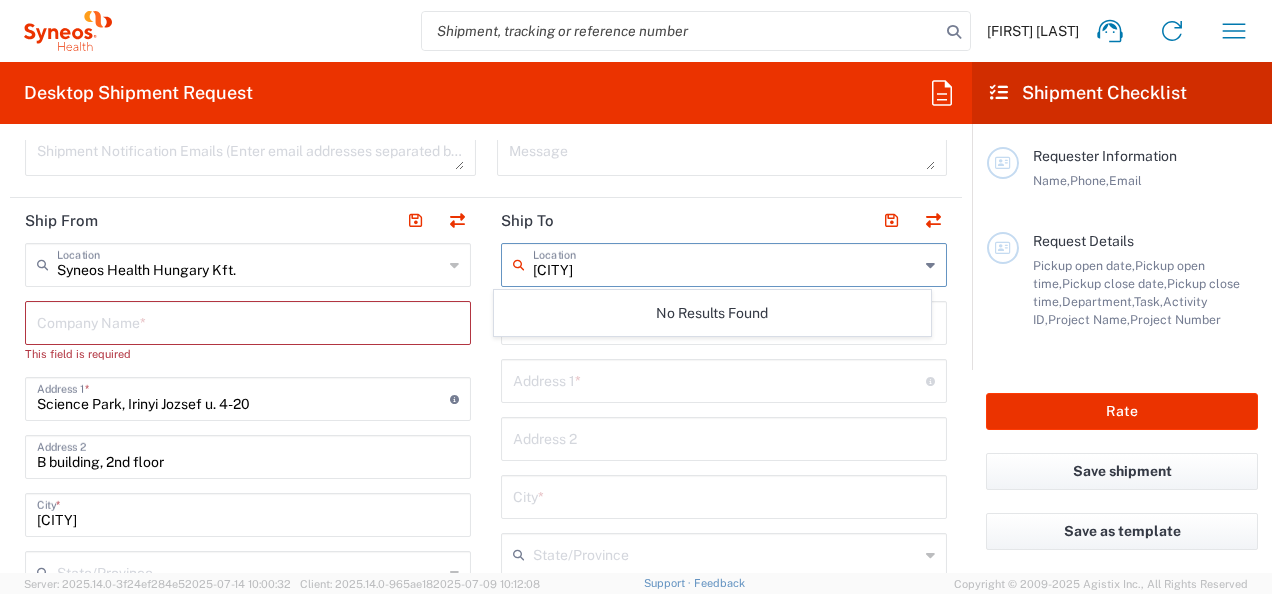 type on "[CITY]" 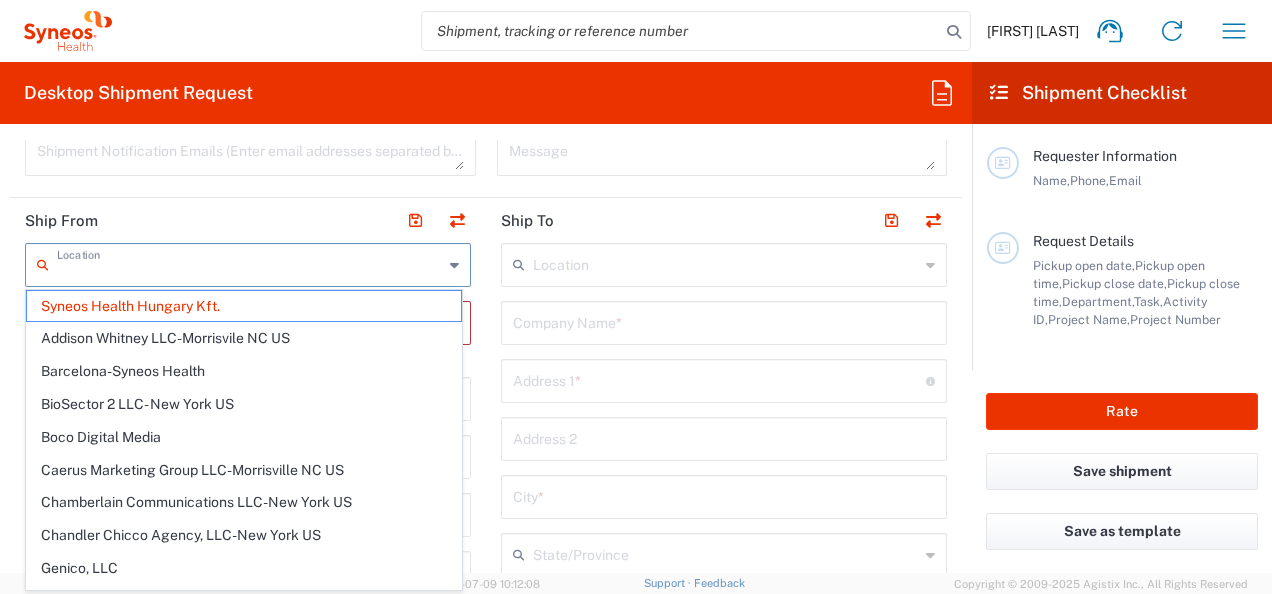 drag, startPoint x: 60, startPoint y: 268, endPoint x: 226, endPoint y: 280, distance: 166.43317 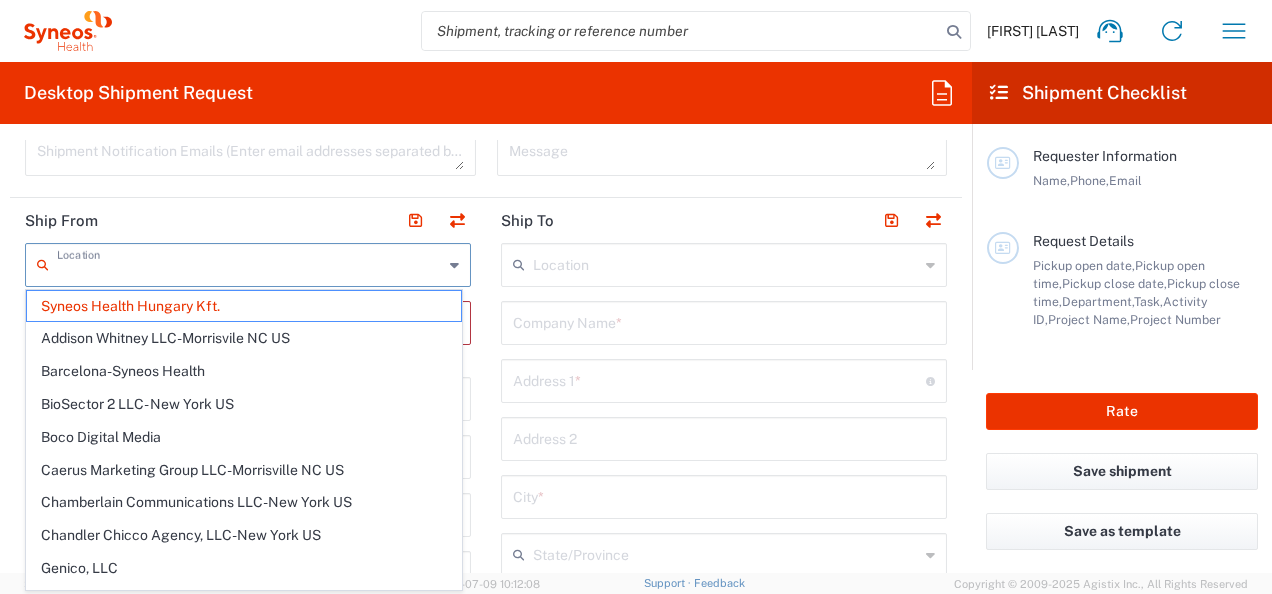 click on "Ship From" 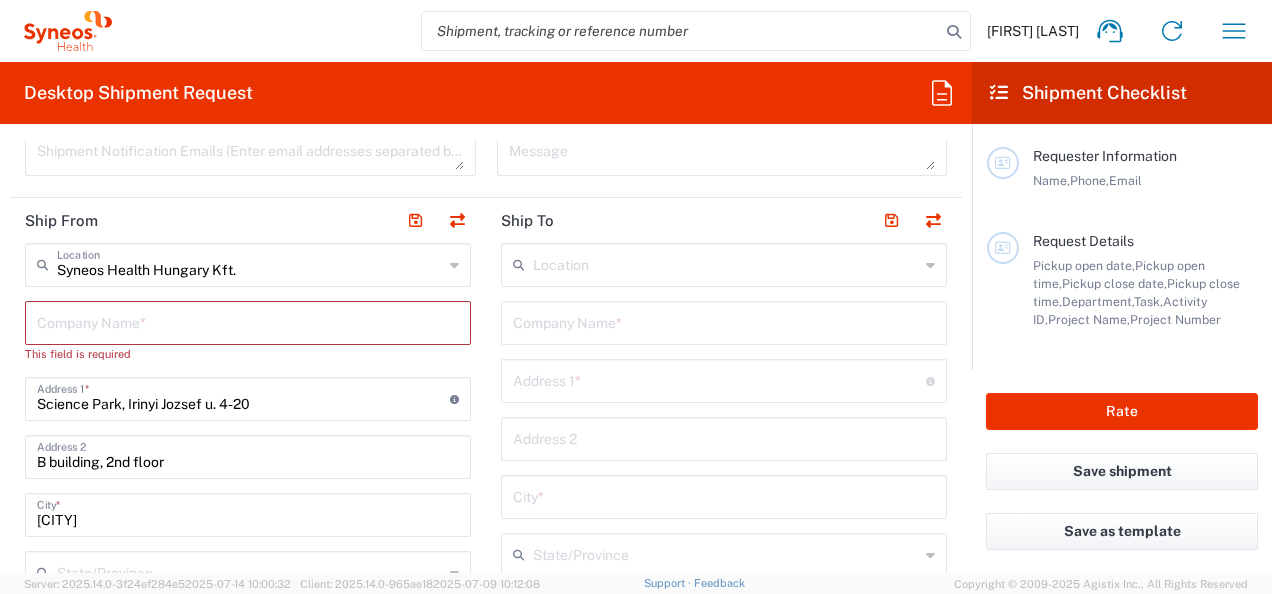 click at bounding box center (248, 321) 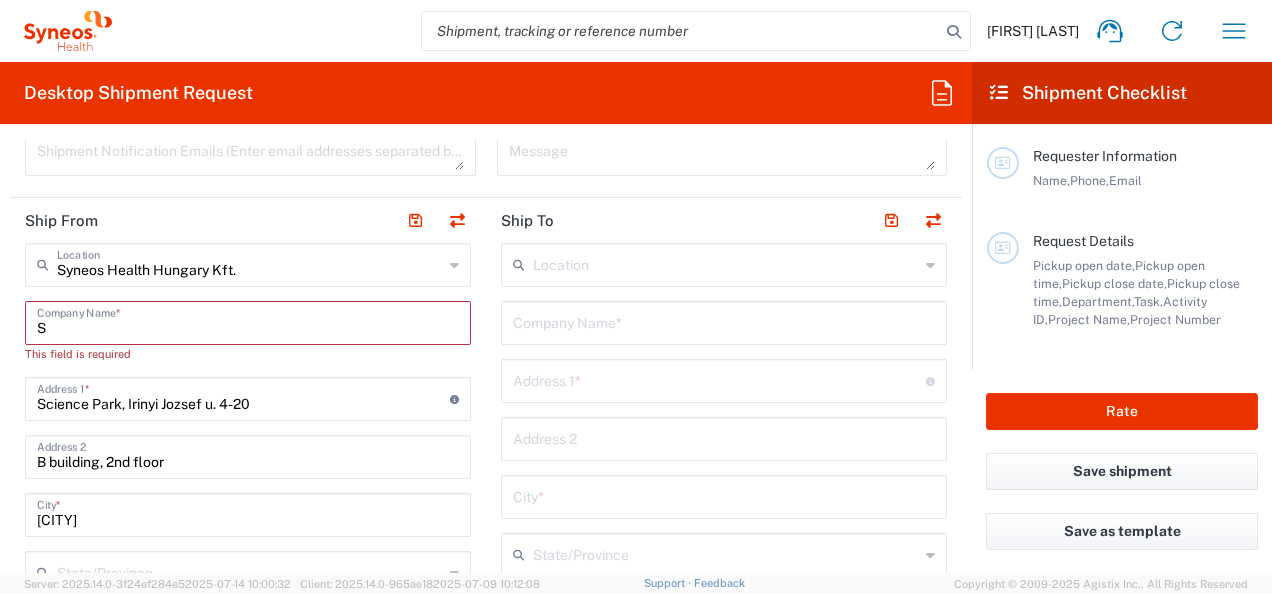 type on "Sy" 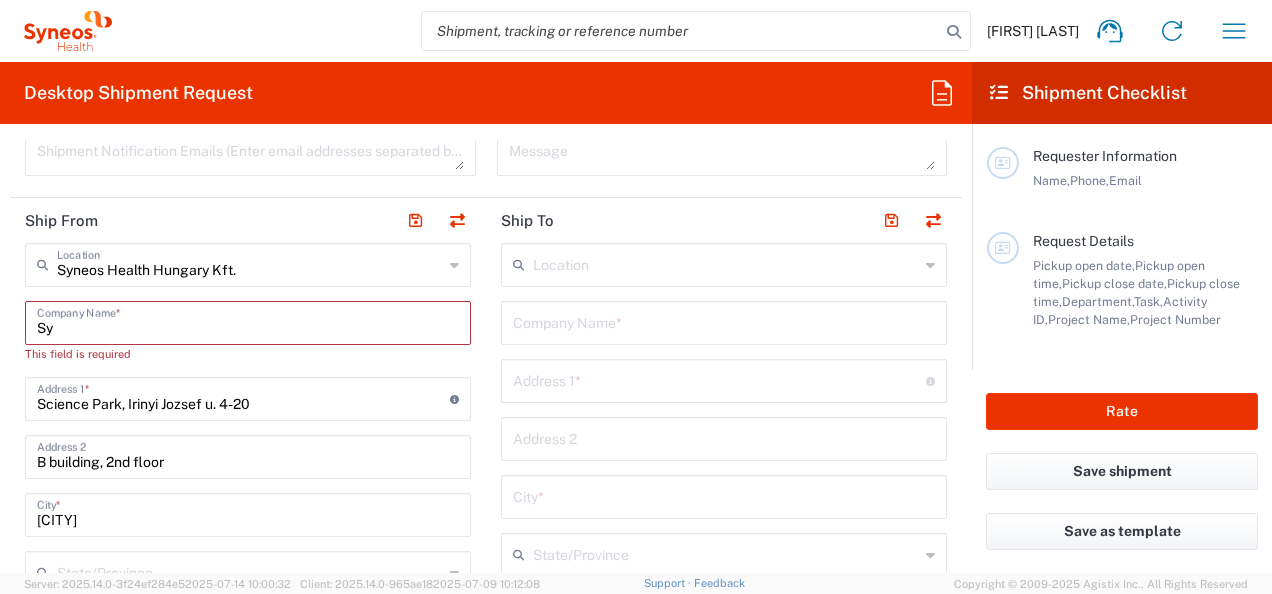 type 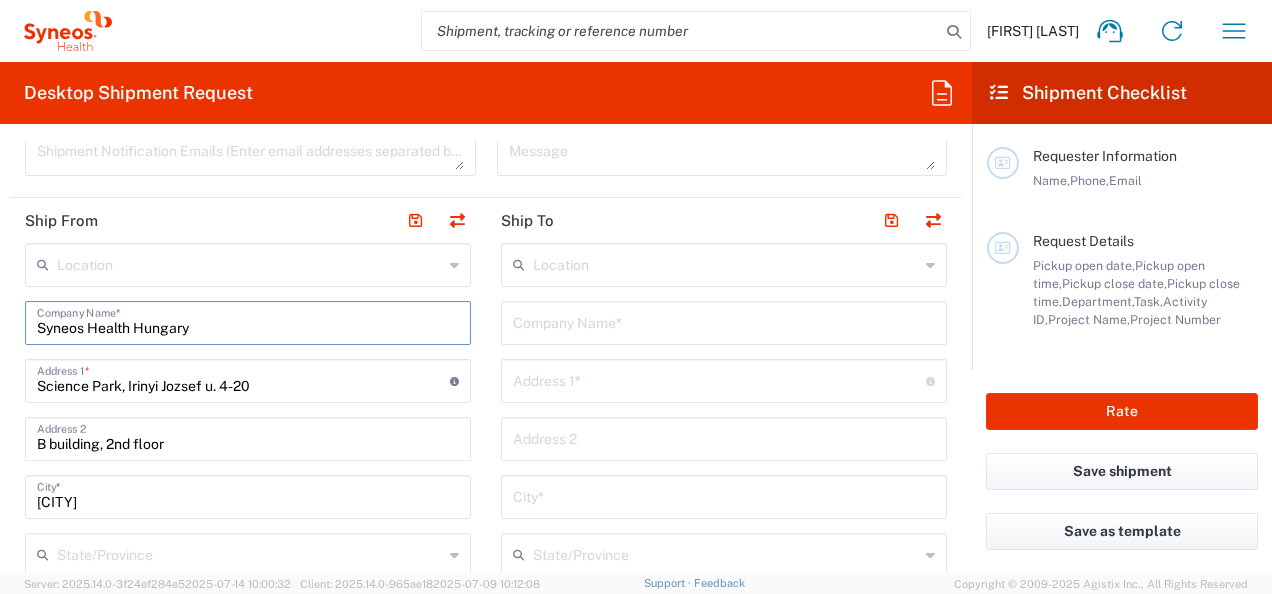 type on "Syneos Health Hungary" 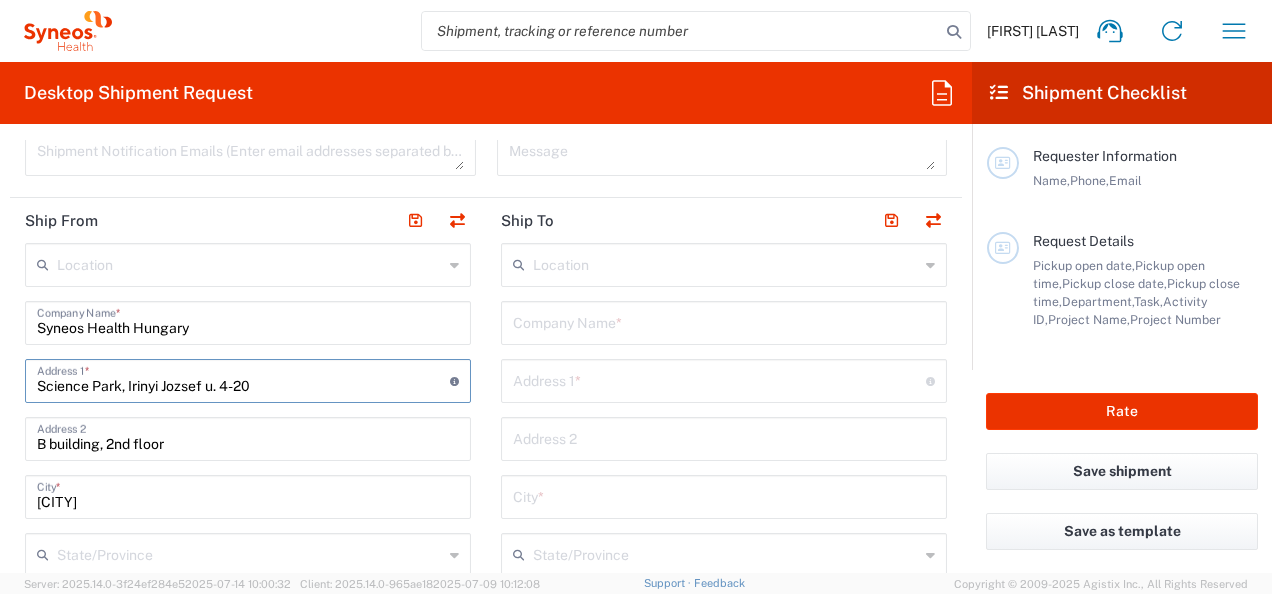 drag, startPoint x: 40, startPoint y: 380, endPoint x: 357, endPoint y: 375, distance: 317.03943 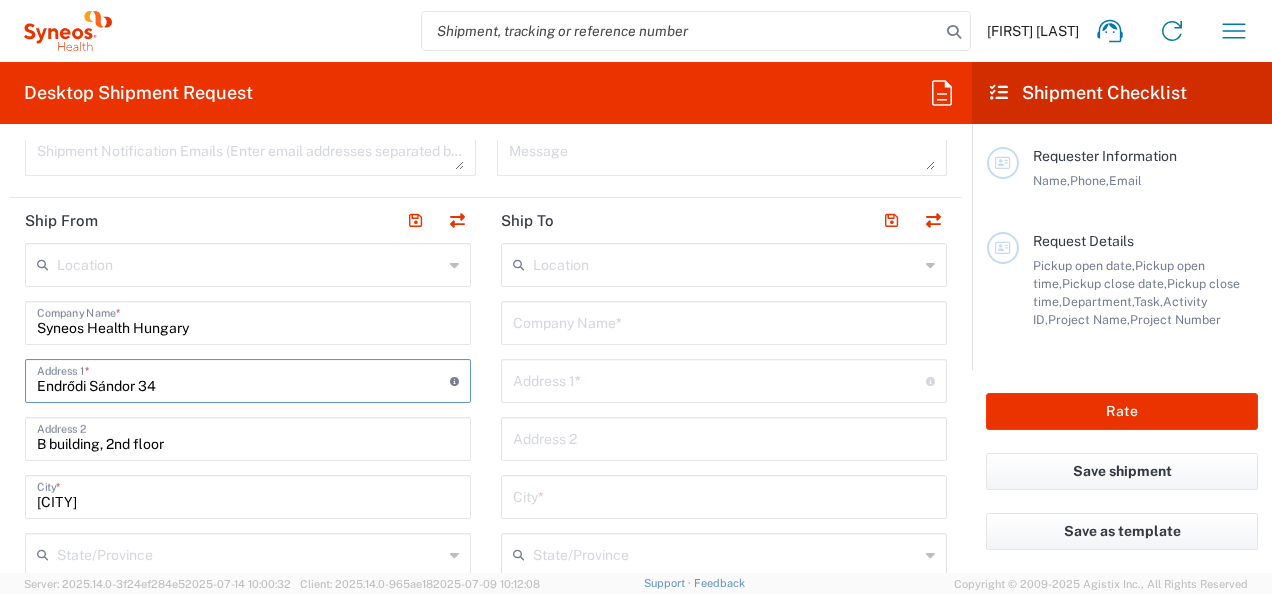 type on "Endrődi Sándor 34" 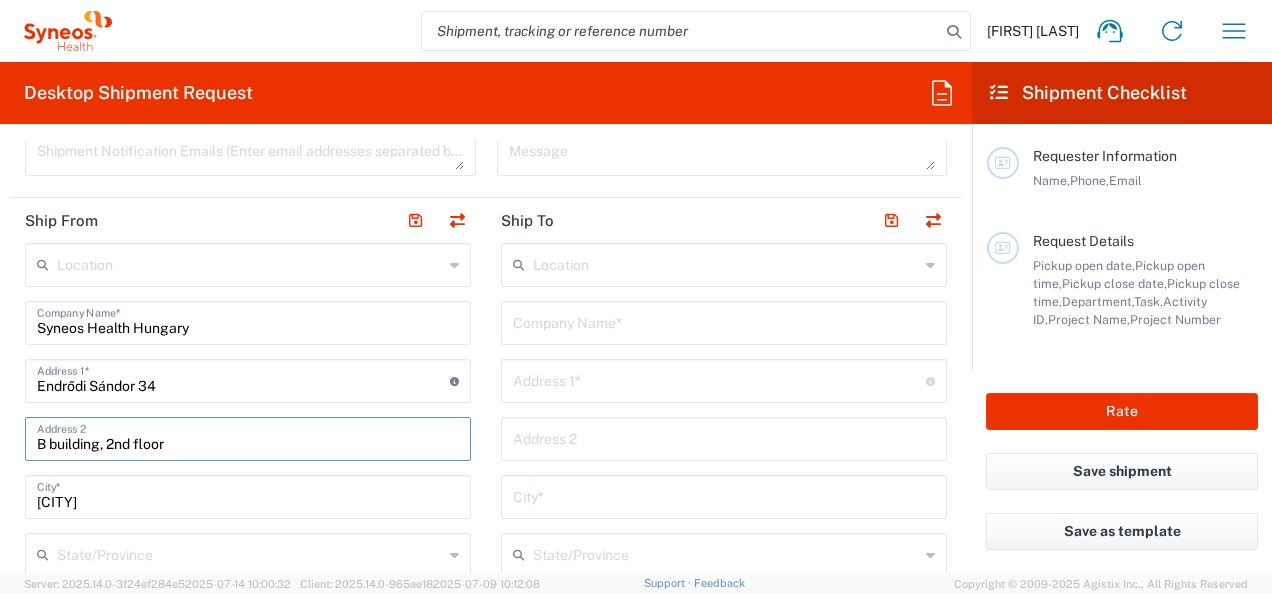 drag, startPoint x: 38, startPoint y: 438, endPoint x: 254, endPoint y: 426, distance: 216.33308 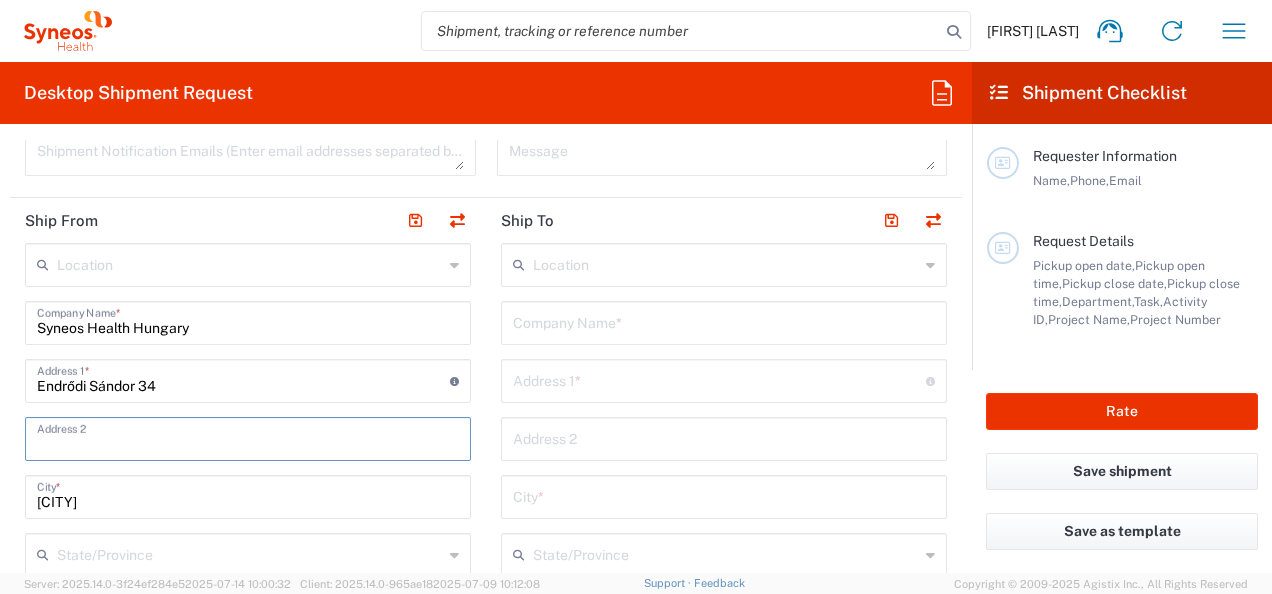 type 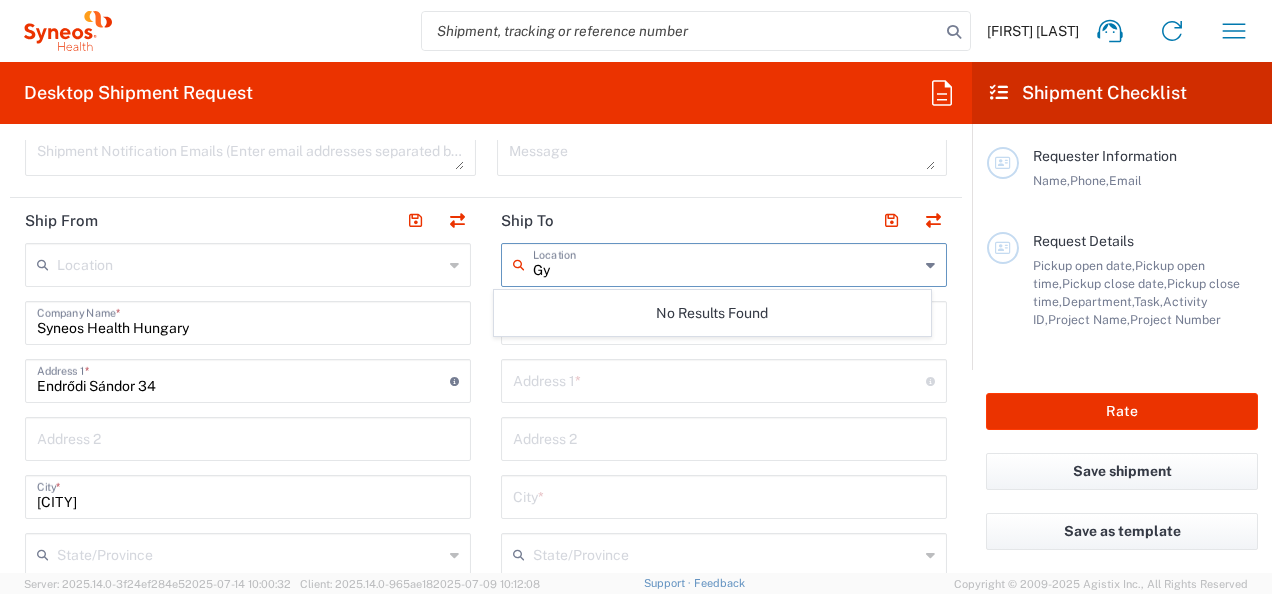 type on "G" 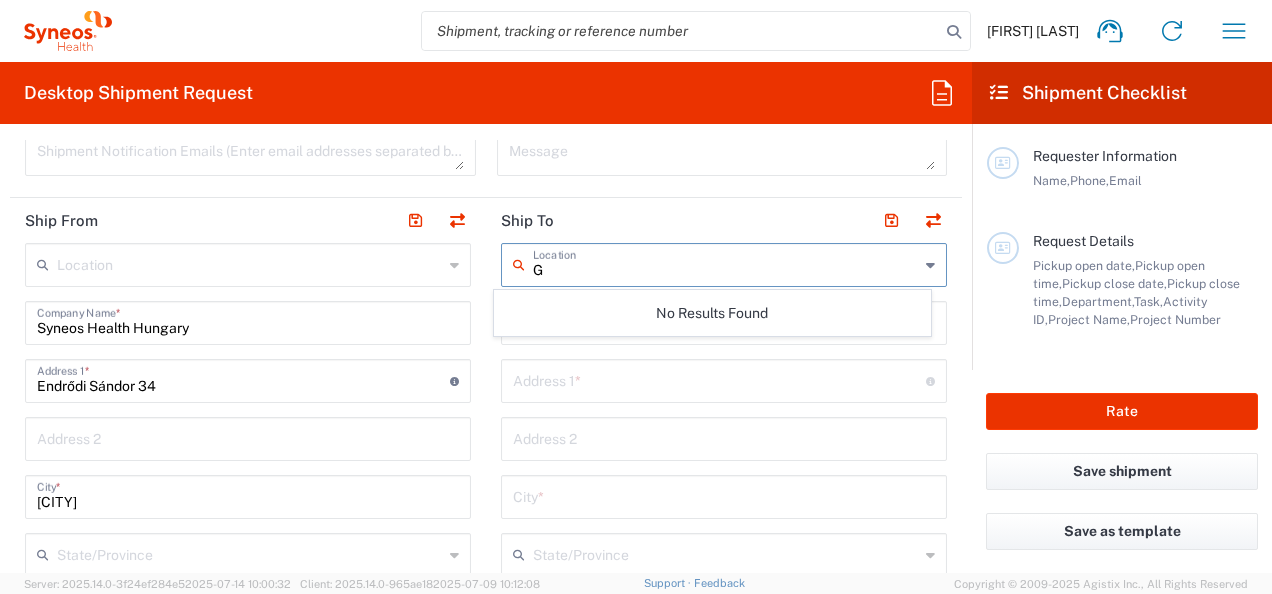 type 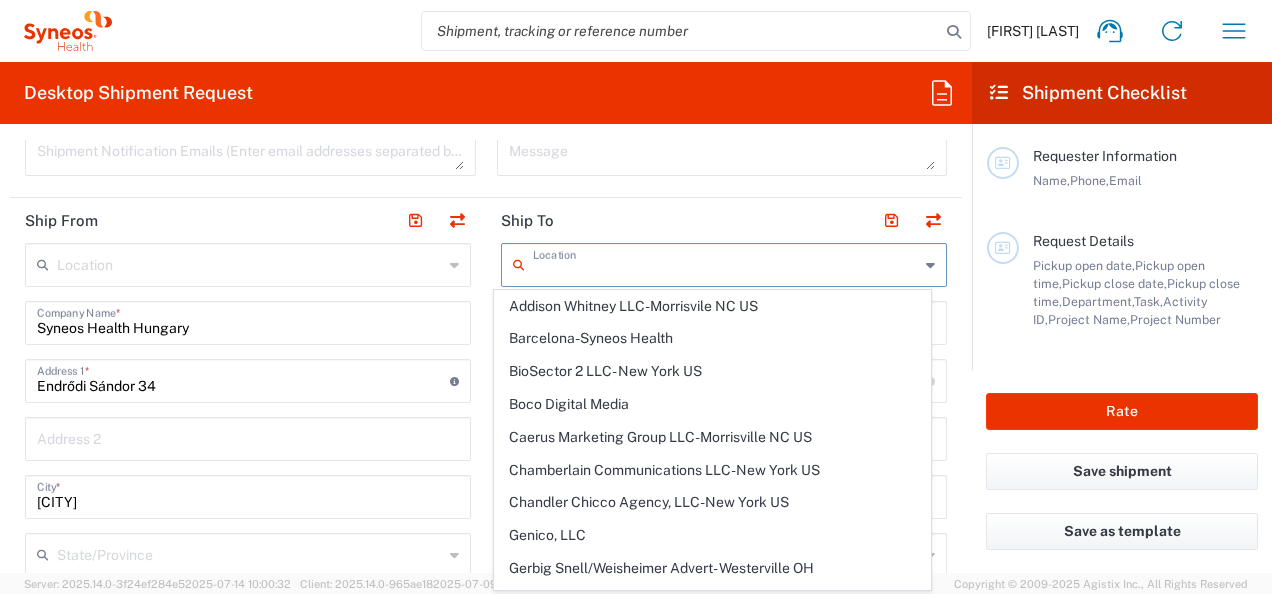 click on "Ship To" 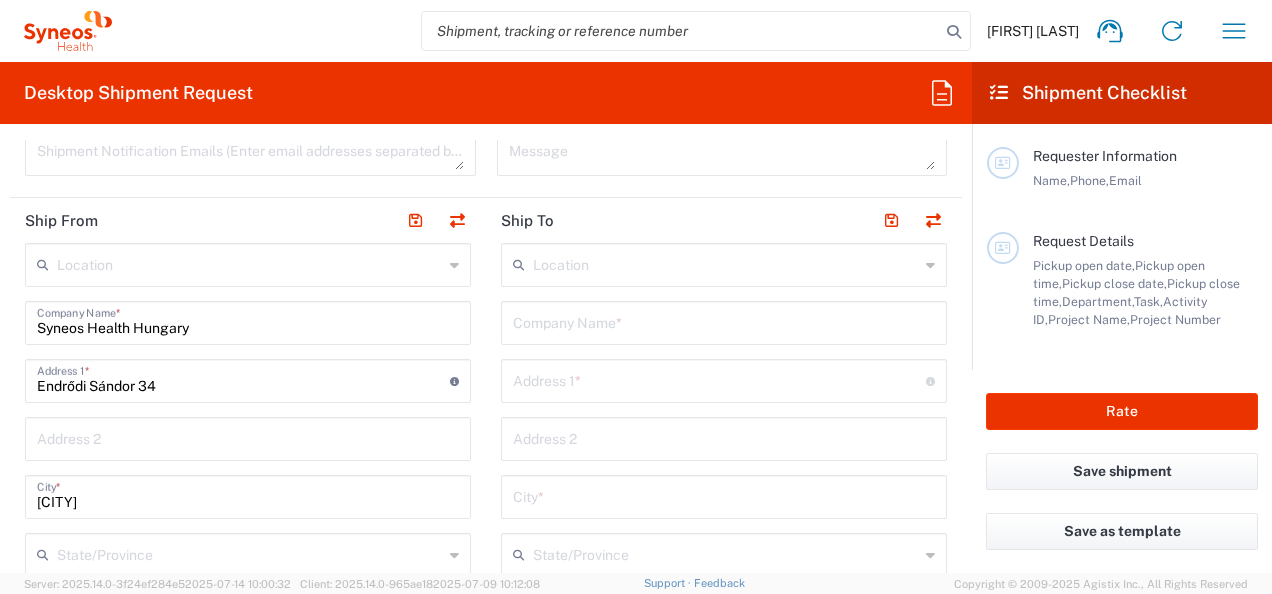 click at bounding box center (724, 321) 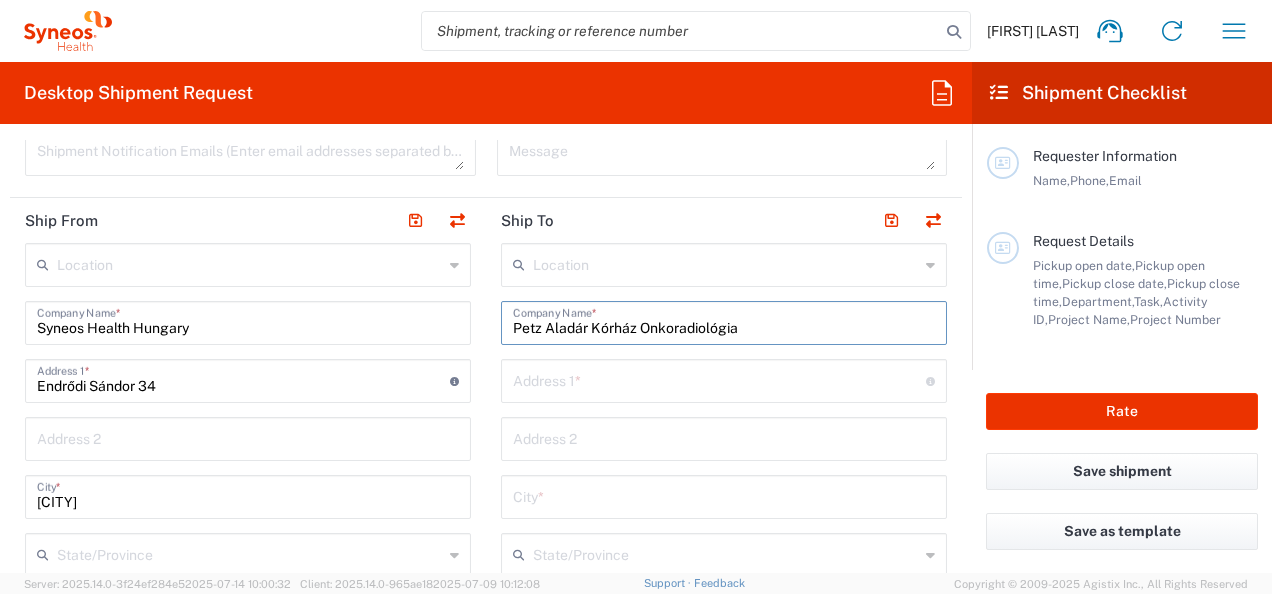 type on "Petz Aladár Kórház Onkoradiológia" 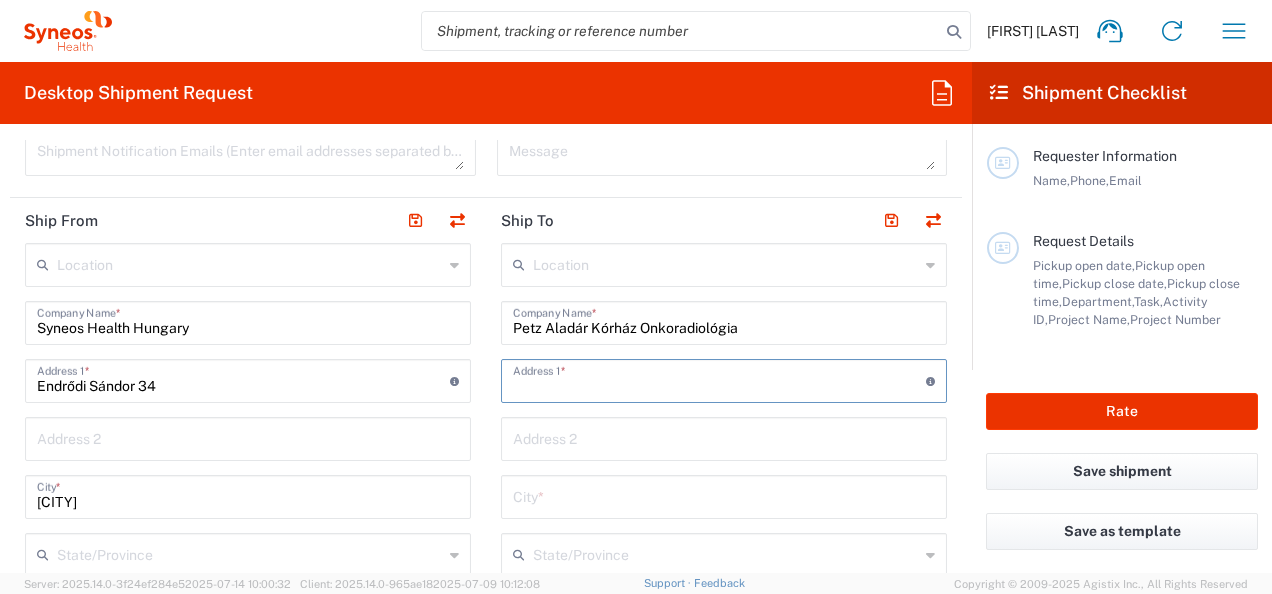 click at bounding box center (719, 379) 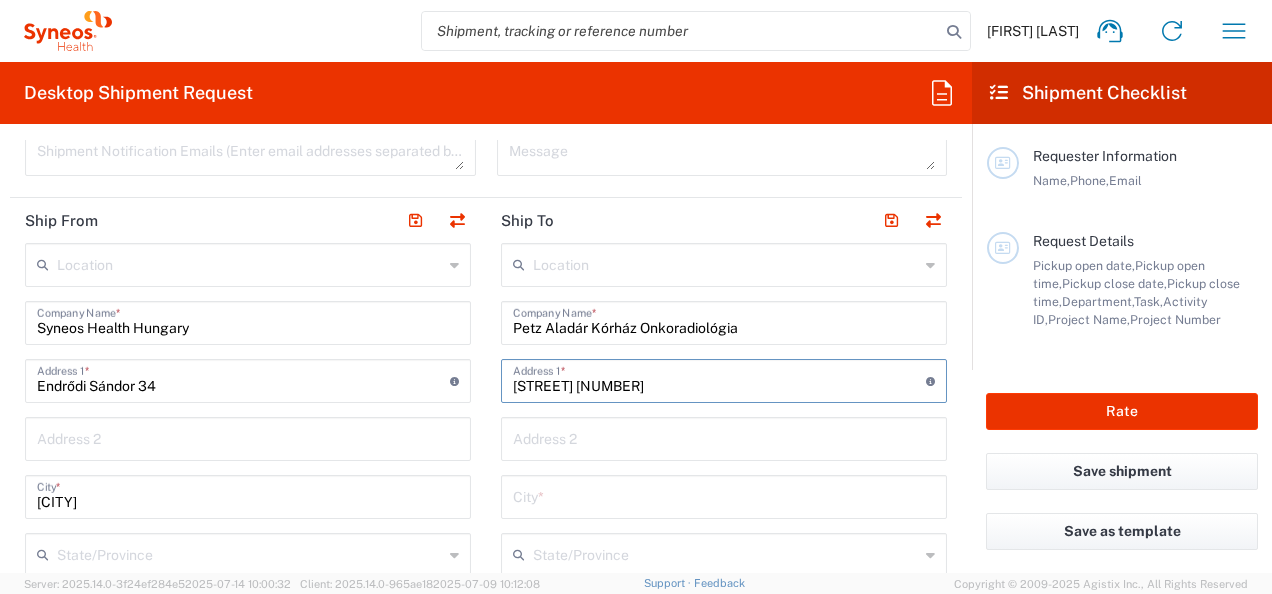 type on "[STREET] [NUMBER]" 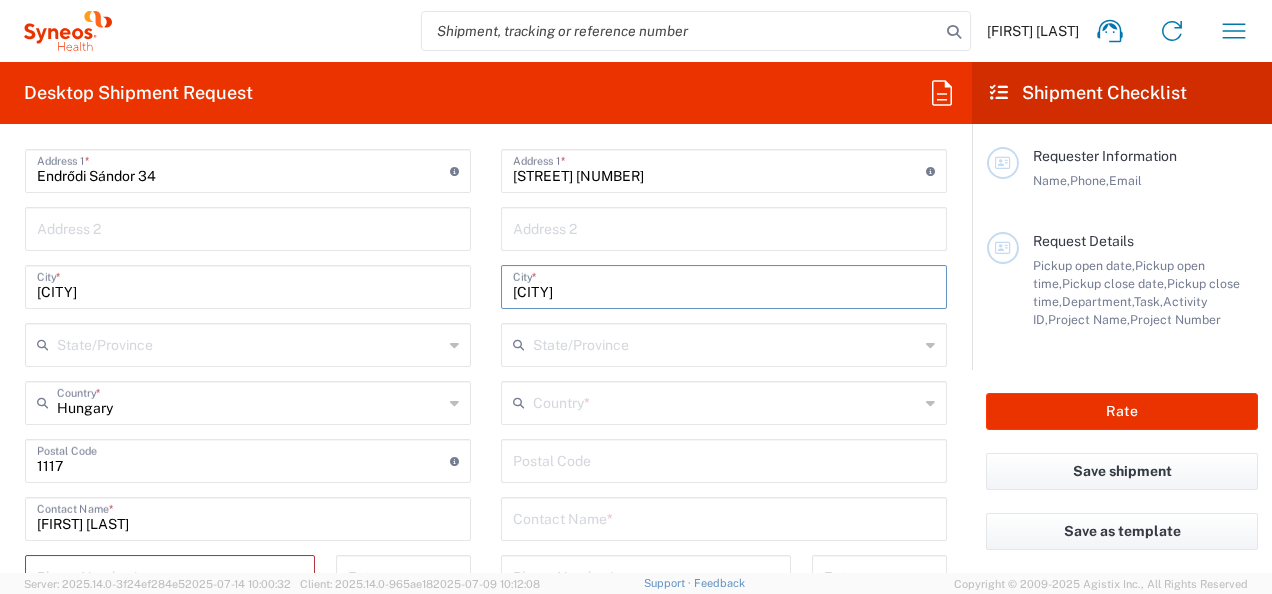 scroll, scrollTop: 952, scrollLeft: 0, axis: vertical 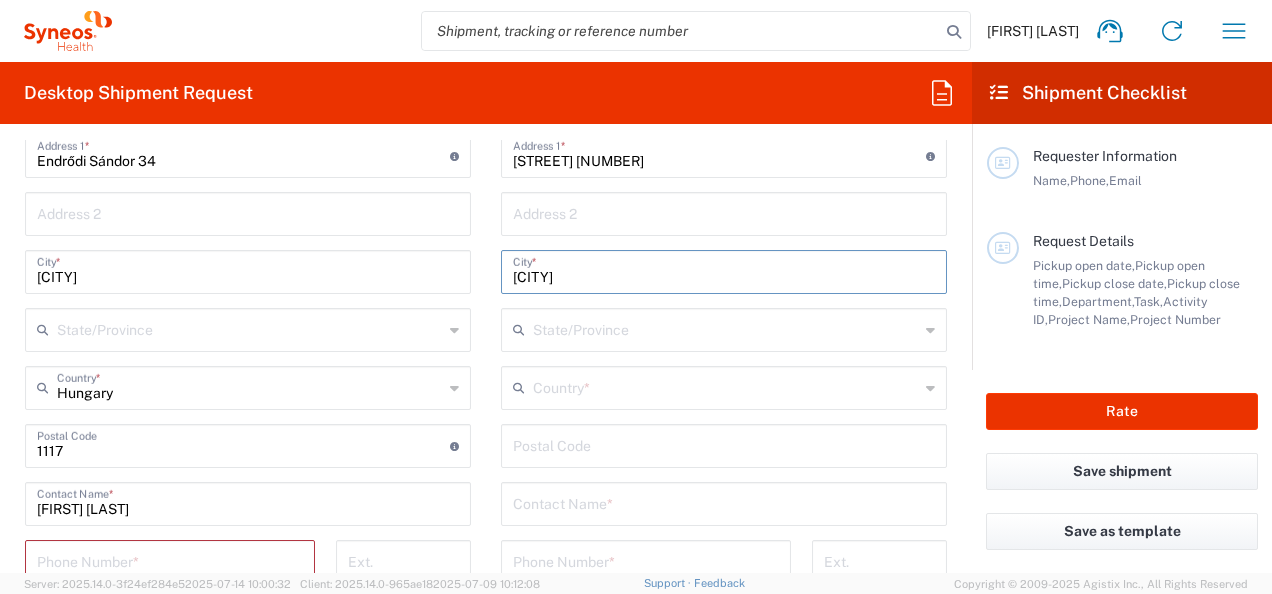 type on "[CITY]" 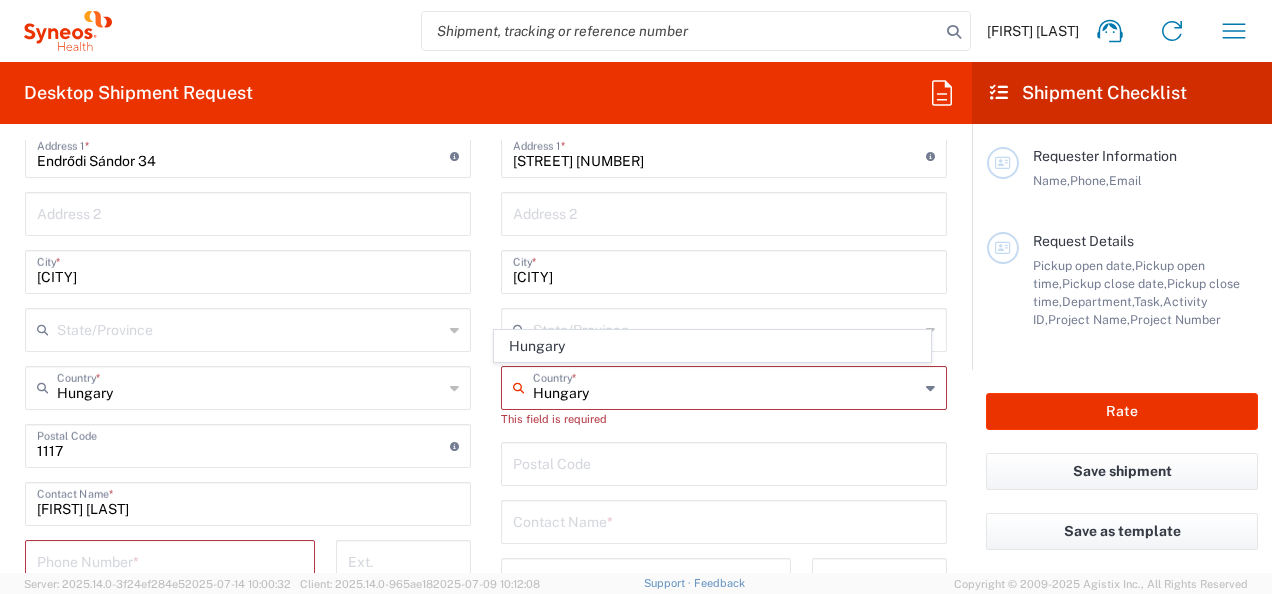 type on "Hungary" 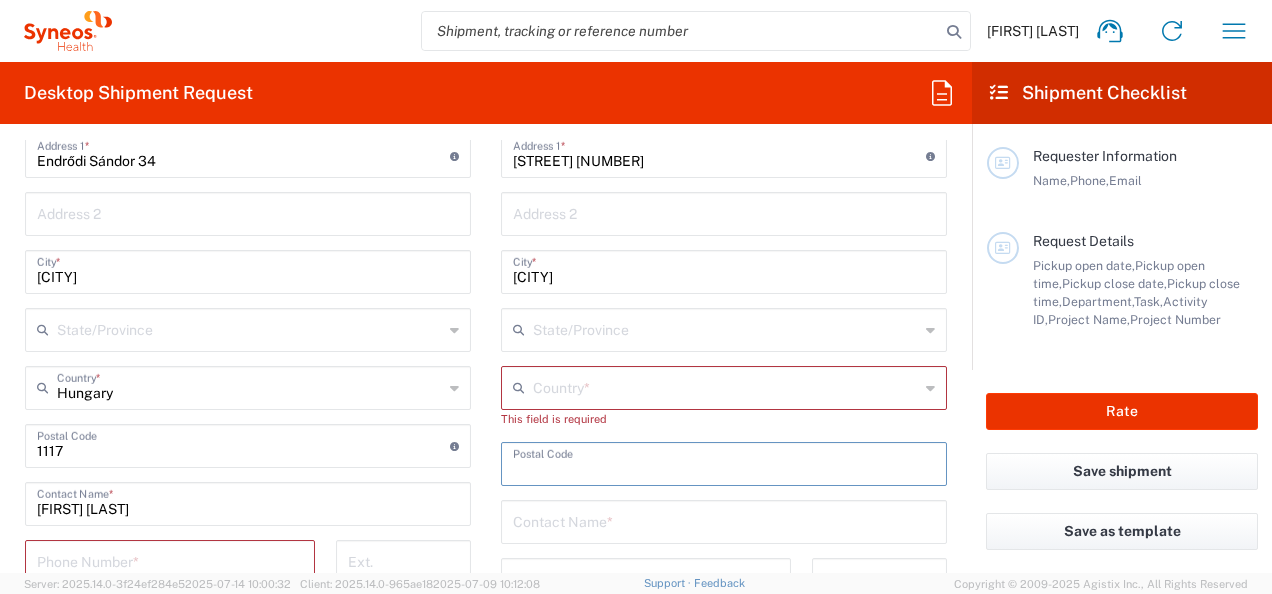 click at bounding box center [726, 386] 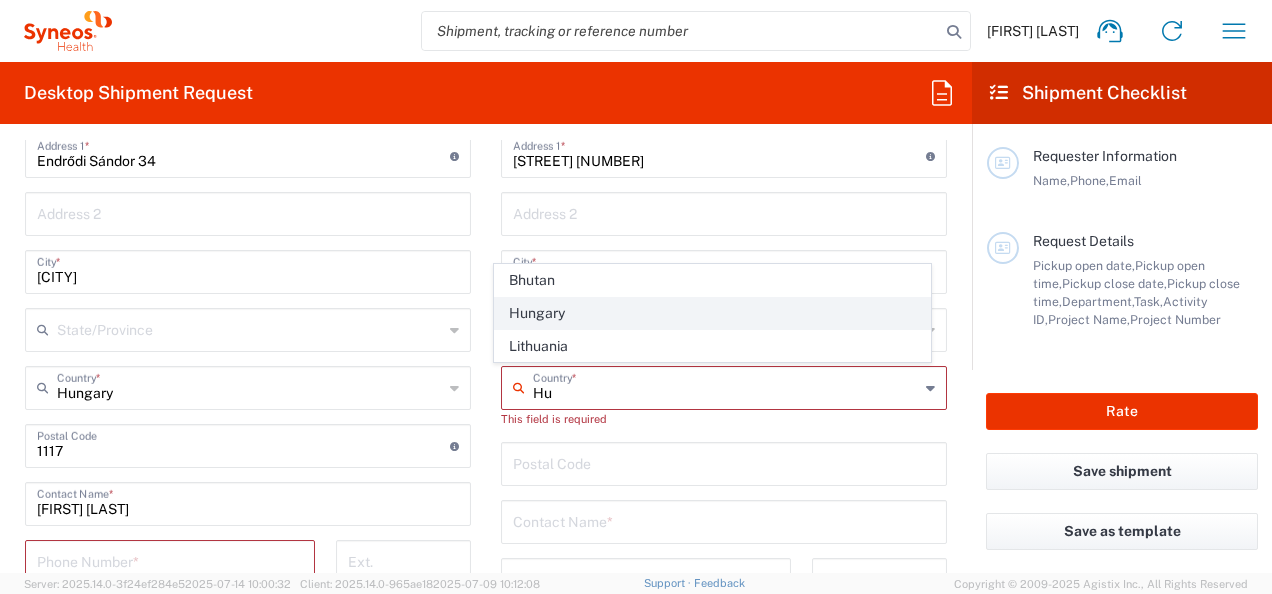 click on "Hungary" 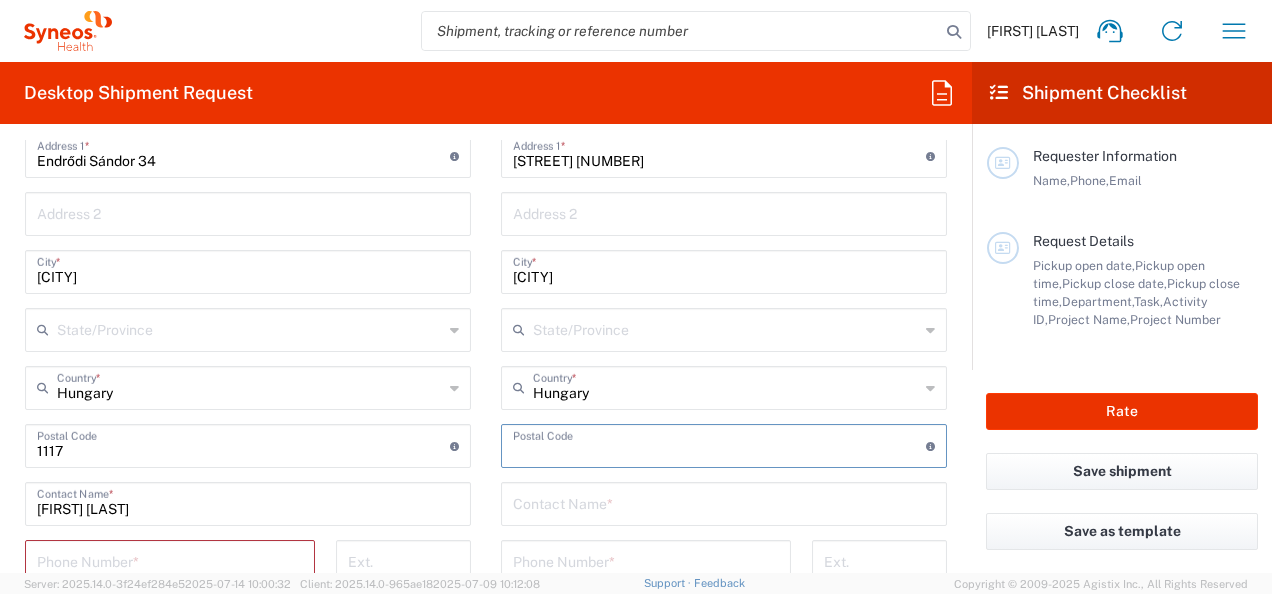click at bounding box center (719, 444) 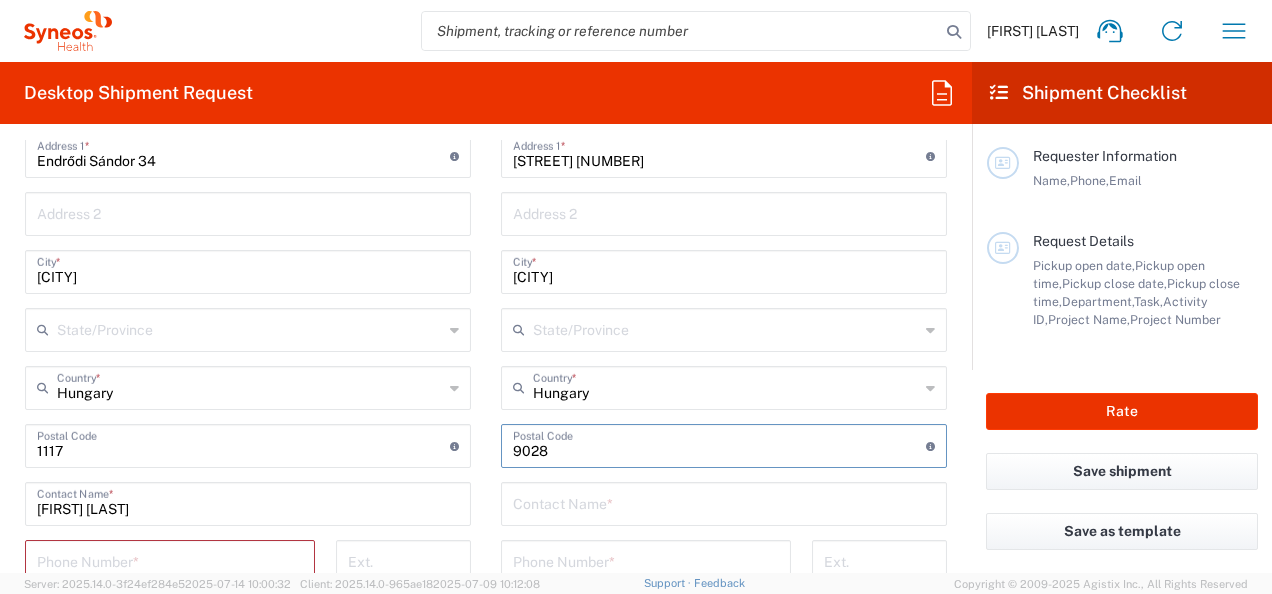 type on "9028" 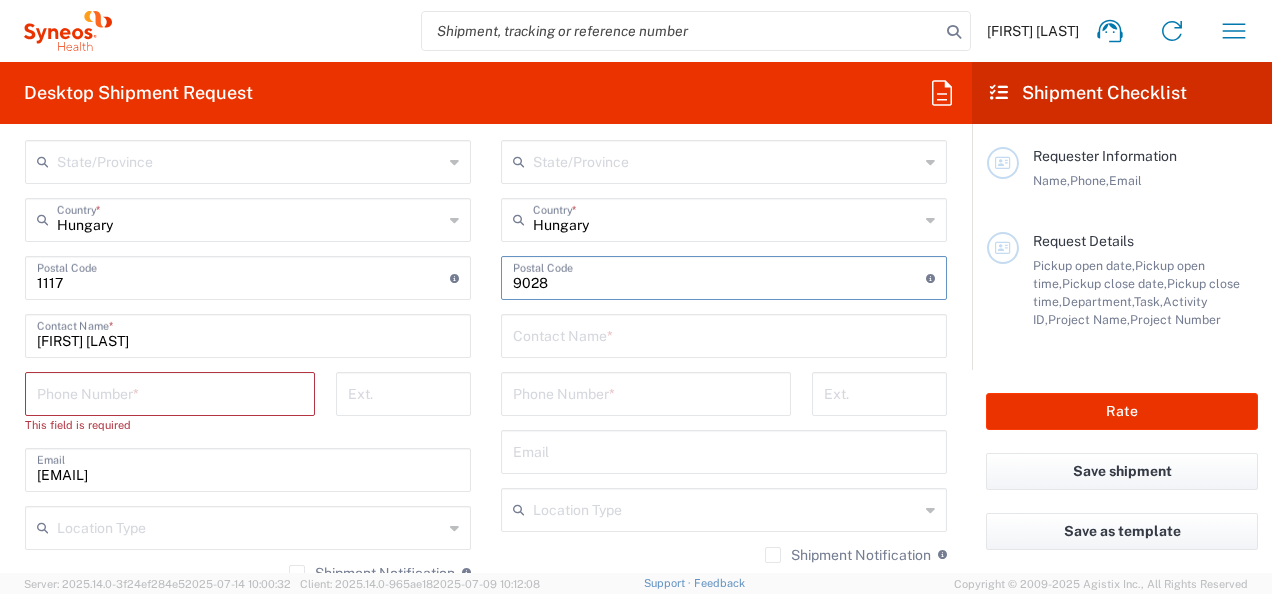 scroll, scrollTop: 1162, scrollLeft: 0, axis: vertical 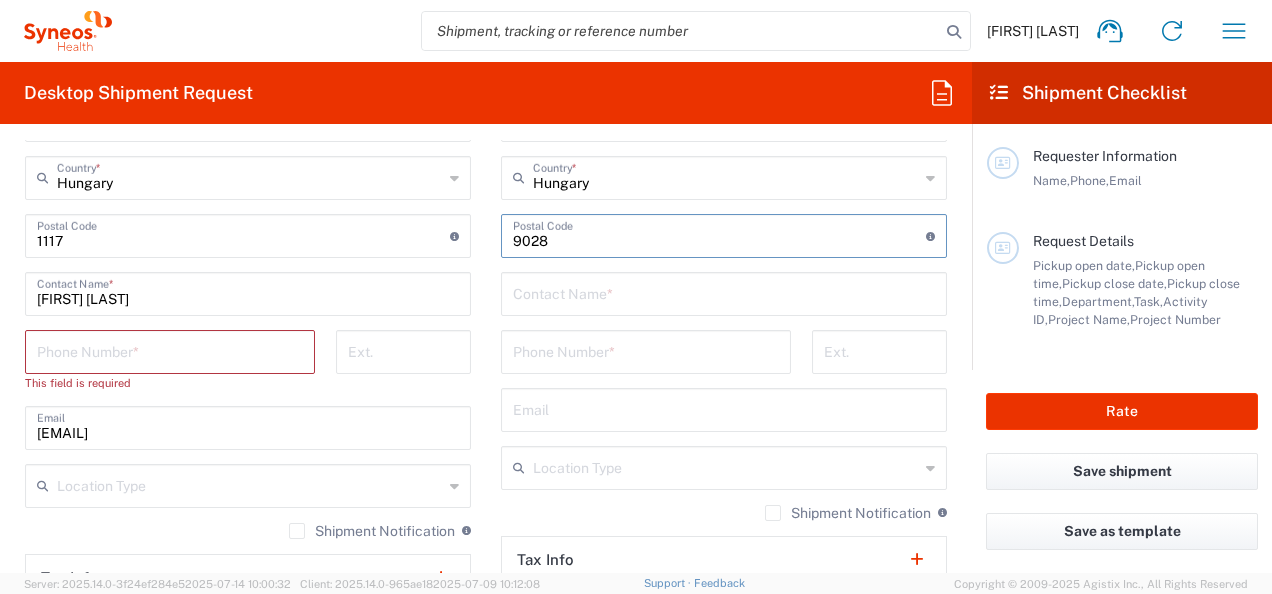 click at bounding box center (724, 292) 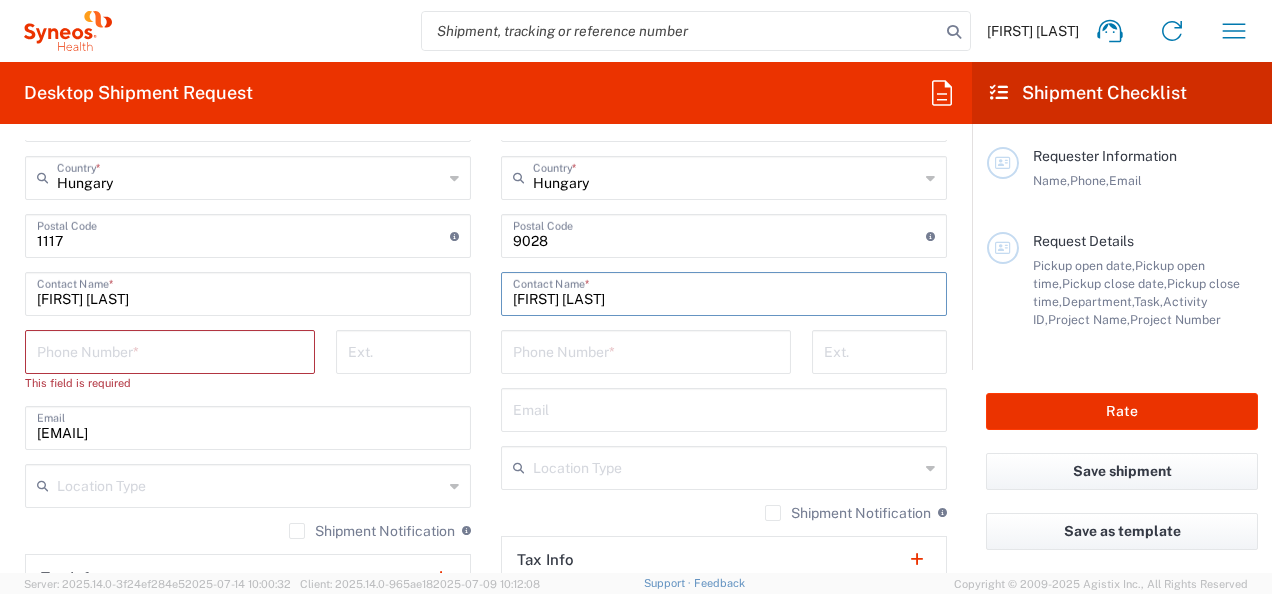 type on "[FIRST] [LAST]" 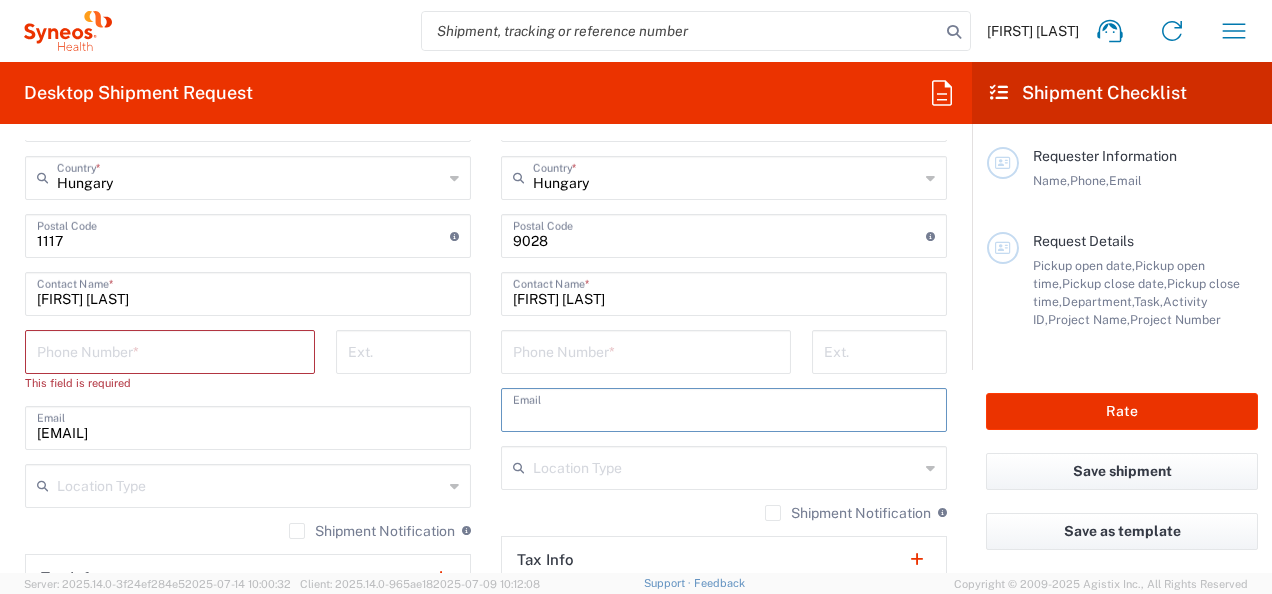 paste on "[EMAIL]" 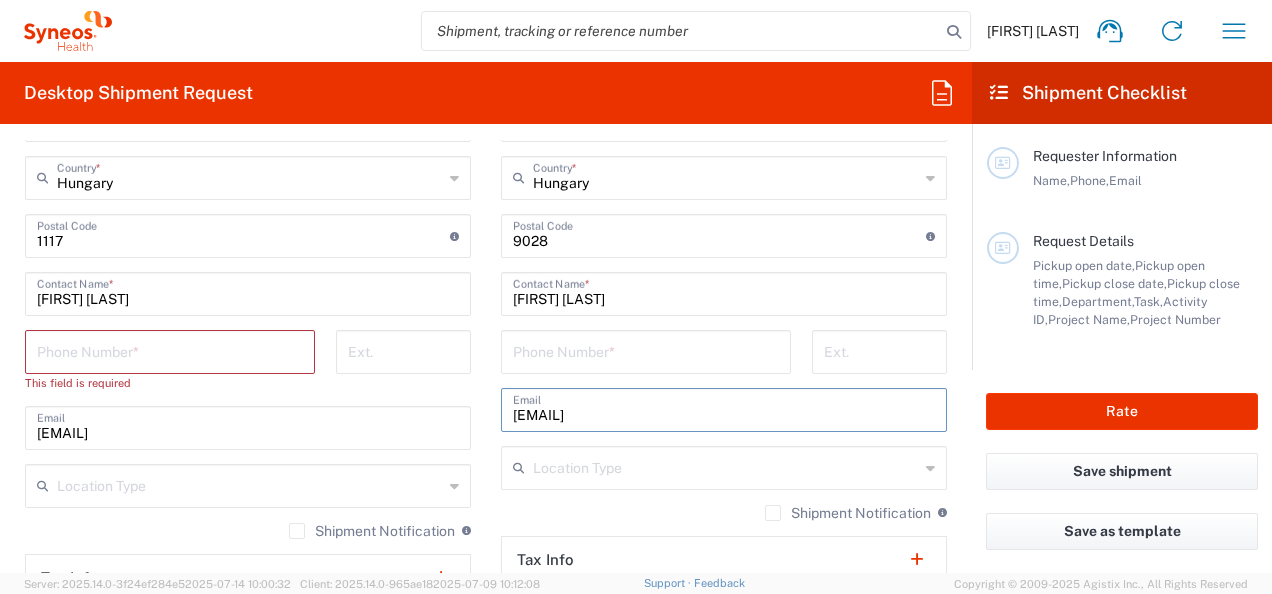 type on "[EMAIL]" 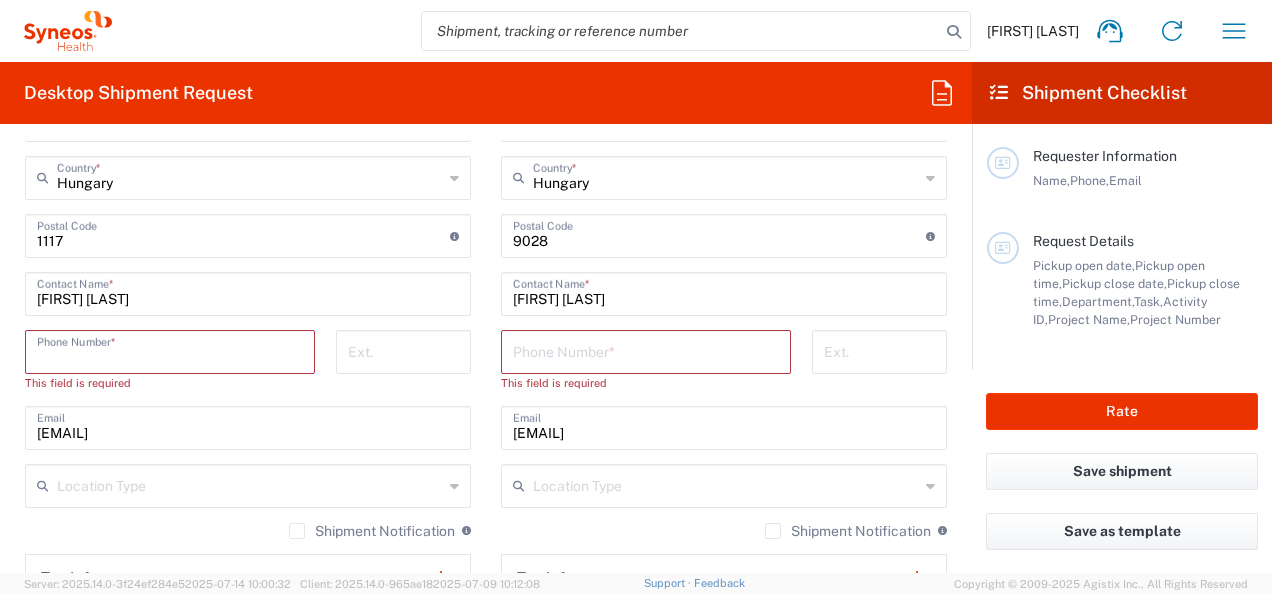 click at bounding box center [170, 350] 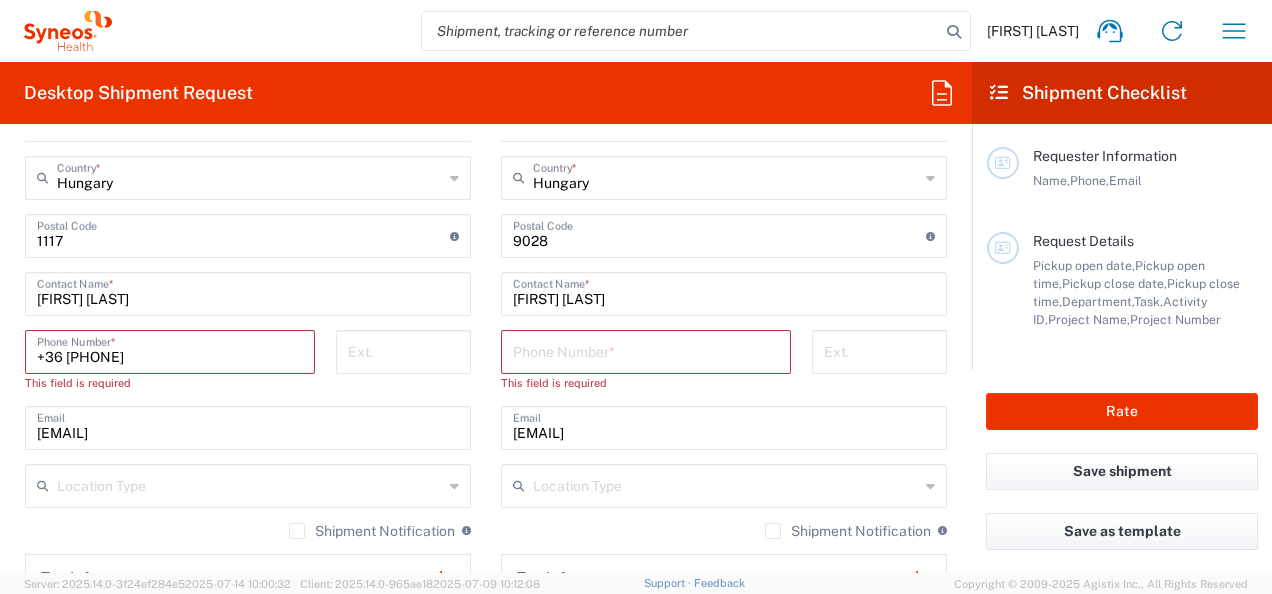 type on "[EMAIL]" 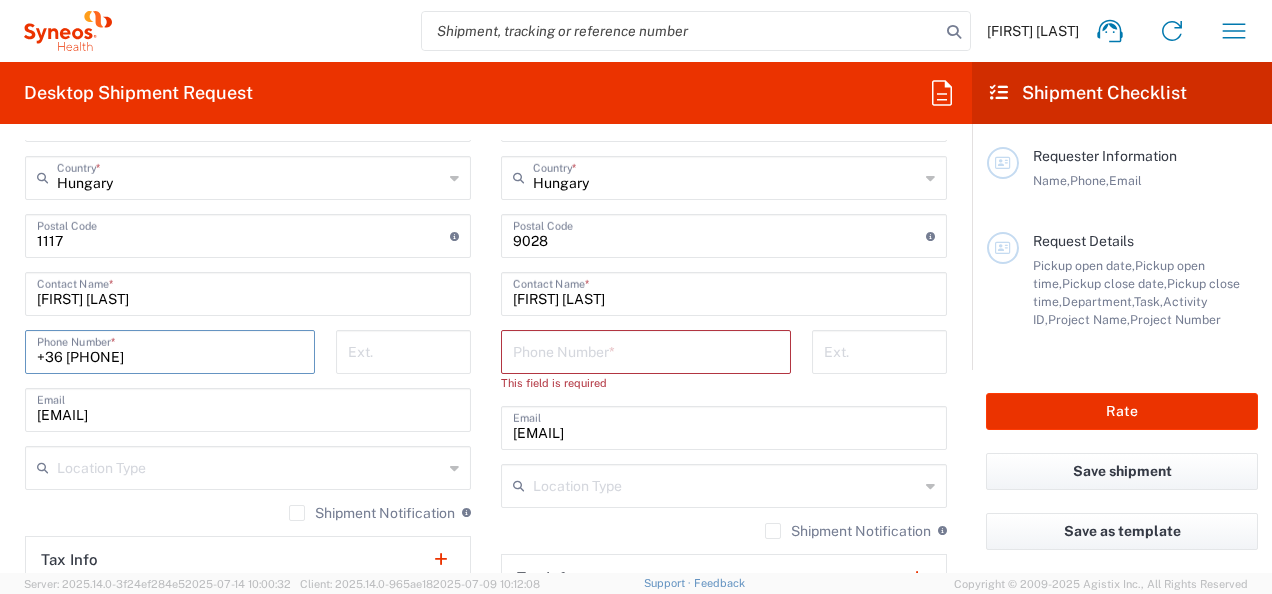 type on "[PHONE]" 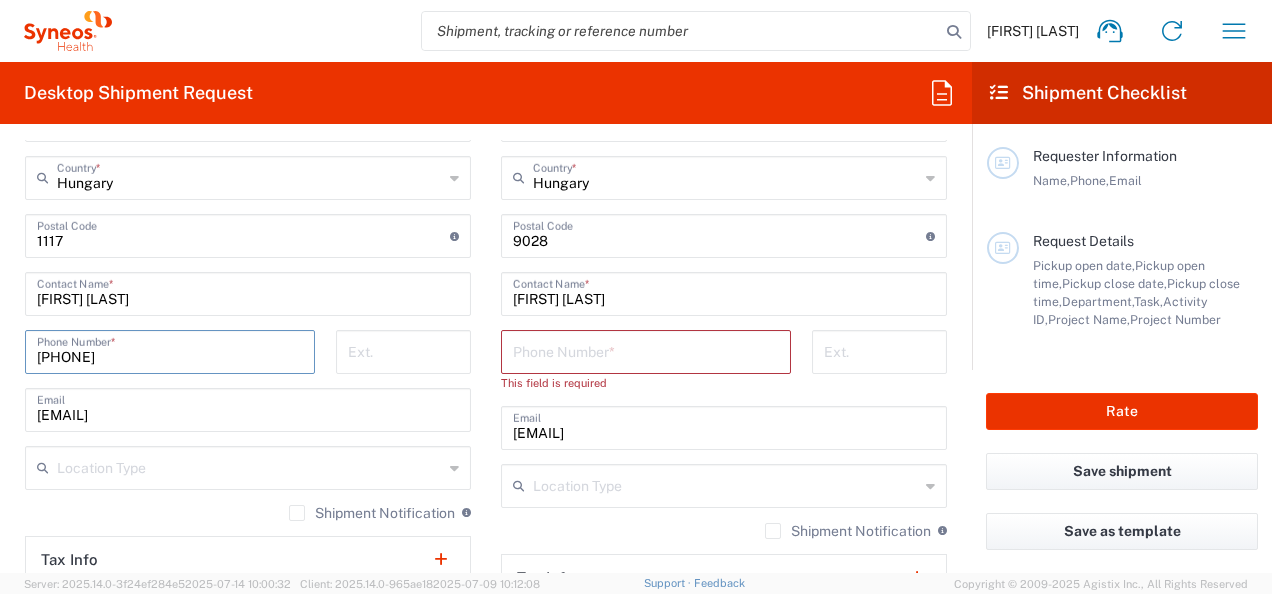 drag, startPoint x: 39, startPoint y: 351, endPoint x: 156, endPoint y: 352, distance: 117.00427 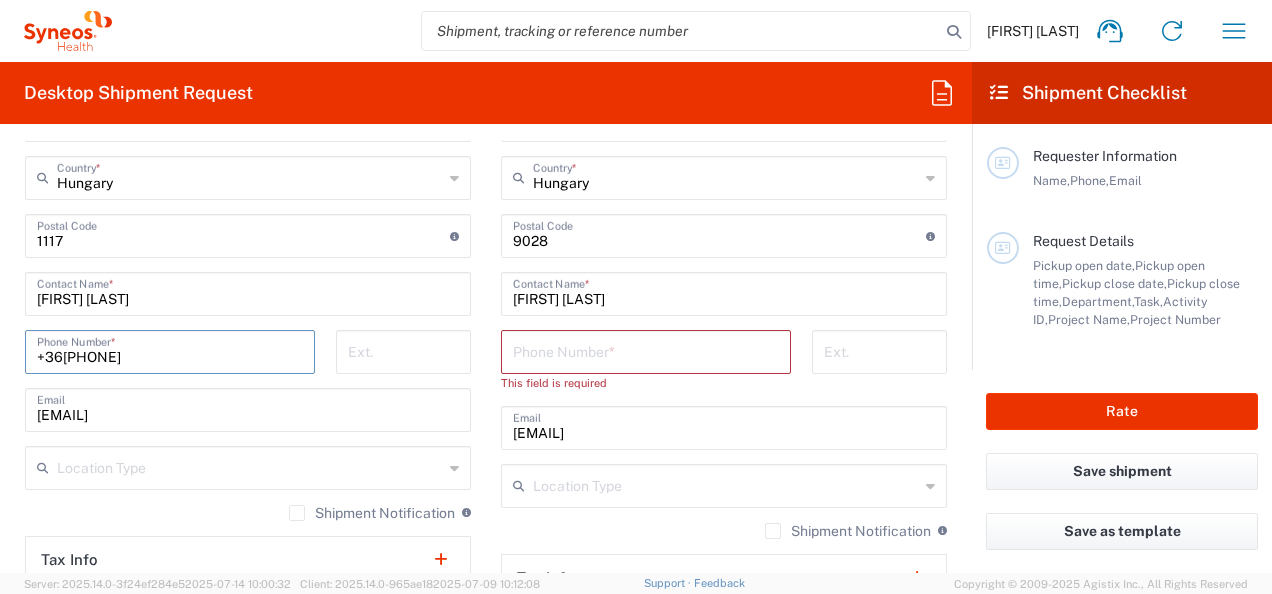 type on "+36[PHONE]" 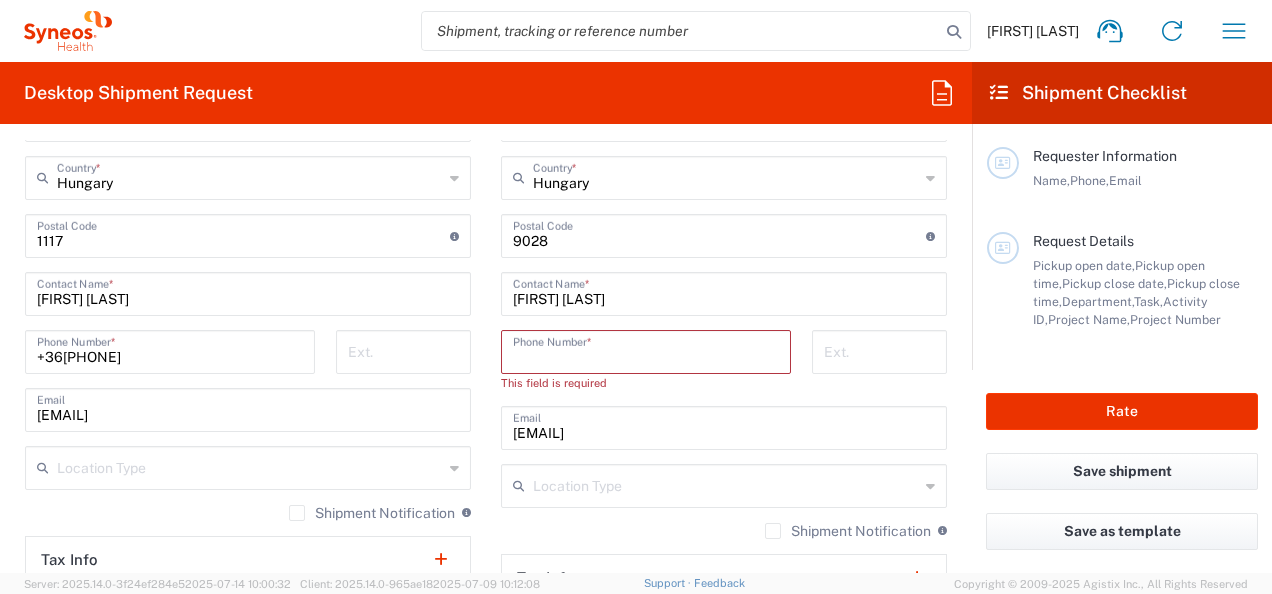 click at bounding box center (646, 350) 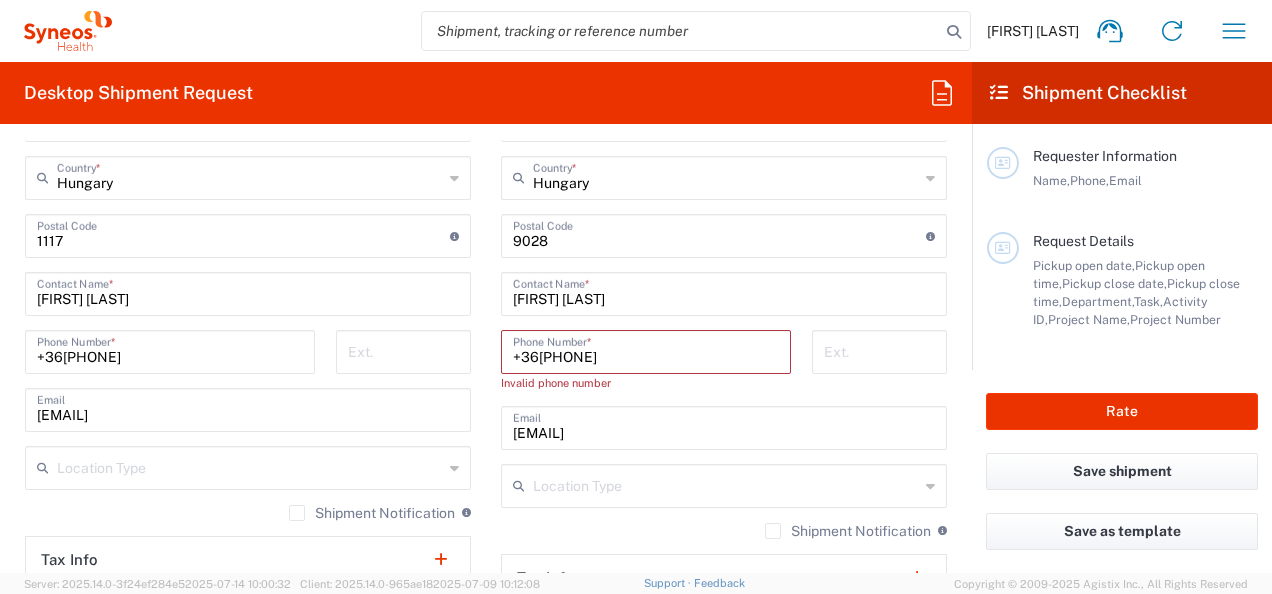 click on "+36[PHONE]" at bounding box center [646, 350] 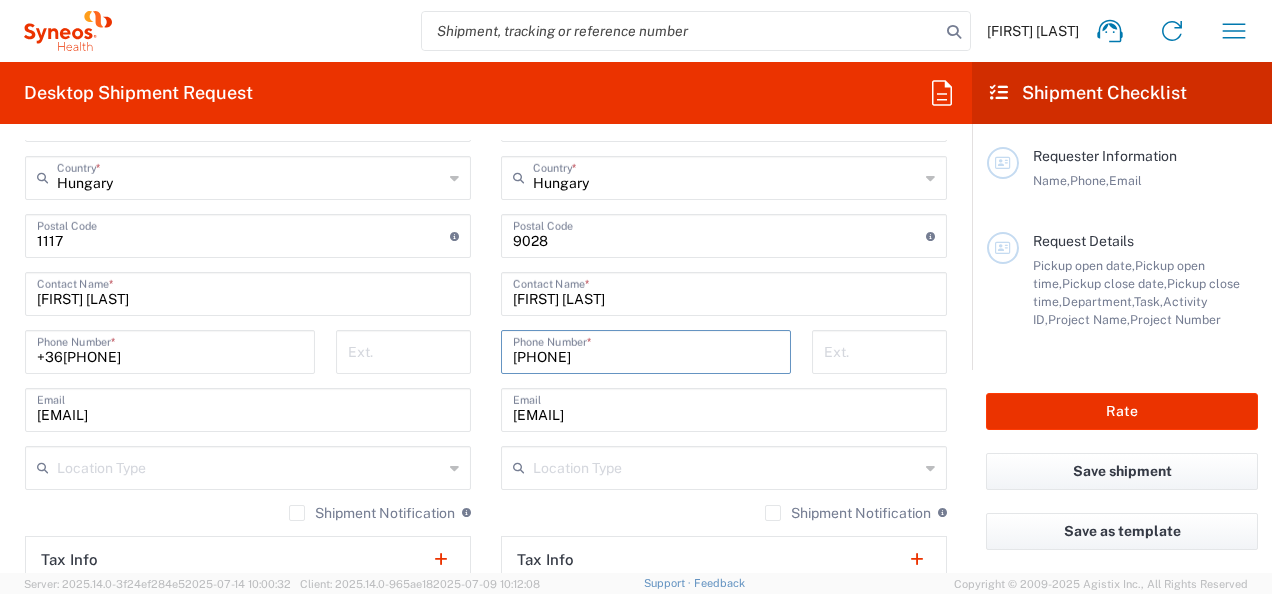 click on "[PHONE]" at bounding box center (646, 350) 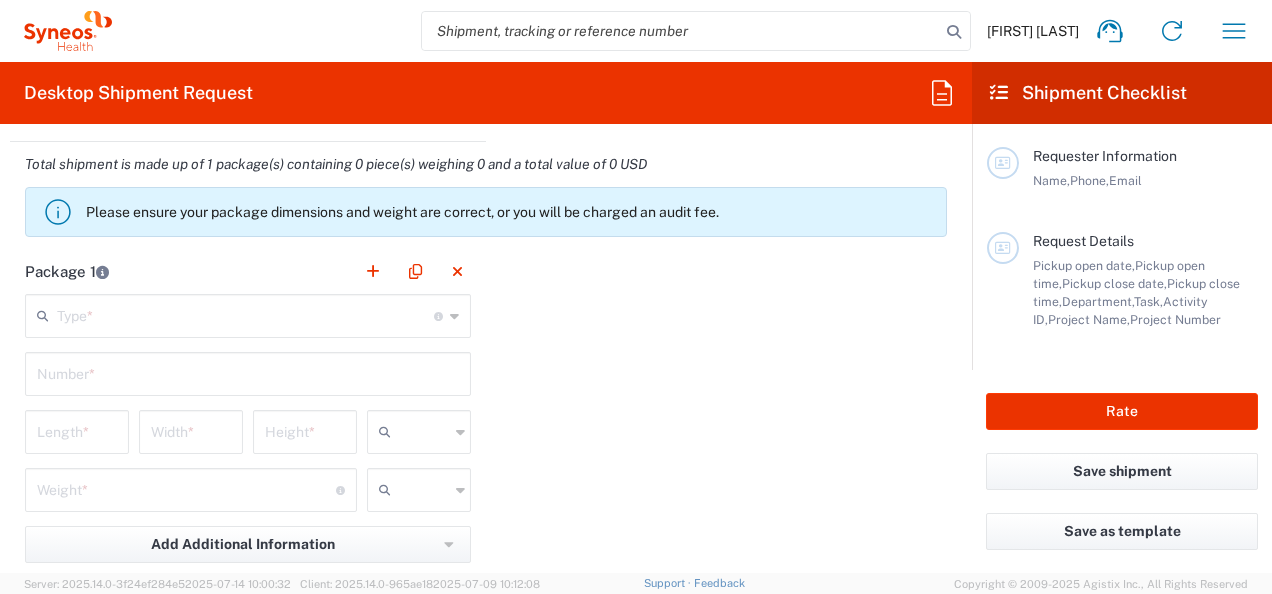 scroll, scrollTop: 1803, scrollLeft: 0, axis: vertical 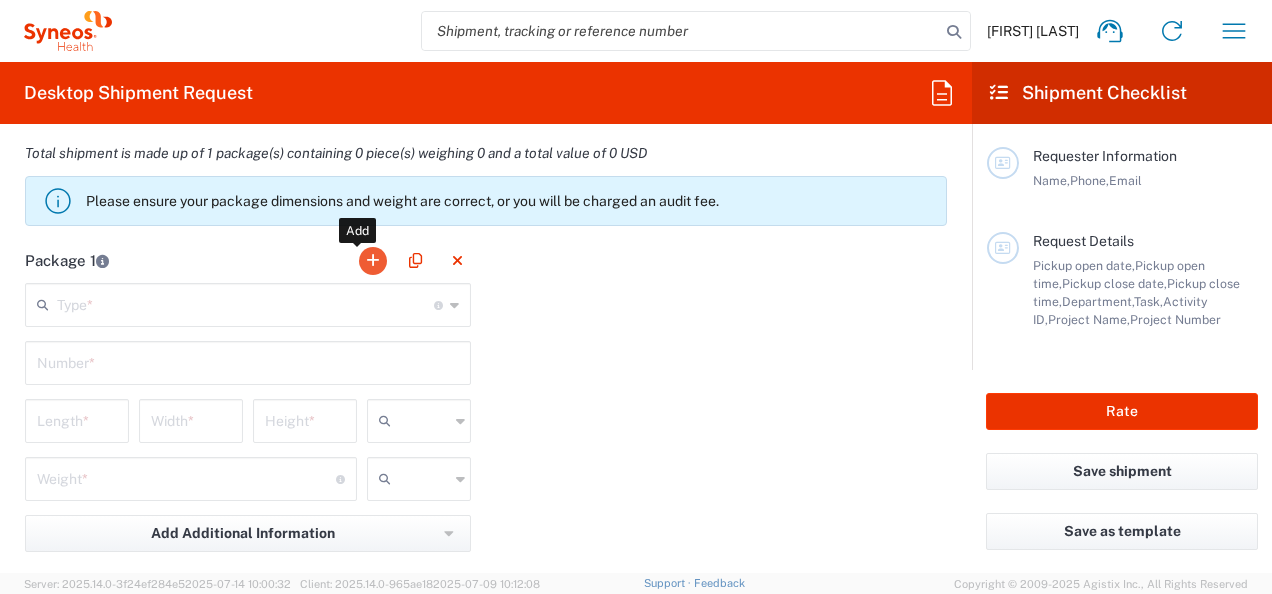 type on "+36[PHONE]" 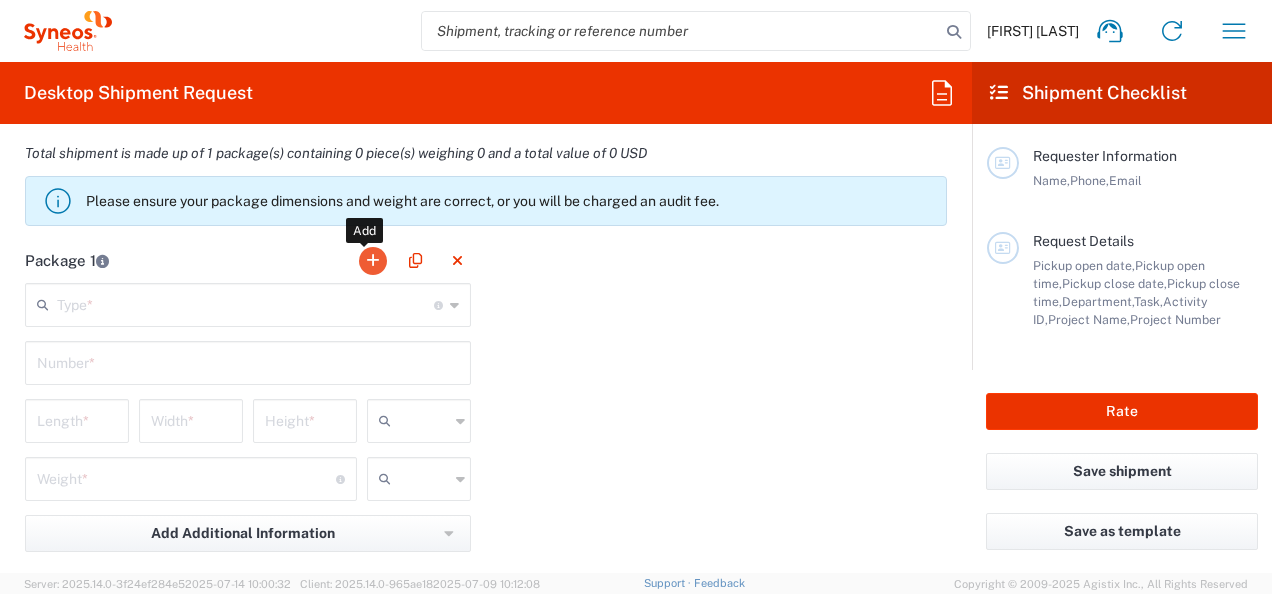 click 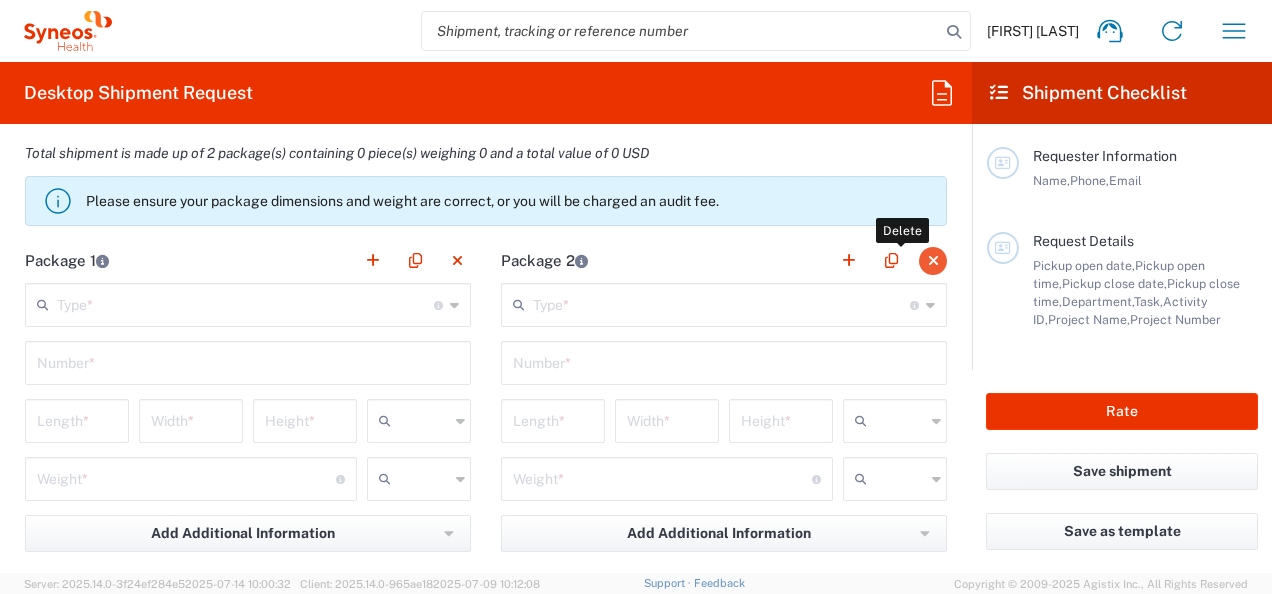 click 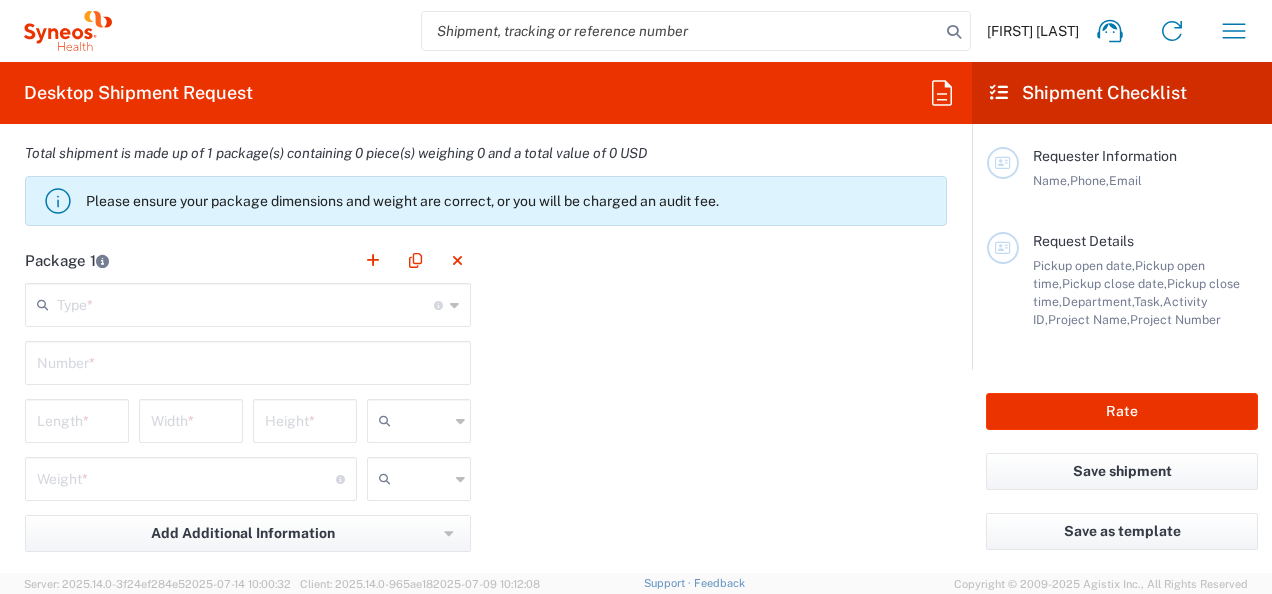 click at bounding box center [245, 303] 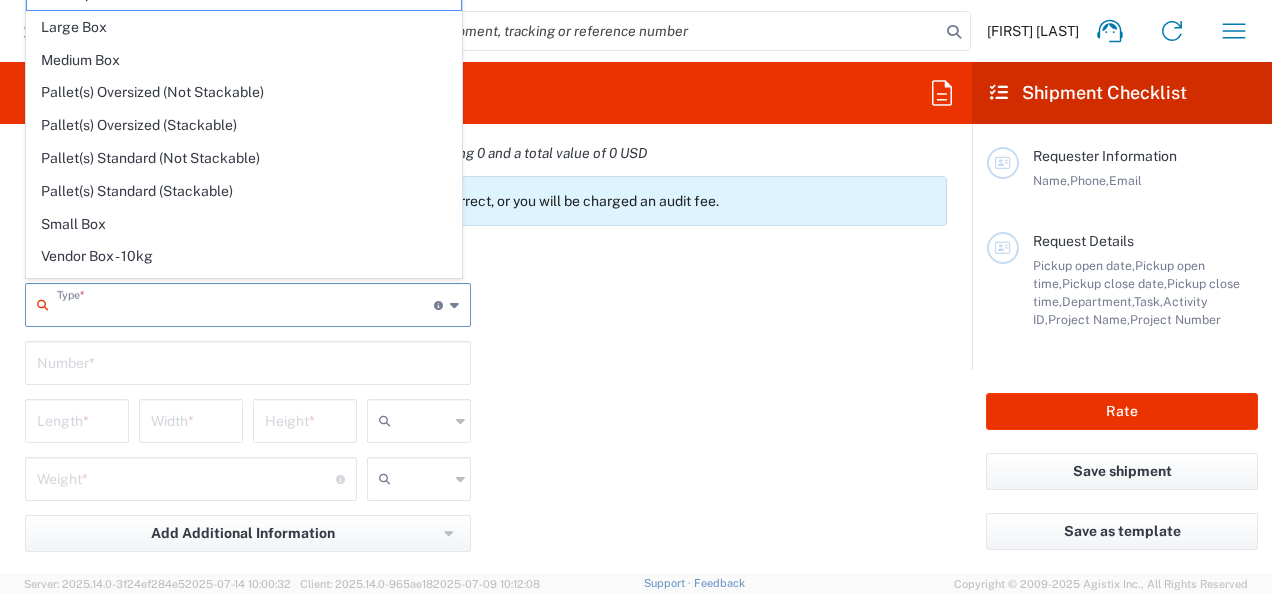 scroll, scrollTop: 53, scrollLeft: 0, axis: vertical 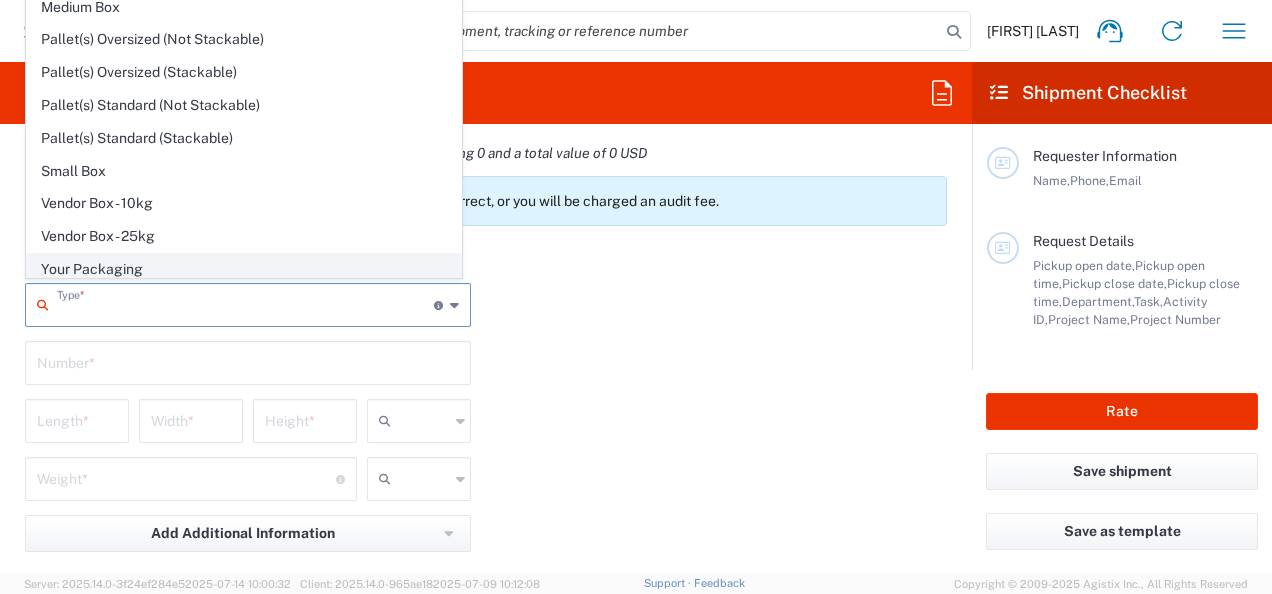 click on "Your Packaging" 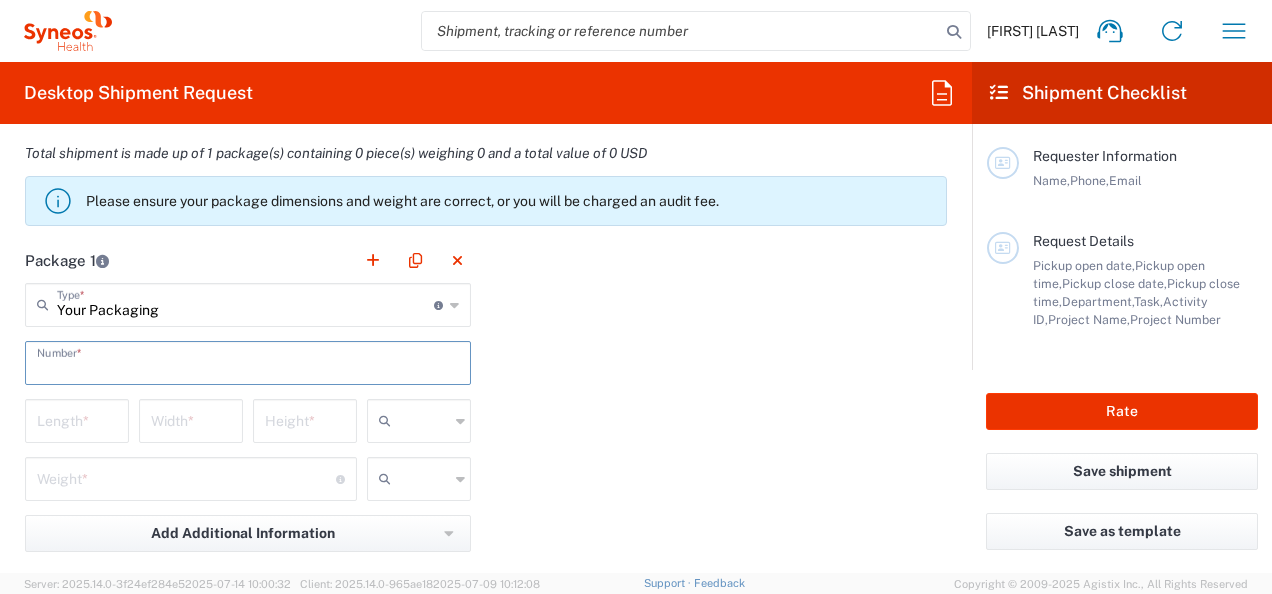 click at bounding box center [248, 361] 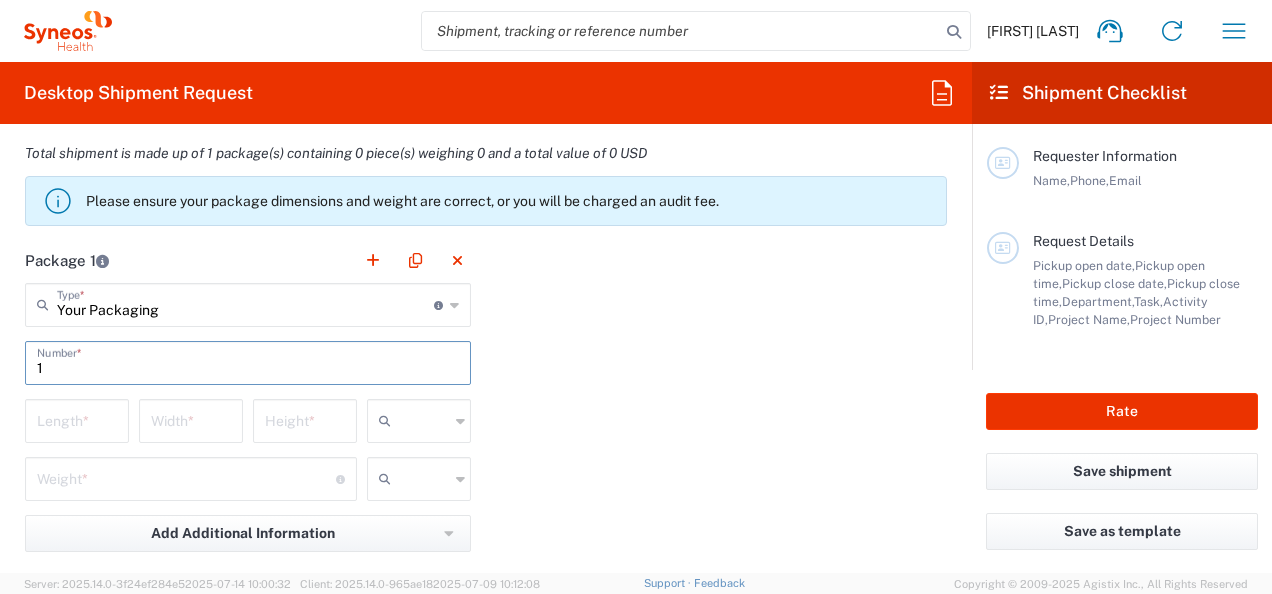 type on "1" 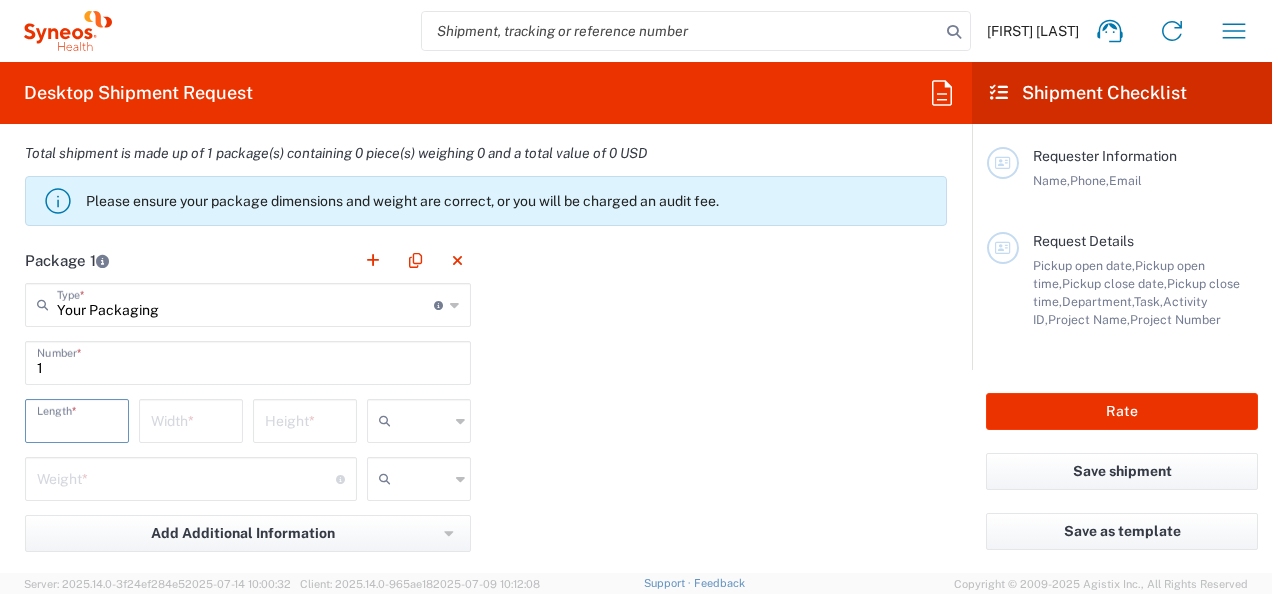 click at bounding box center [77, 419] 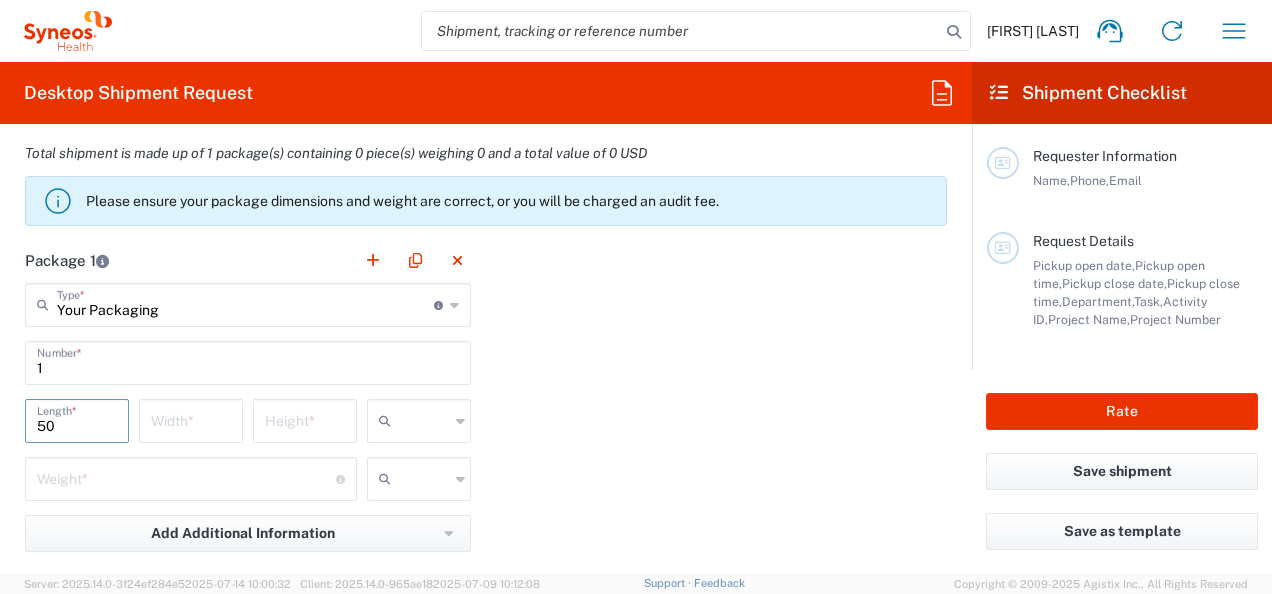 type on "50" 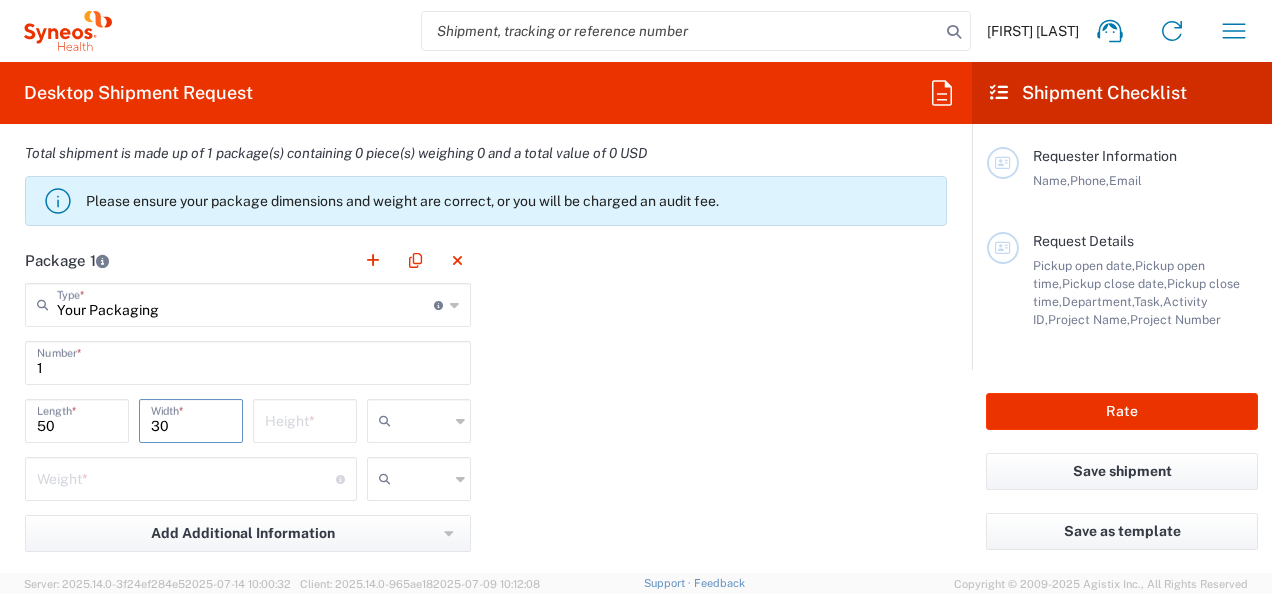 type on "30" 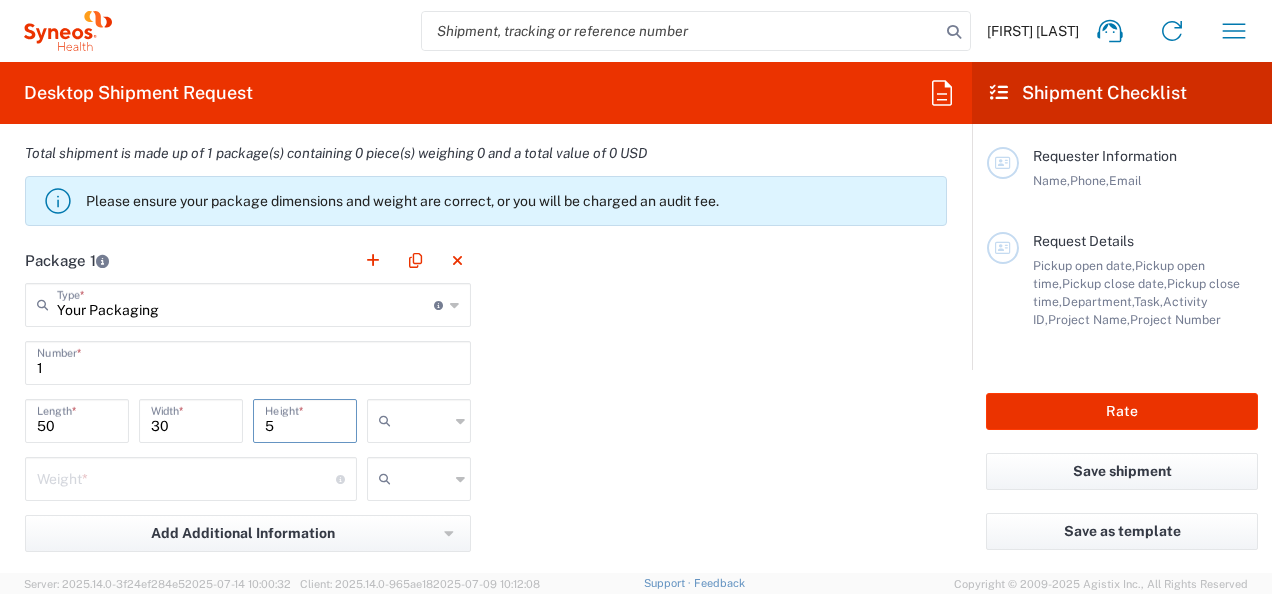 type on "5" 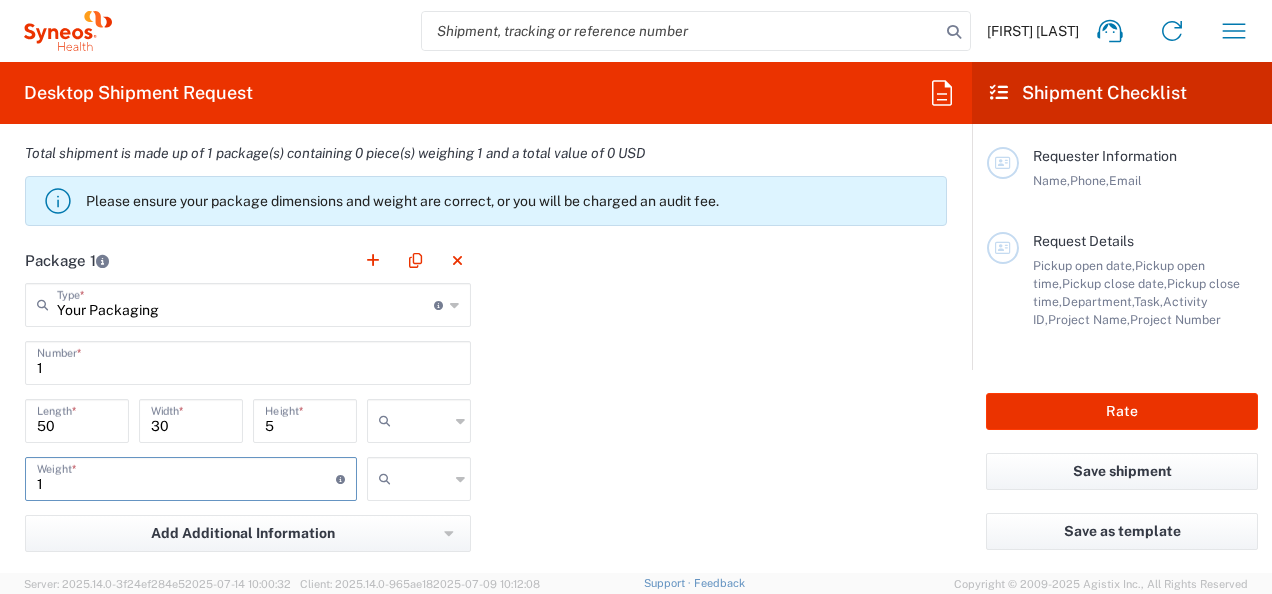 type on "1" 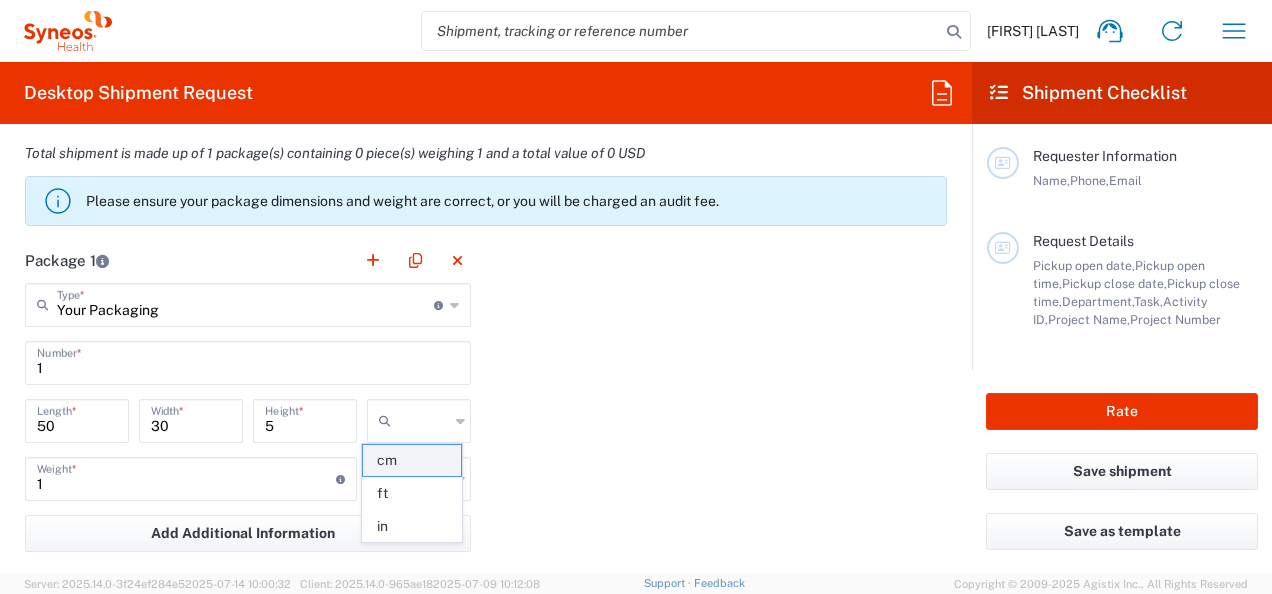 click on "cm" 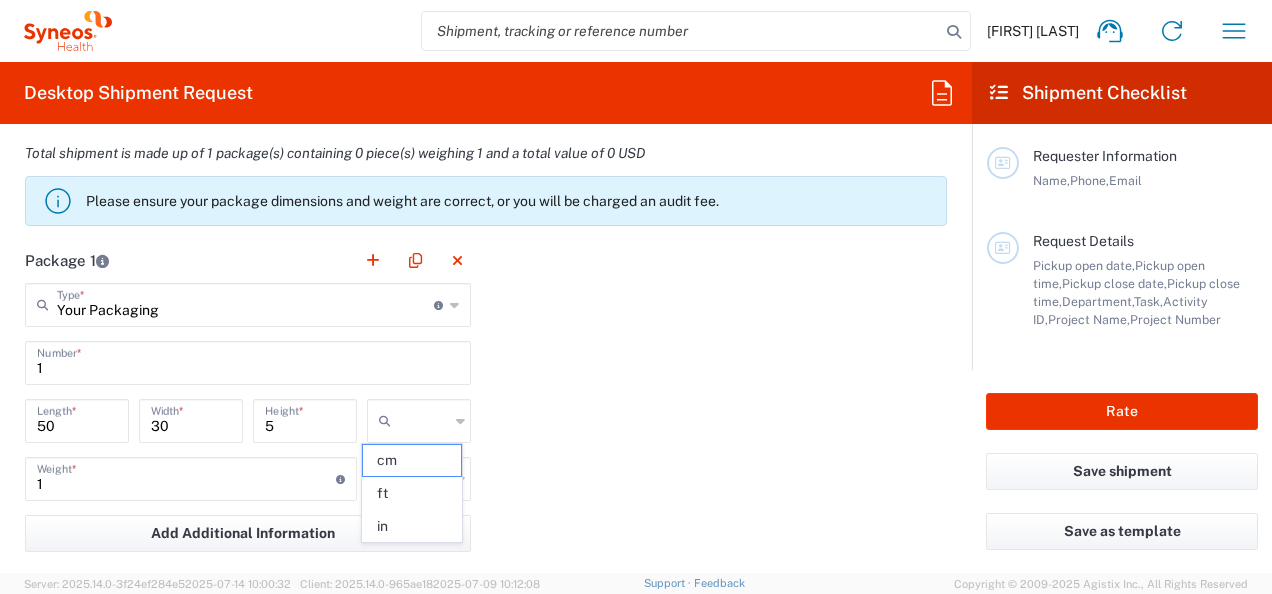 type on "cm" 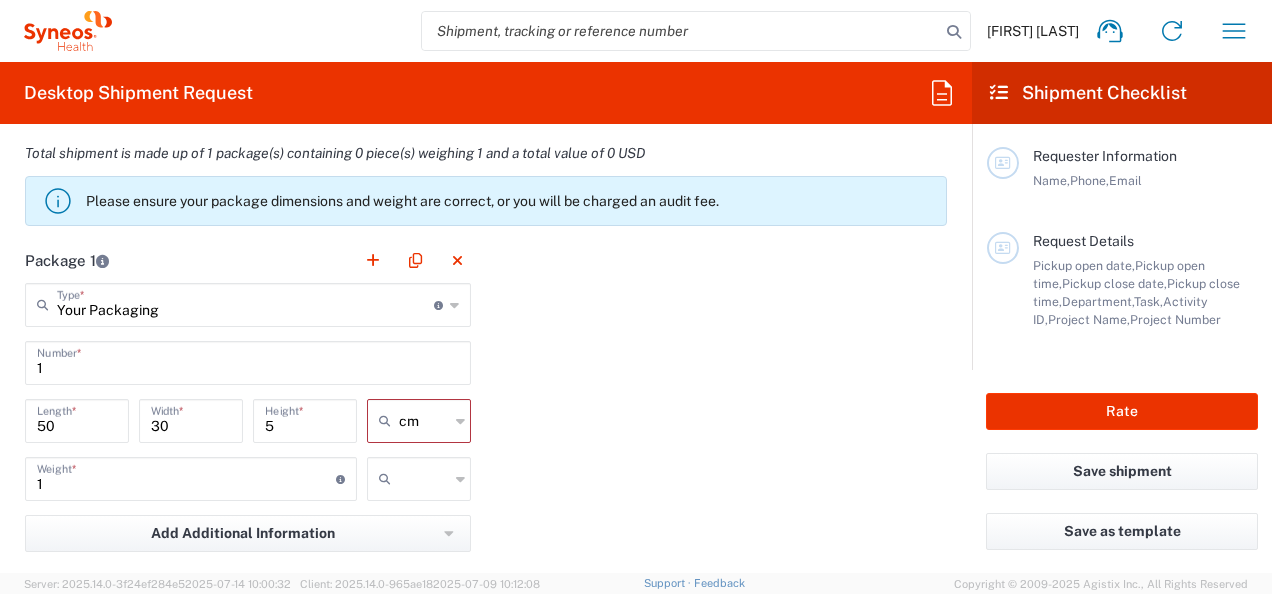 click at bounding box center [424, 479] 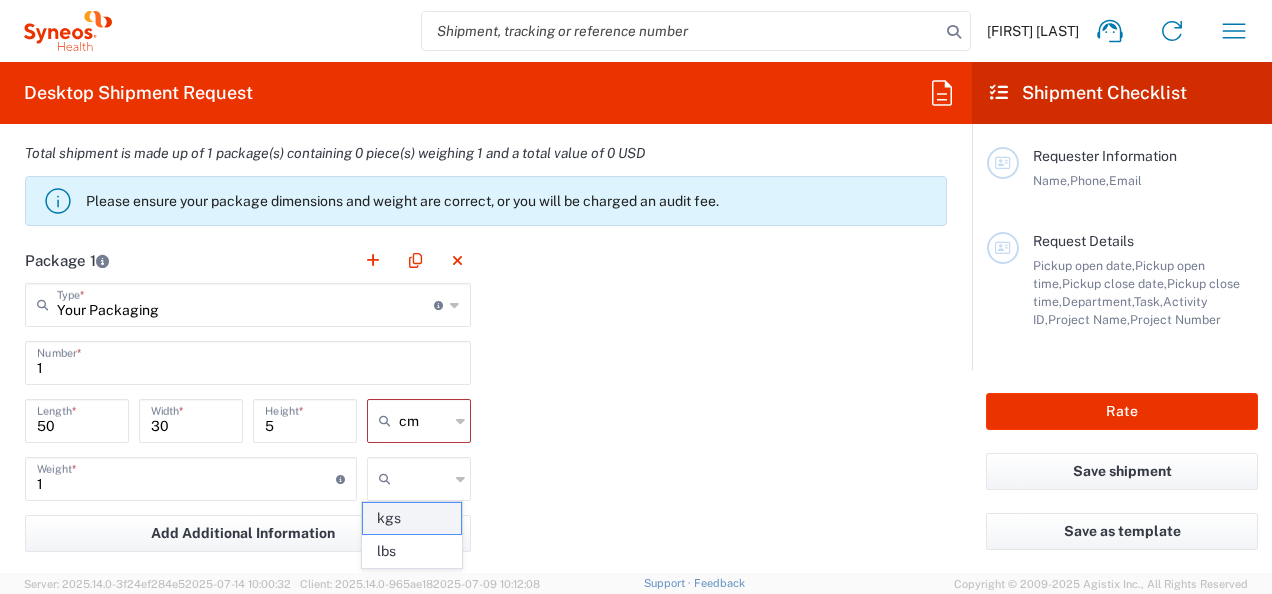 click on "kgs" 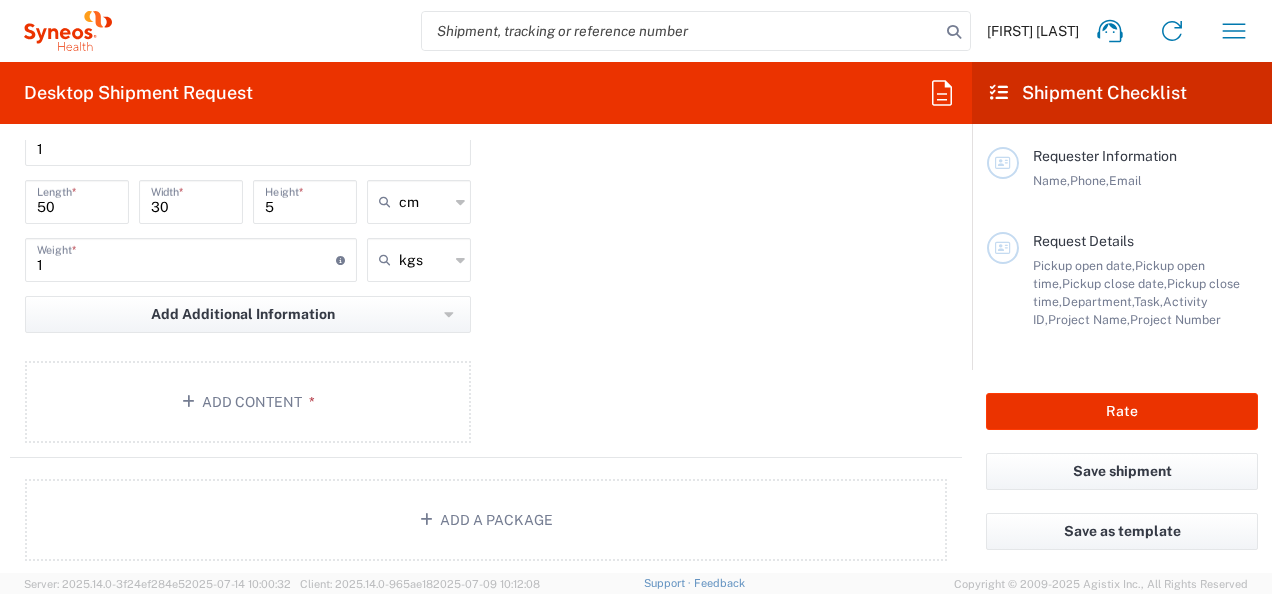 scroll, scrollTop: 2126, scrollLeft: 0, axis: vertical 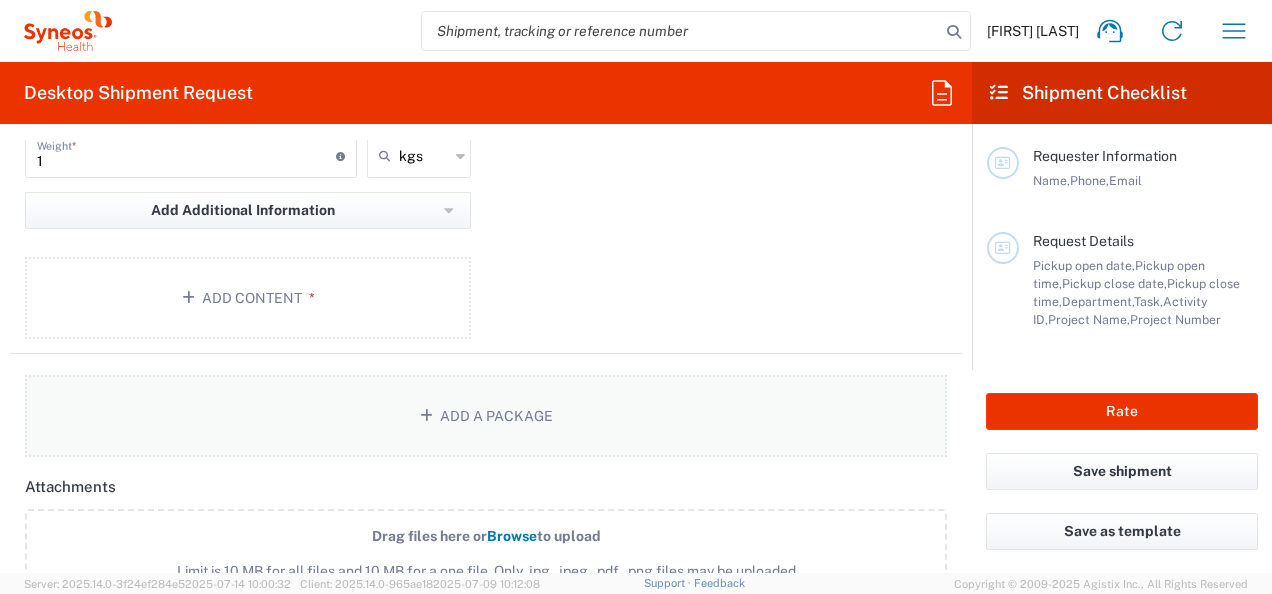 click 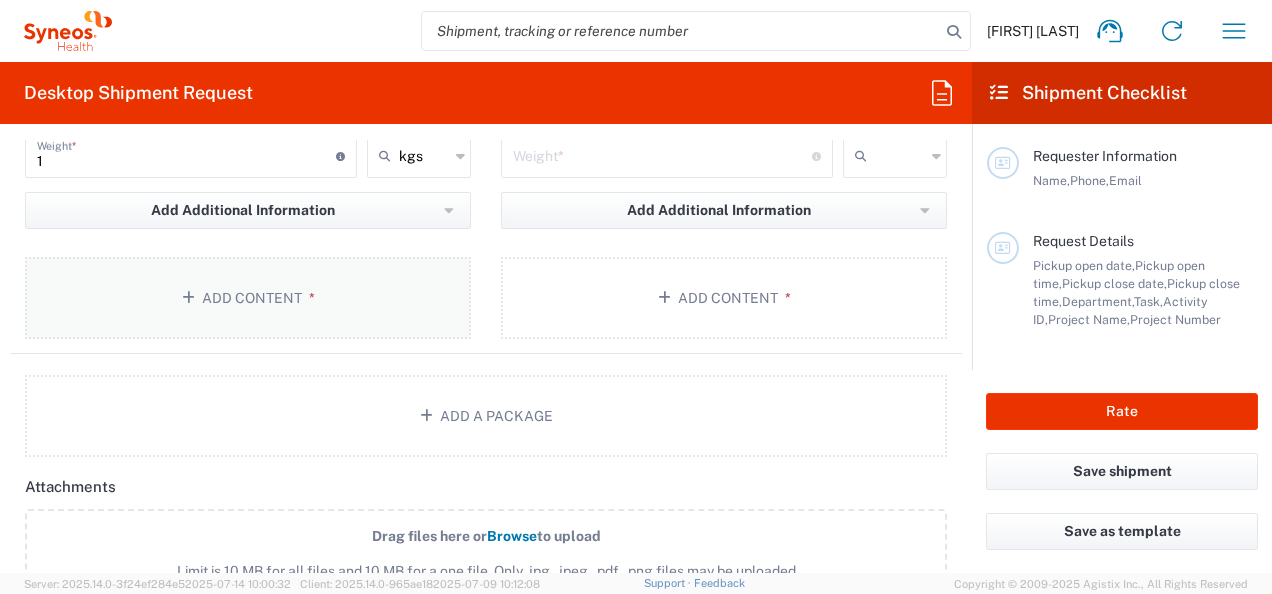 click 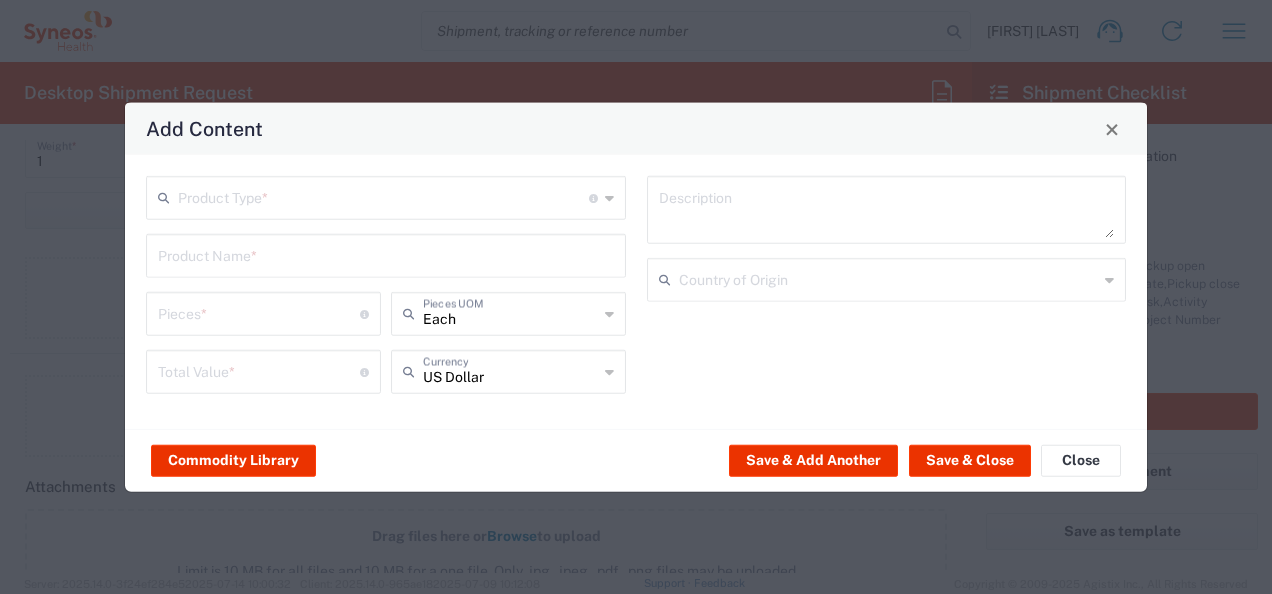 click at bounding box center (383, 196) 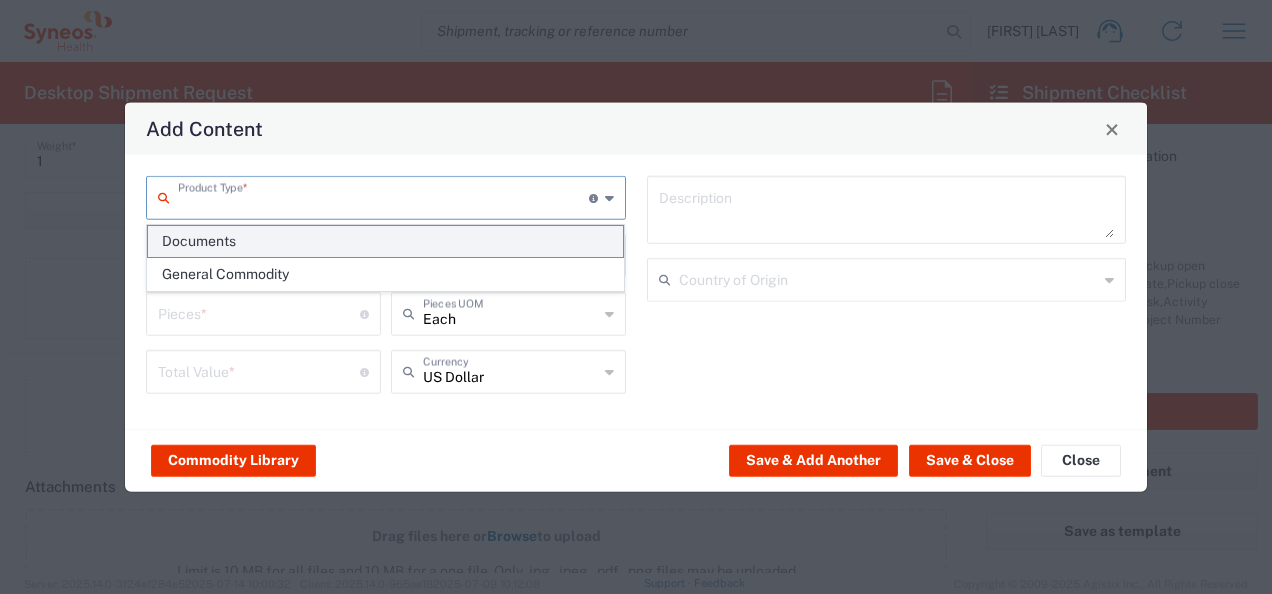 click on "Documents" 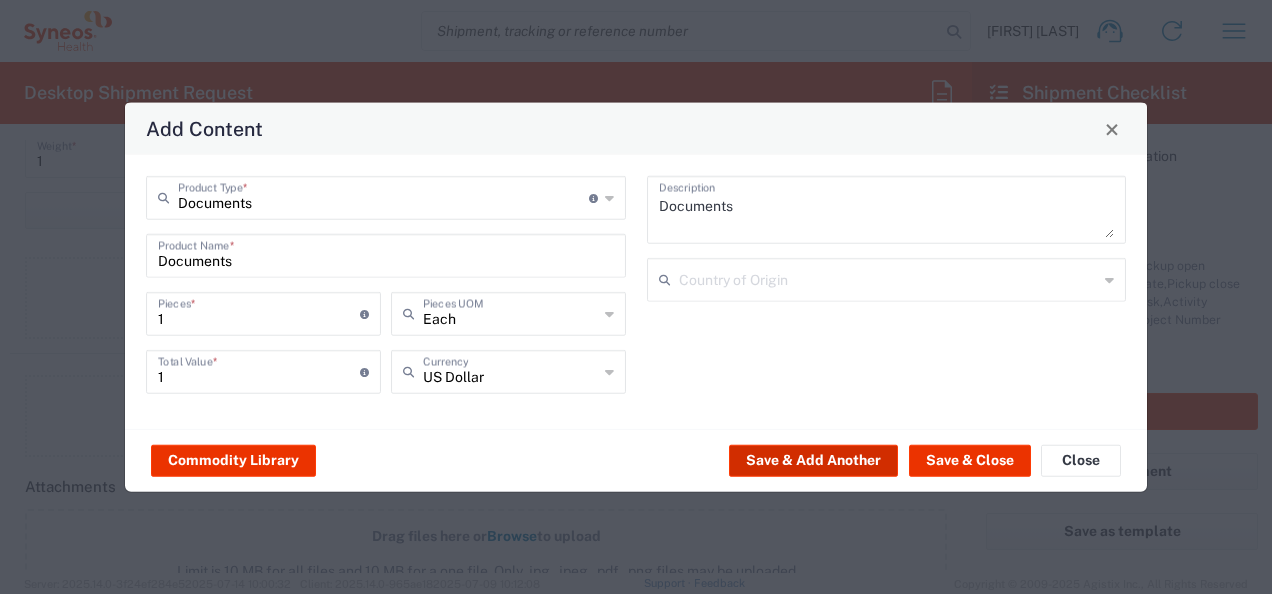 click on "Save & Add Another" 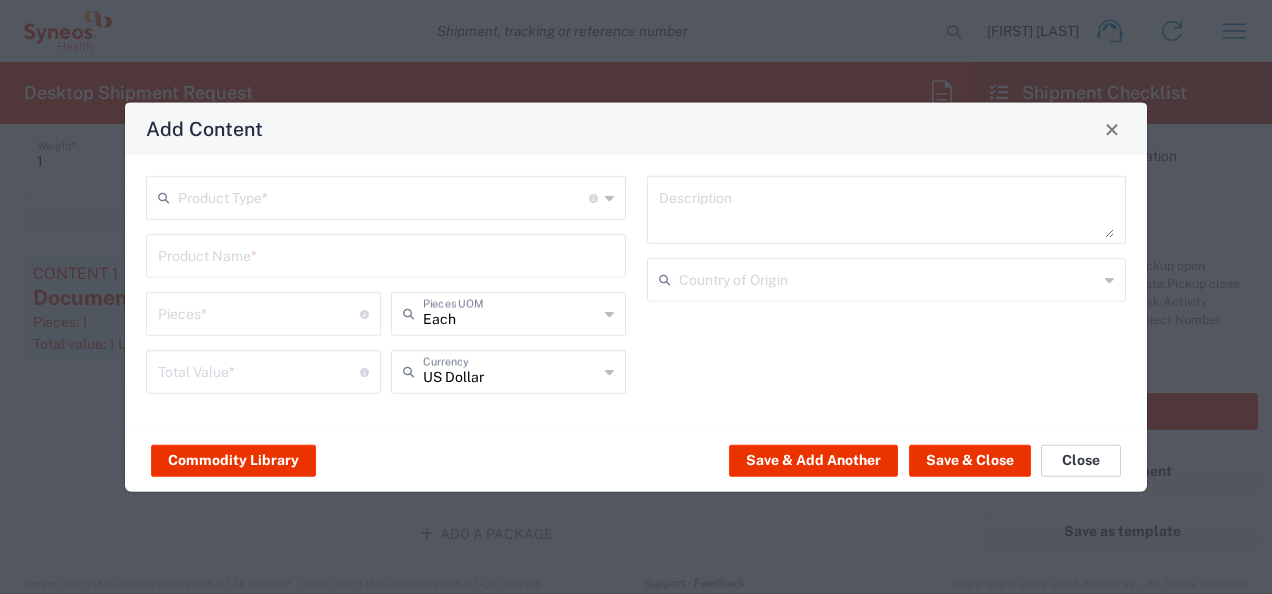 click on "Close" 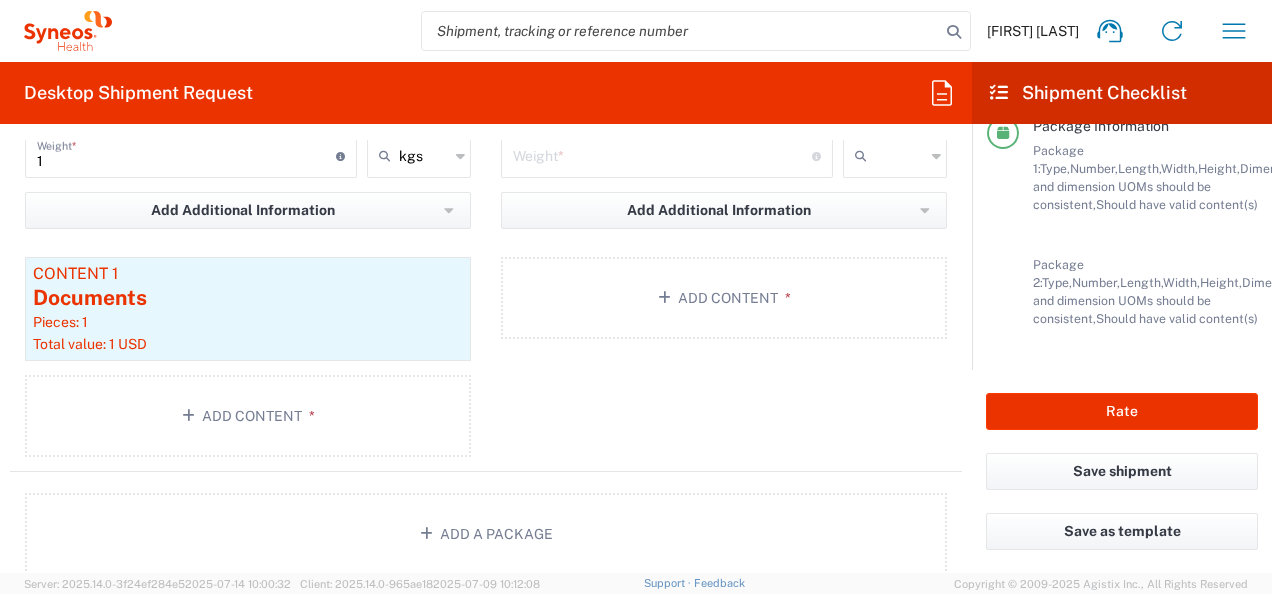 scroll, scrollTop: 530, scrollLeft: 0, axis: vertical 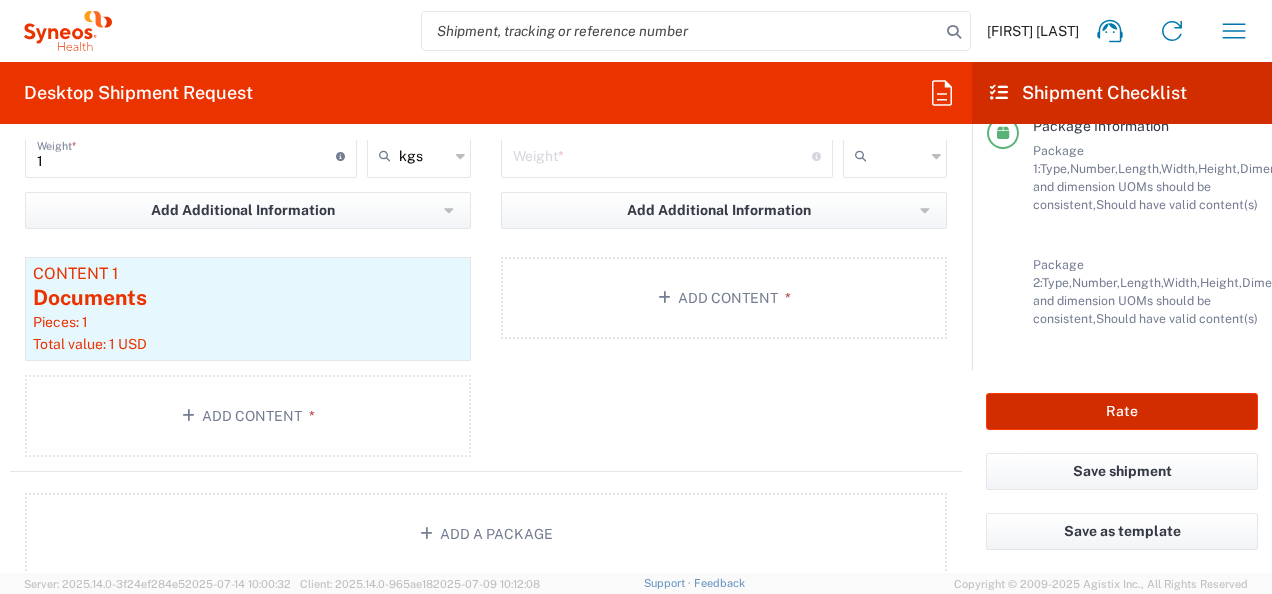 click on "Rate" 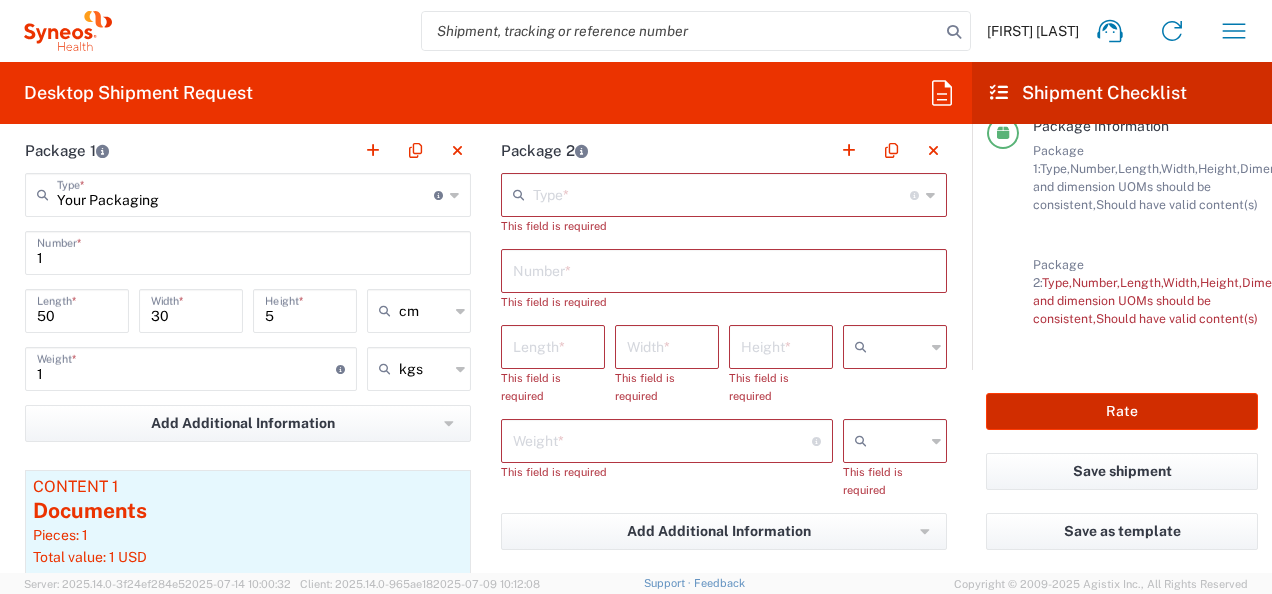 scroll, scrollTop: 1869, scrollLeft: 0, axis: vertical 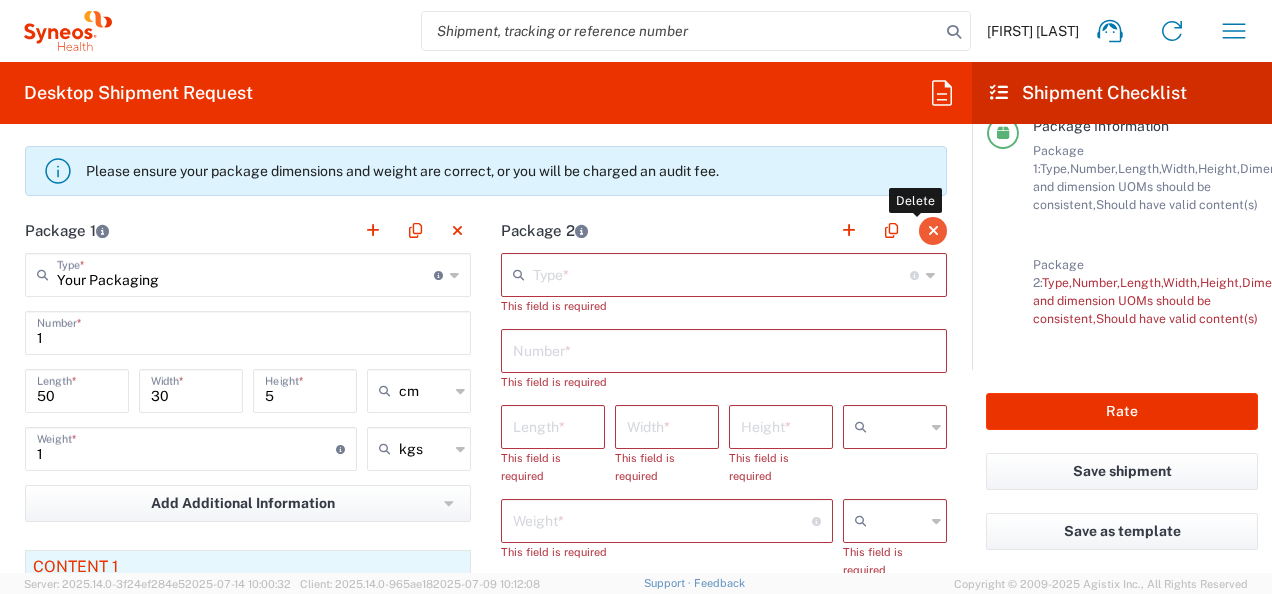 click 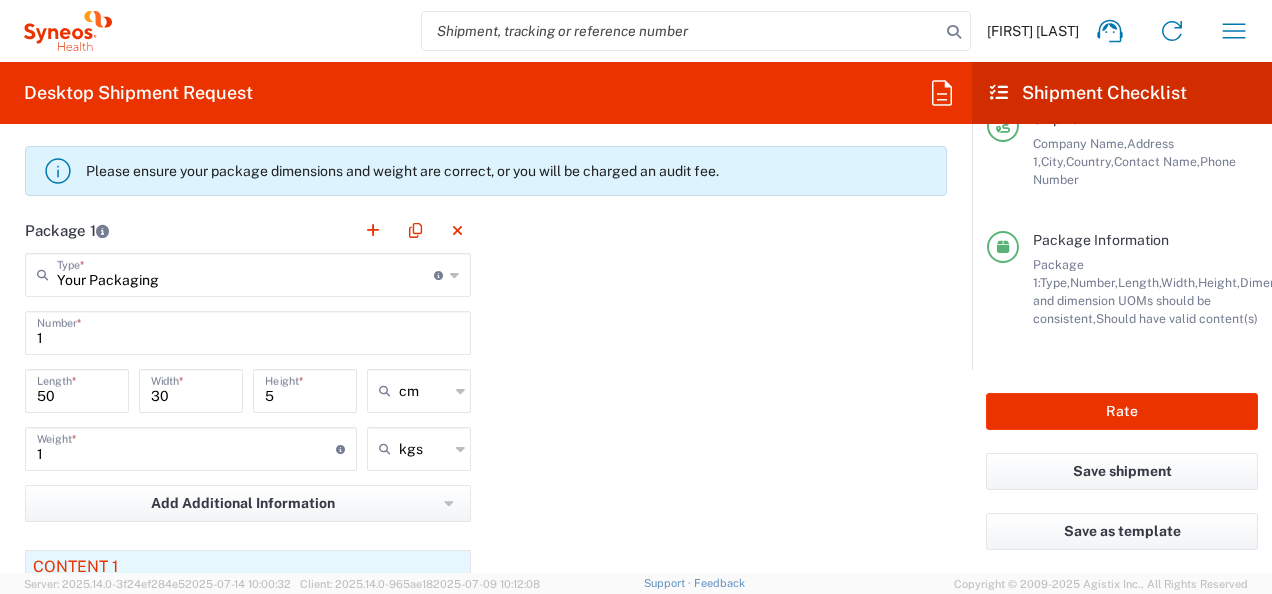 scroll, scrollTop: 398, scrollLeft: 0, axis: vertical 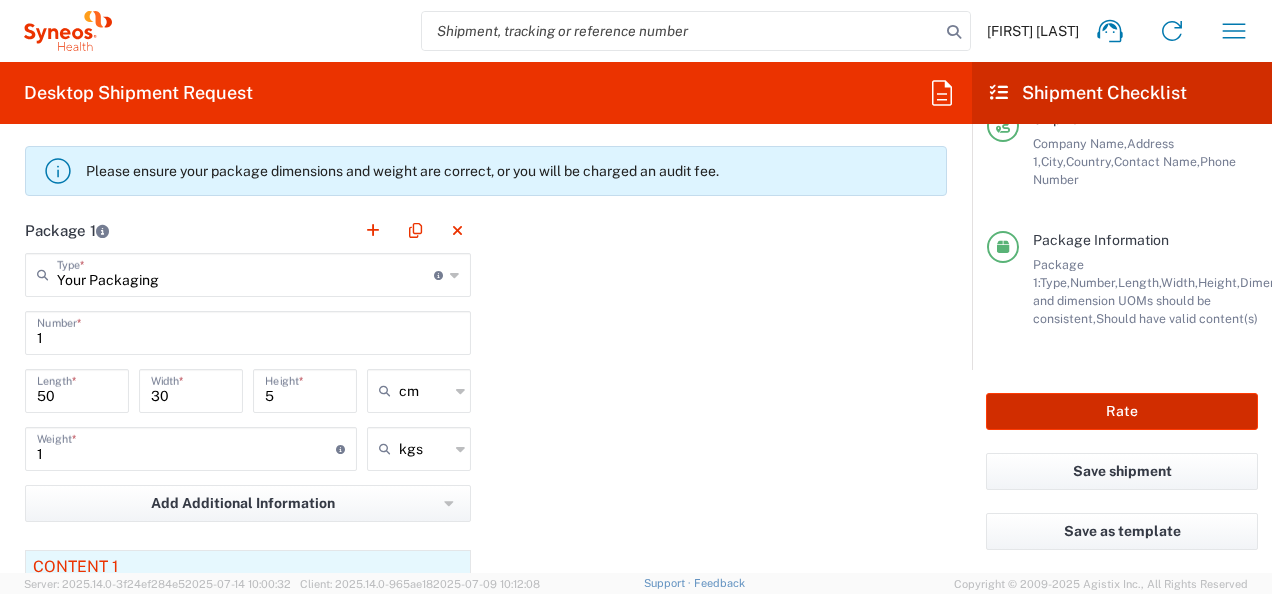 click on "Rate" 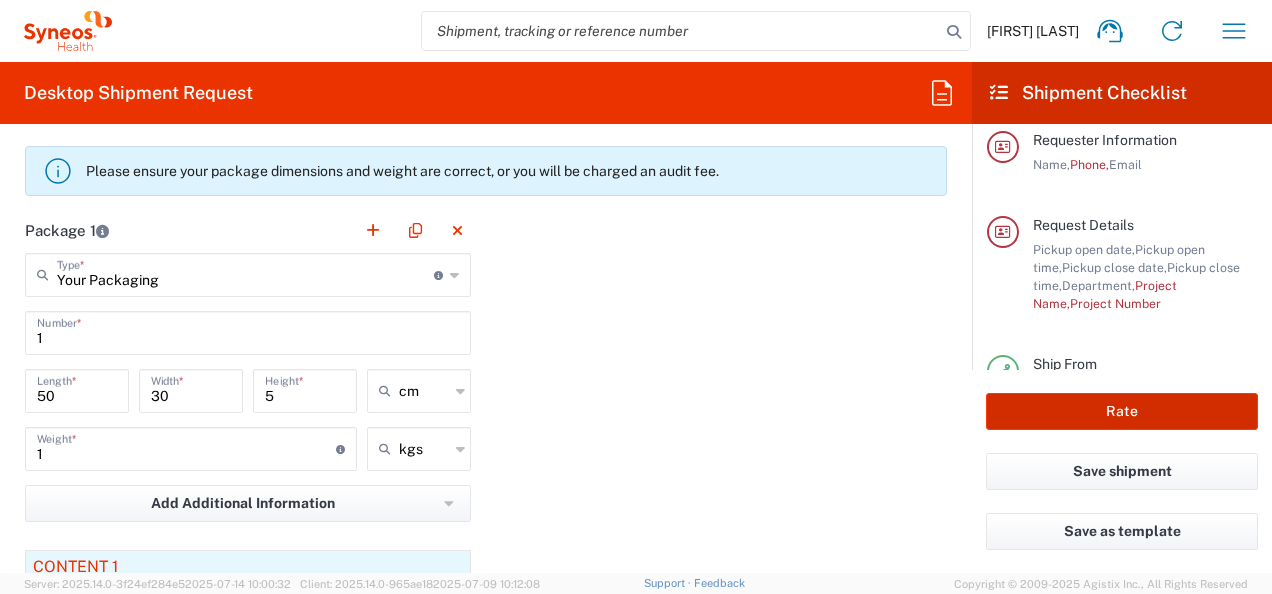 scroll, scrollTop: 0, scrollLeft: 0, axis: both 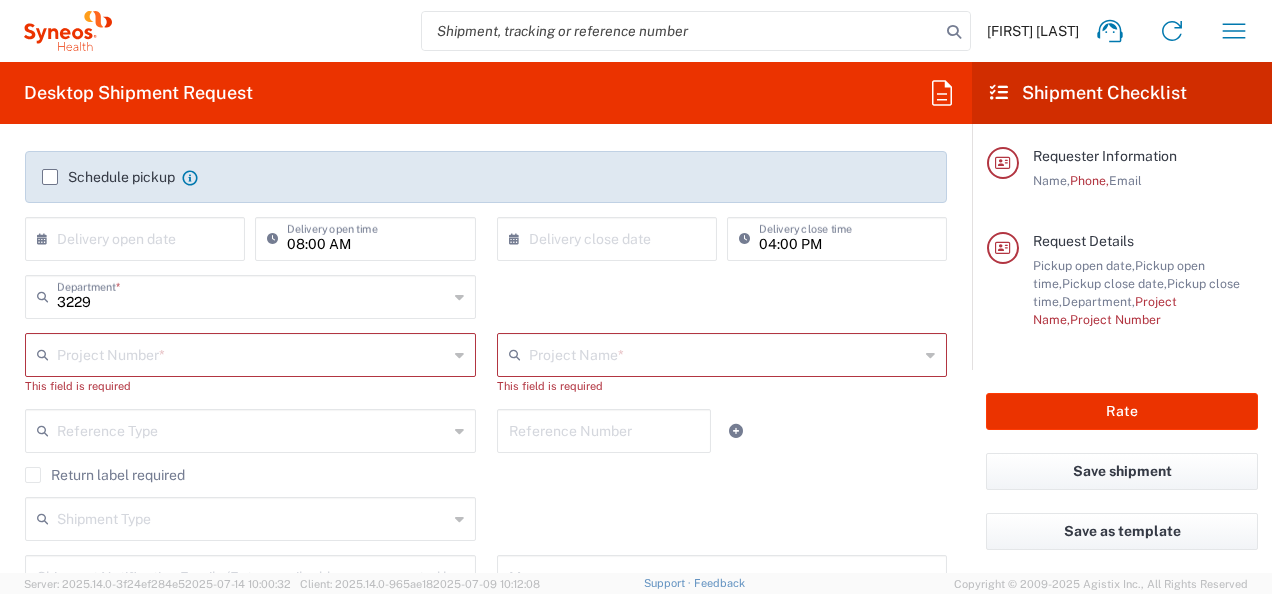 click at bounding box center [252, 353] 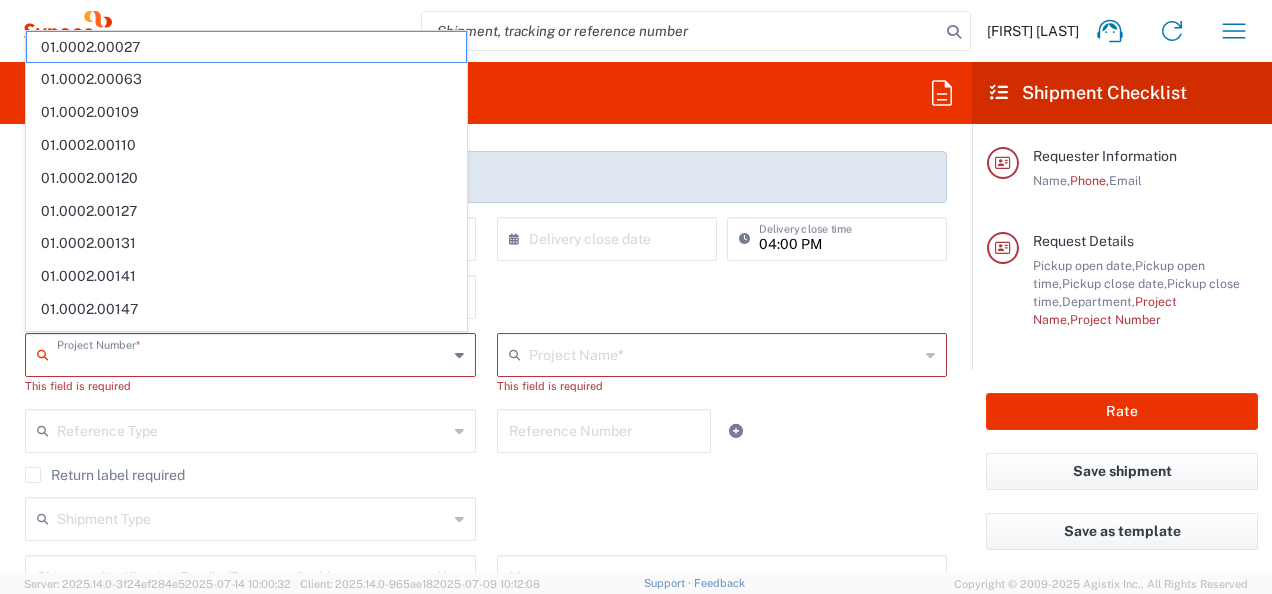 click at bounding box center (724, 353) 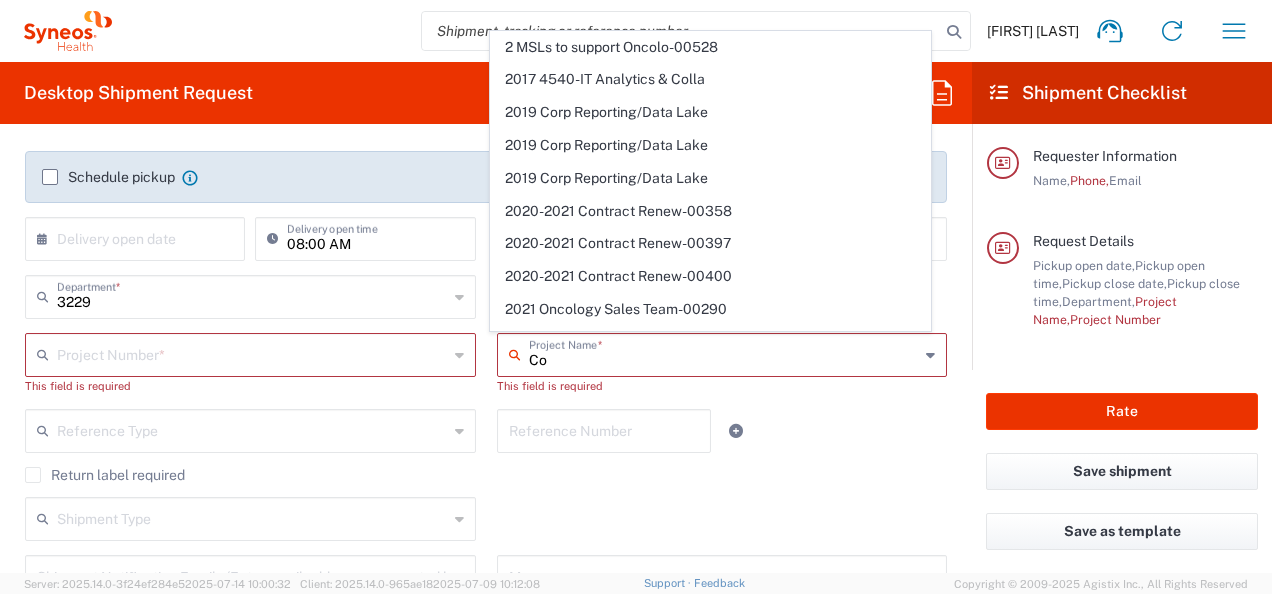 type on "Co" 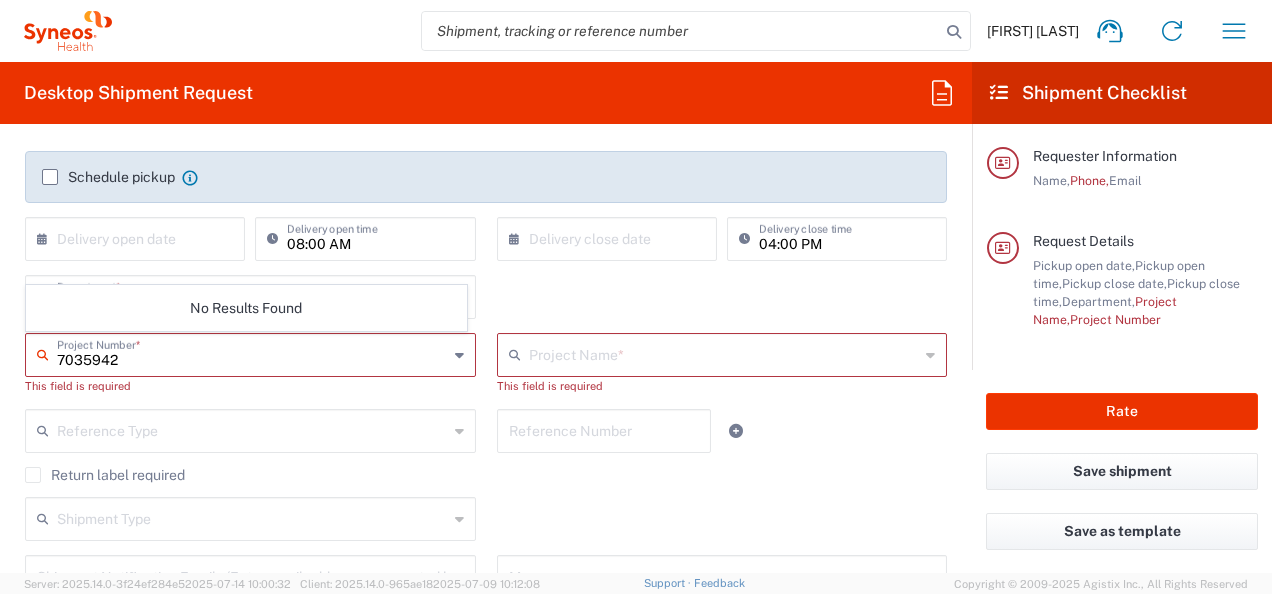 type on "7035942" 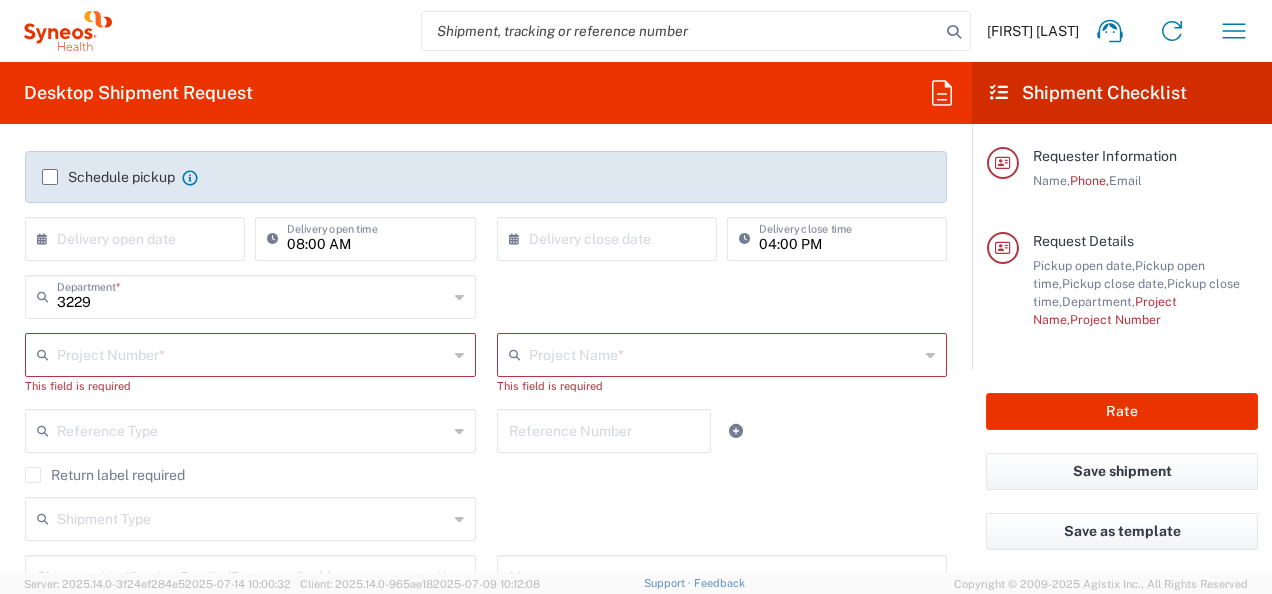 click at bounding box center [252, 353] 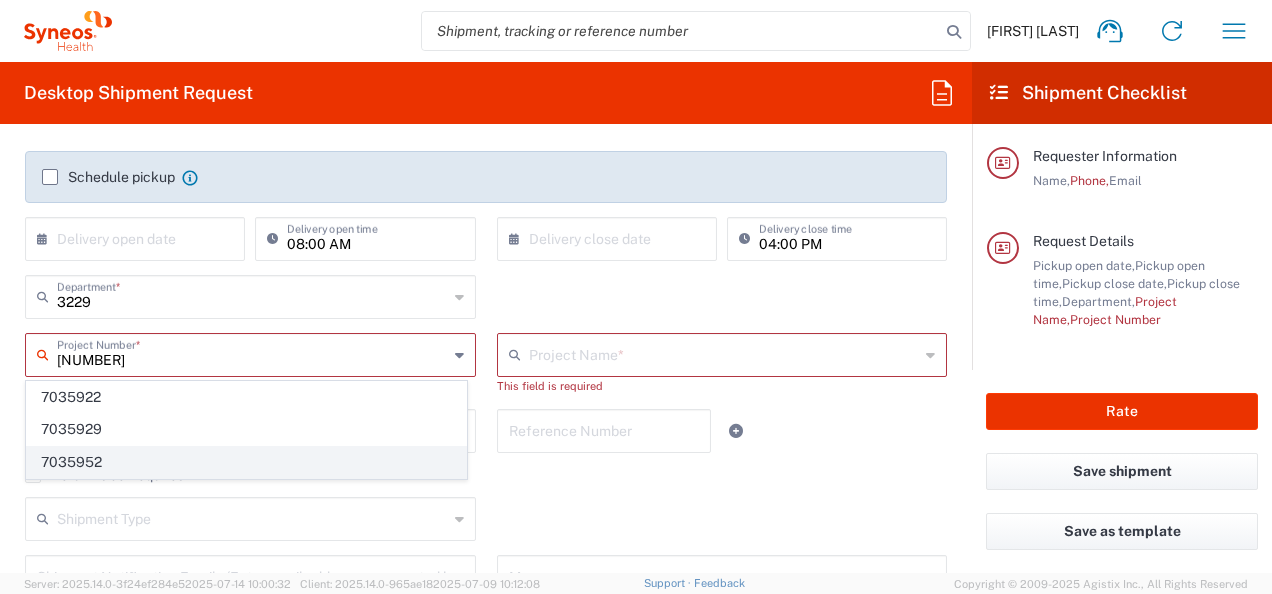 click on "7035952" 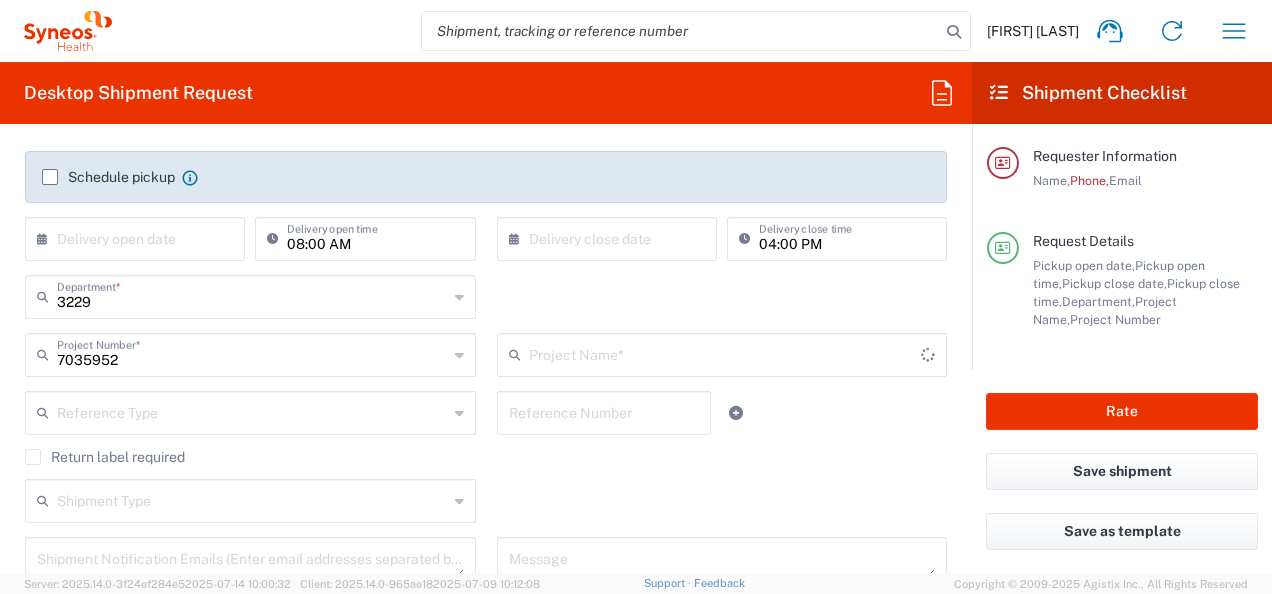 type on "Corcept 7035952" 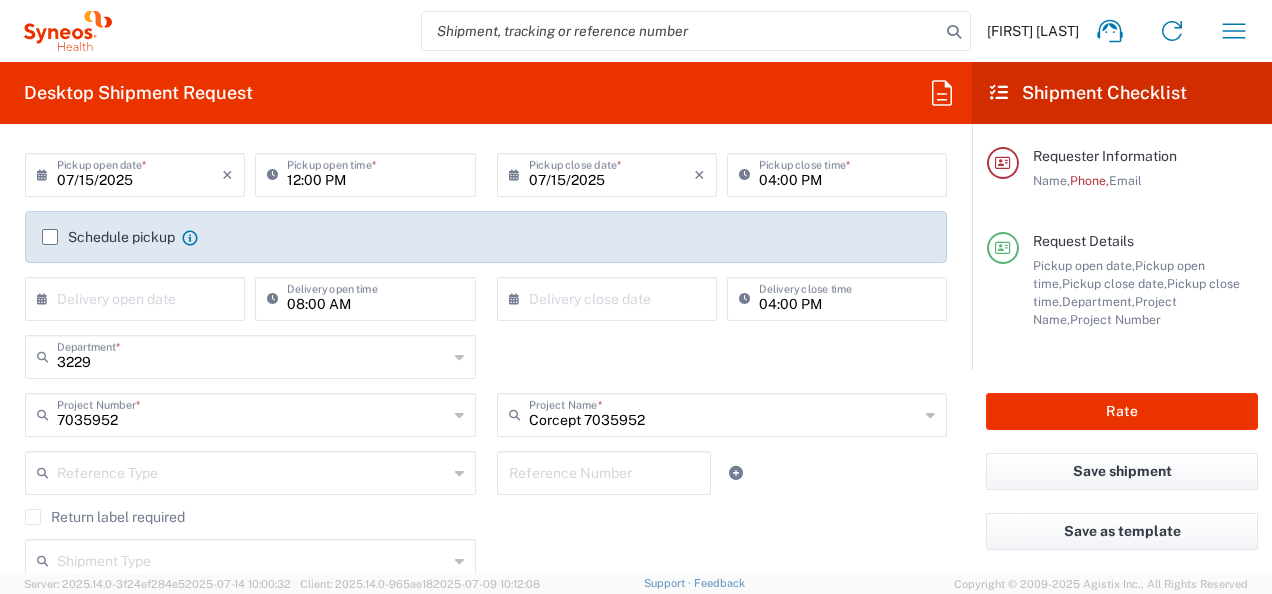 scroll, scrollTop: 239, scrollLeft: 0, axis: vertical 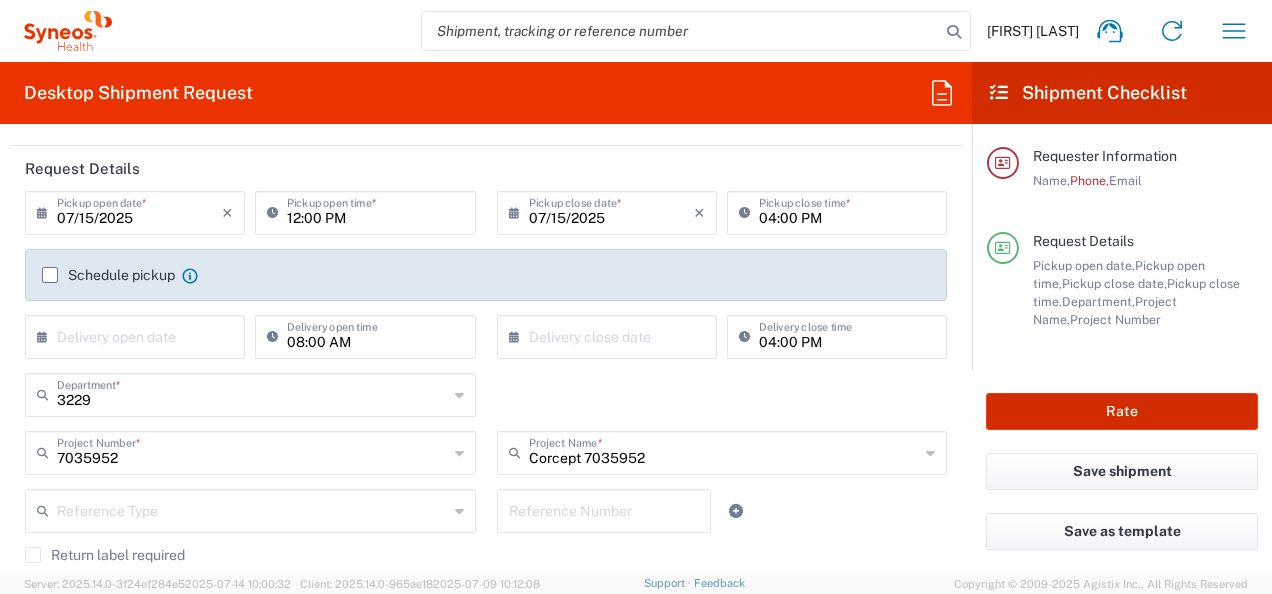click on "Rate" 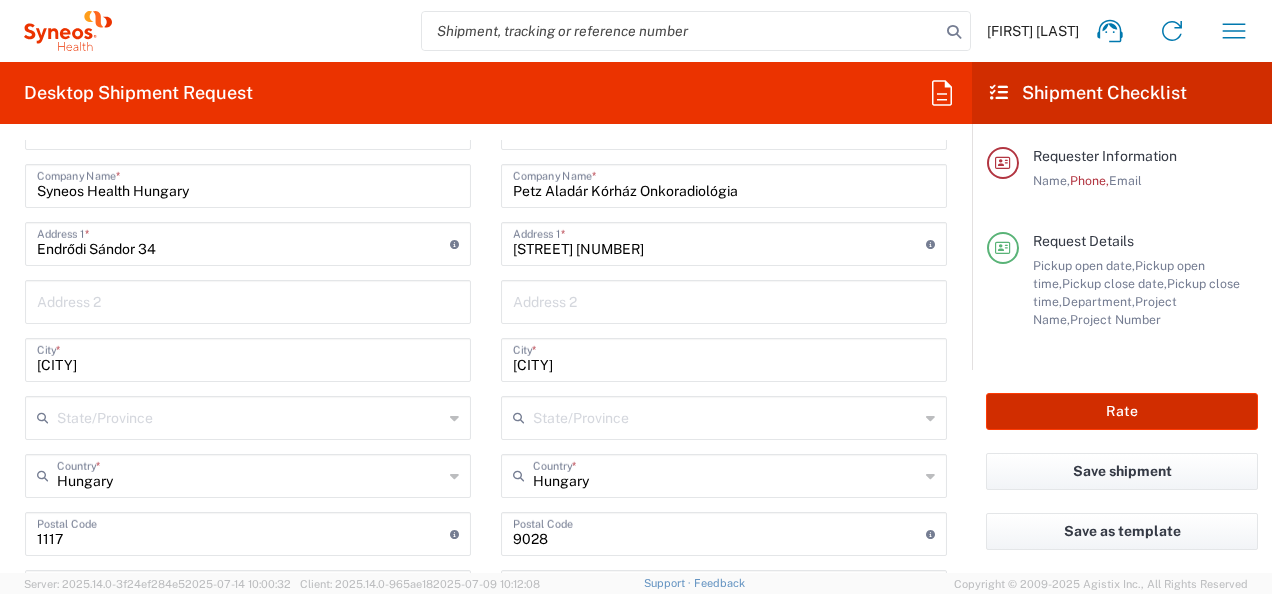 scroll, scrollTop: 909, scrollLeft: 0, axis: vertical 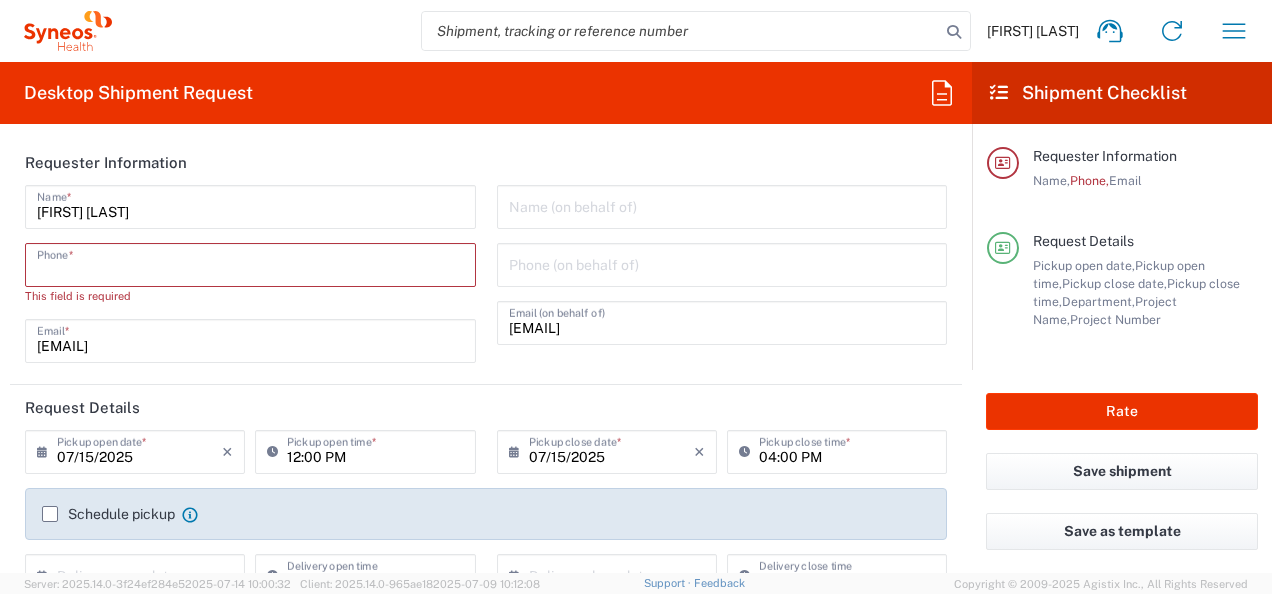 click at bounding box center (250, 263) 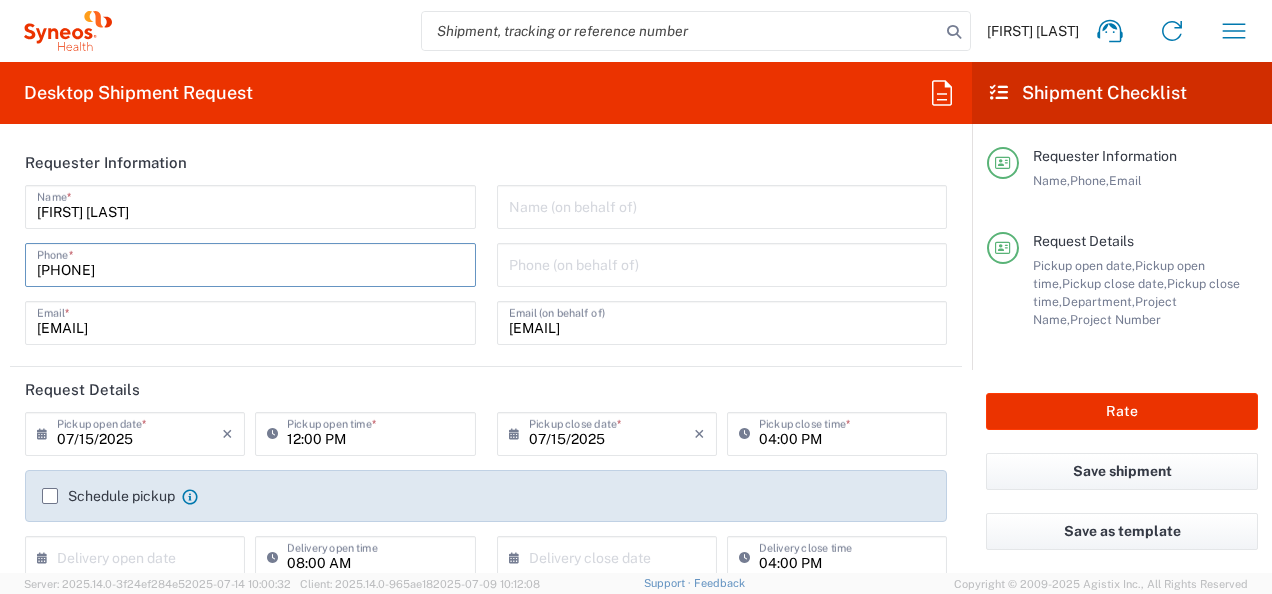 drag, startPoint x: 84, startPoint y: 272, endPoint x: 67, endPoint y: 272, distance: 17 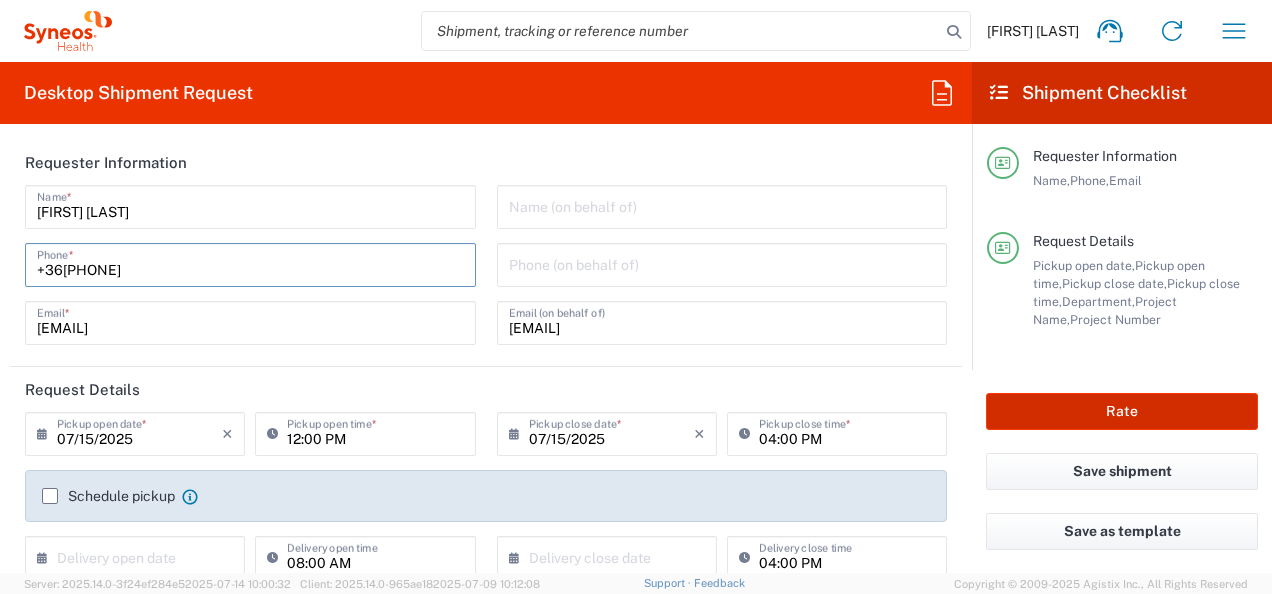 type on "+36[PHONE]" 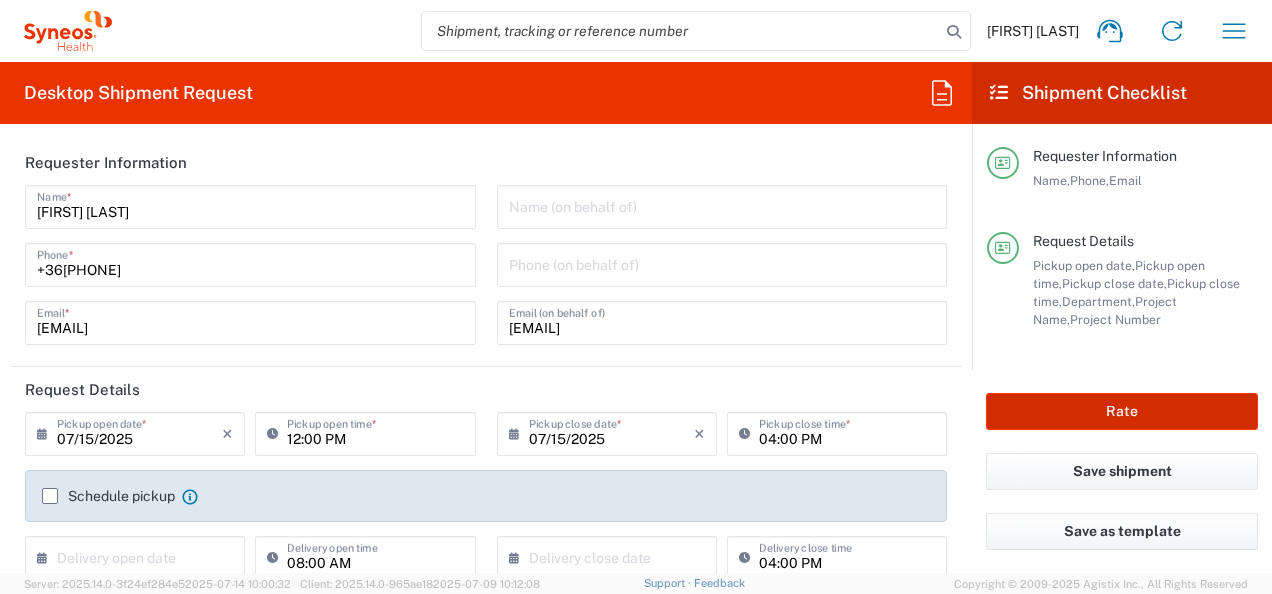 click on "Rate" 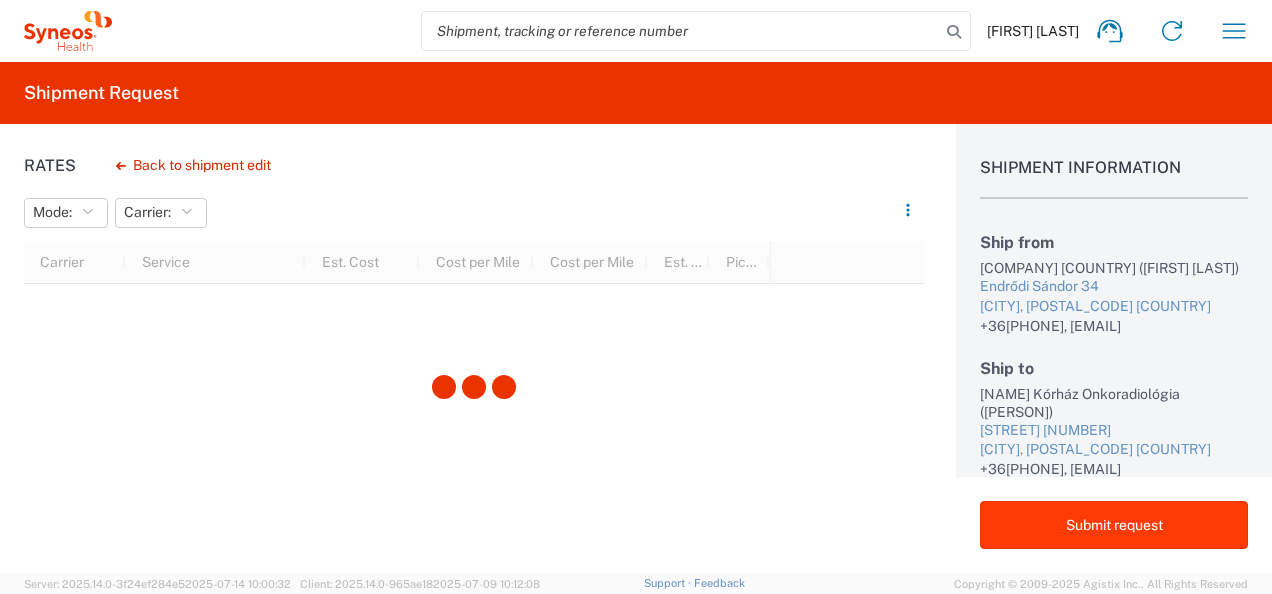 click on "Submit request" 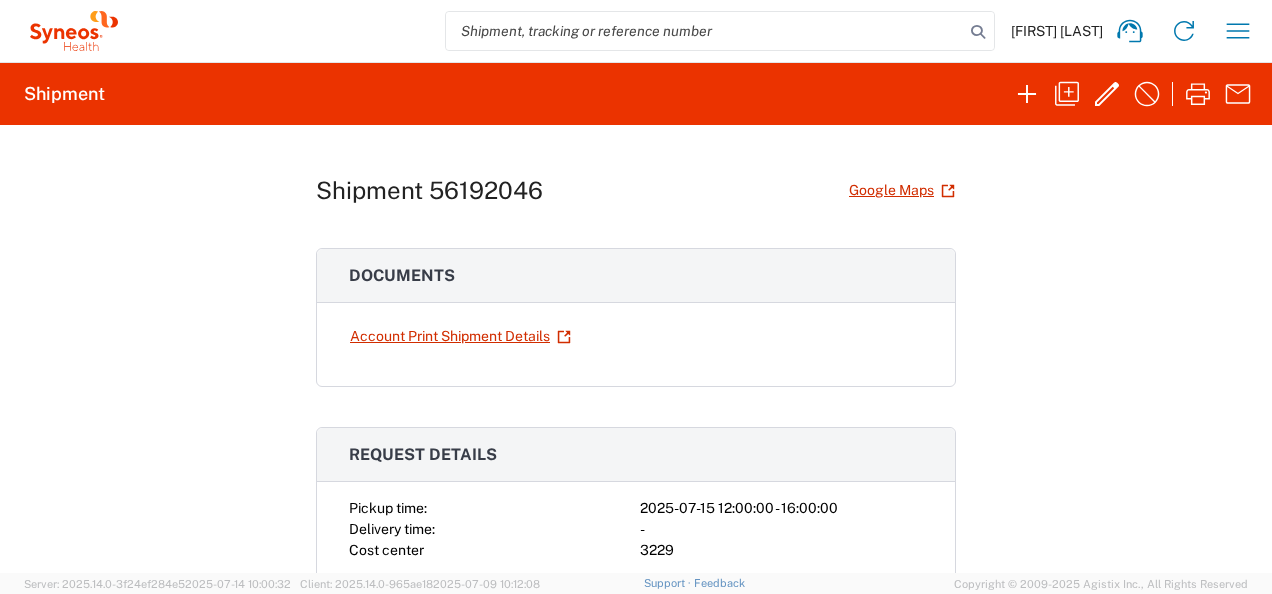 scroll, scrollTop: 0, scrollLeft: 0, axis: both 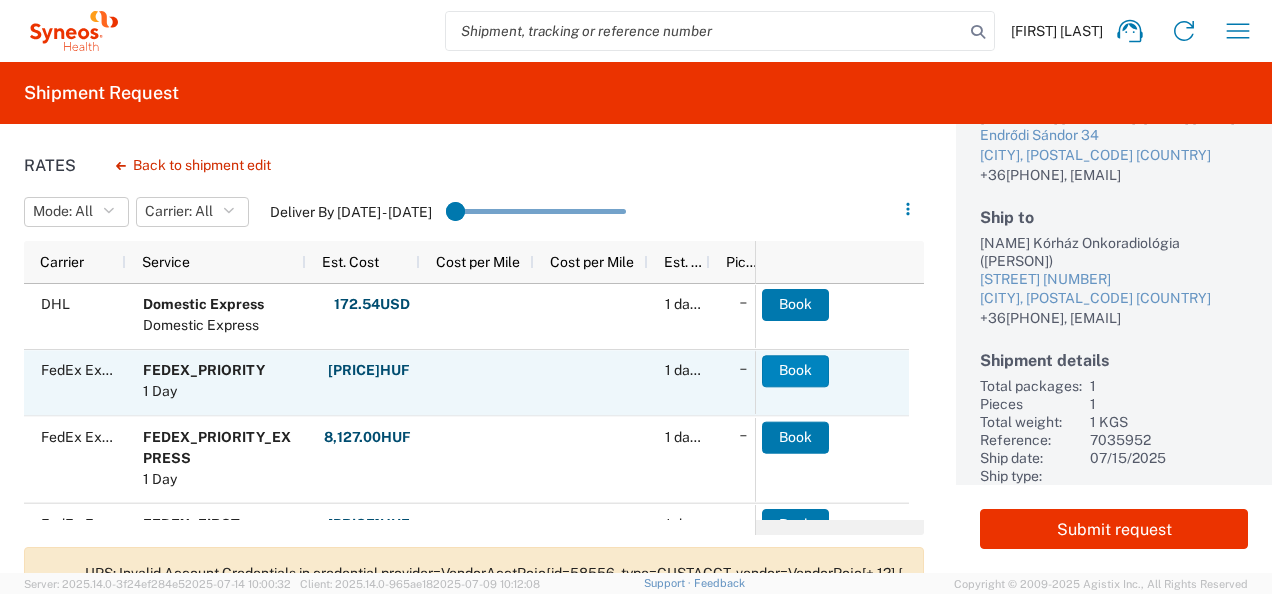 click on "Book" 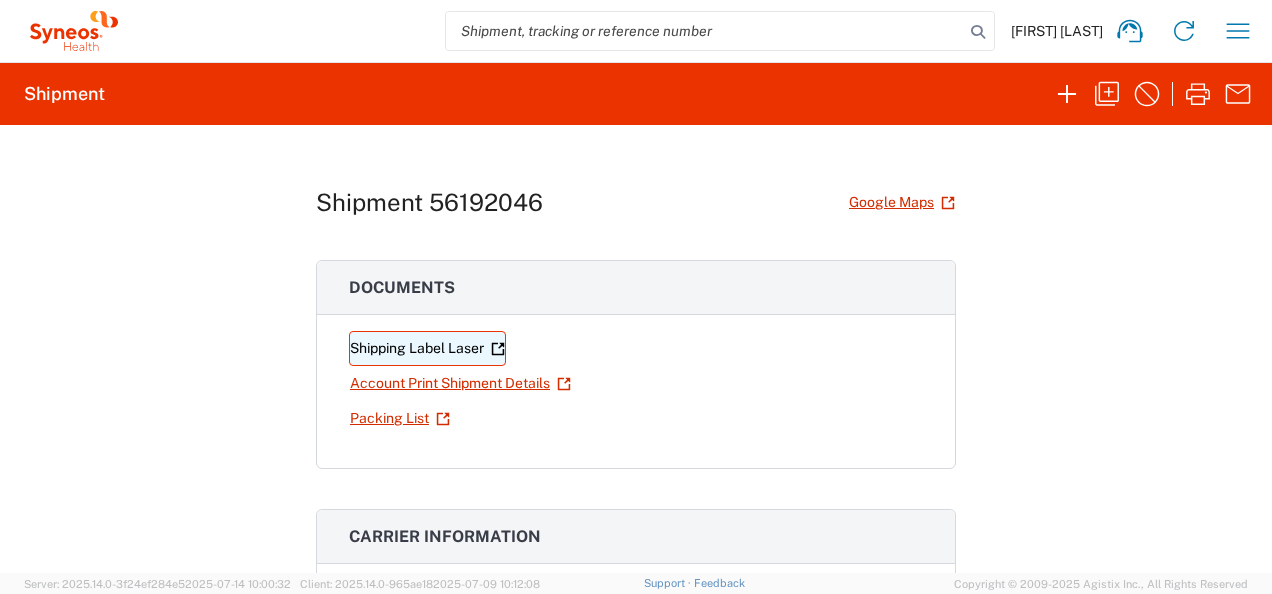 click on "Shipping Label Laser" 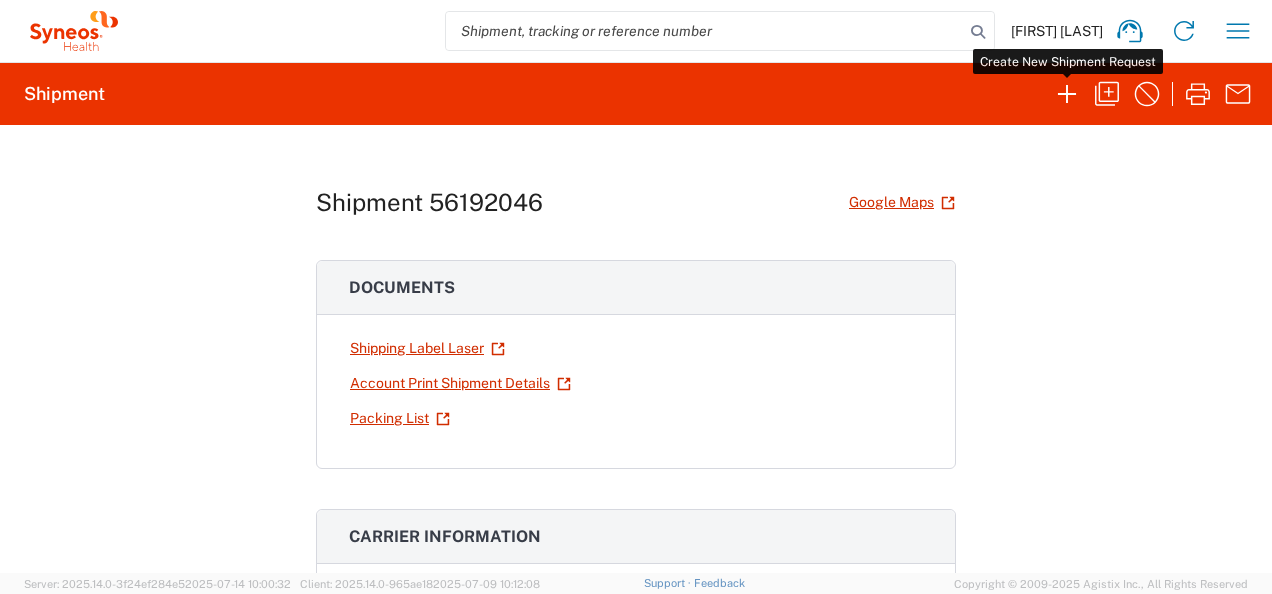 drag, startPoint x: 1058, startPoint y: 90, endPoint x: 761, endPoint y: 31, distance: 302.80356 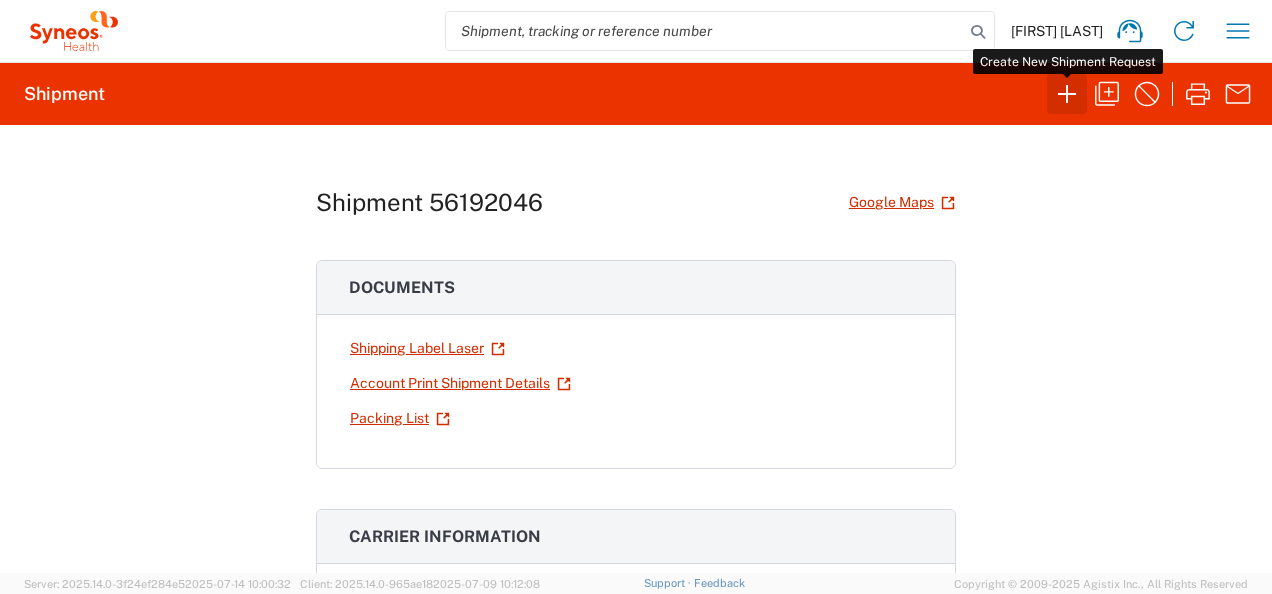 click 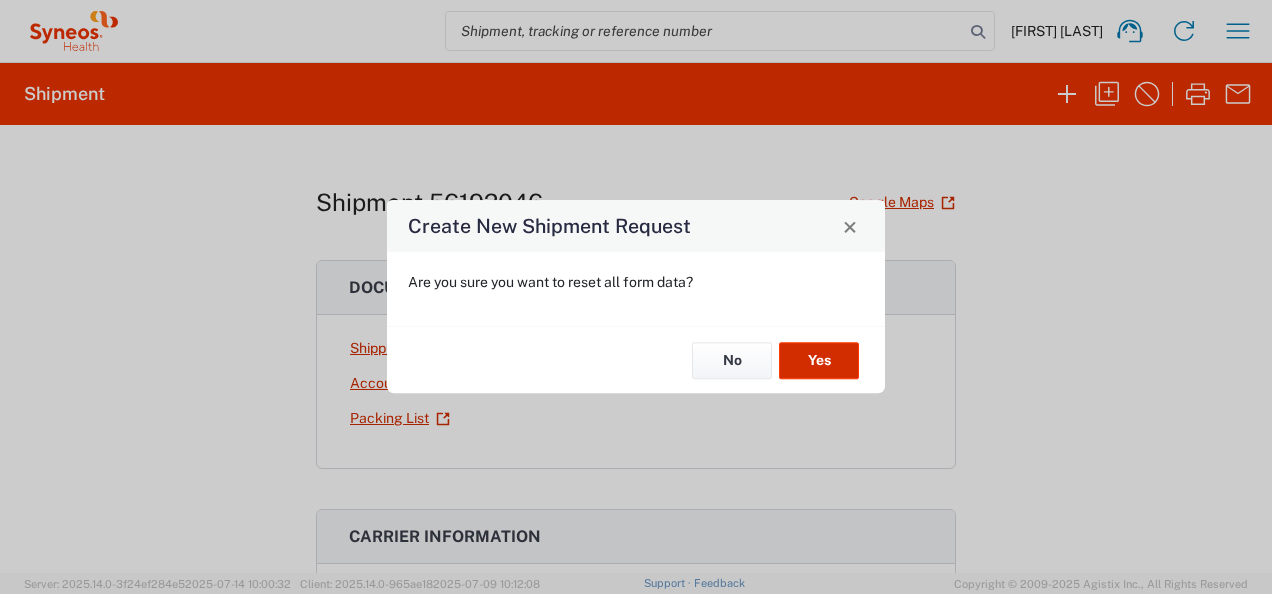click on "Yes" 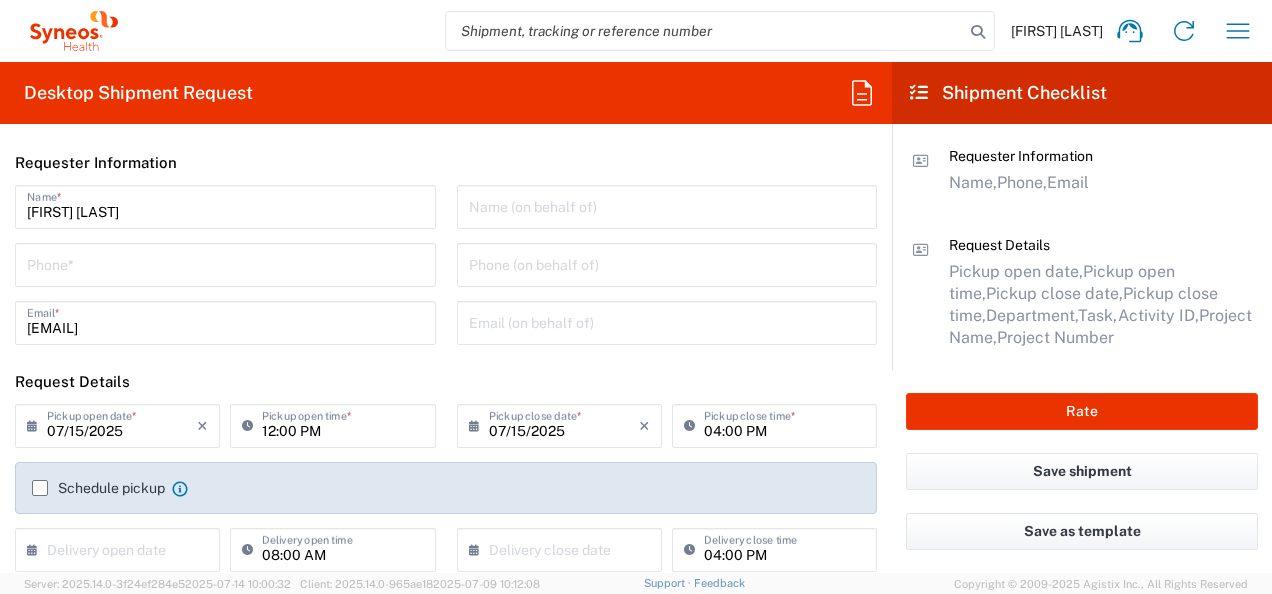 type on "3229" 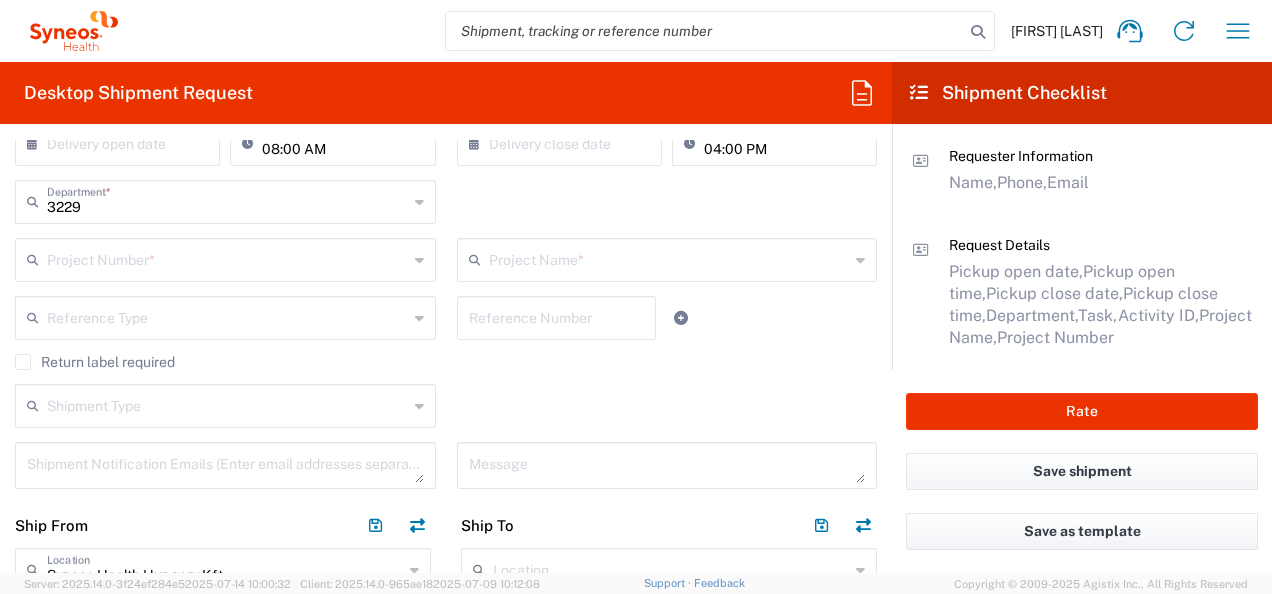 scroll, scrollTop: 448, scrollLeft: 0, axis: vertical 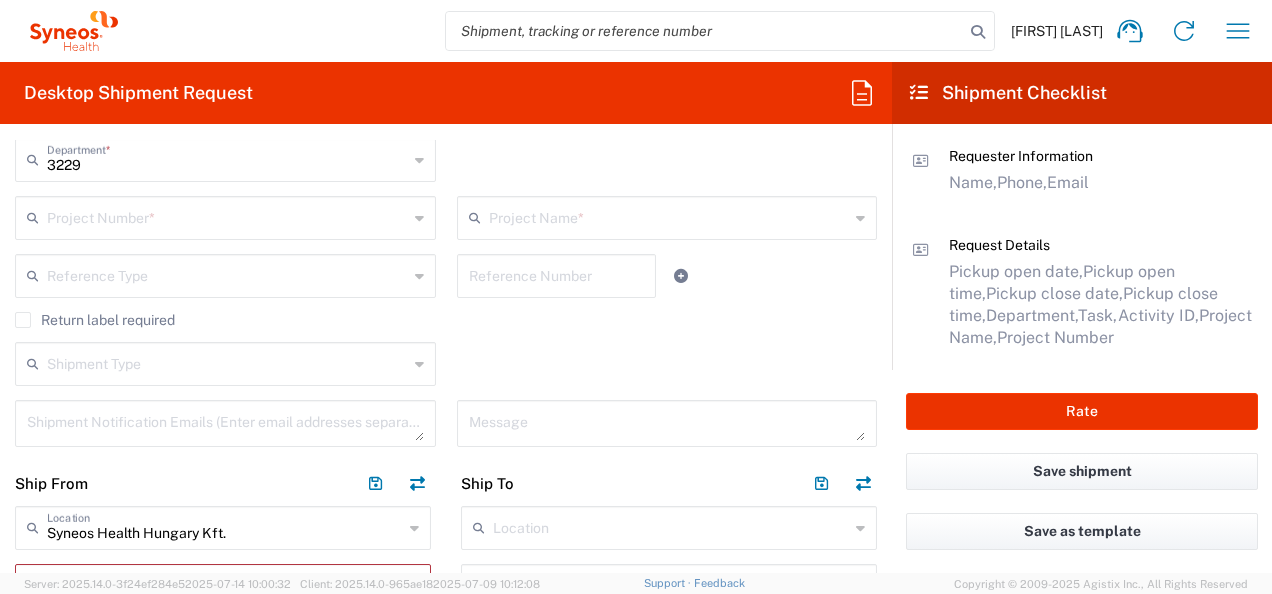 click at bounding box center (227, 216) 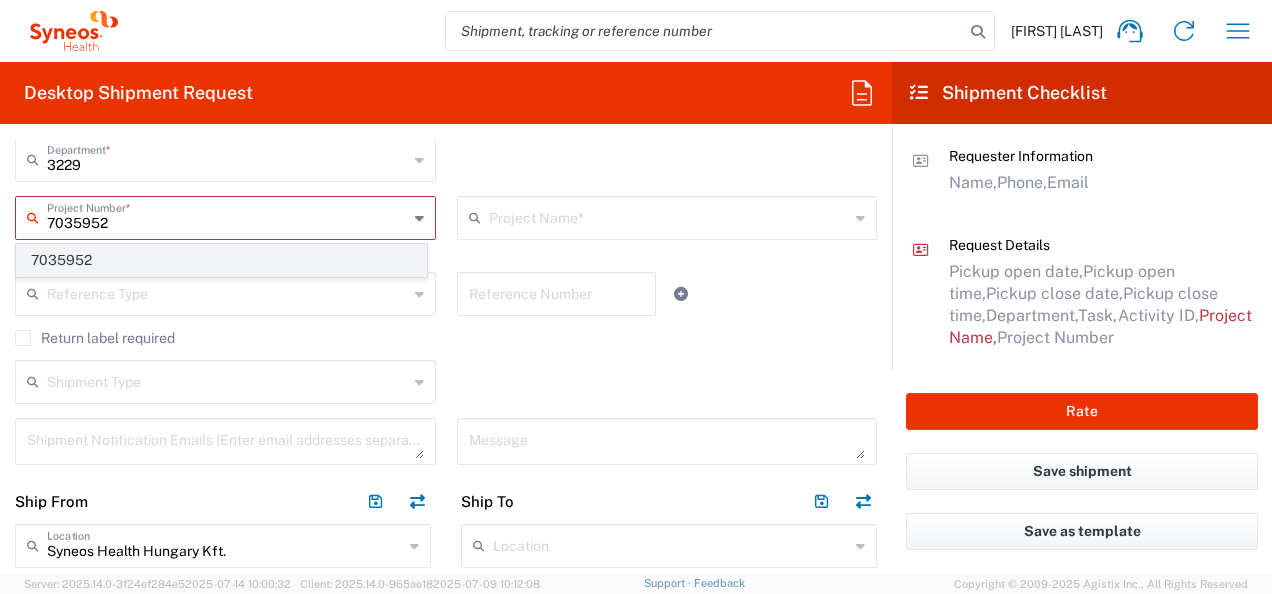 type on "7035952" 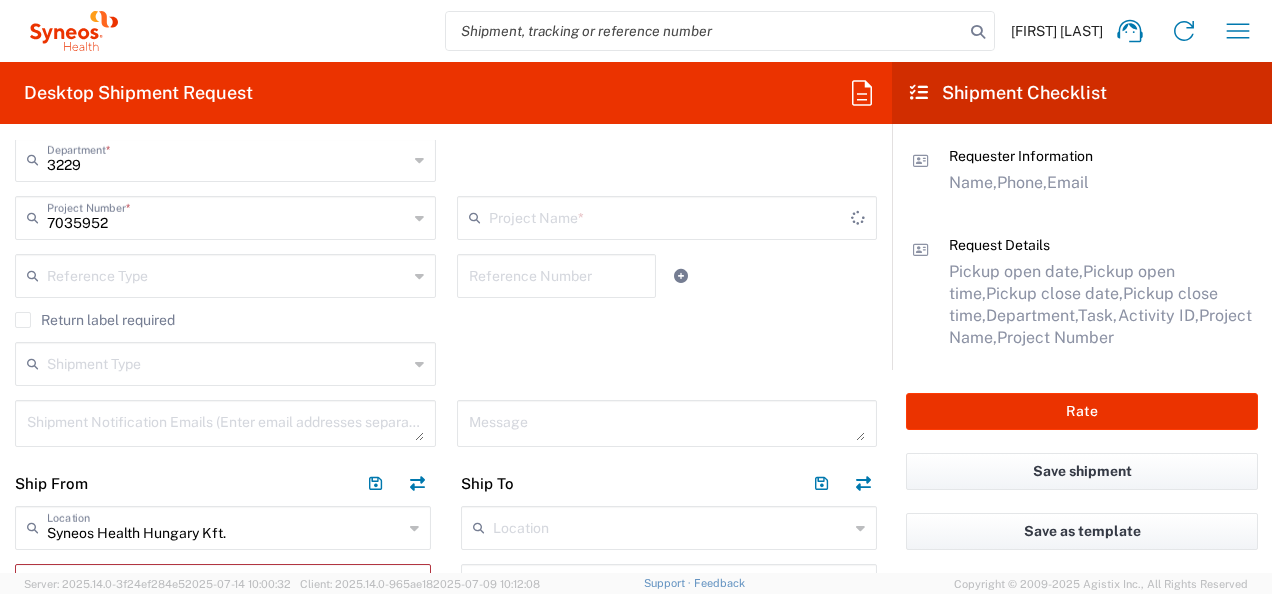 type on "Corcept 7035952" 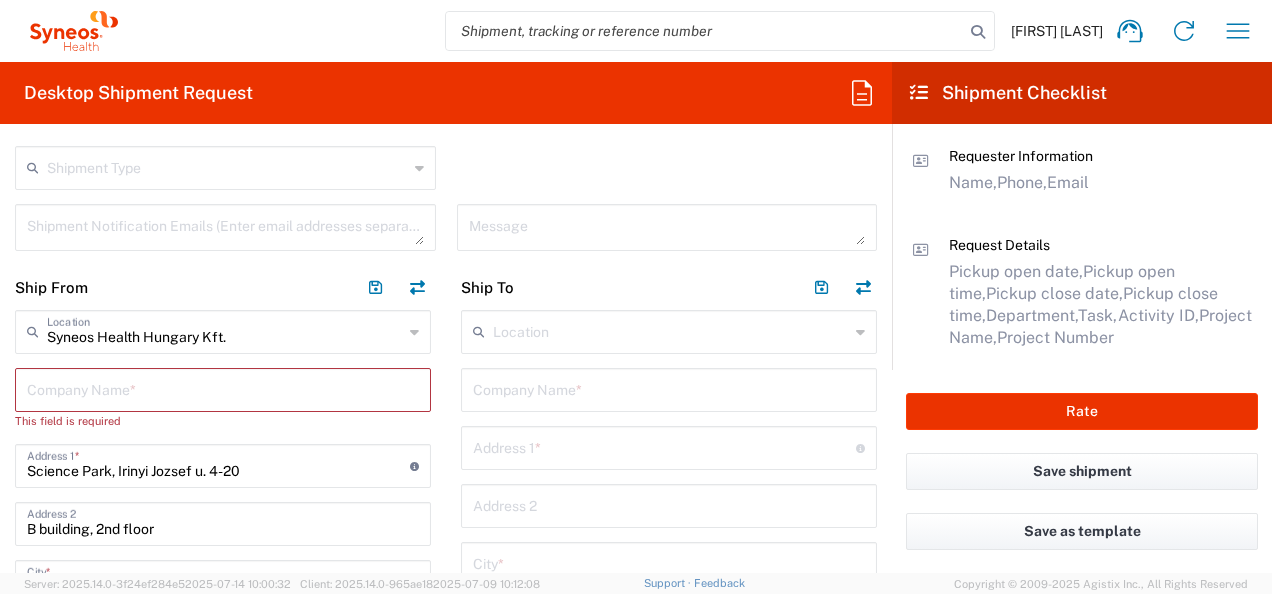 scroll, scrollTop: 736, scrollLeft: 0, axis: vertical 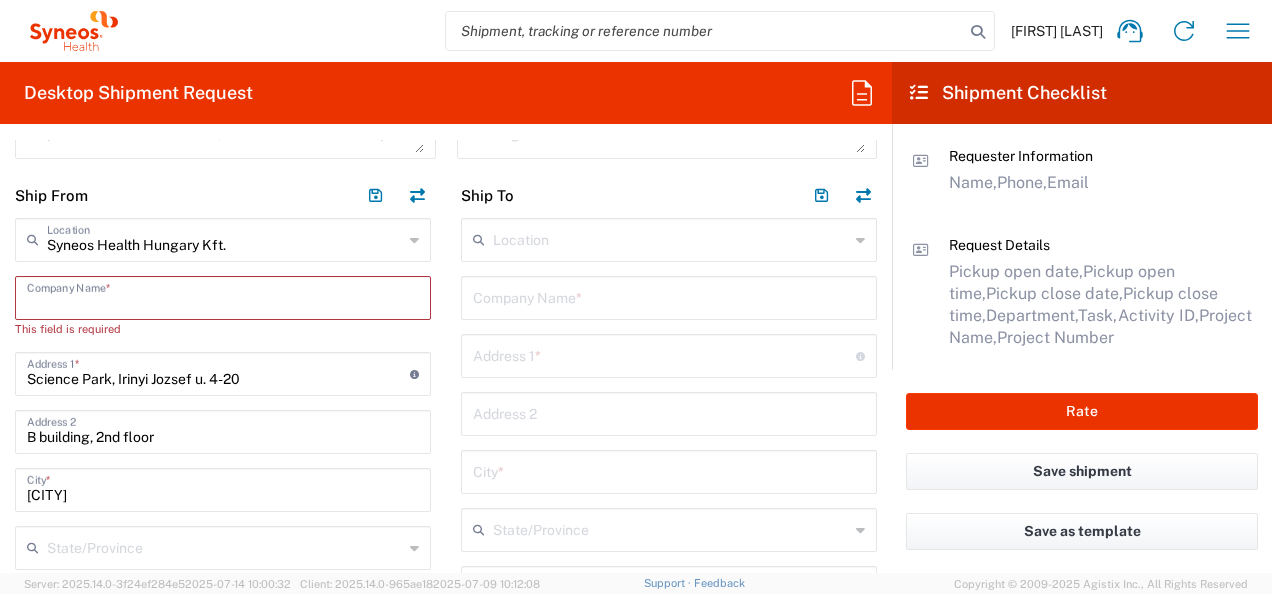 click at bounding box center (223, 296) 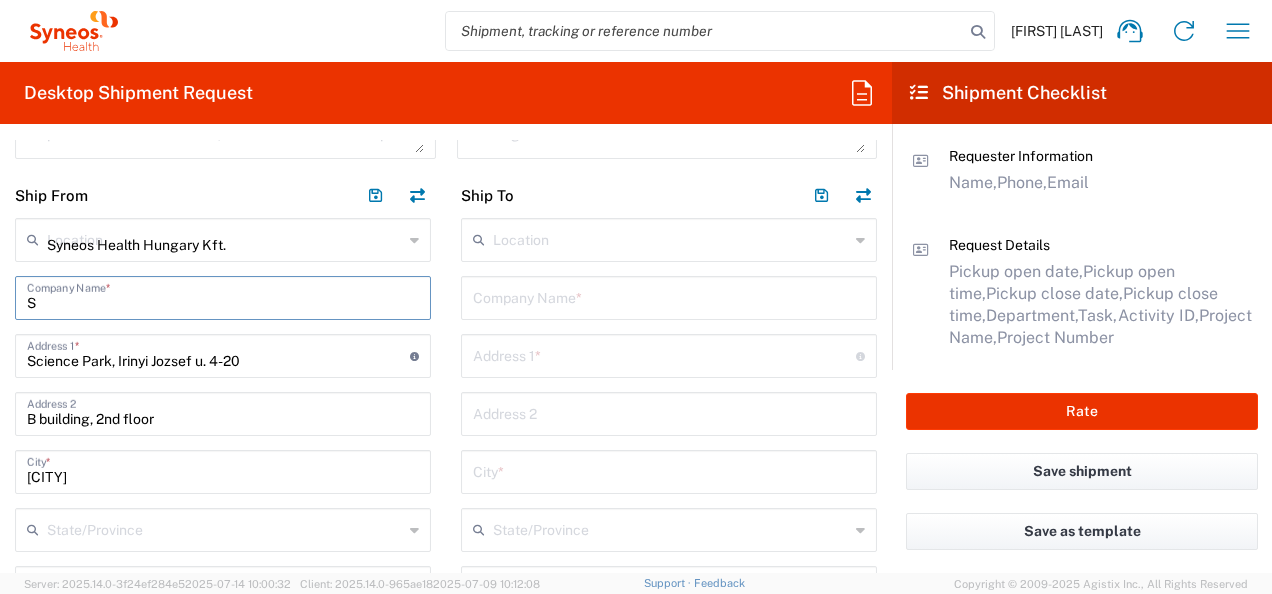 type 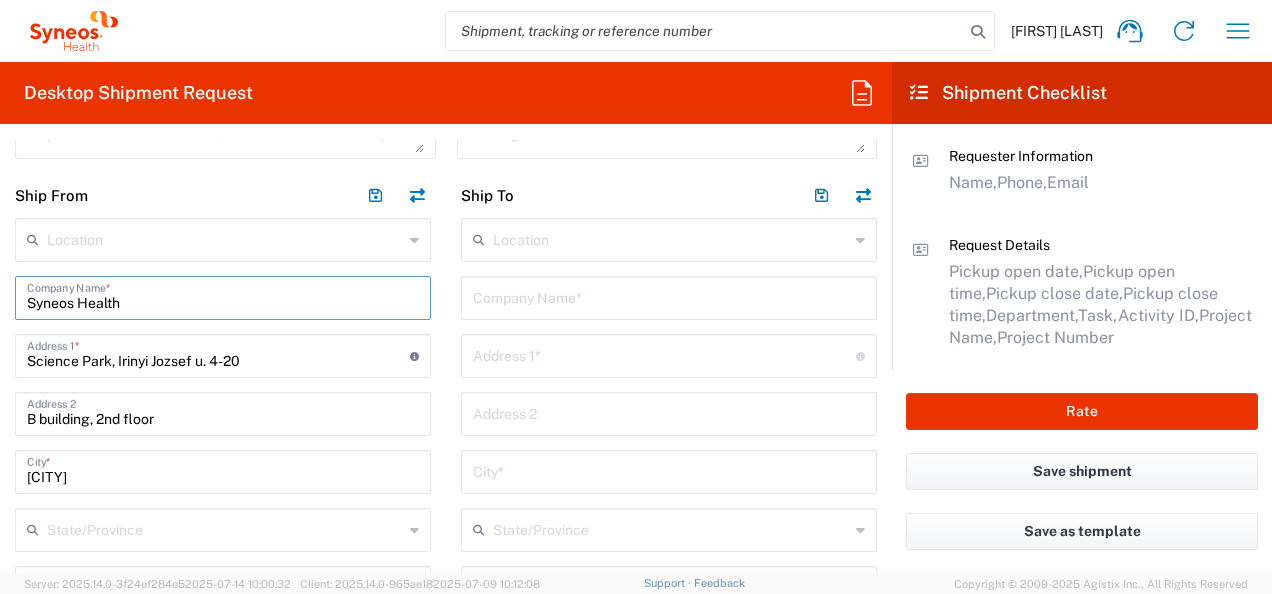 type on "Syneos Health" 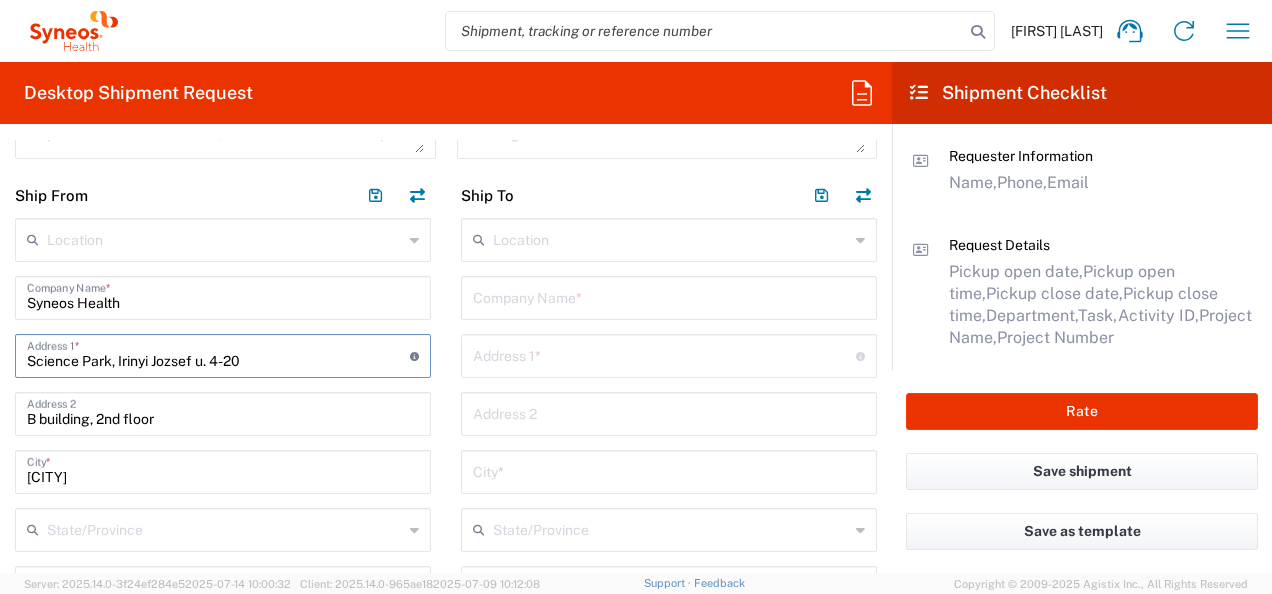 drag, startPoint x: 31, startPoint y: 355, endPoint x: 324, endPoint y: 354, distance: 293.0017 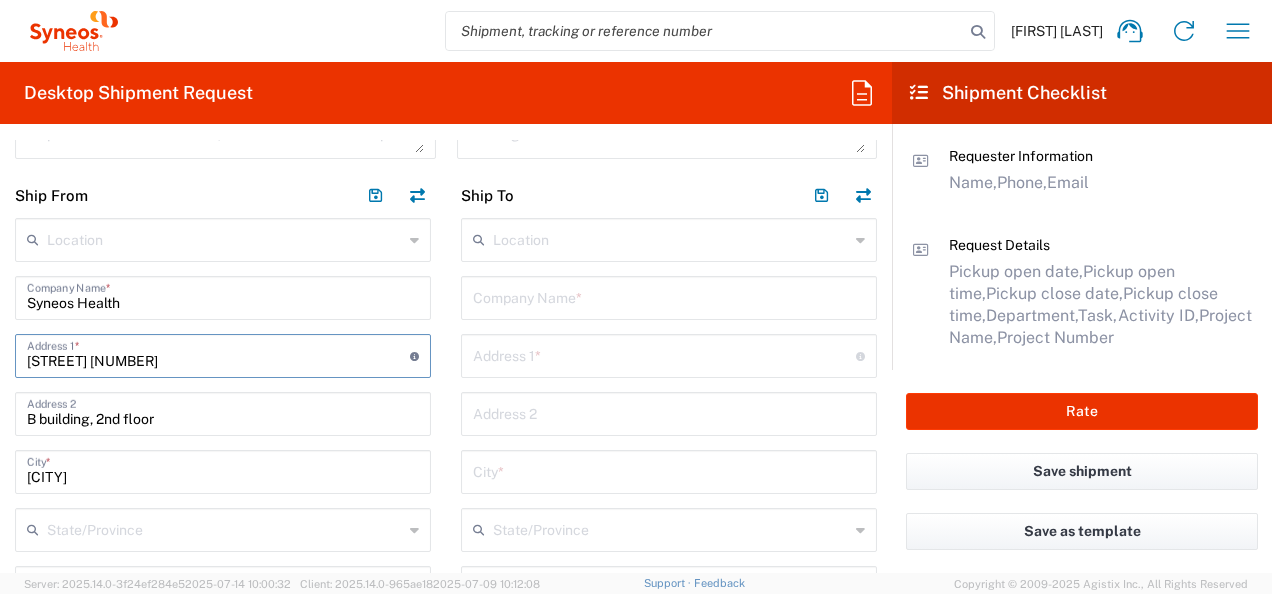 type on "[STREET] [NUMBER]" 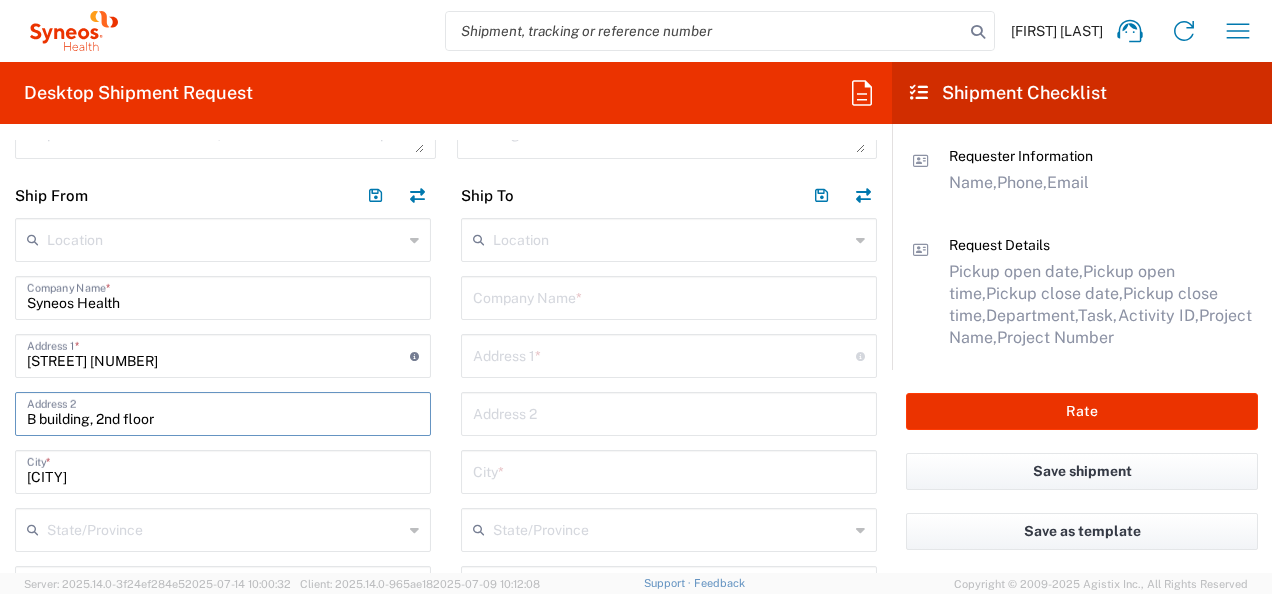 drag, startPoint x: 32, startPoint y: 410, endPoint x: 178, endPoint y: 410, distance: 146 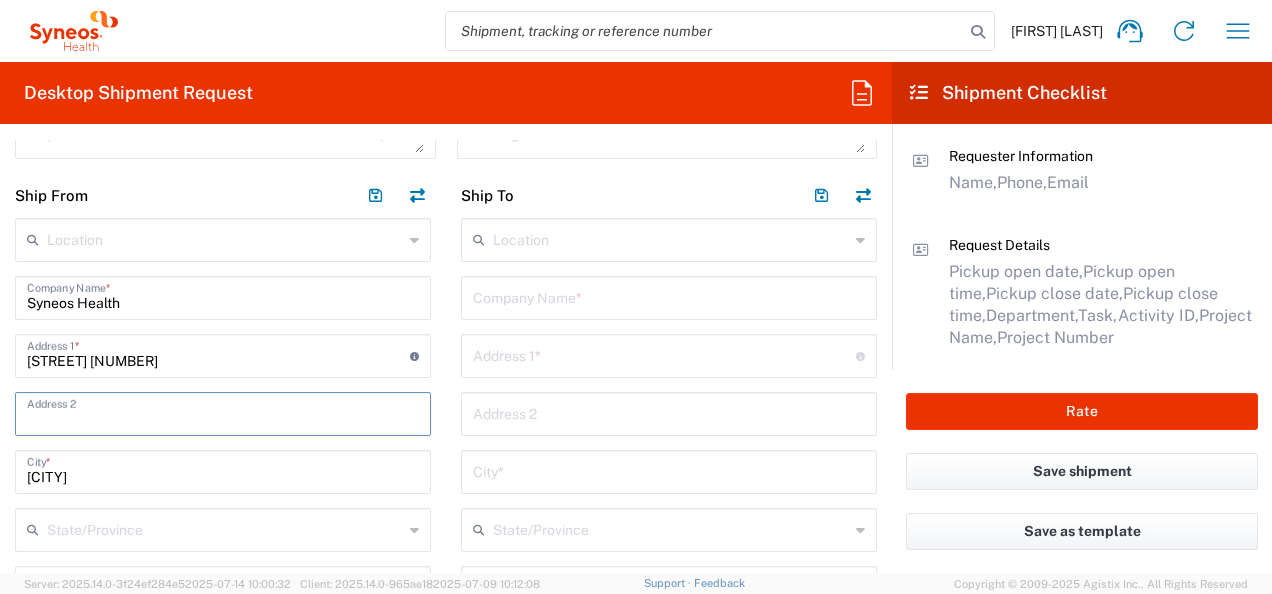 type 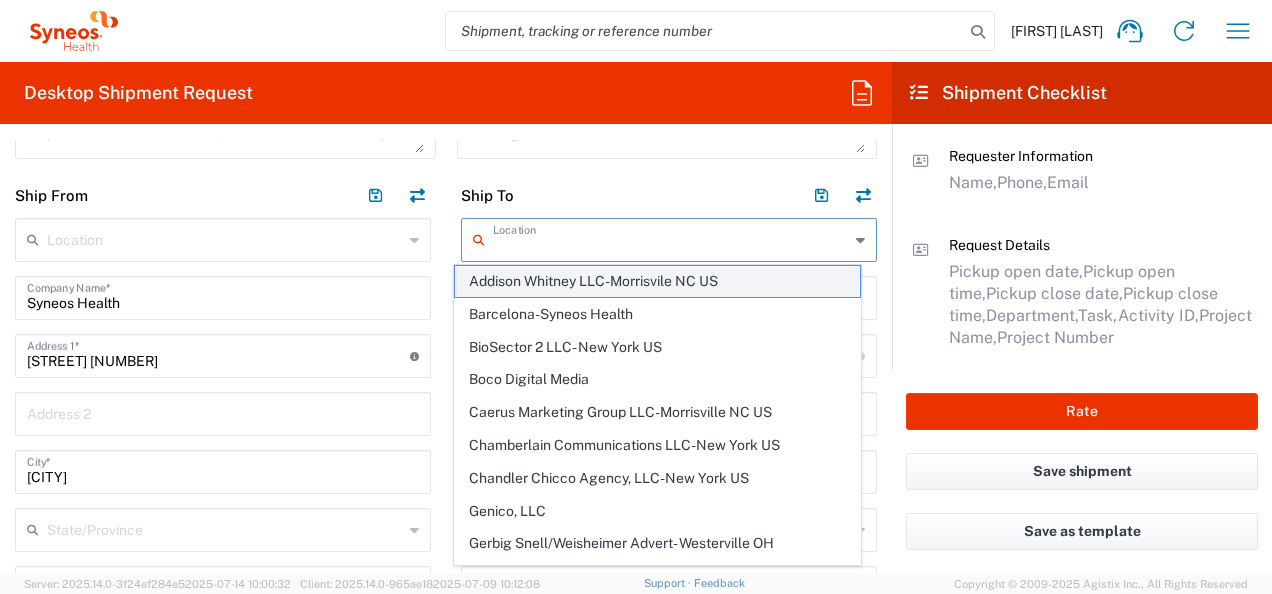 click on "Addison Whitney LLC-Morrisvile NC US" 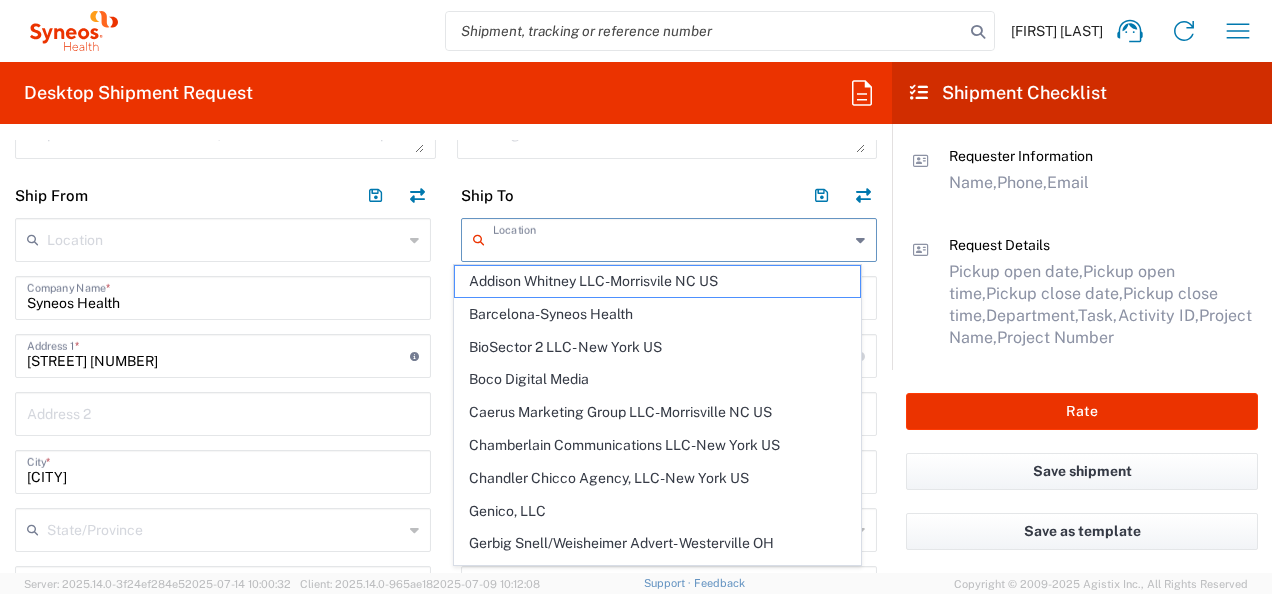 click on "Ship From" 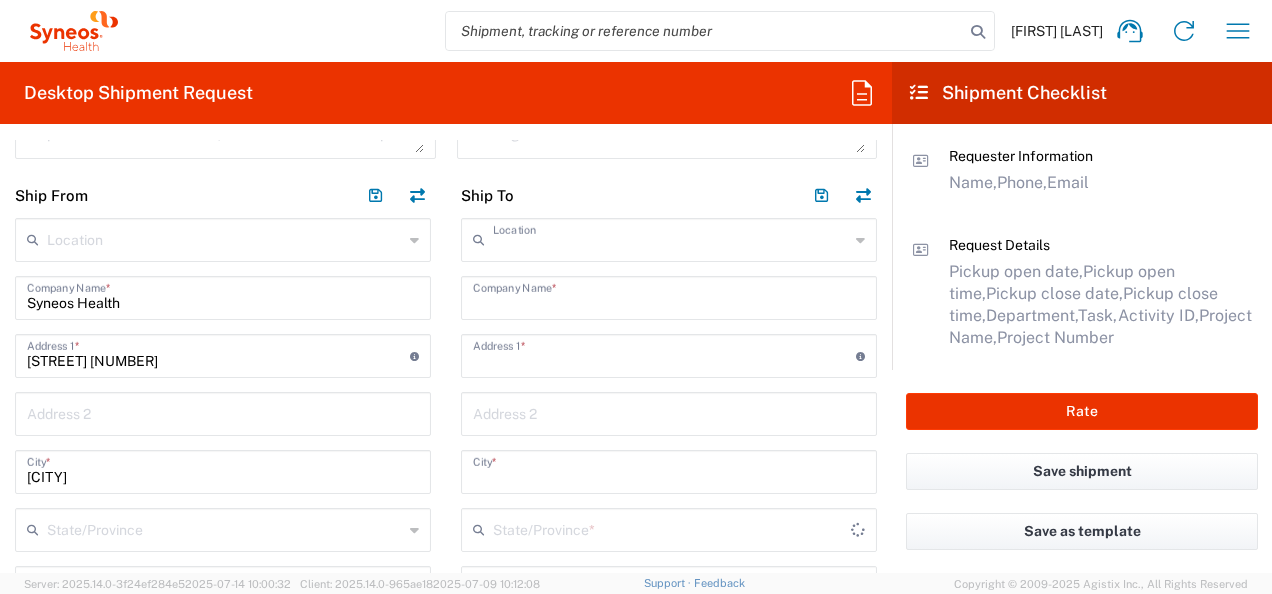 type on "Addison Whitney LLC-Morrisvile NC US" 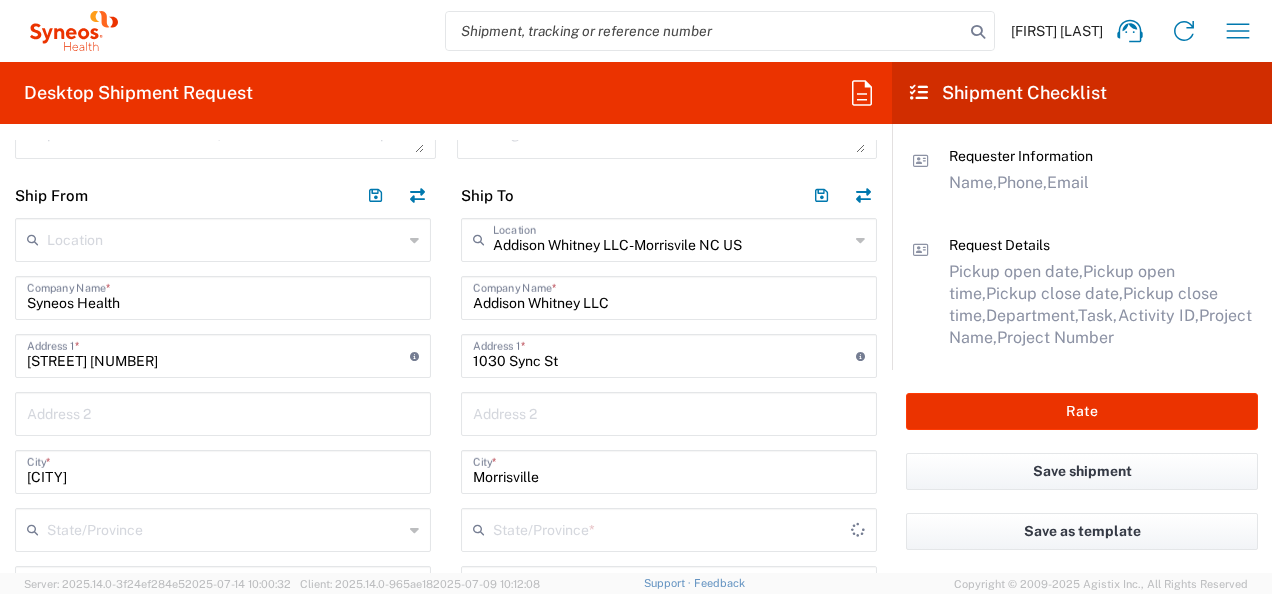 click on "Ship To" 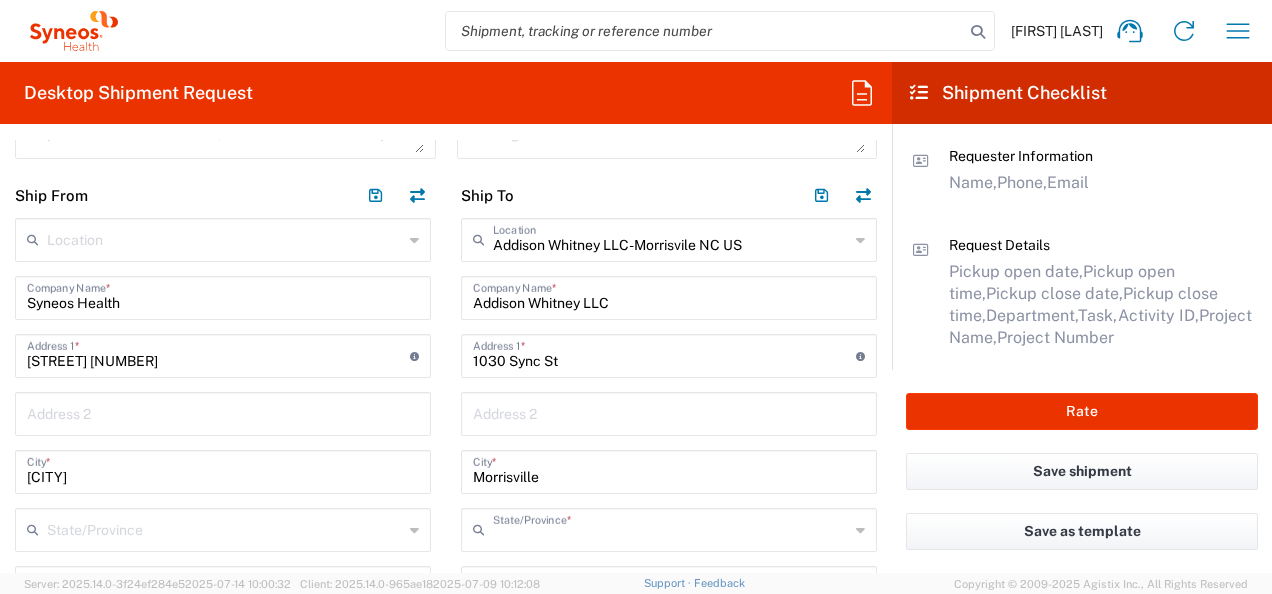 type on "North Carolina" 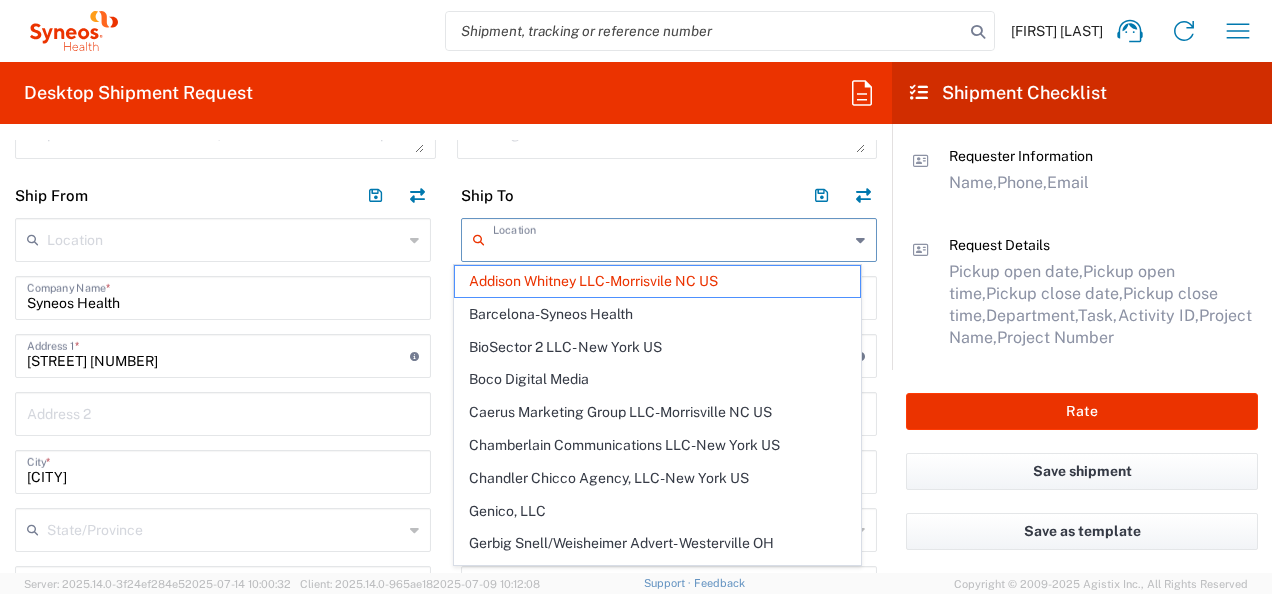 drag, startPoint x: 485, startPoint y: 246, endPoint x: 879, endPoint y: 276, distance: 395.14047 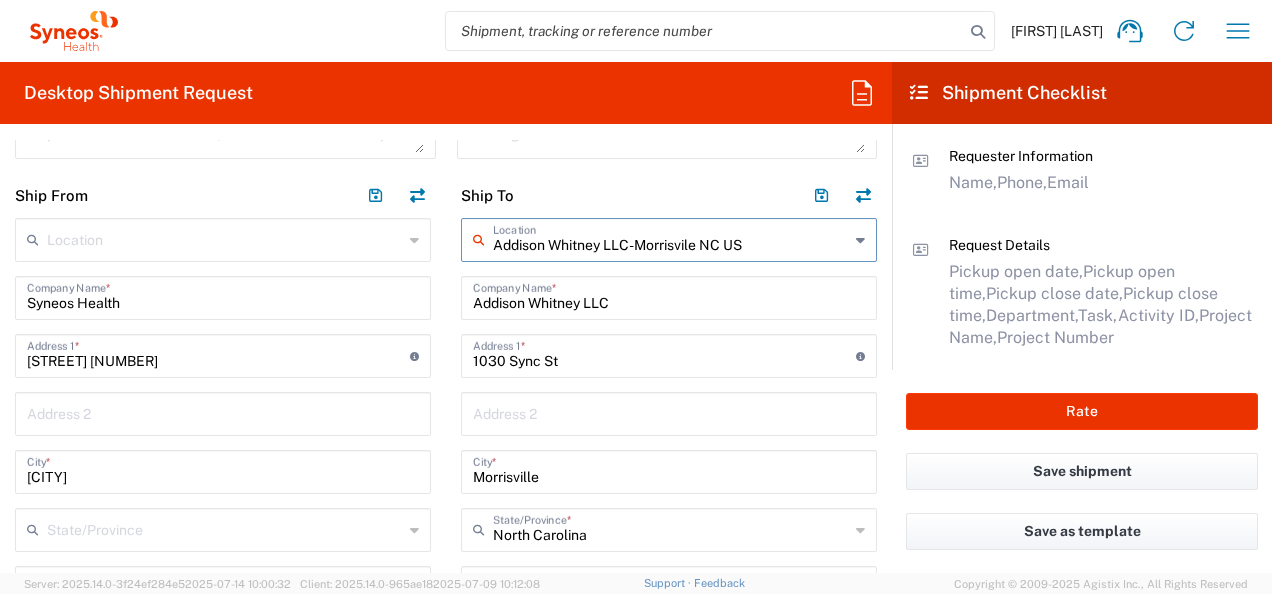 drag, startPoint x: 744, startPoint y: 241, endPoint x: 472, endPoint y: 246, distance: 272.04596 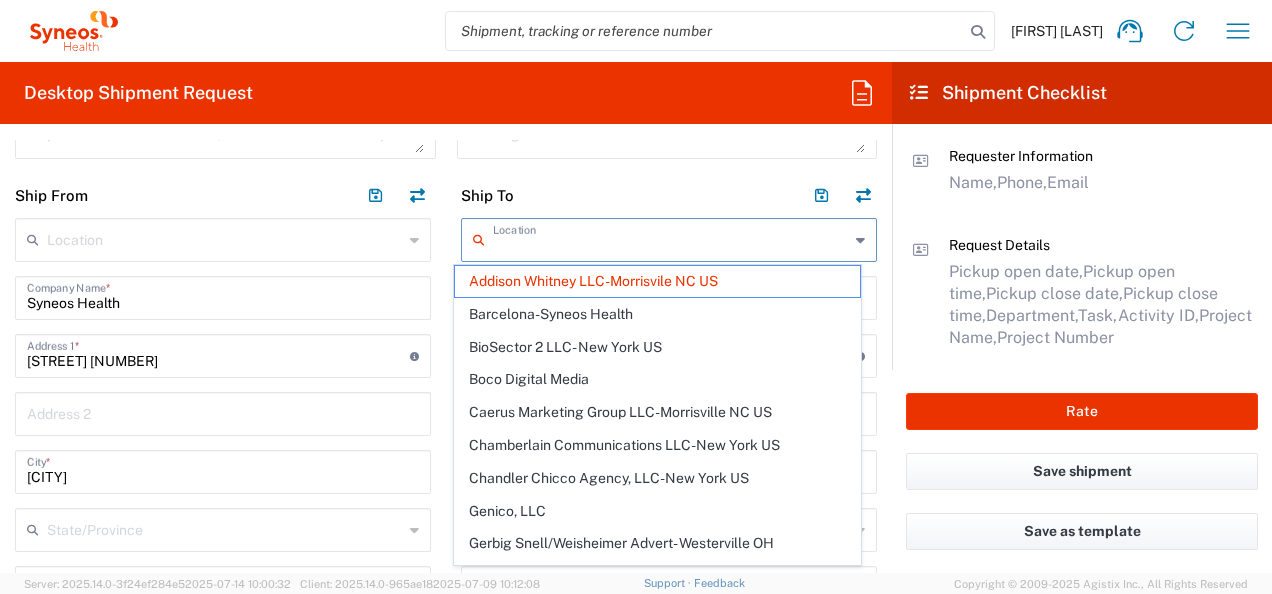 click on "Ship From" 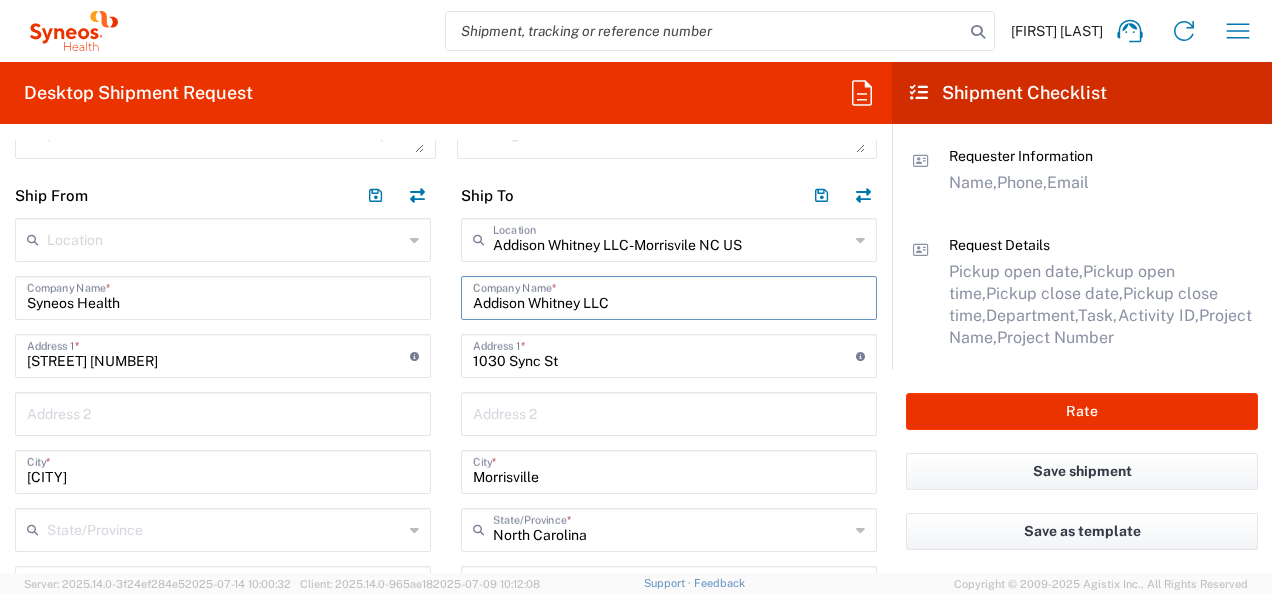 drag, startPoint x: 468, startPoint y: 302, endPoint x: 713, endPoint y: 285, distance: 245.58908 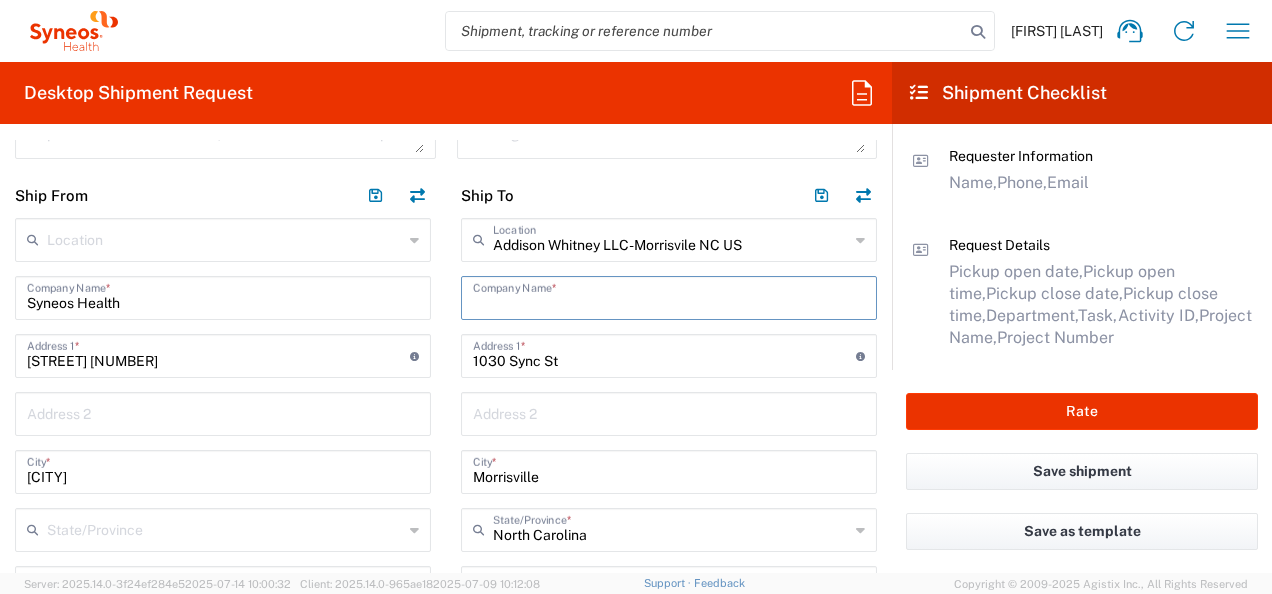 type 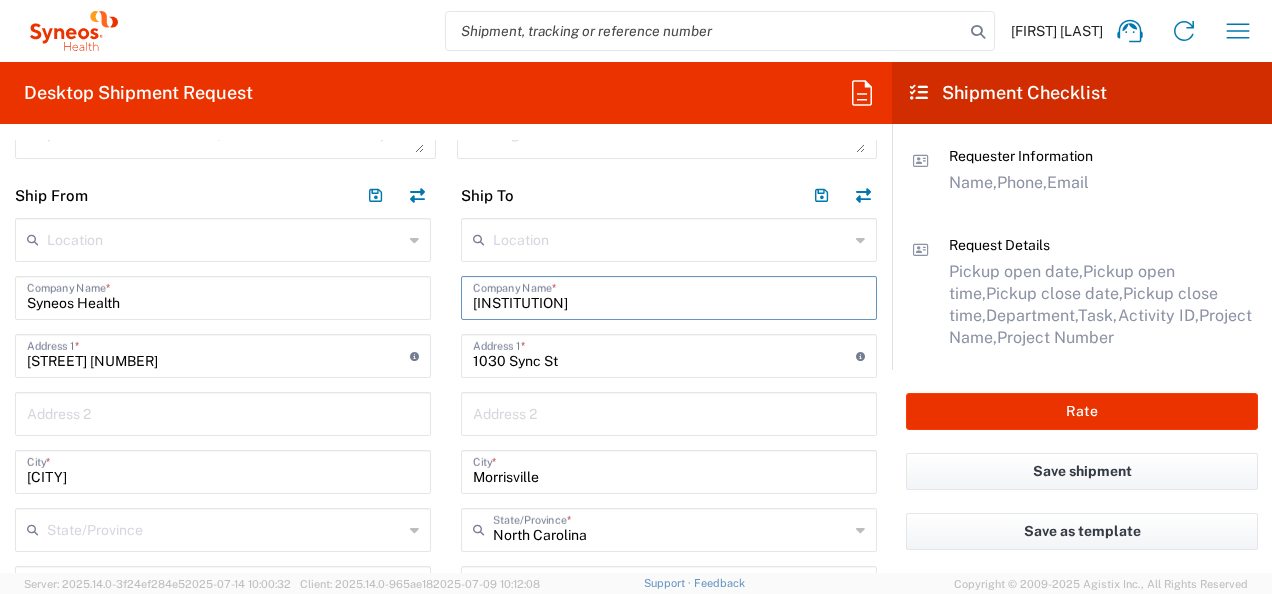 type on "[INSTITUTION]" 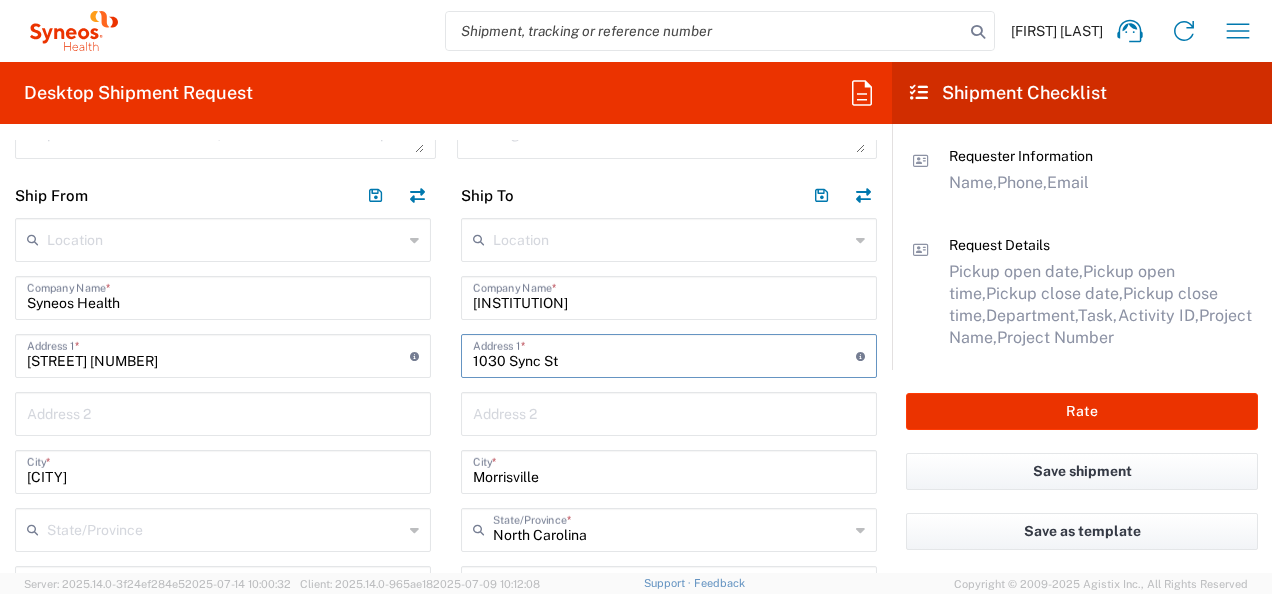 drag, startPoint x: 468, startPoint y: 360, endPoint x: 620, endPoint y: 362, distance: 152.01315 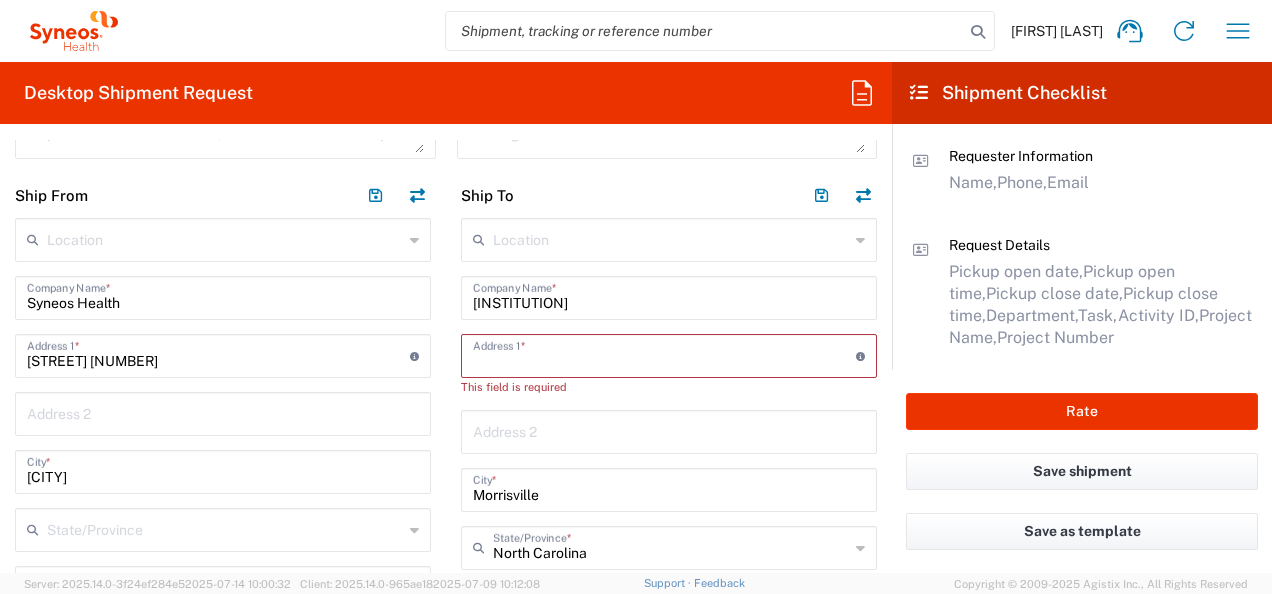 type 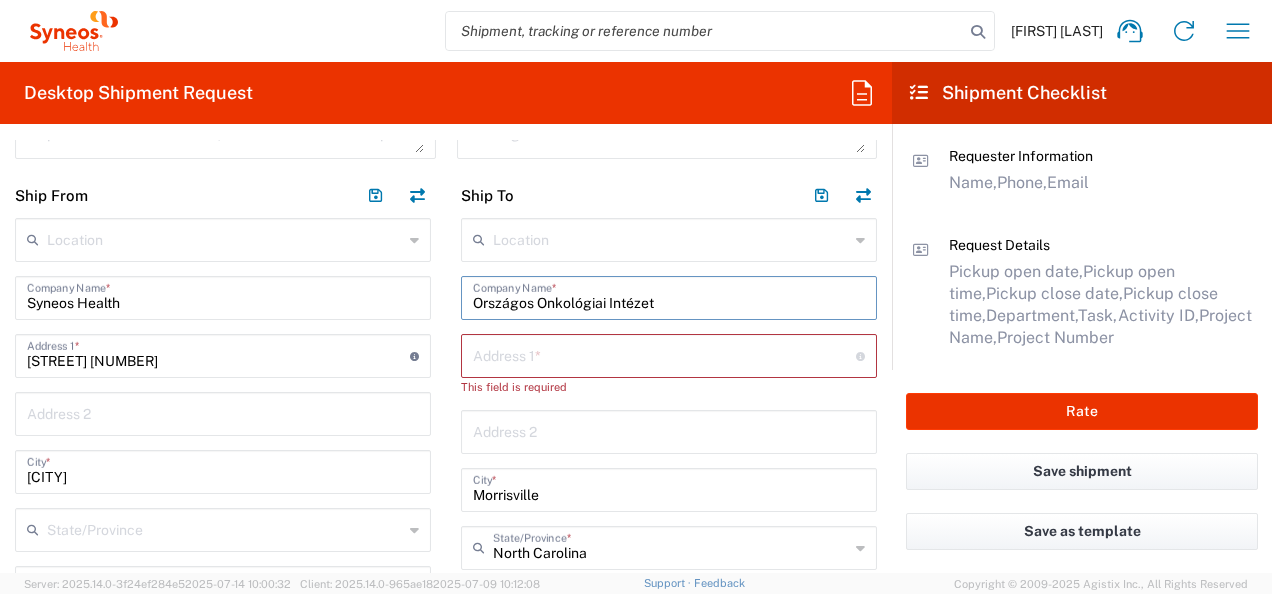 type on "Országos Onkológiai Intézet" 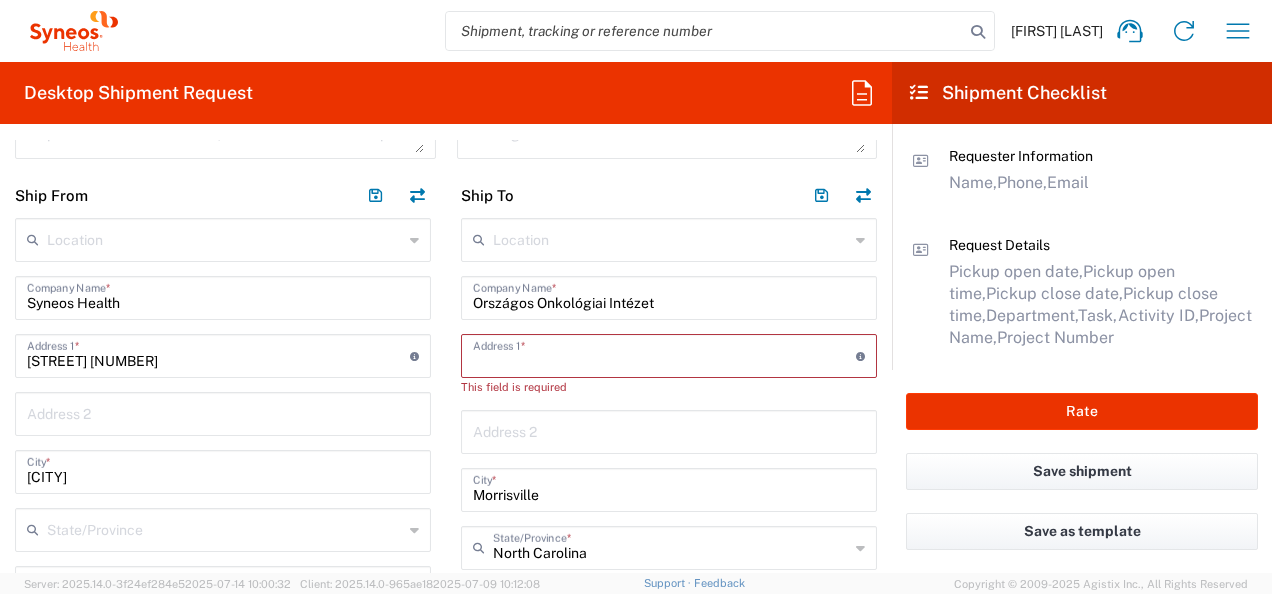 click at bounding box center [664, 354] 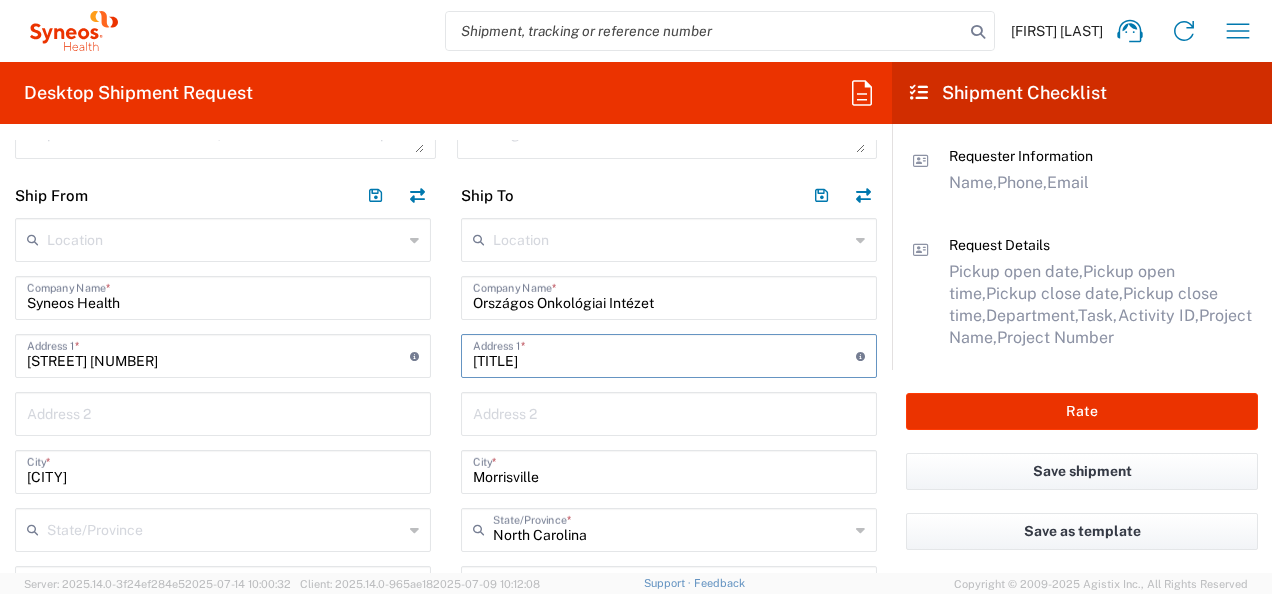 type on "Koordináció 8. épület 2.5 emelet" 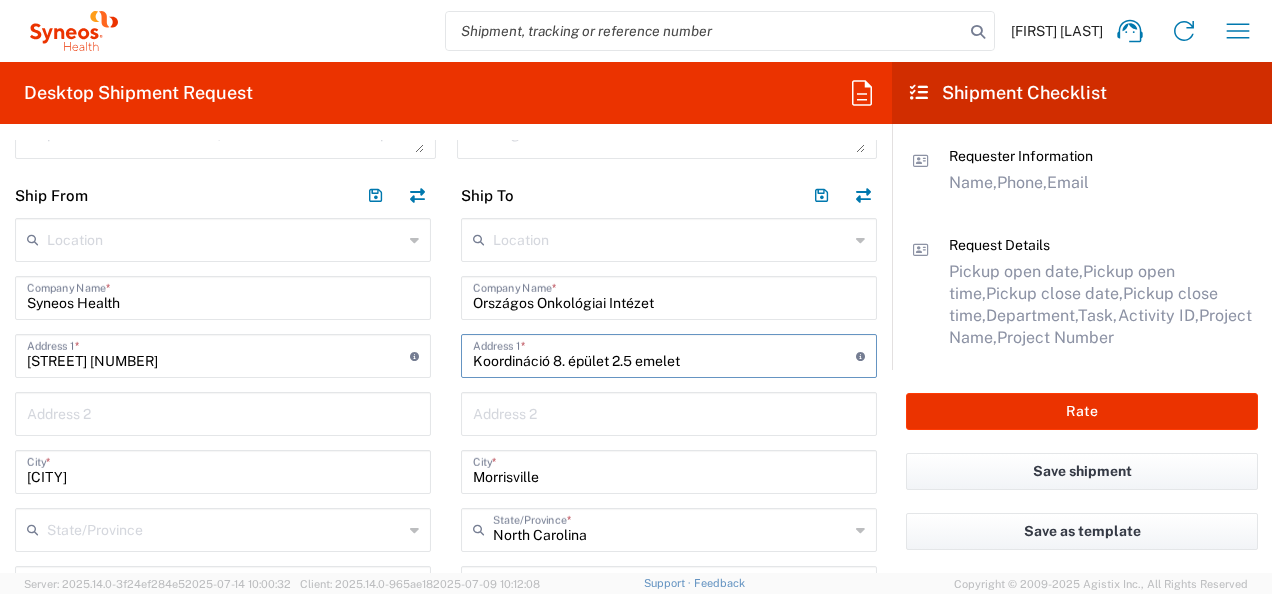 type on "[PHONE]" 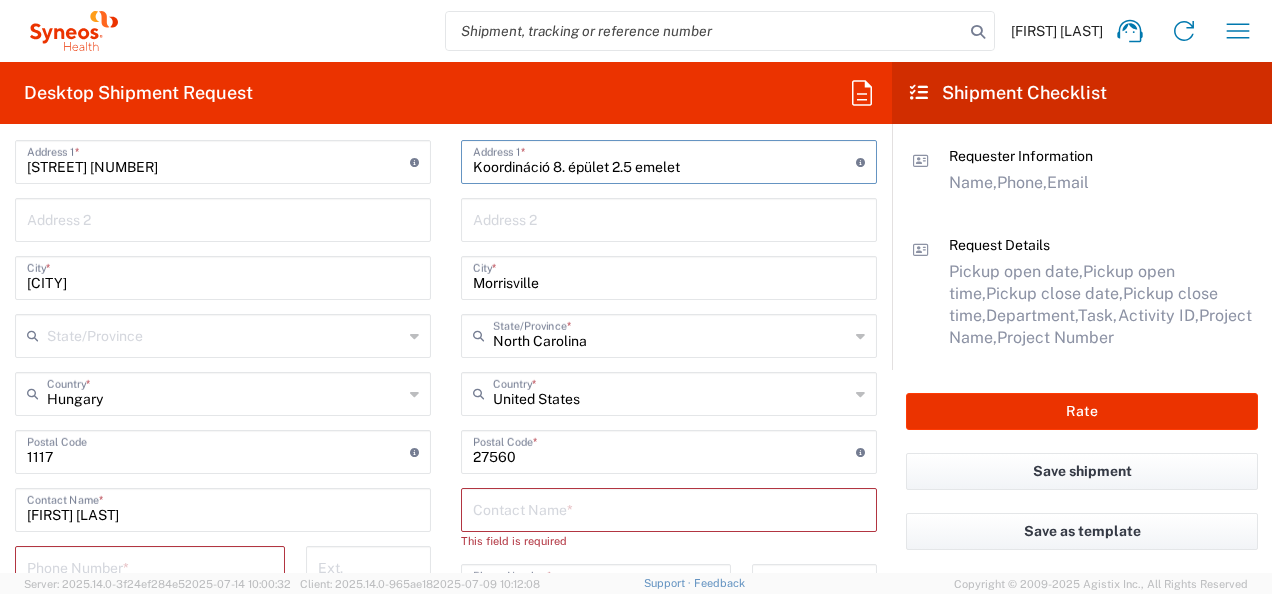 scroll, scrollTop: 968, scrollLeft: 0, axis: vertical 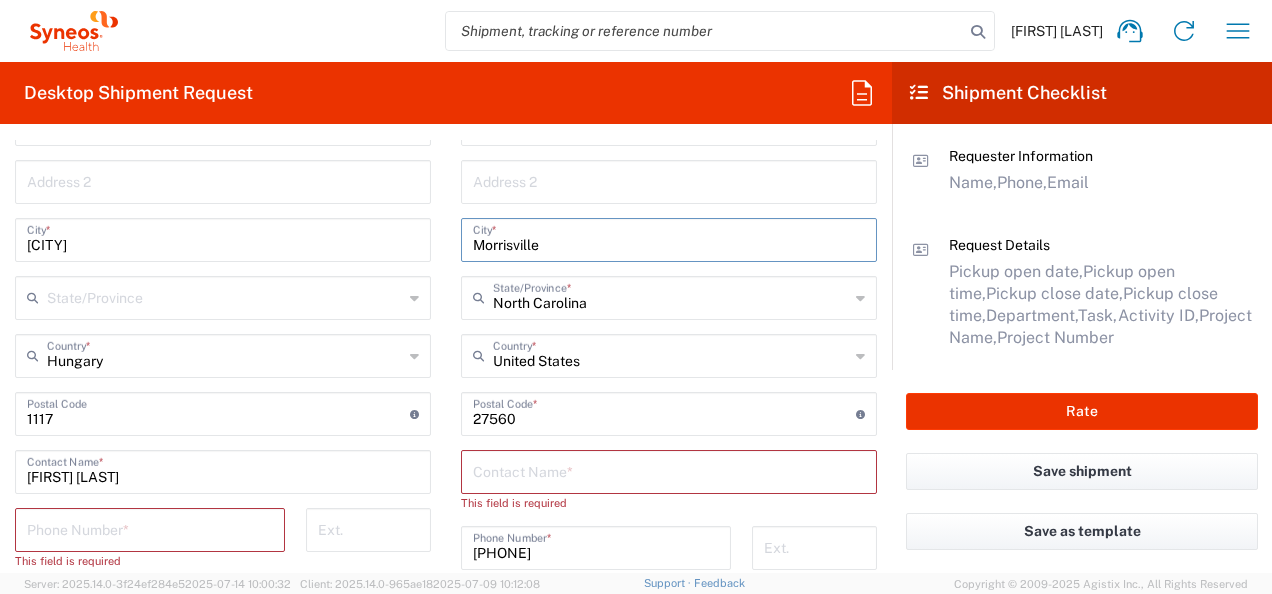 drag, startPoint x: 467, startPoint y: 244, endPoint x: 593, endPoint y: 247, distance: 126.035706 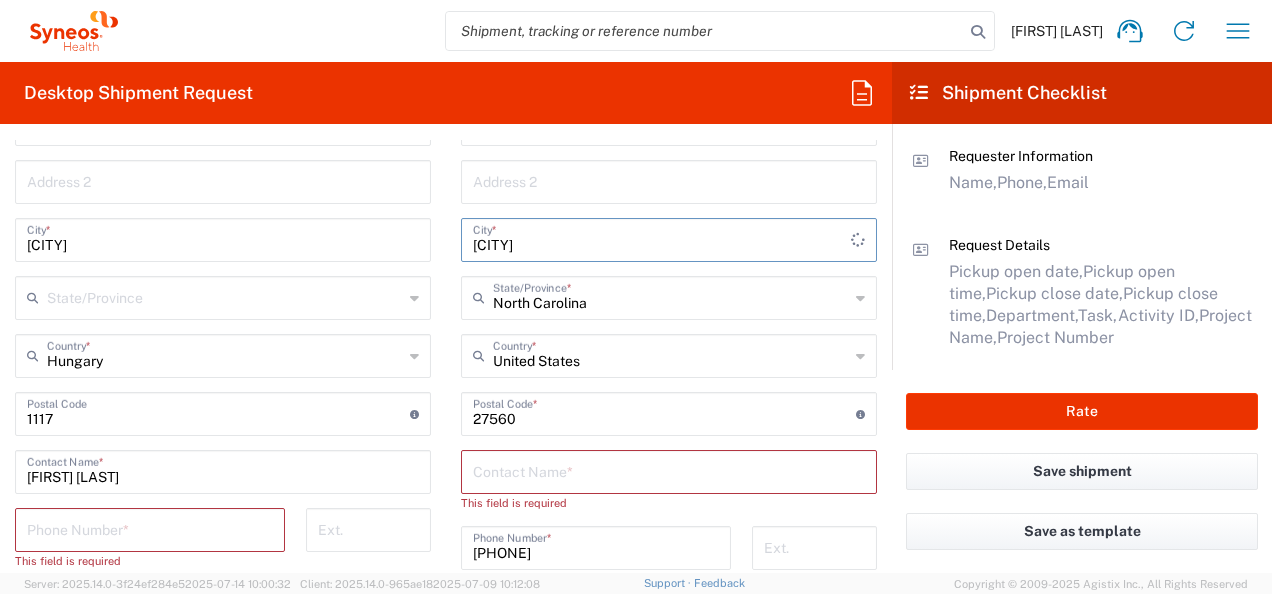 type on "[CITY]" 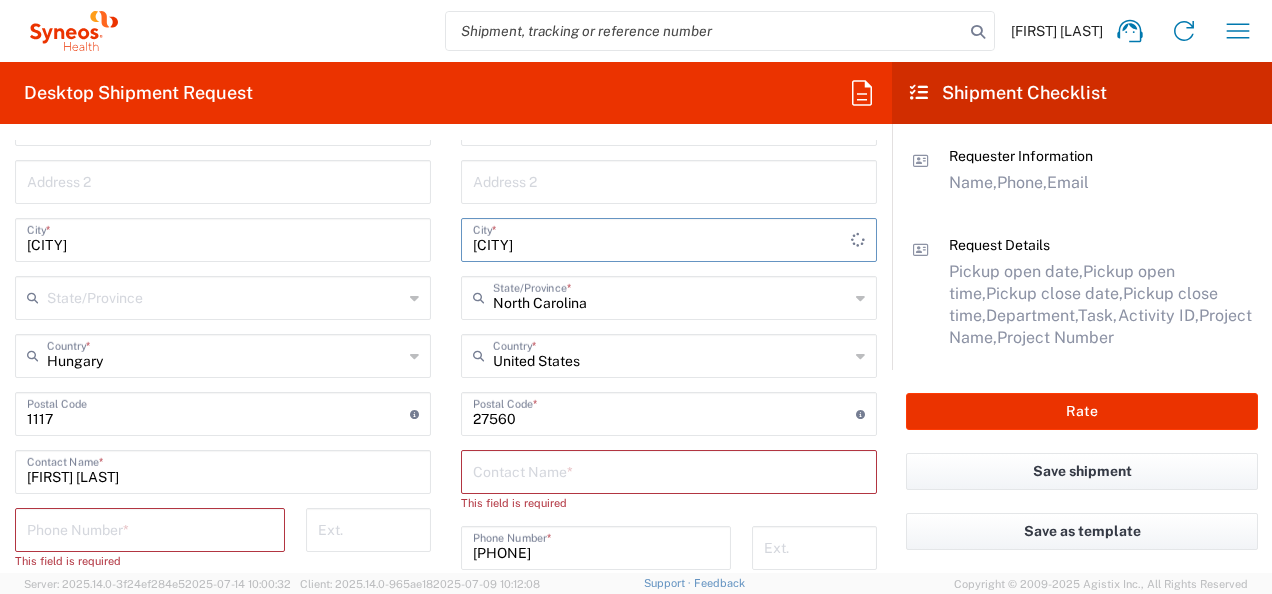 click on "North Carolina" at bounding box center [671, 296] 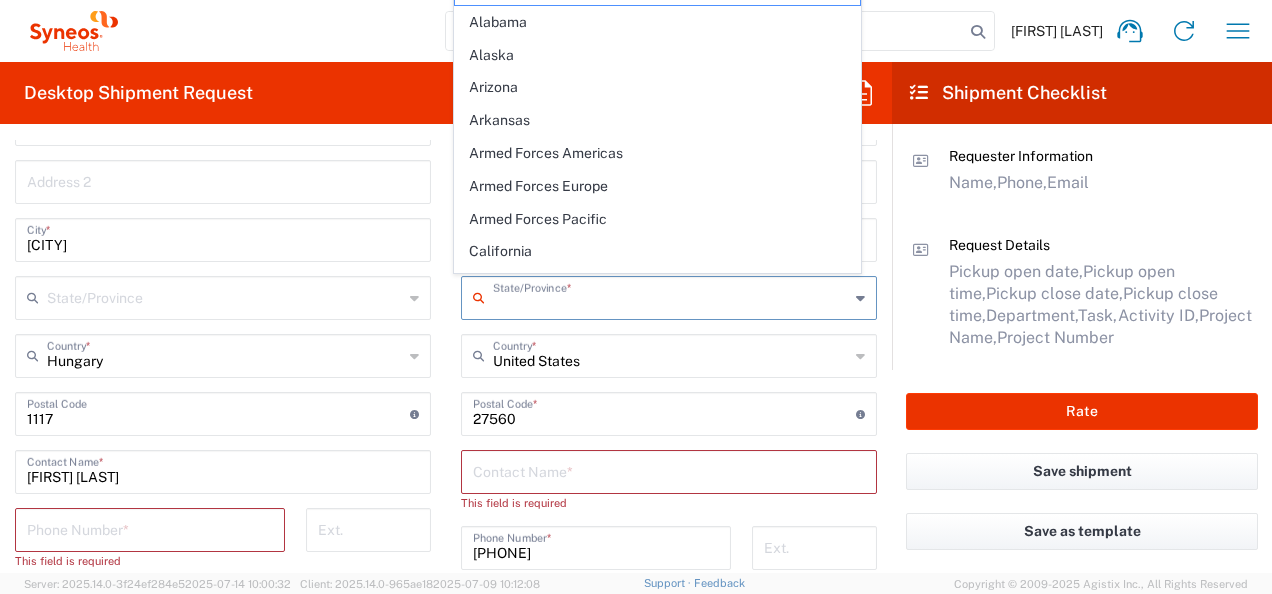 type 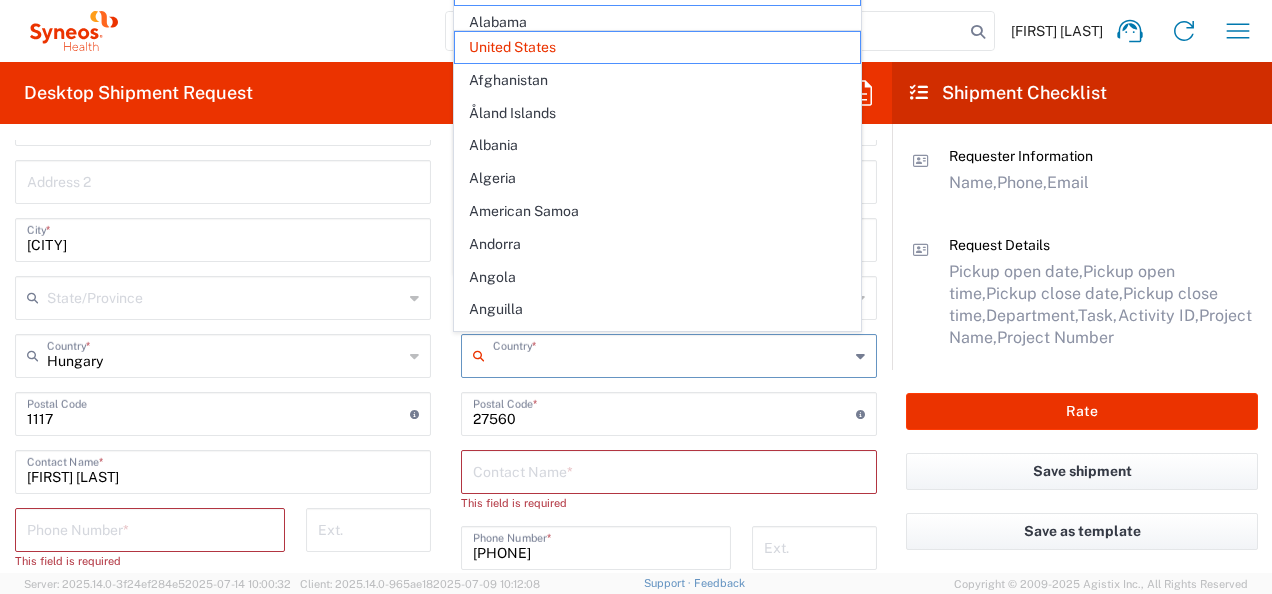 drag, startPoint x: 598, startPoint y: 356, endPoint x: 677, endPoint y: 358, distance: 79.025314 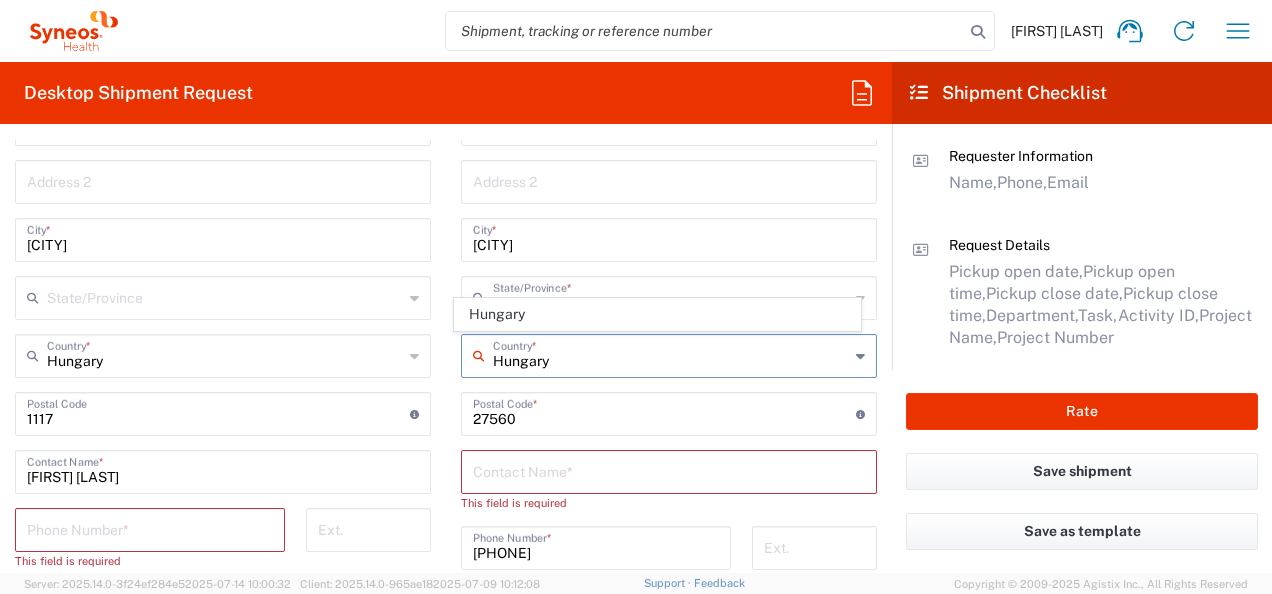 click at bounding box center (664, 412) 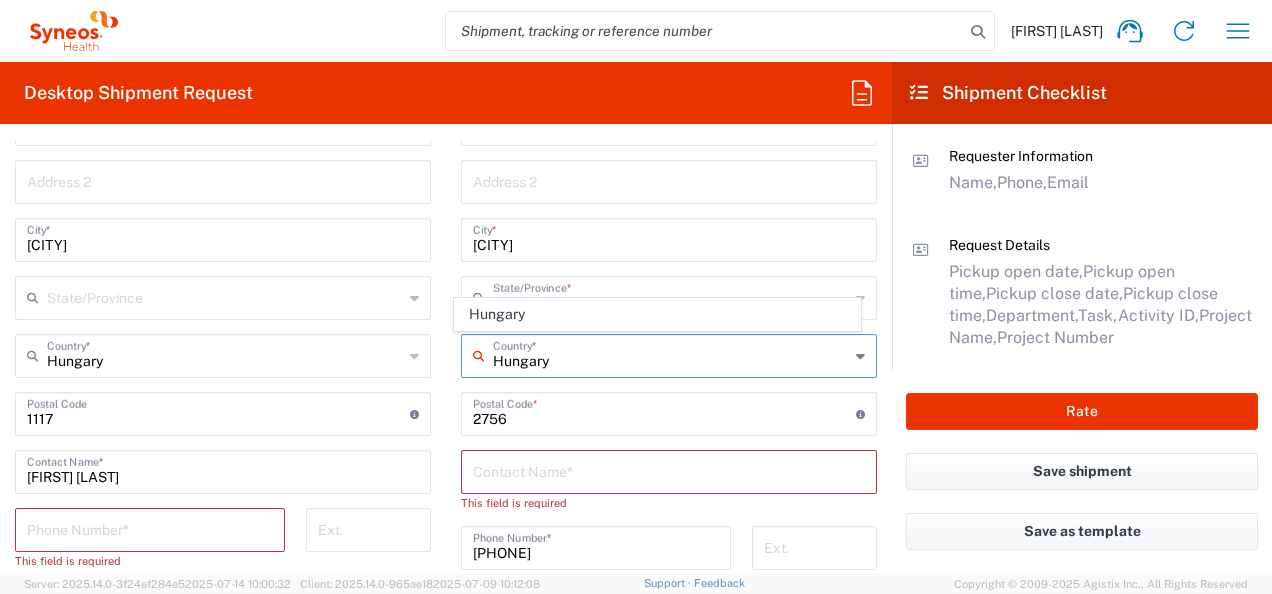 type on "275" 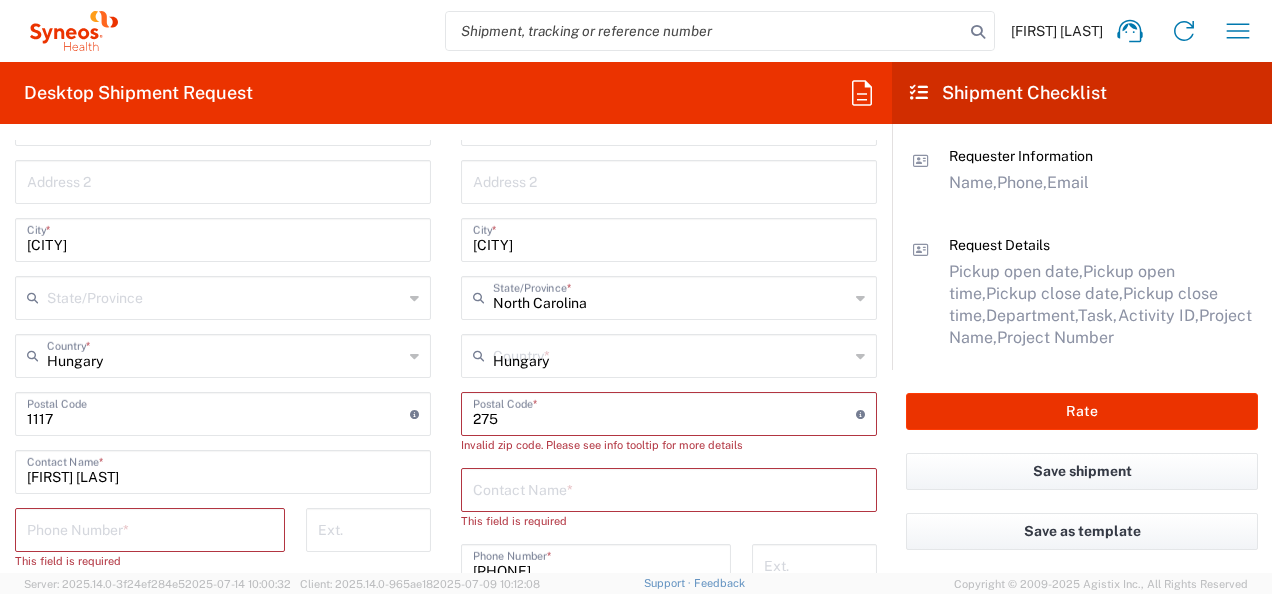 type 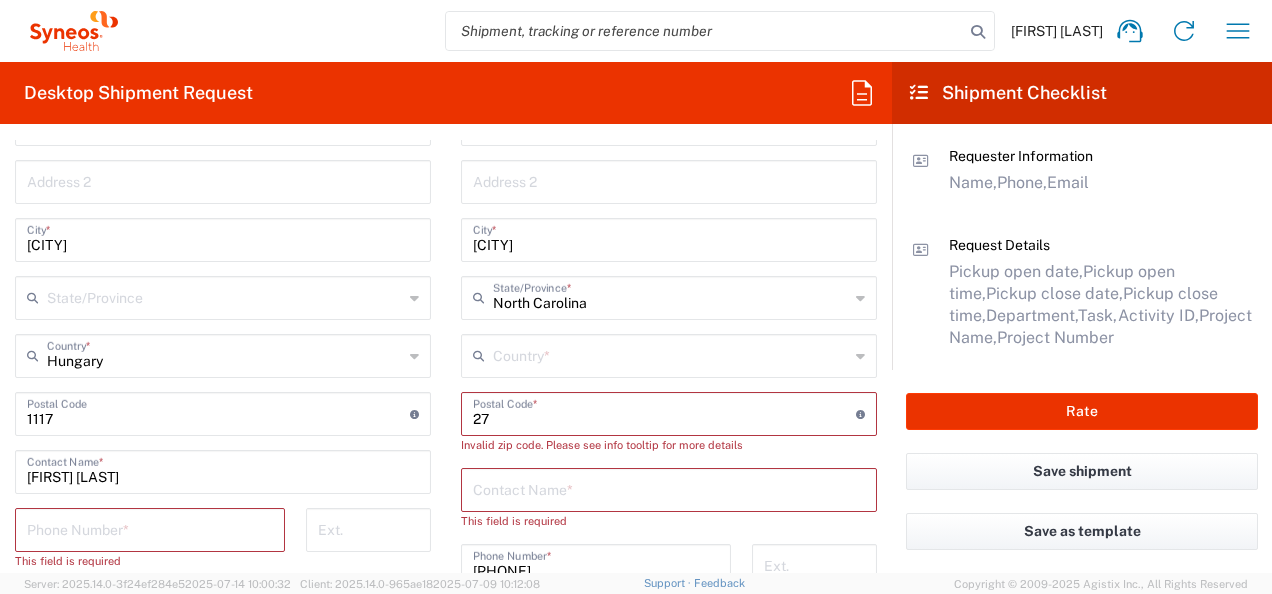 type on "2" 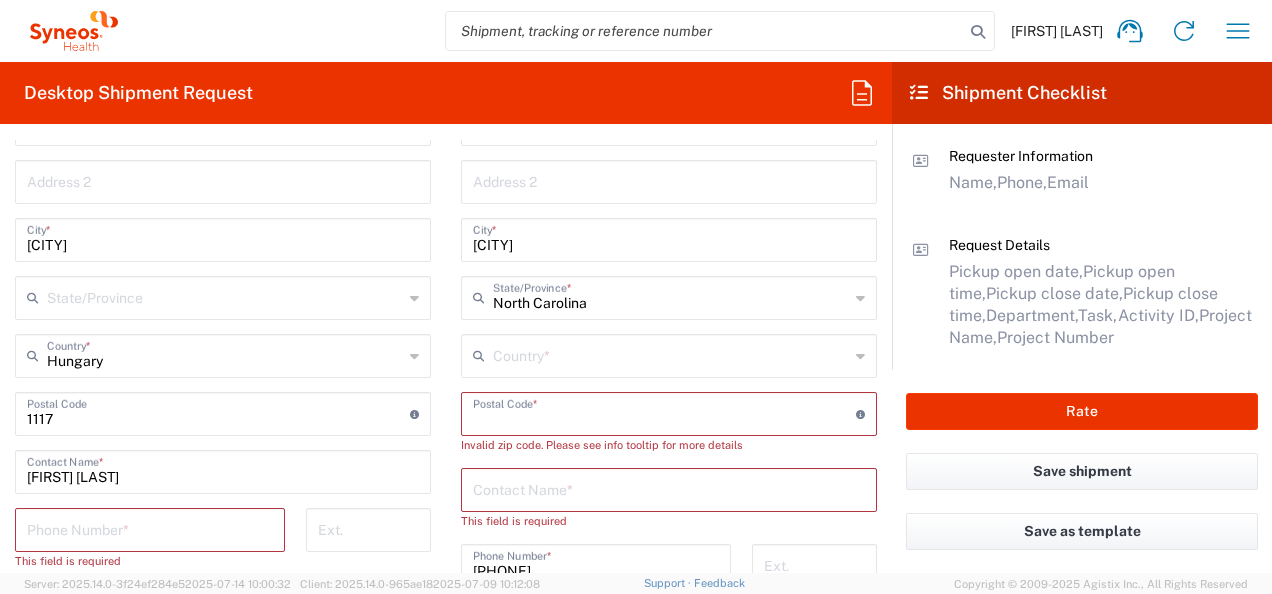 click on "Postal Code  * Postal Code for United States should have the following format:
5 digits then optional part of 4 digits started with hyphen" 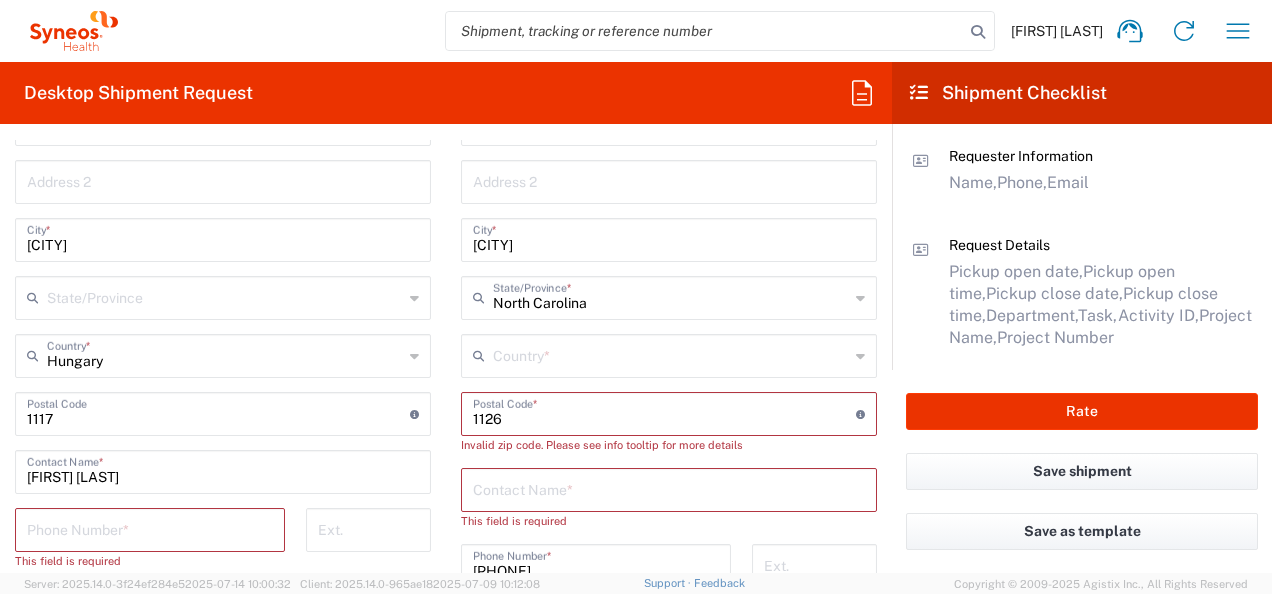 type on "1126" 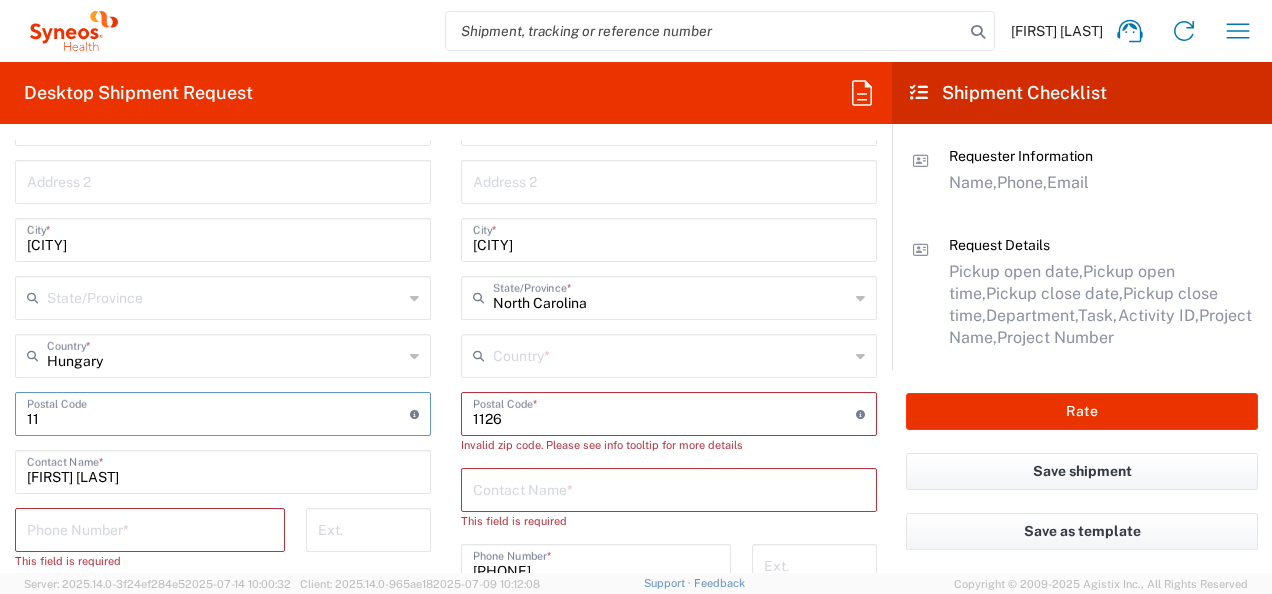 type on "1" 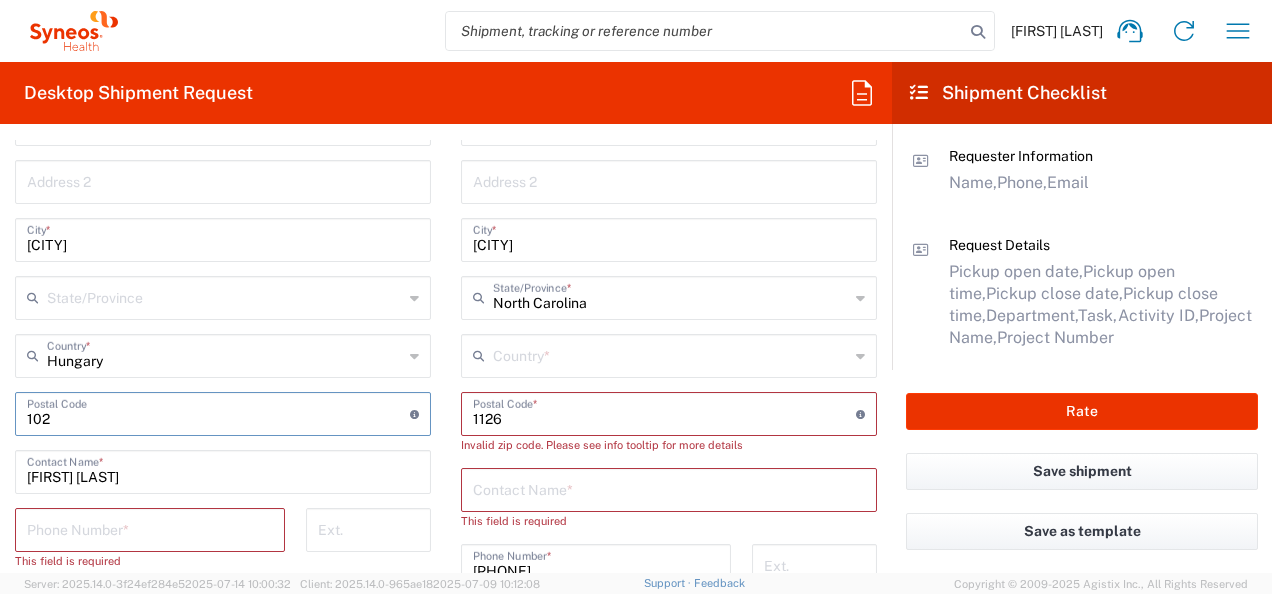 type on "1026" 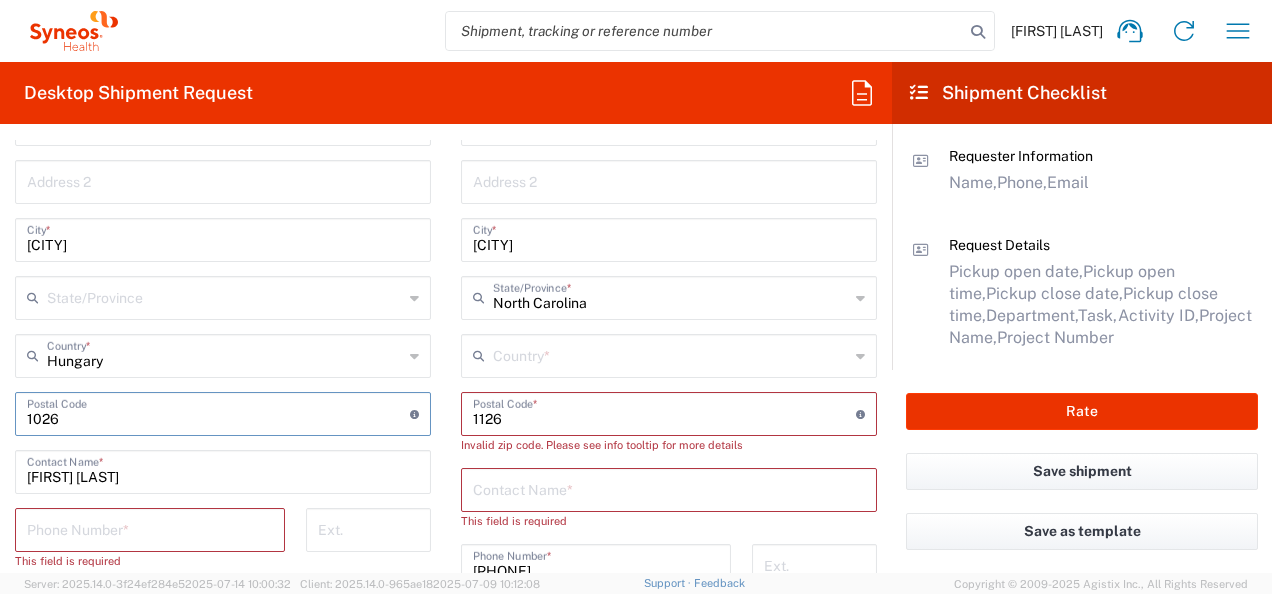 type on "[EMAIL]" 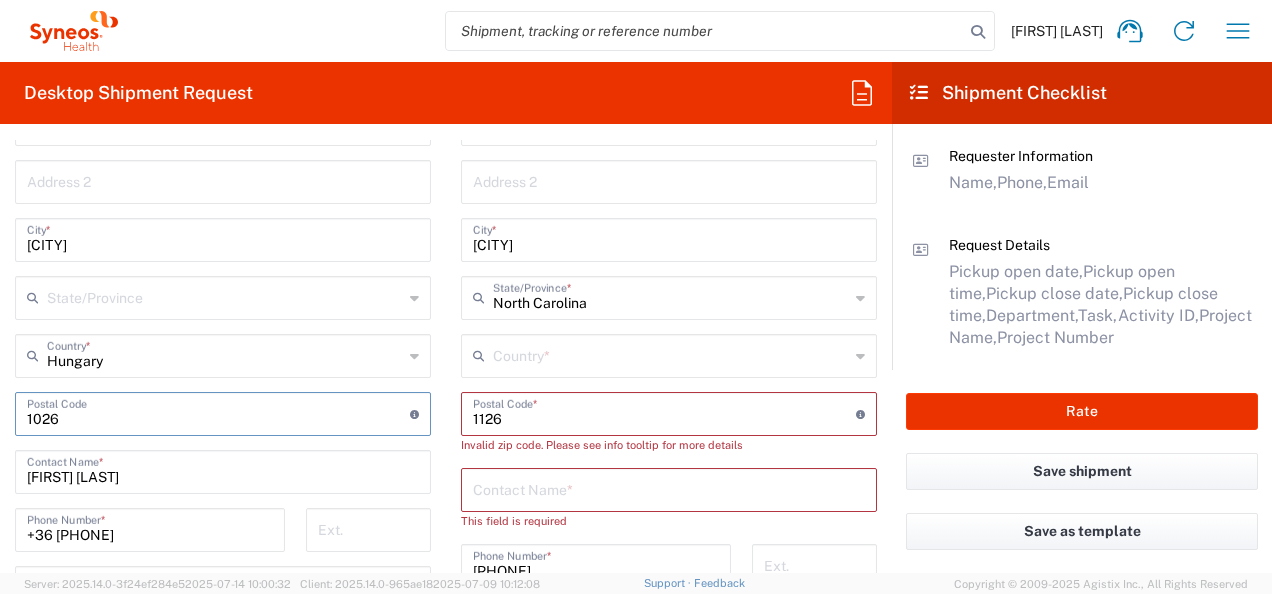 type 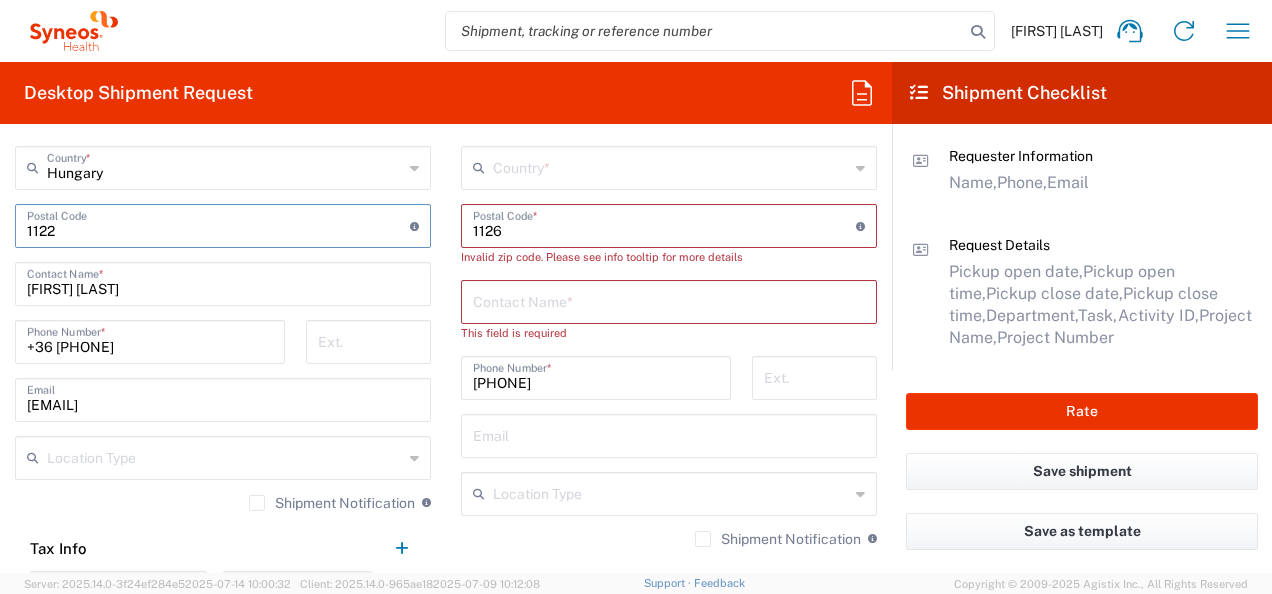 scroll, scrollTop: 1161, scrollLeft: 0, axis: vertical 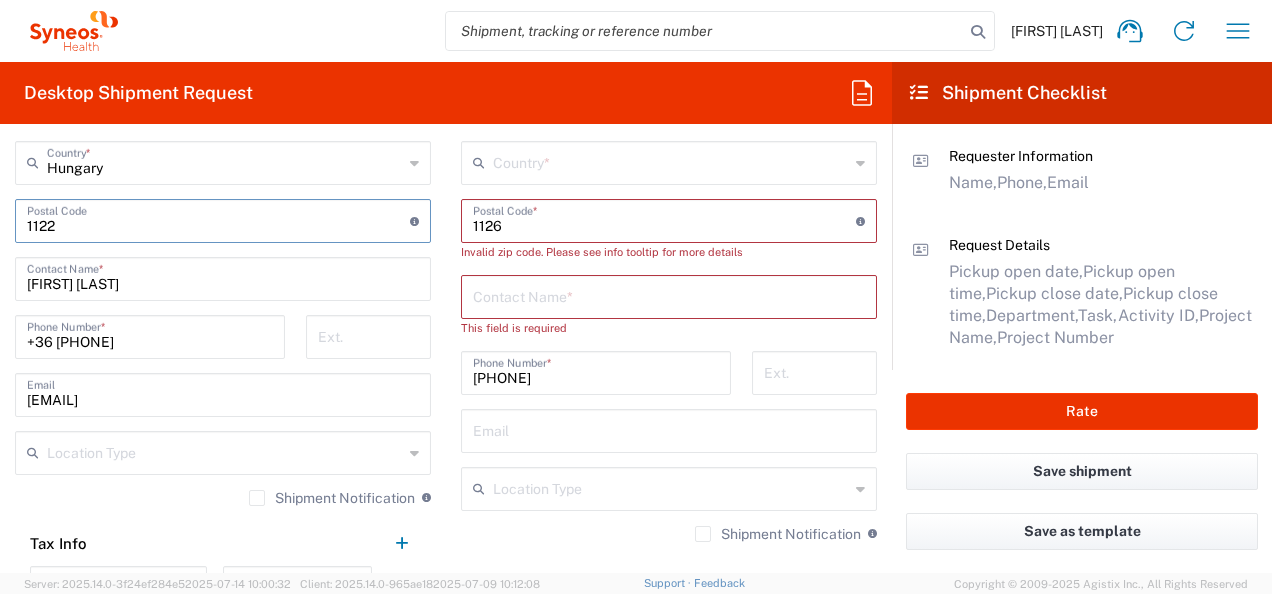 click on "+36 [PHONE]" at bounding box center [150, 335] 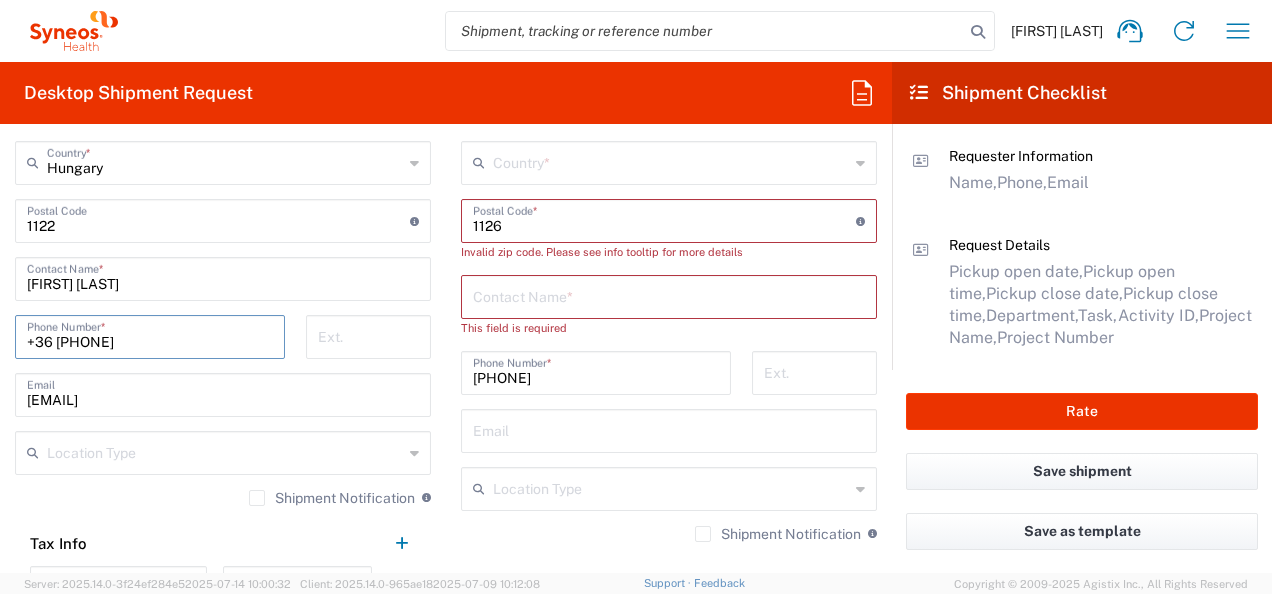 click on "+36 [PHONE]" at bounding box center [150, 335] 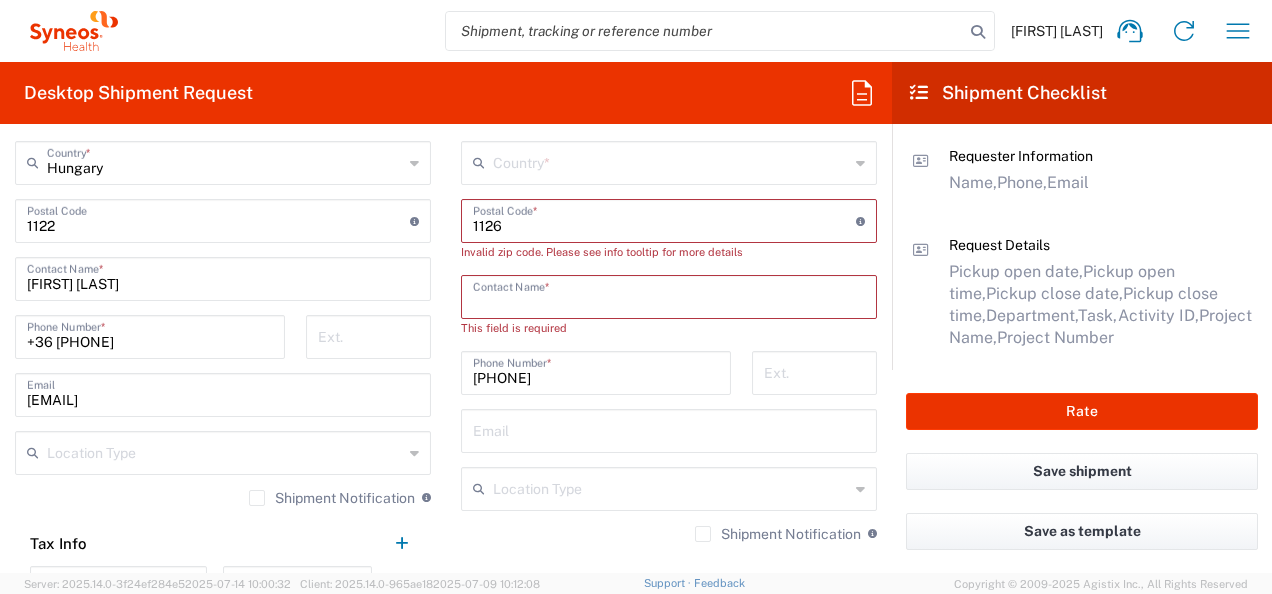 click at bounding box center (669, 295) 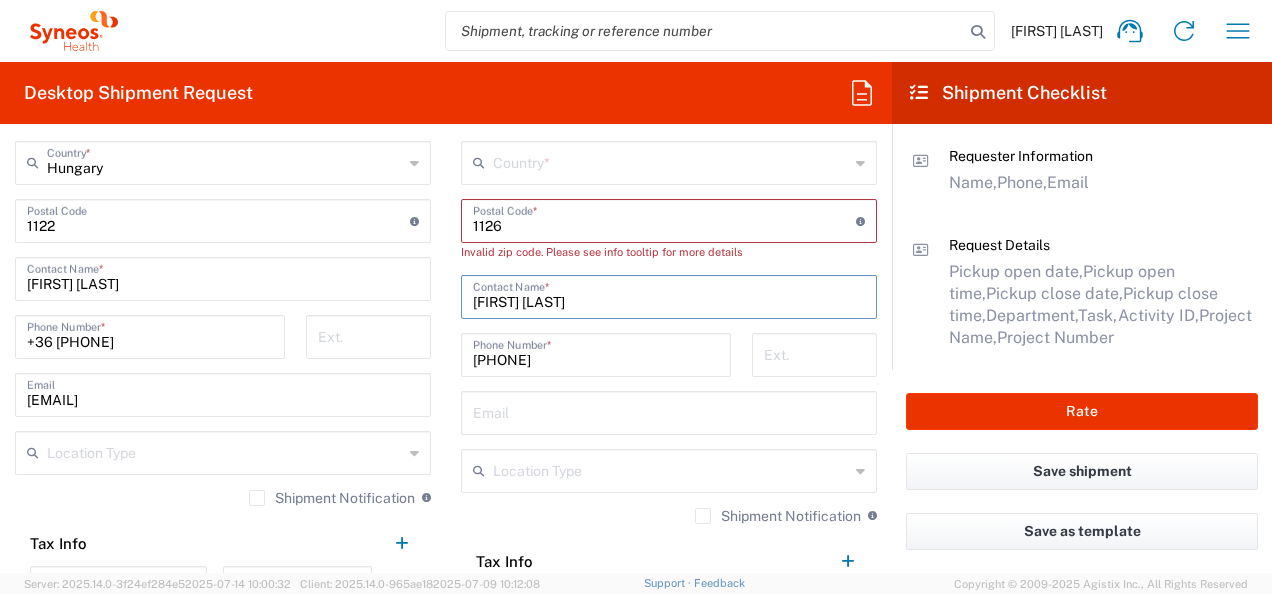 click on "[FIRST] [LAST]" at bounding box center (669, 295) 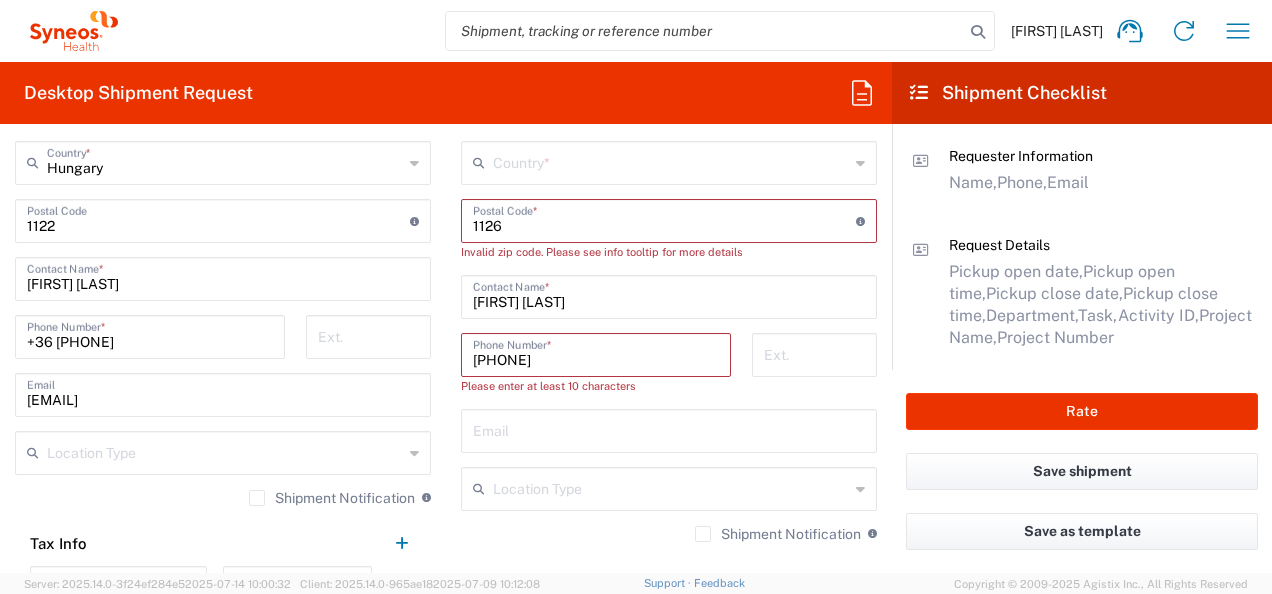 drag, startPoint x: 466, startPoint y: 360, endPoint x: 564, endPoint y: 366, distance: 98.1835 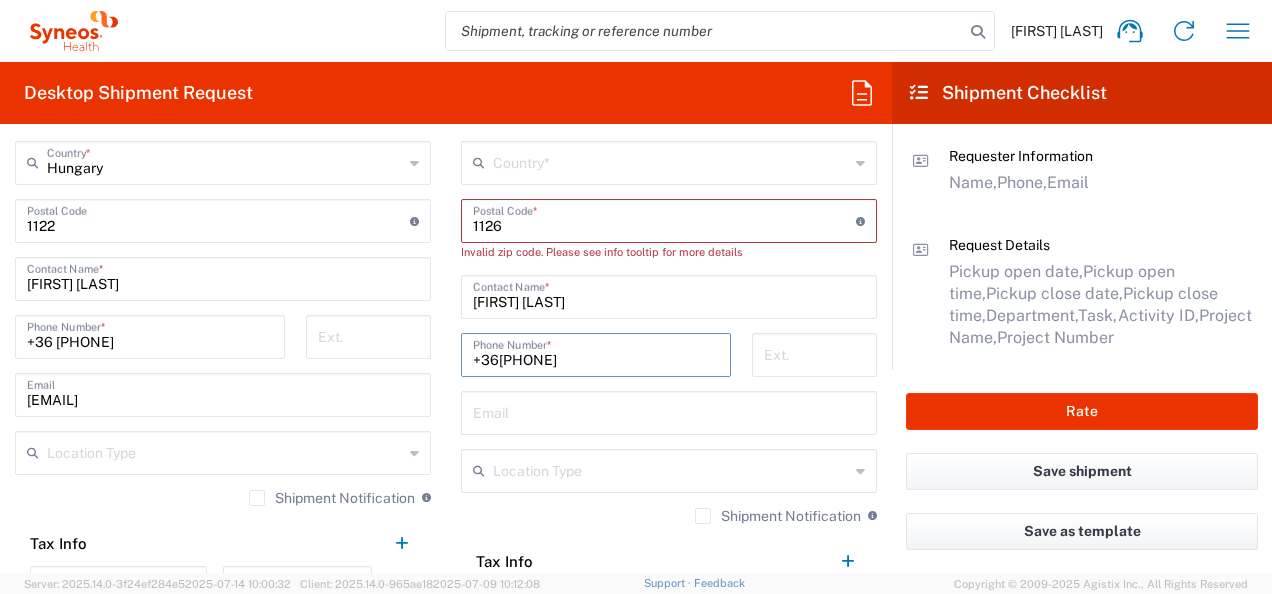 click at bounding box center (669, 411) 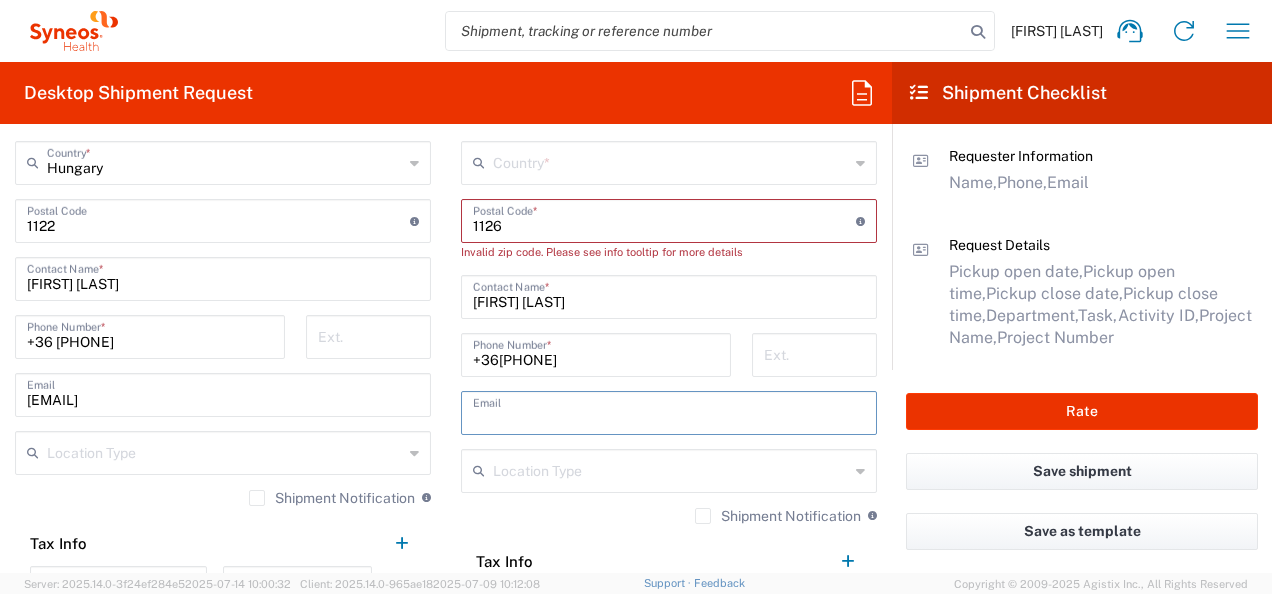 paste on "[EMAIL]" 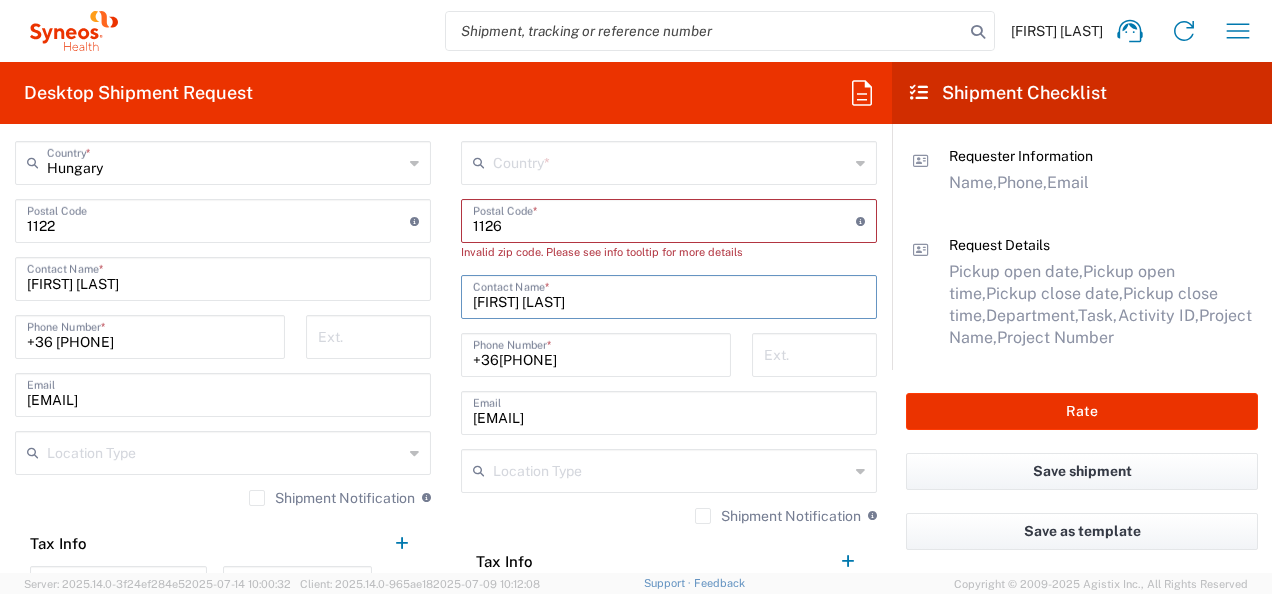 drag, startPoint x: 467, startPoint y: 303, endPoint x: 614, endPoint y: 300, distance: 147.03061 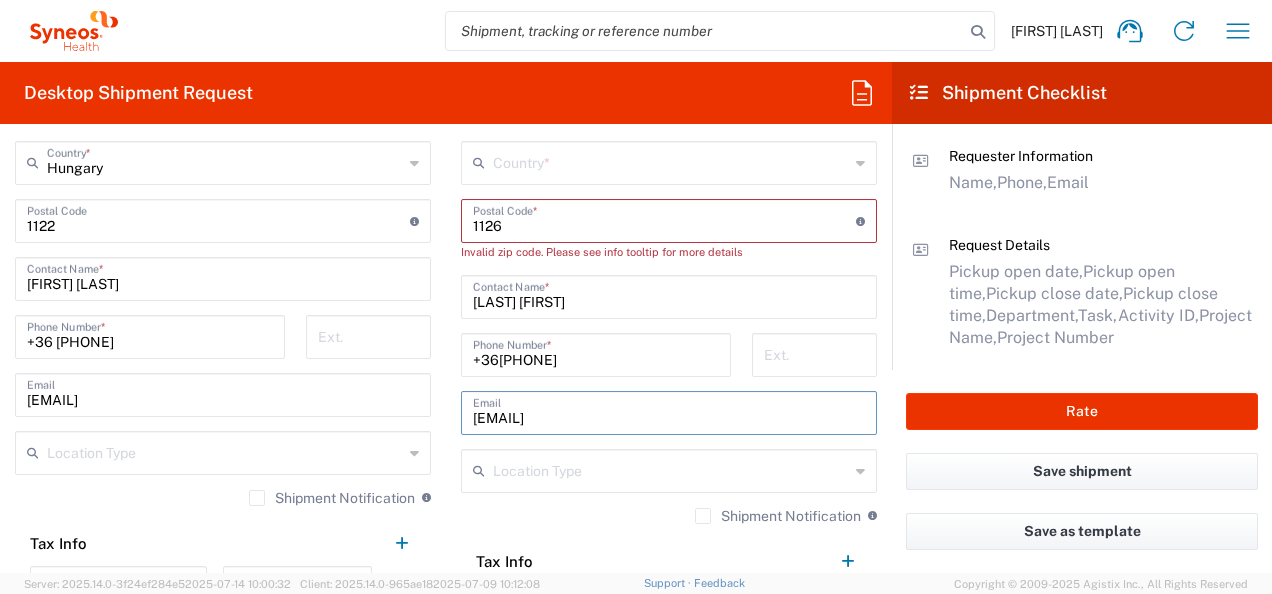 drag, startPoint x: 465, startPoint y: 416, endPoint x: 544, endPoint y: 413, distance: 79.05694 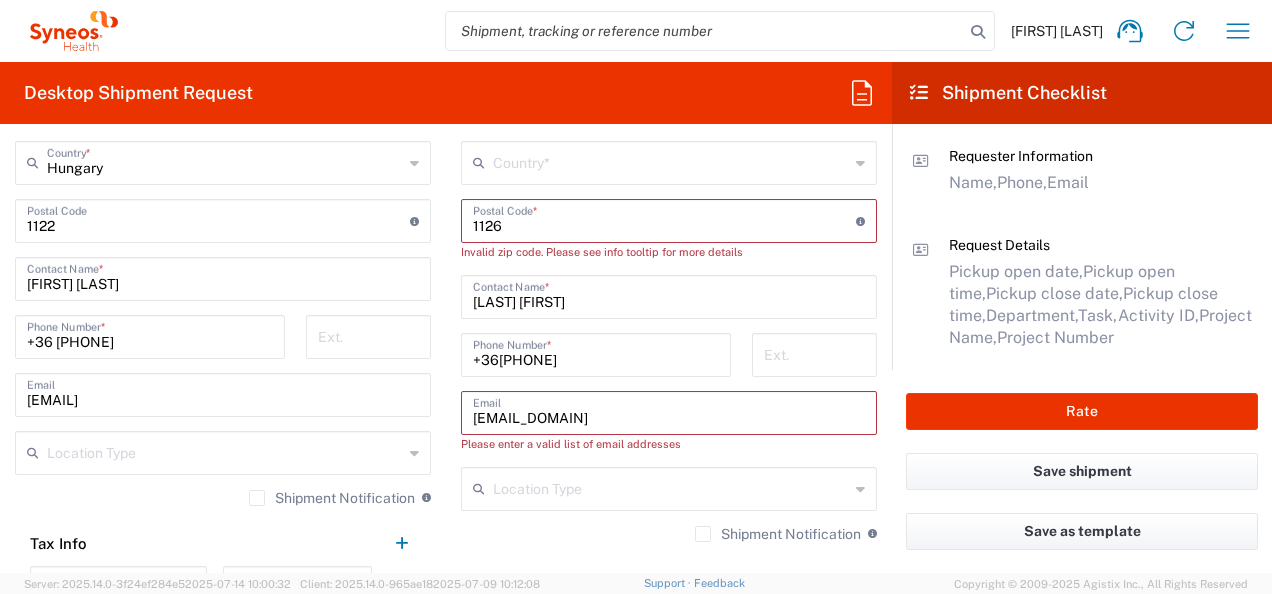 click at bounding box center [664, 219] 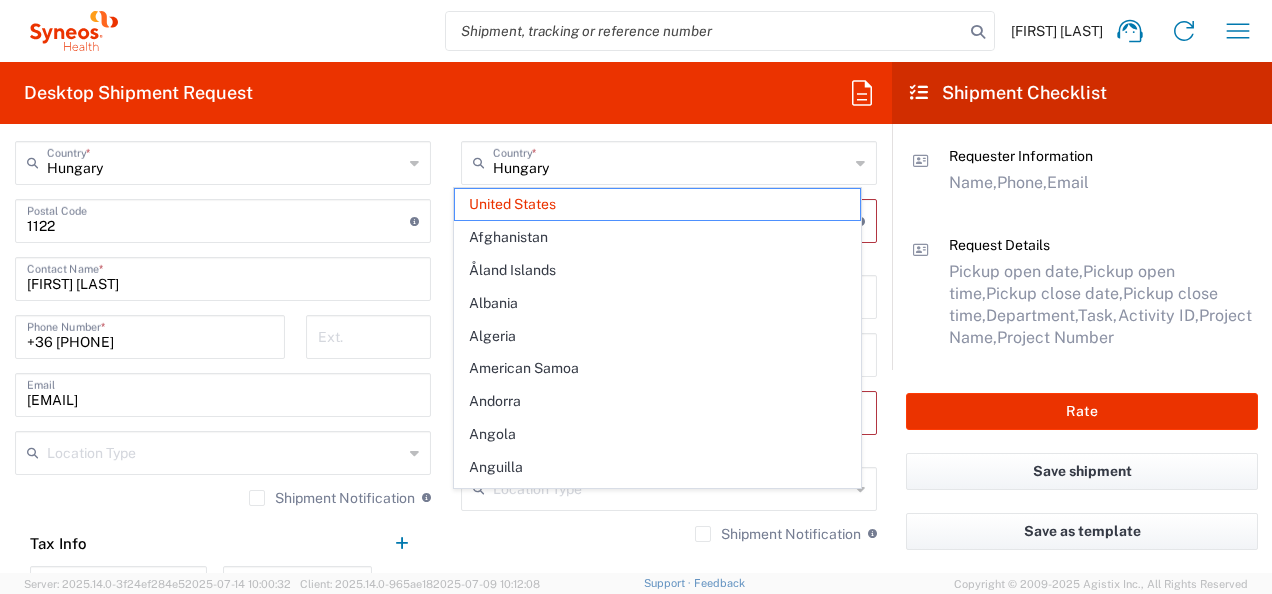 click on "Hungary" at bounding box center [225, 161] 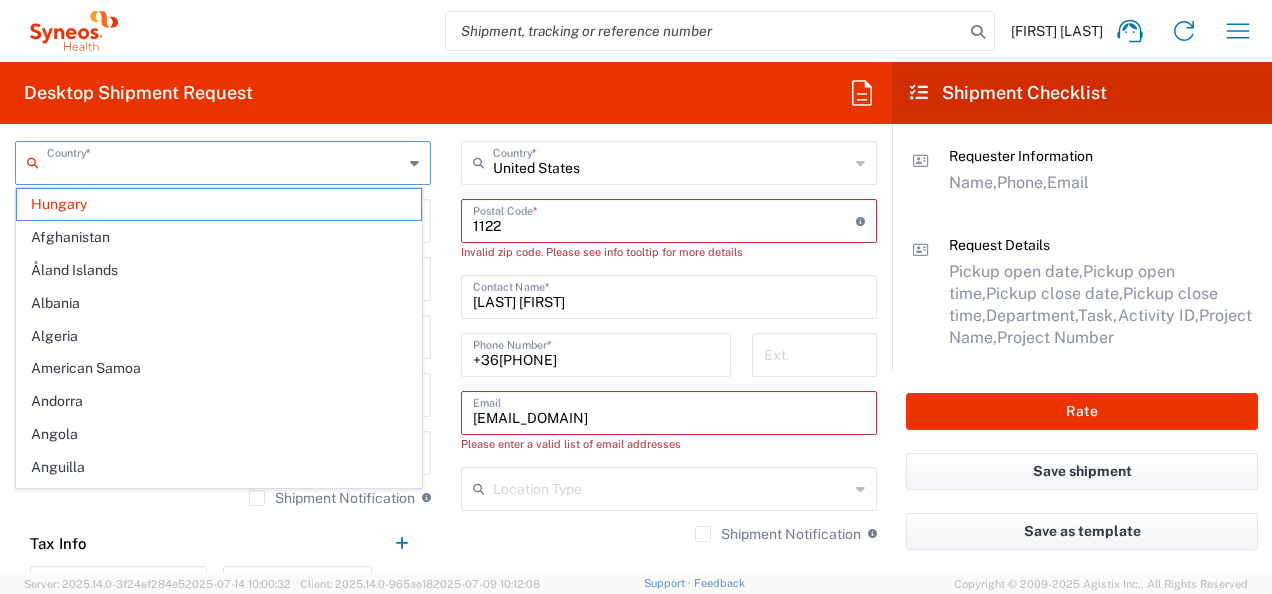 click on "+36[PHONE]" at bounding box center (596, 353) 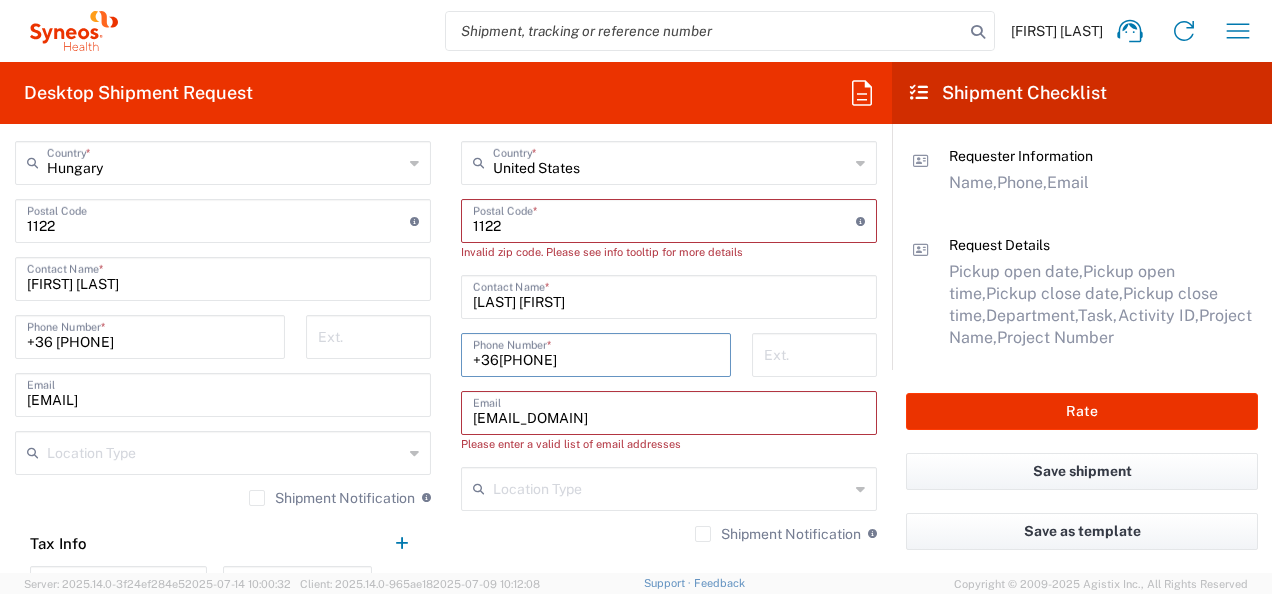 click on "[EMAIL_DOMAIN]" at bounding box center (669, 411) 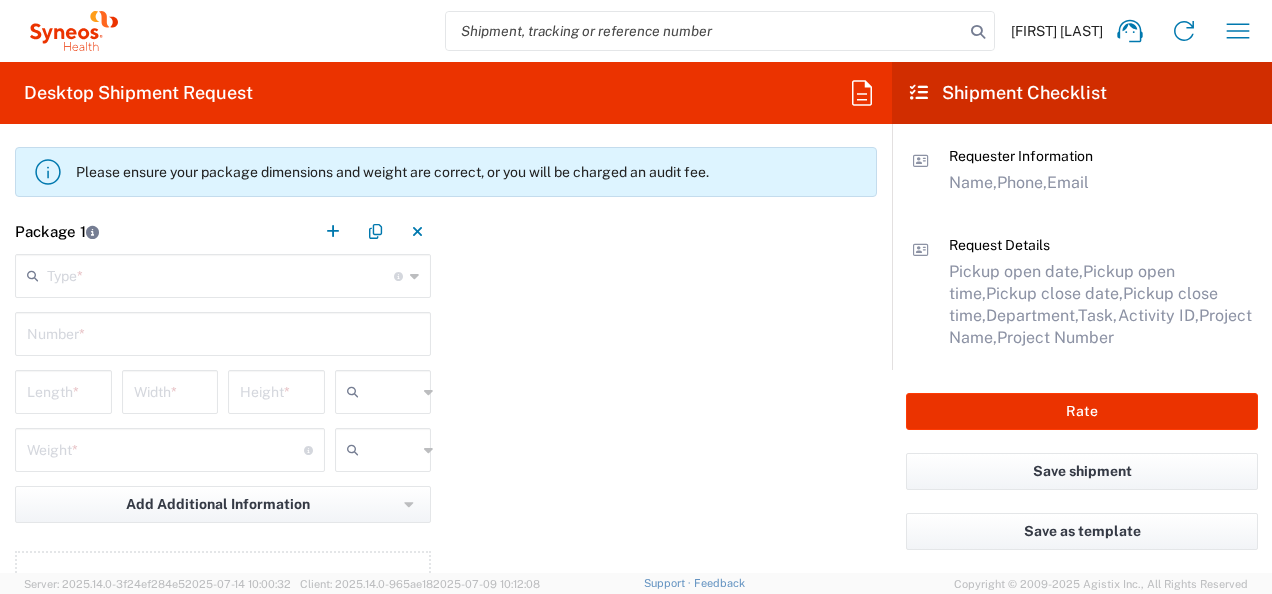 scroll, scrollTop: 1832, scrollLeft: 0, axis: vertical 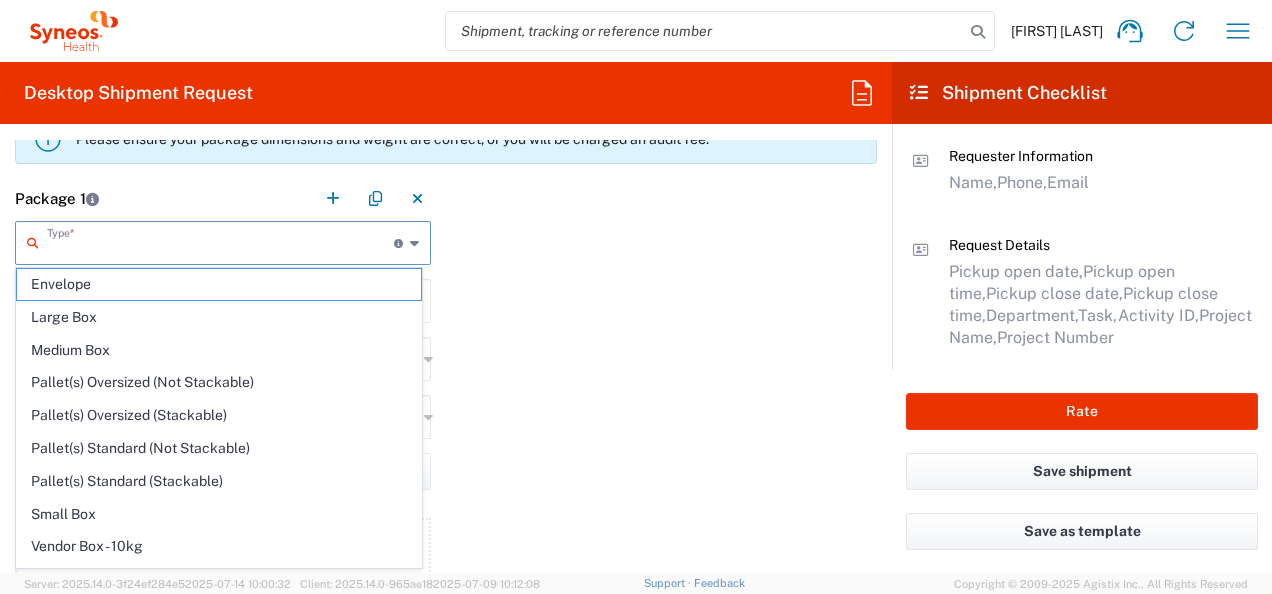 click at bounding box center [220, 241] 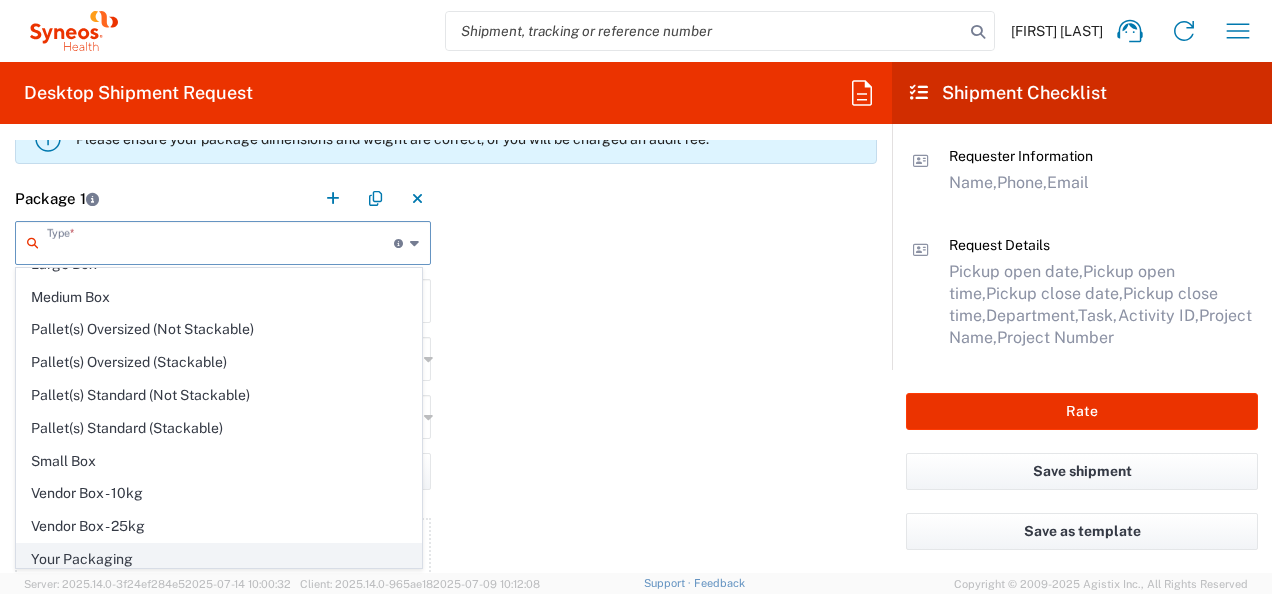 click on "Your Packaging" 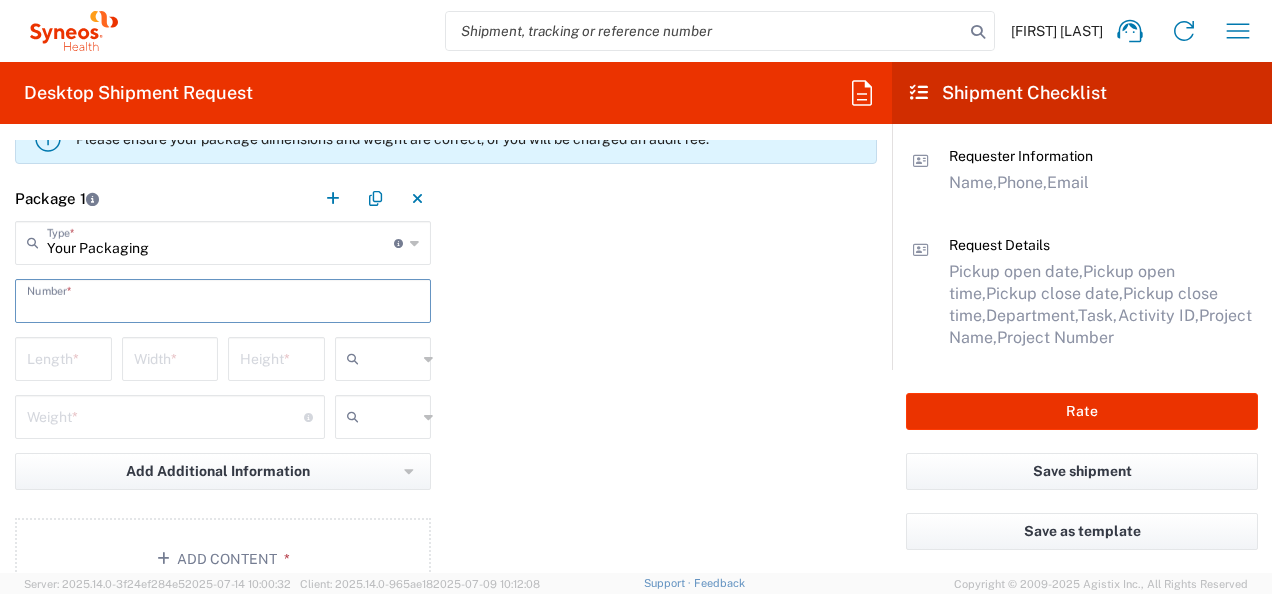 click at bounding box center (223, 299) 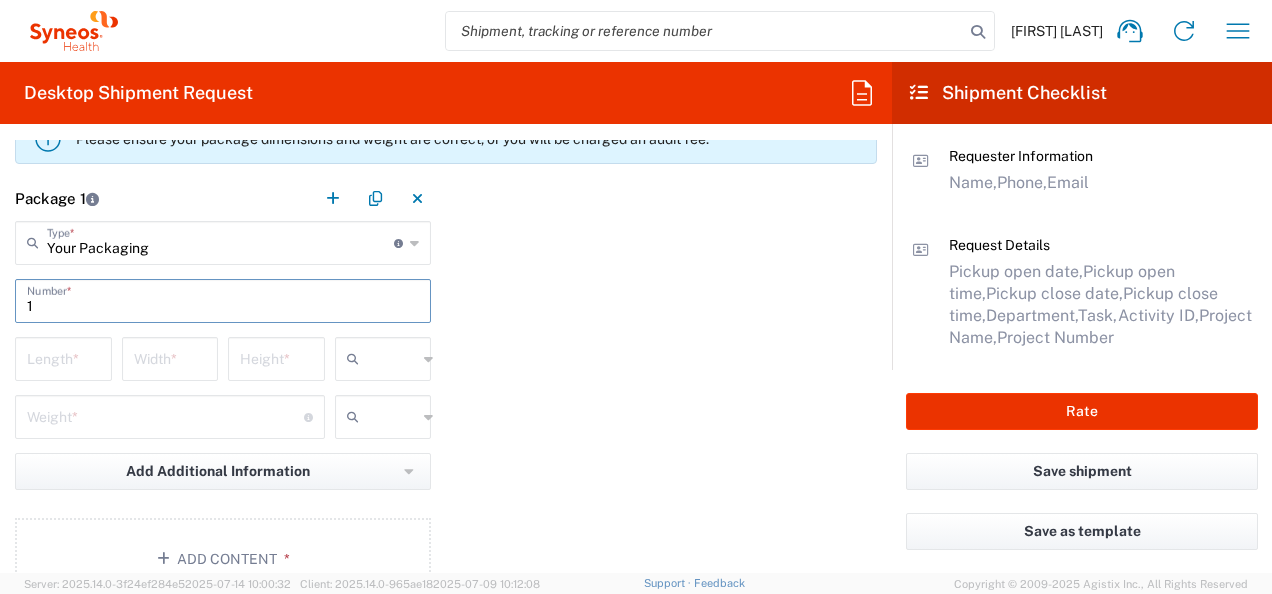 click at bounding box center (63, 357) 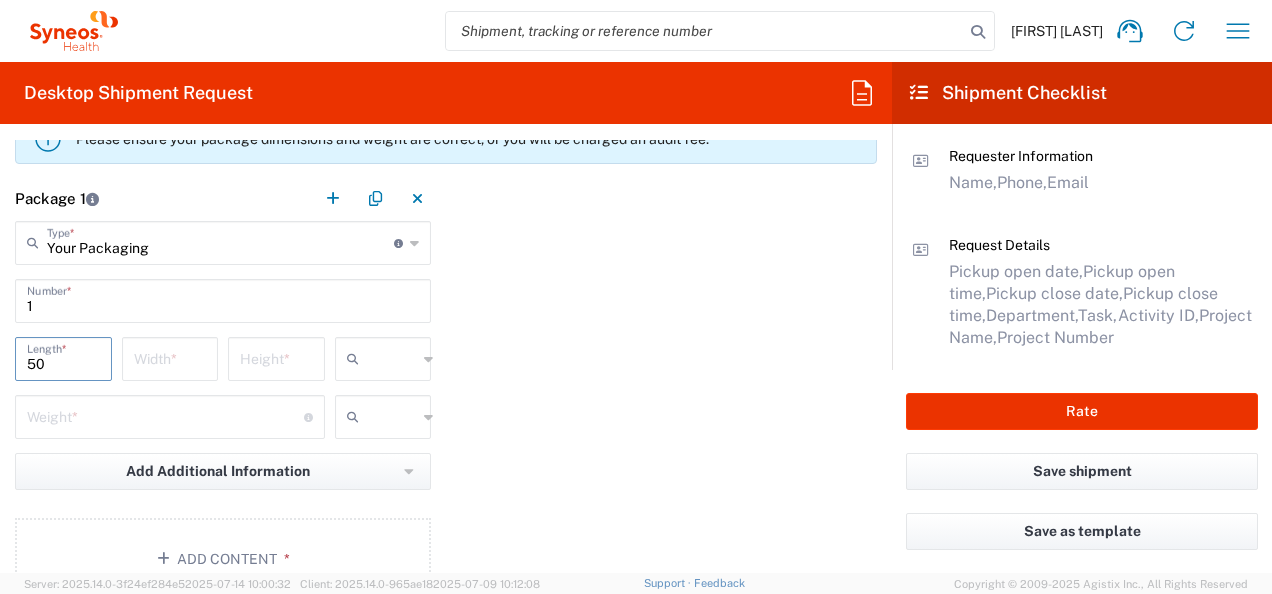click on "Width  *" 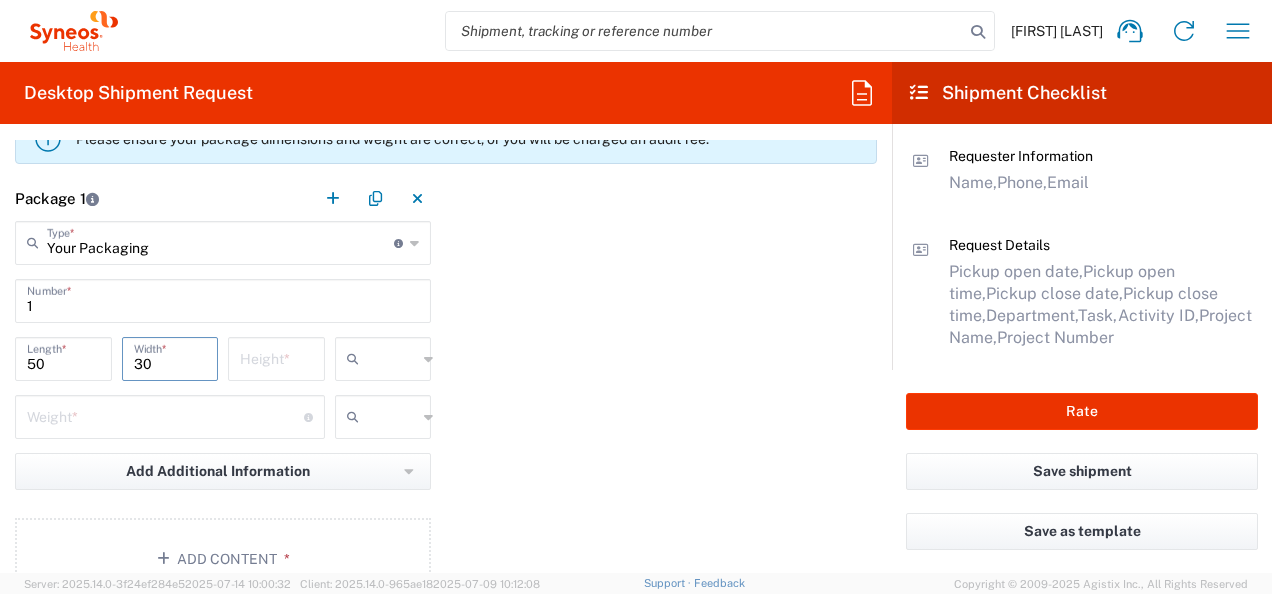 click at bounding box center [276, 357] 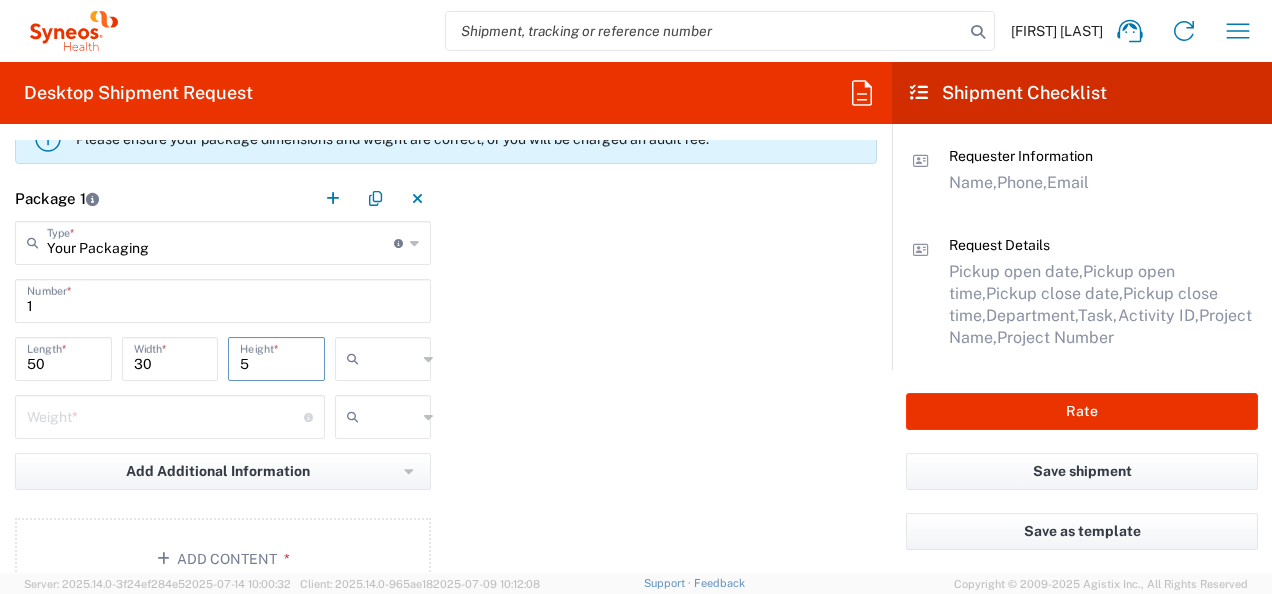 click at bounding box center (165, 415) 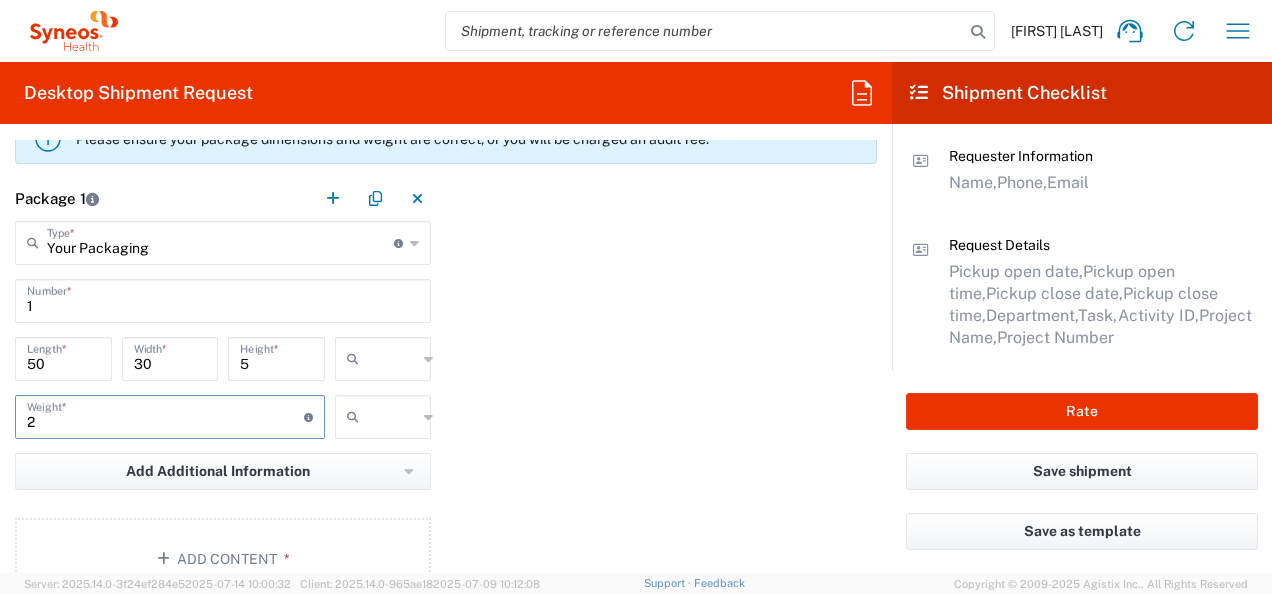click 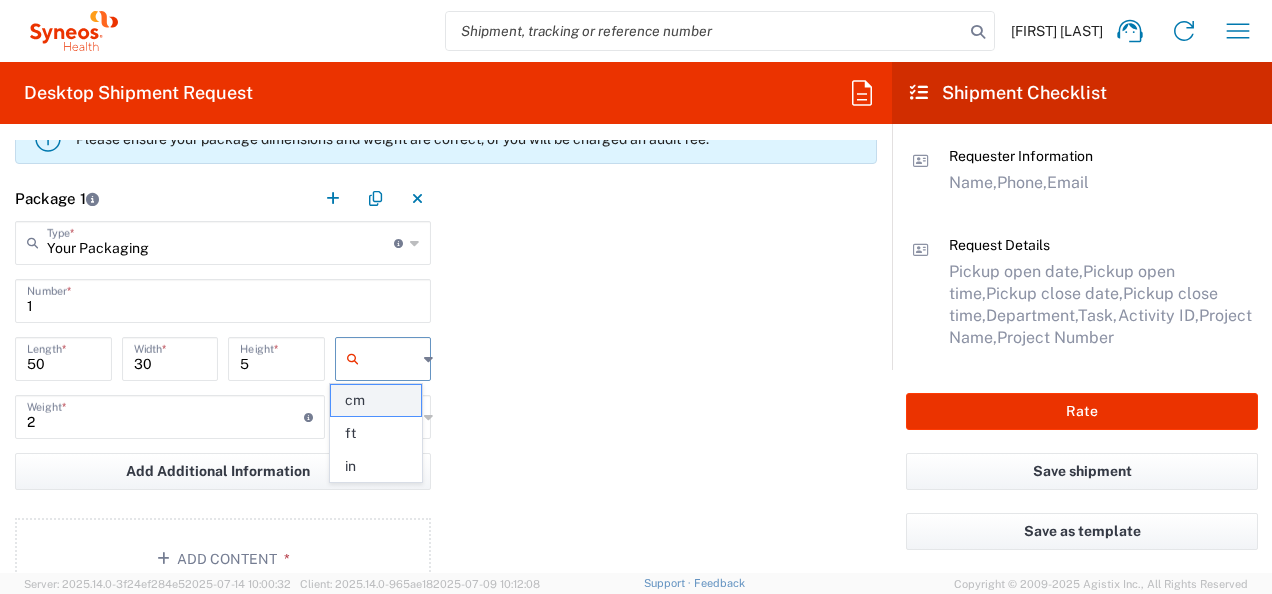 click on "cm" 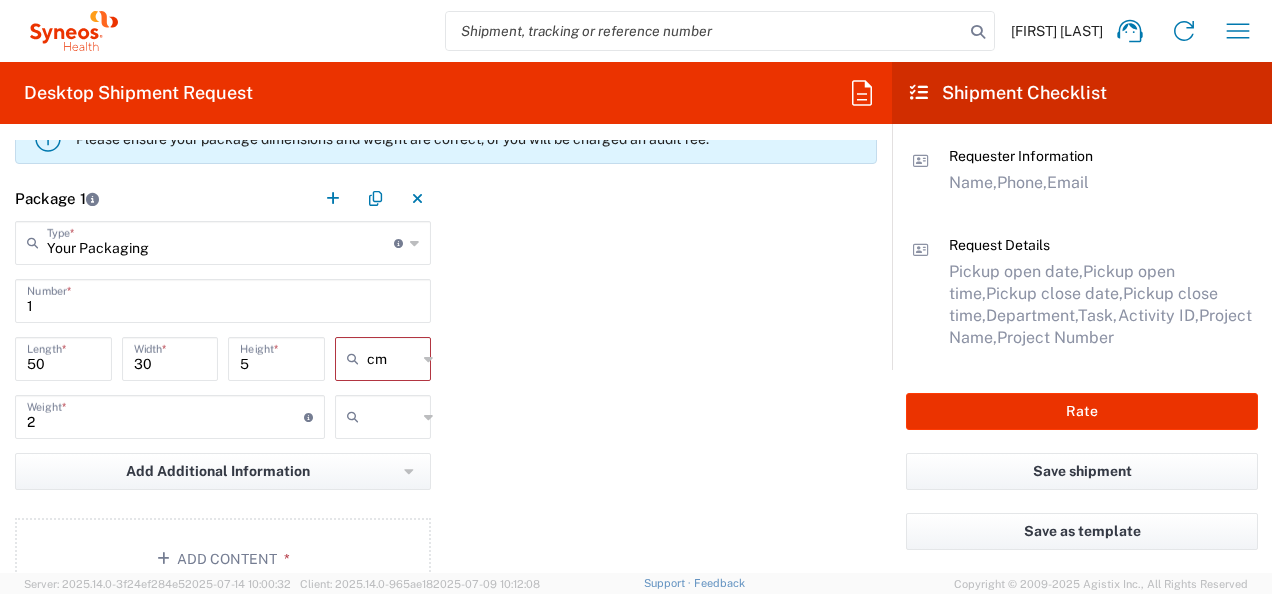 click 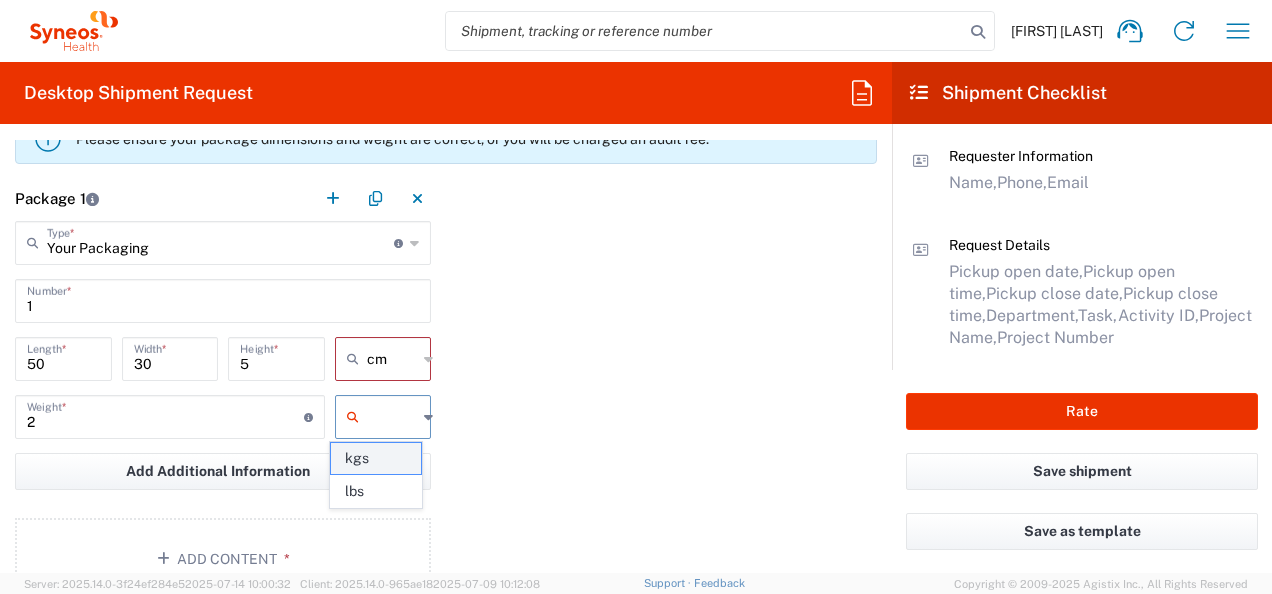 click on "kgs" 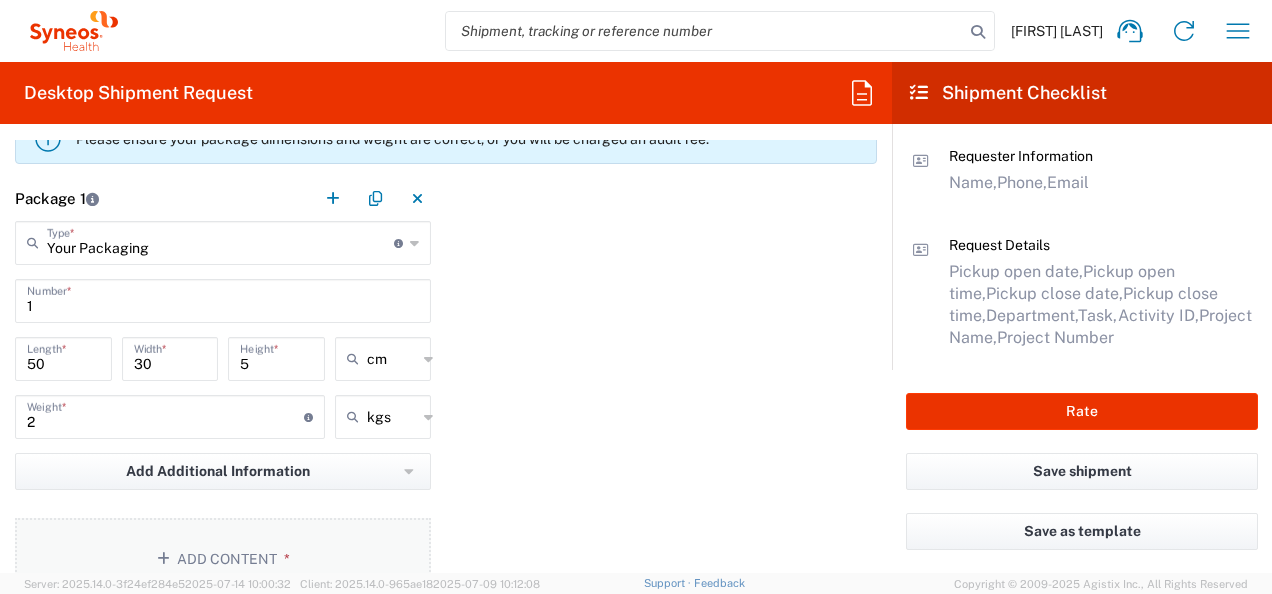 click 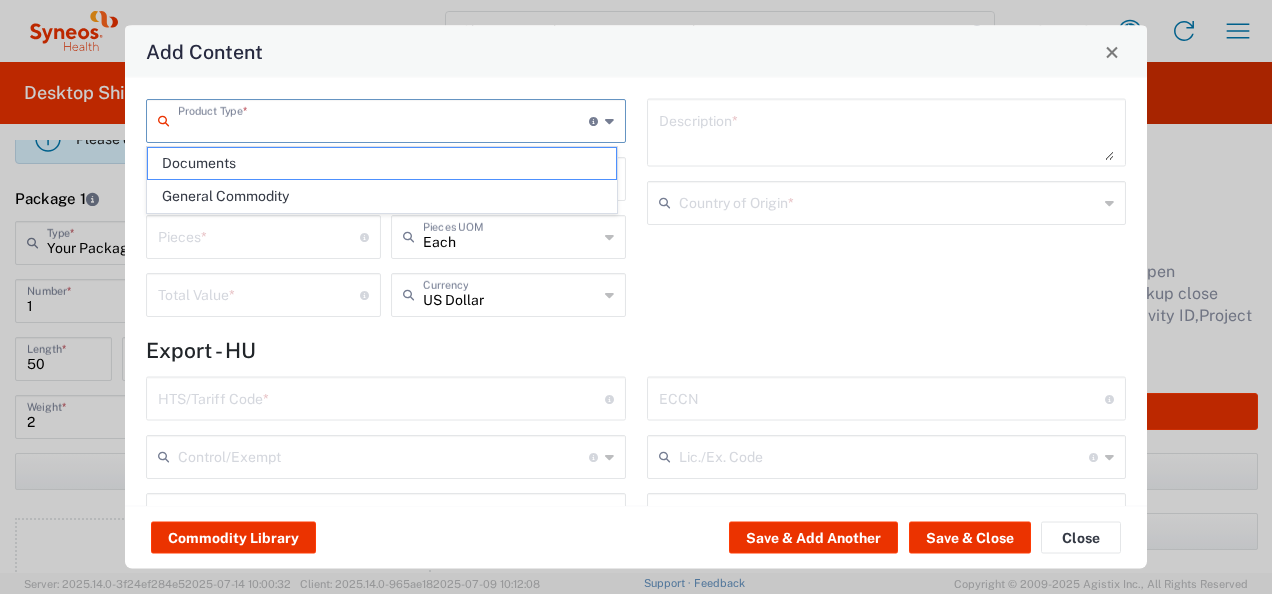 click at bounding box center [383, 119] 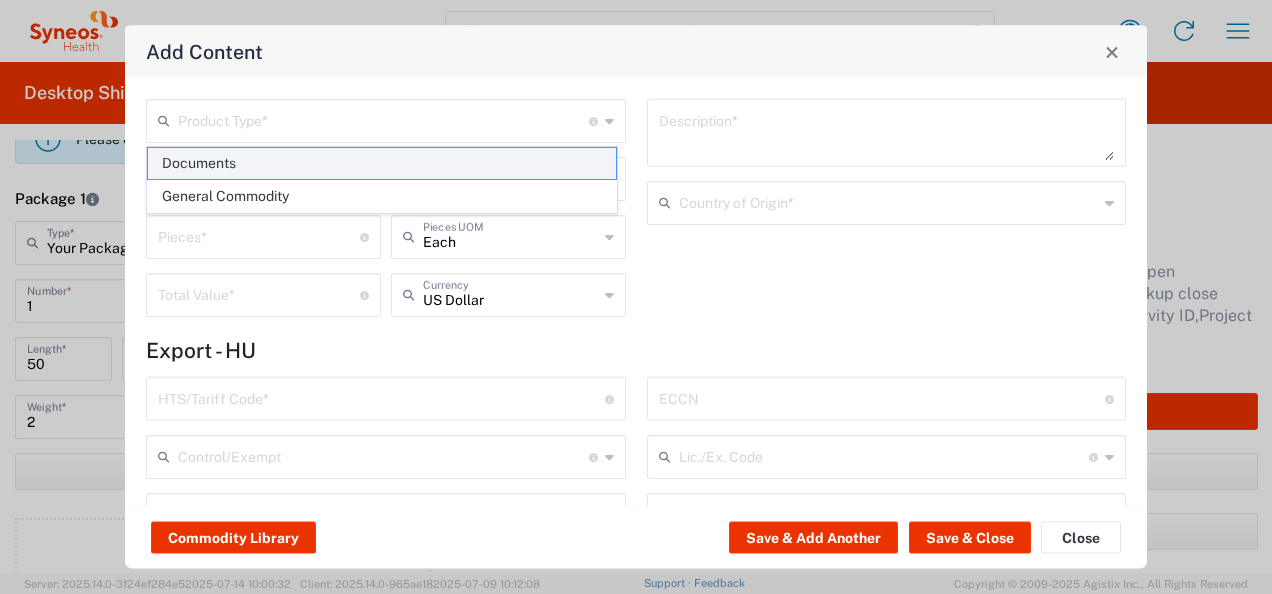 click on "Documents" 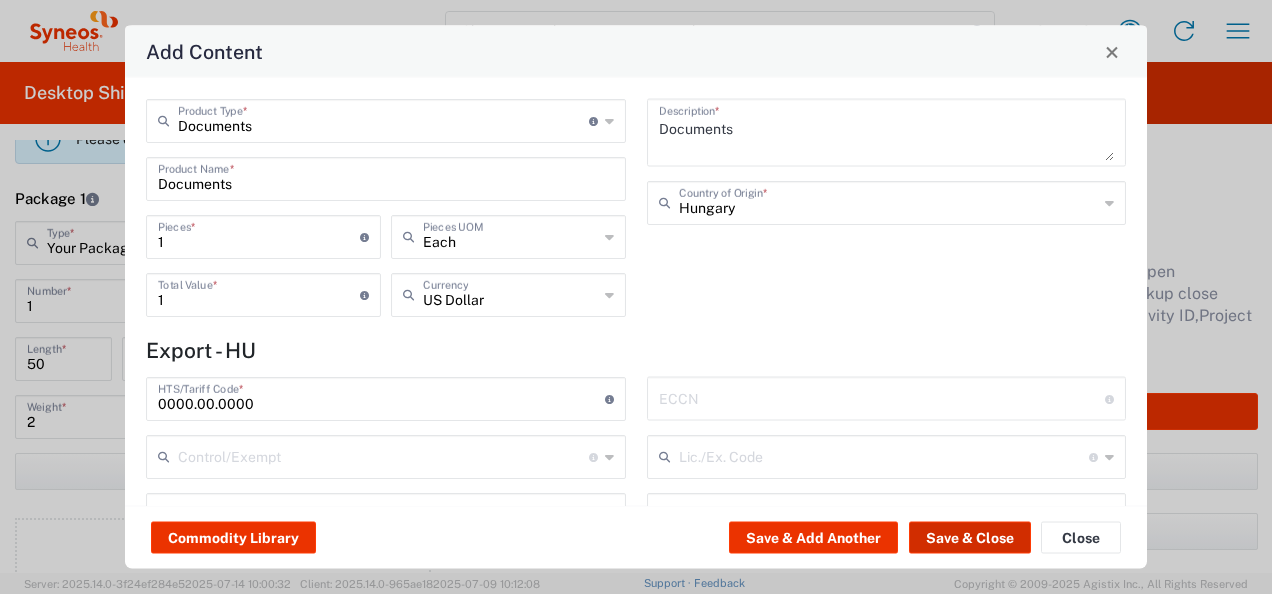 click on "Save & Close" 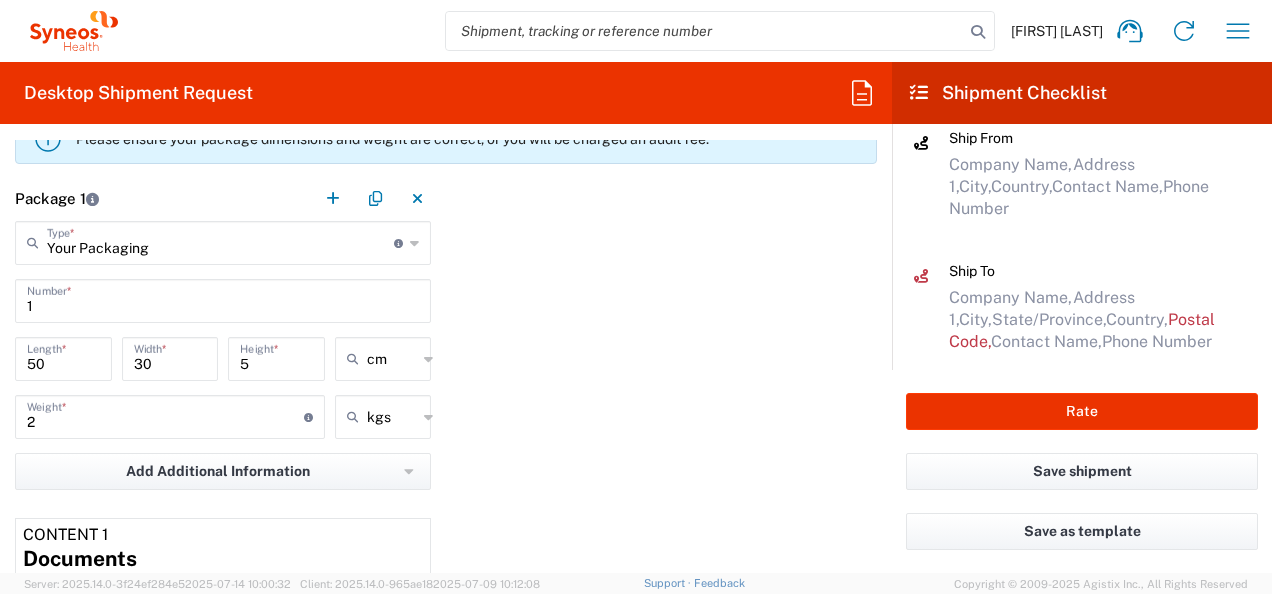 scroll, scrollTop: 0, scrollLeft: 0, axis: both 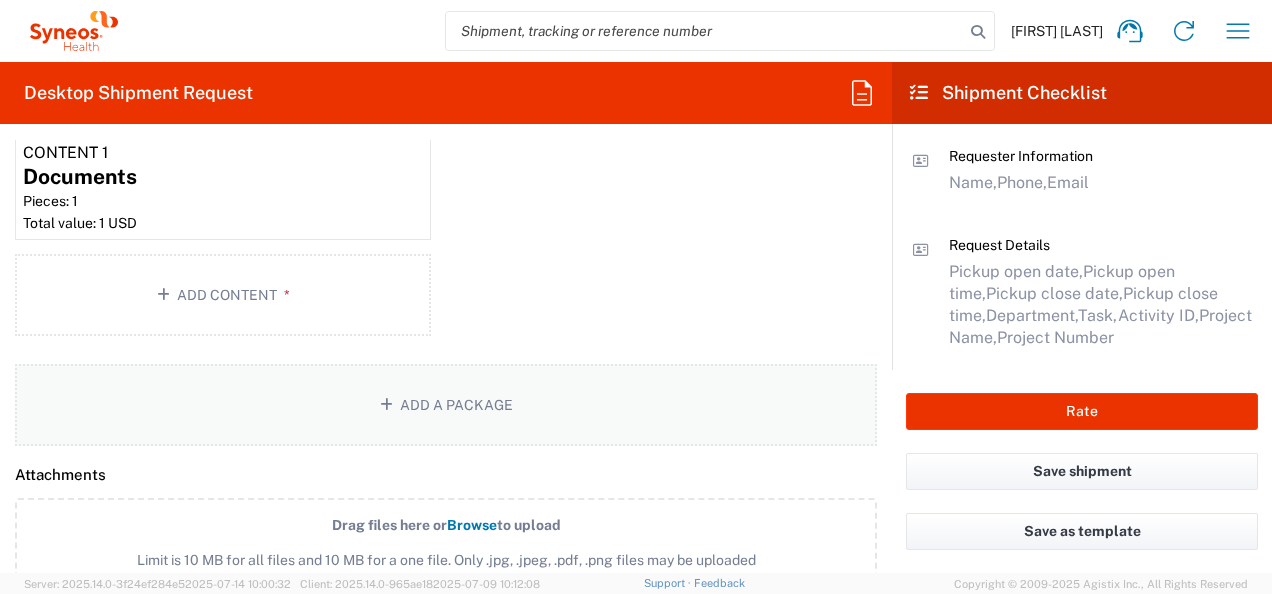 click 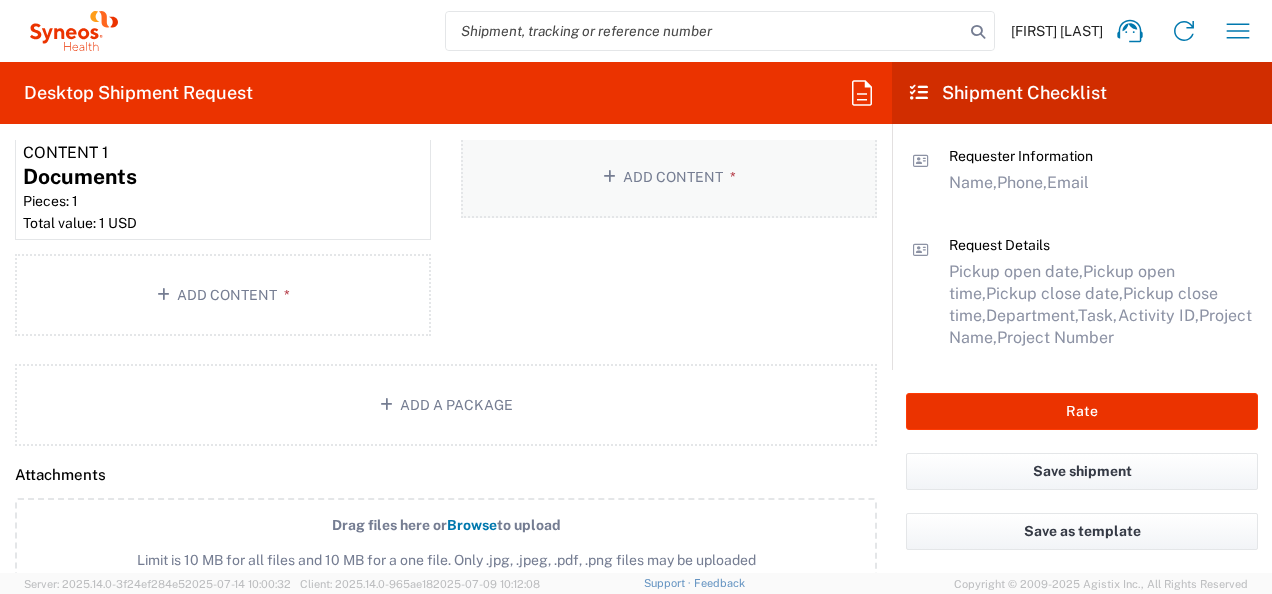 click on "Add Content *" 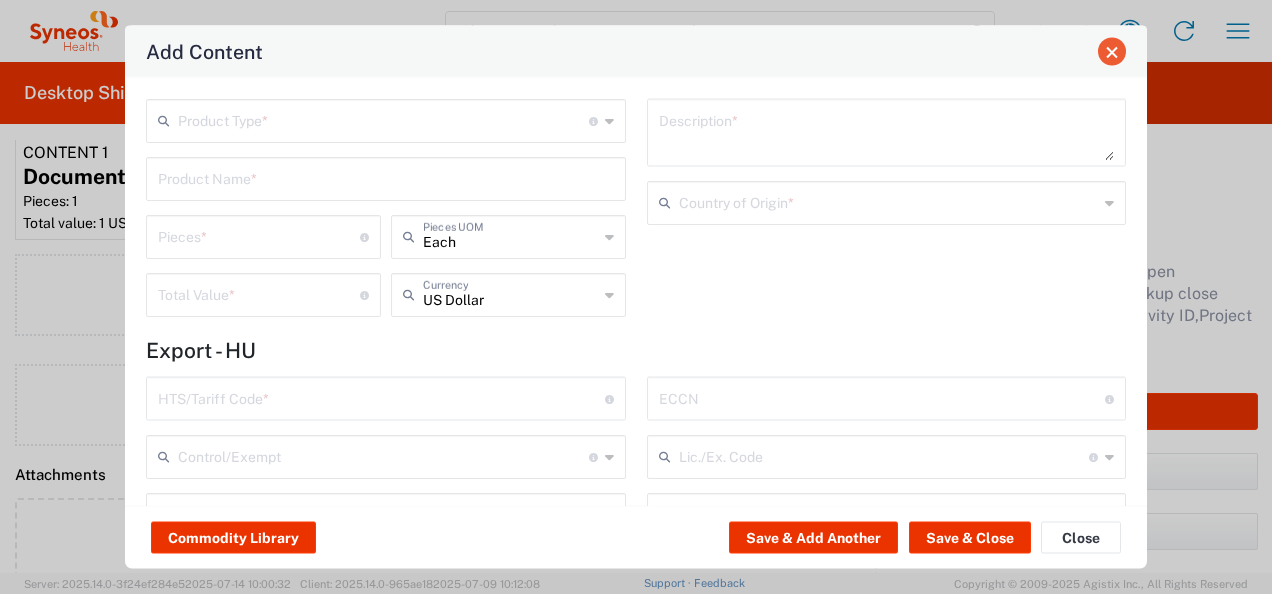 click 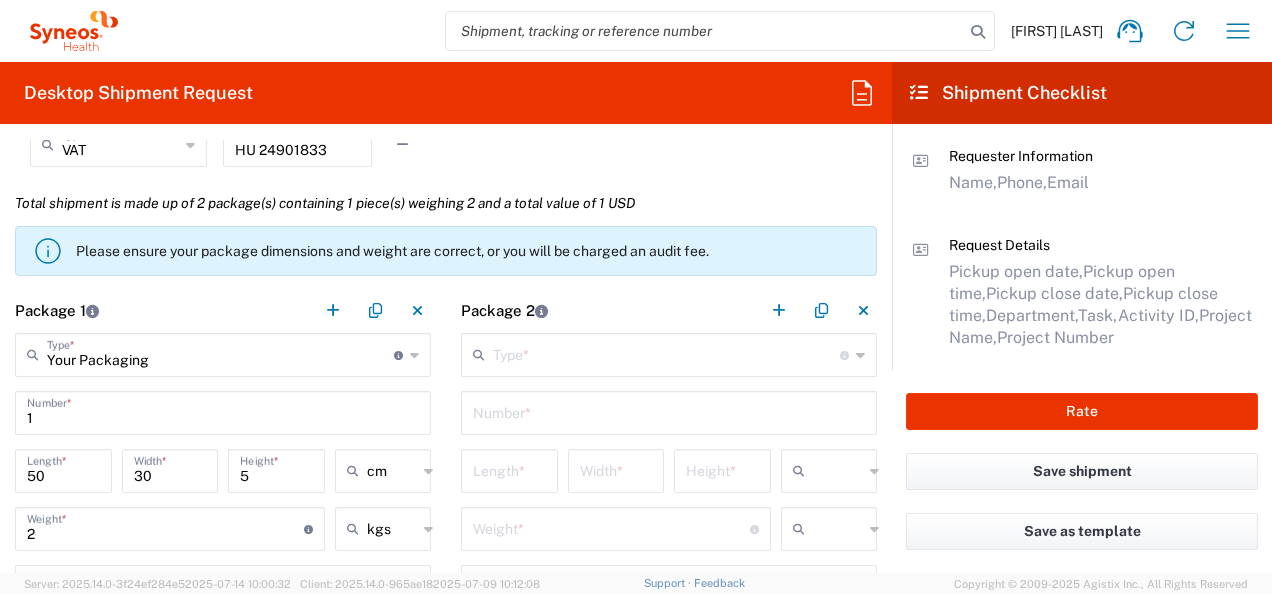 scroll, scrollTop: 1667, scrollLeft: 0, axis: vertical 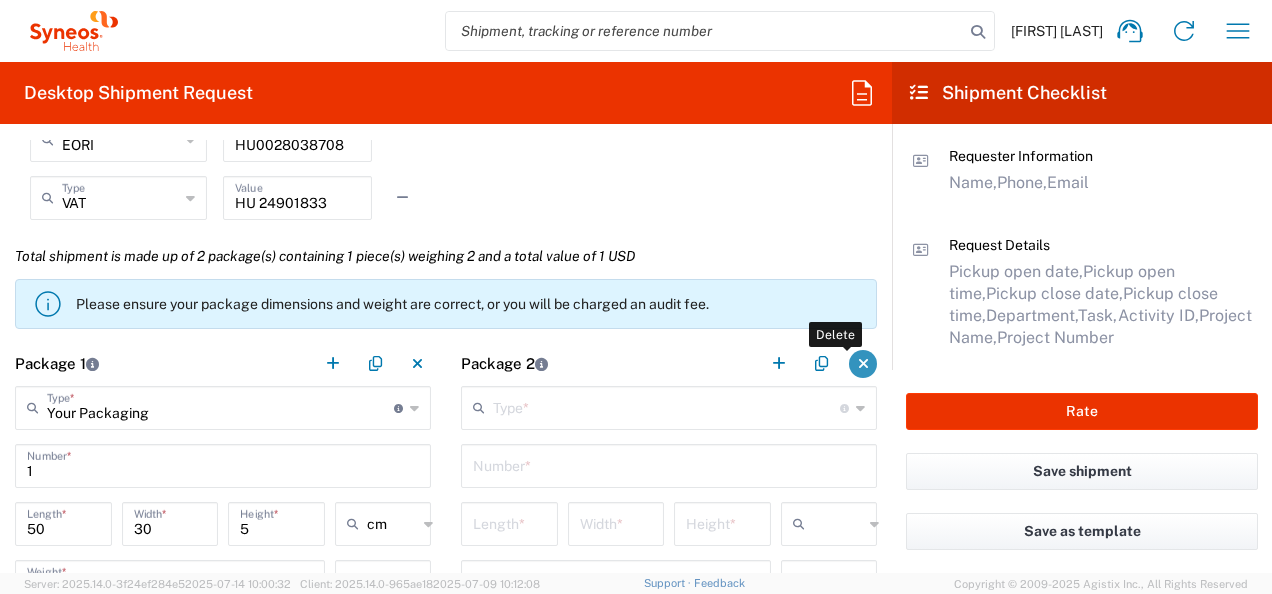 click 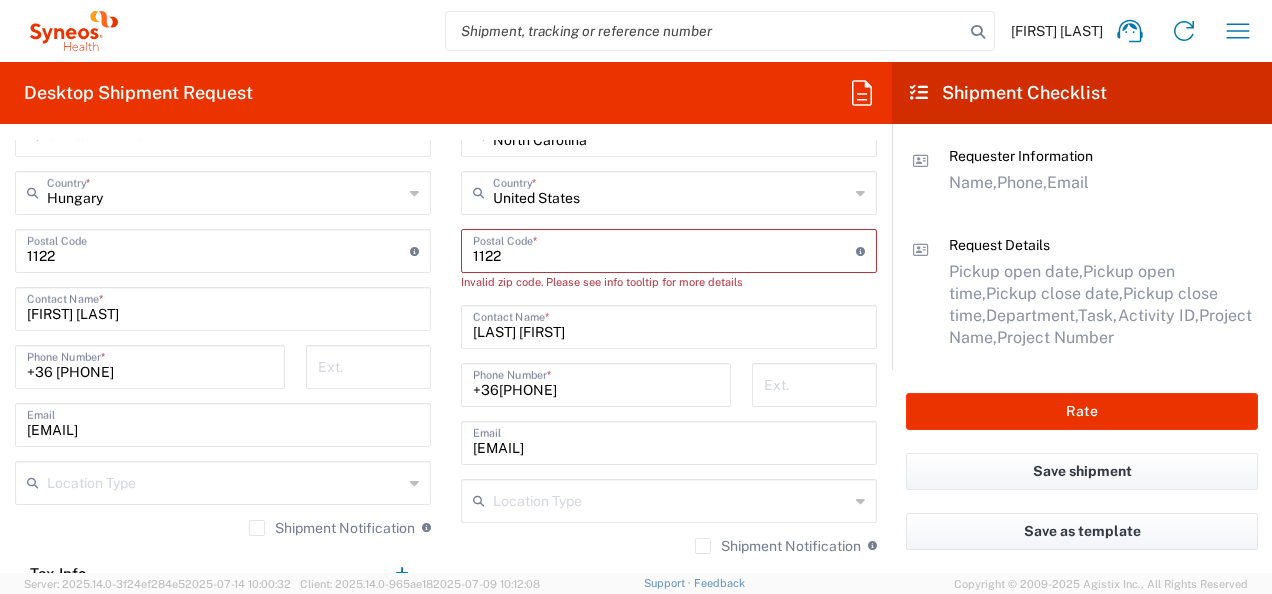 scroll, scrollTop: 1108, scrollLeft: 0, axis: vertical 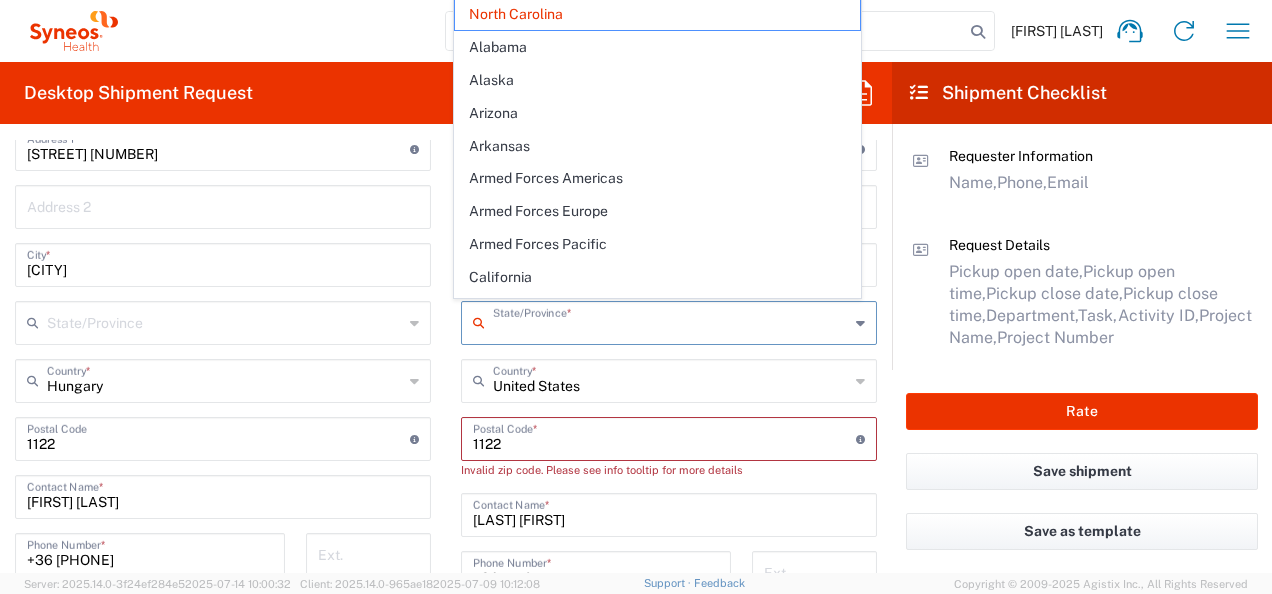 drag, startPoint x: 492, startPoint y: 330, endPoint x: 614, endPoint y: 327, distance: 122.03688 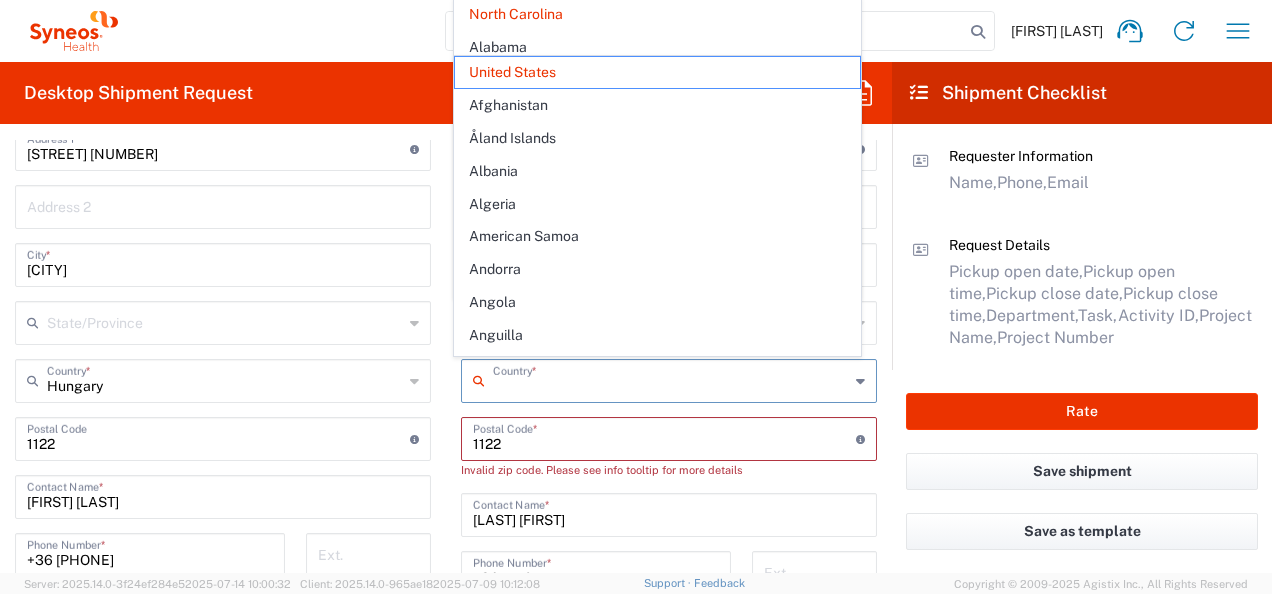 drag, startPoint x: 490, startPoint y: 388, endPoint x: 615, endPoint y: 387, distance: 125.004 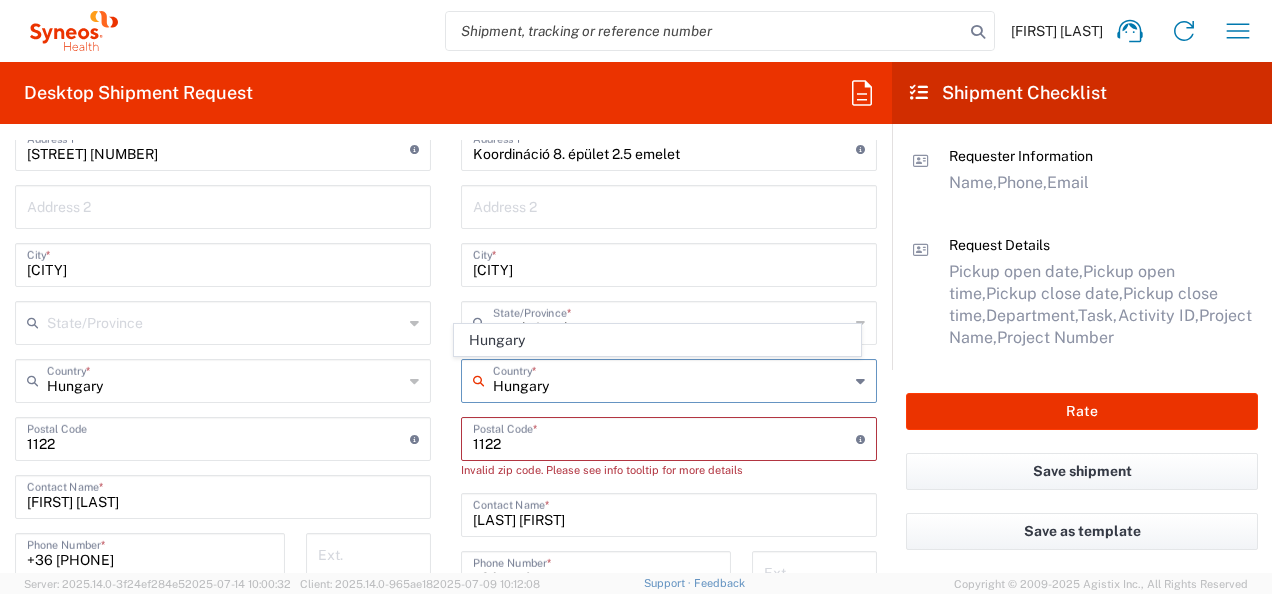 click on "Chamberlain Communications LLC-New York US" 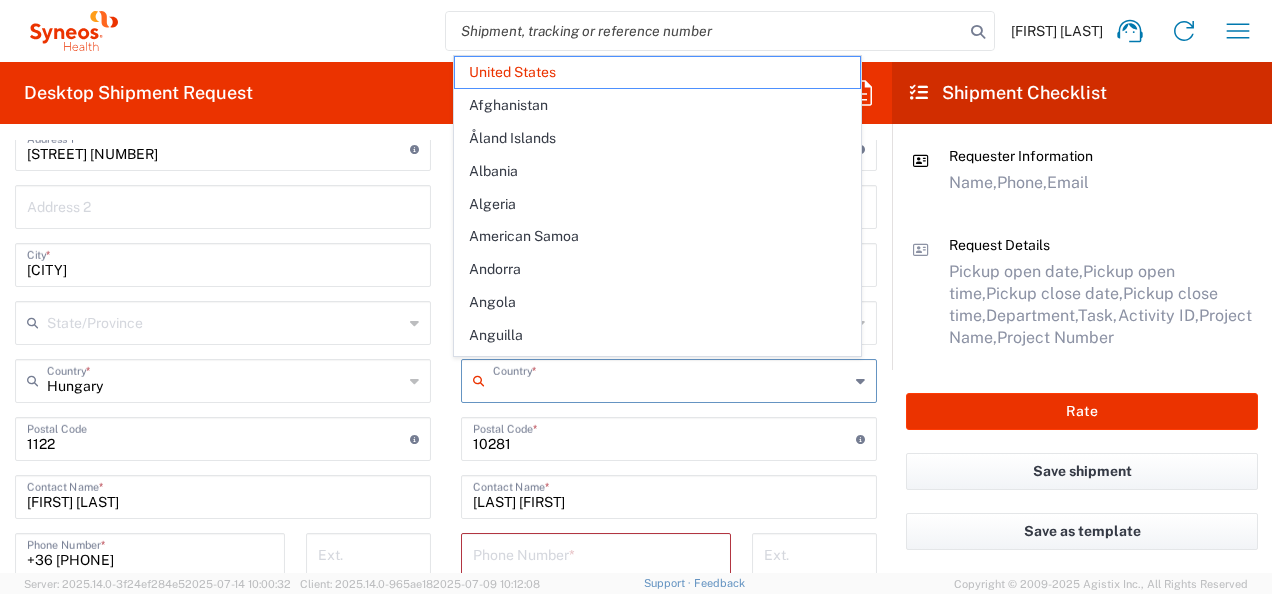scroll, scrollTop: 943, scrollLeft: 0, axis: vertical 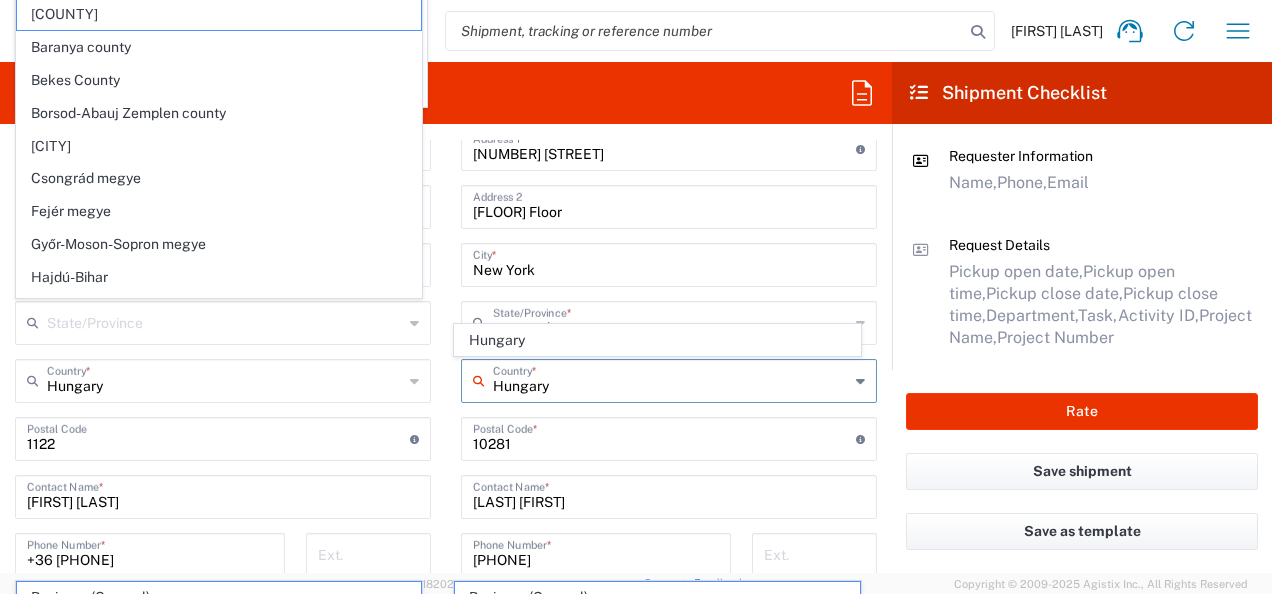 click on "[FLOOR] Floor [ADDRESS_LINE_2]" 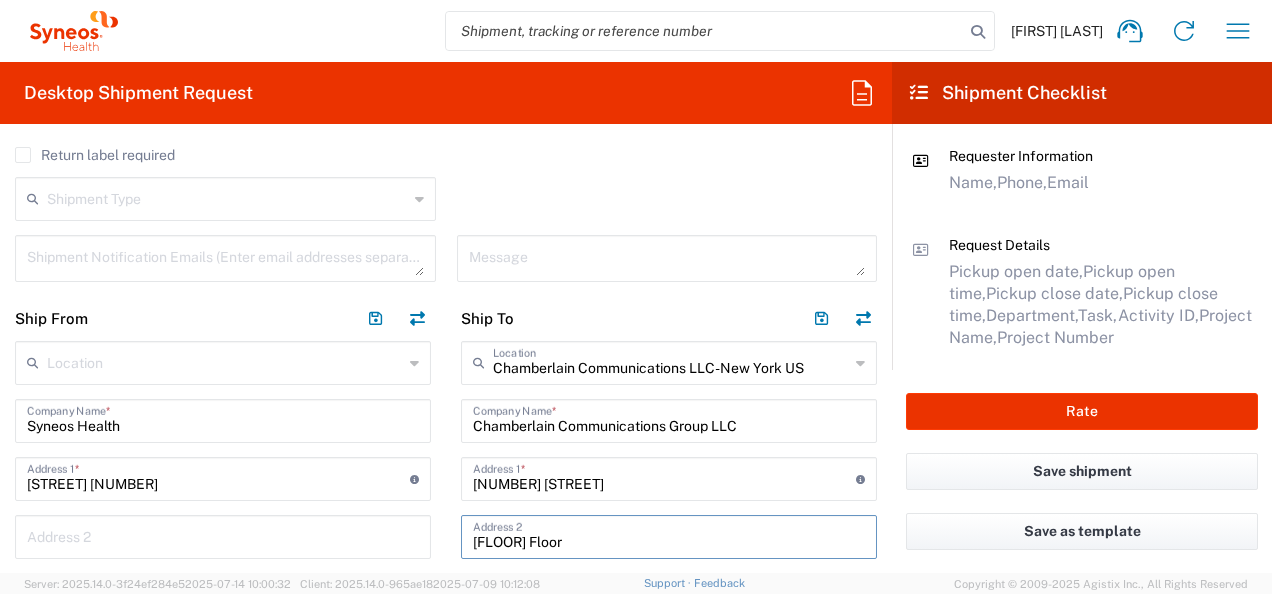 scroll, scrollTop: 625, scrollLeft: 0, axis: vertical 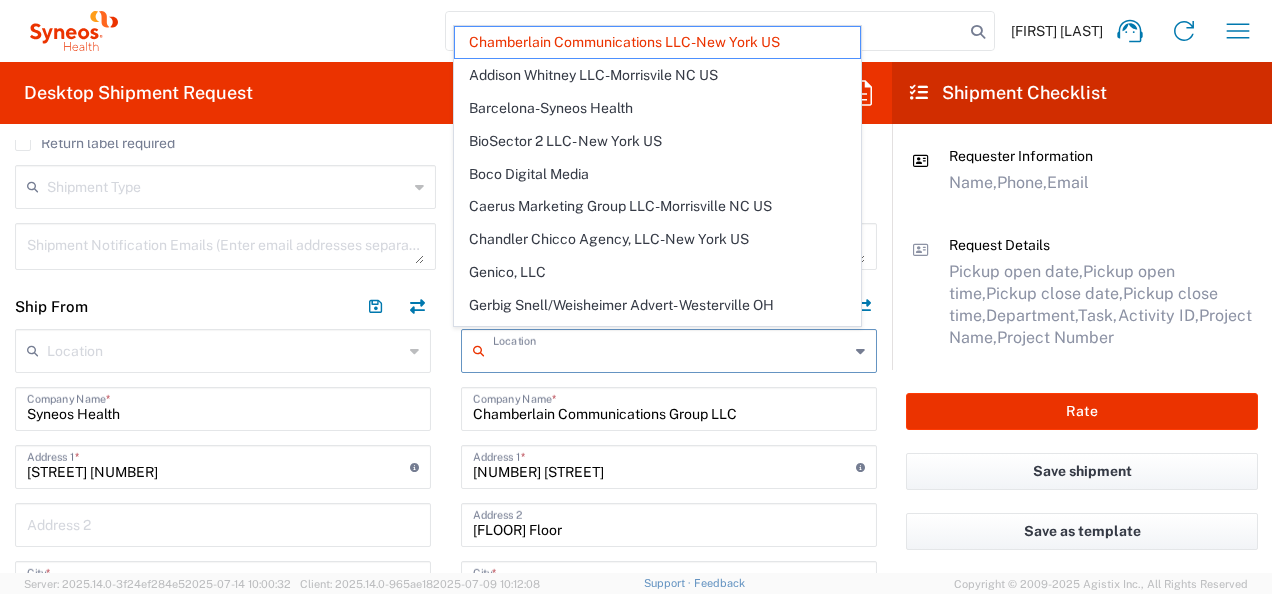 drag, startPoint x: 491, startPoint y: 350, endPoint x: 616, endPoint y: 346, distance: 125.06398 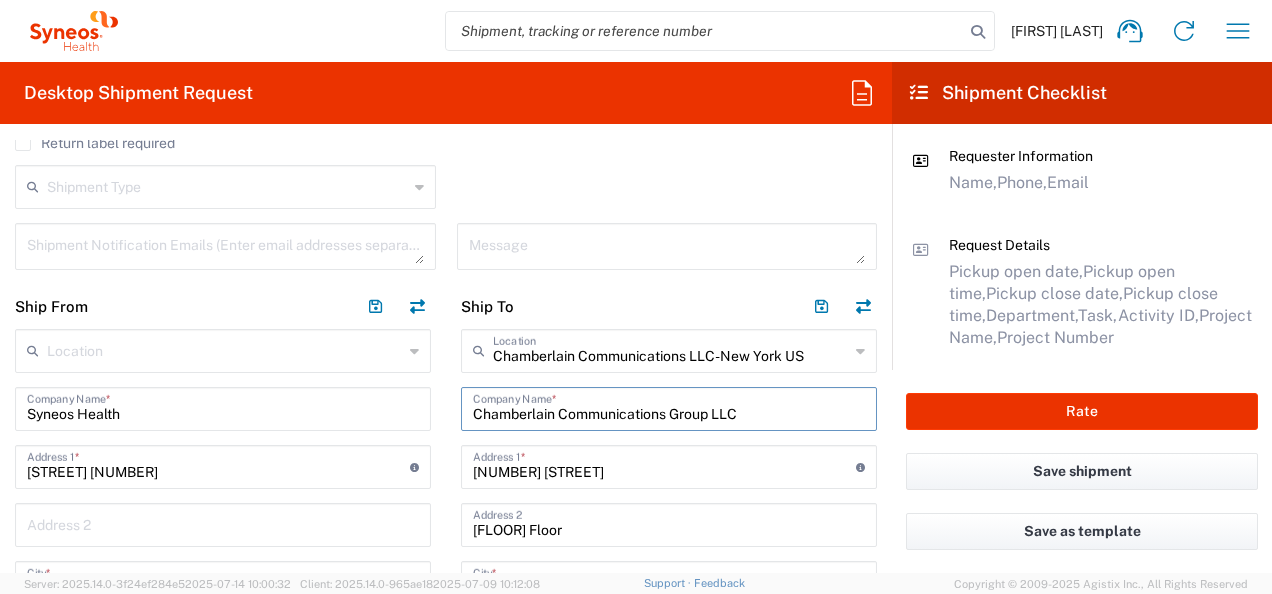 drag, startPoint x: 467, startPoint y: 412, endPoint x: 781, endPoint y: 394, distance: 314.5155 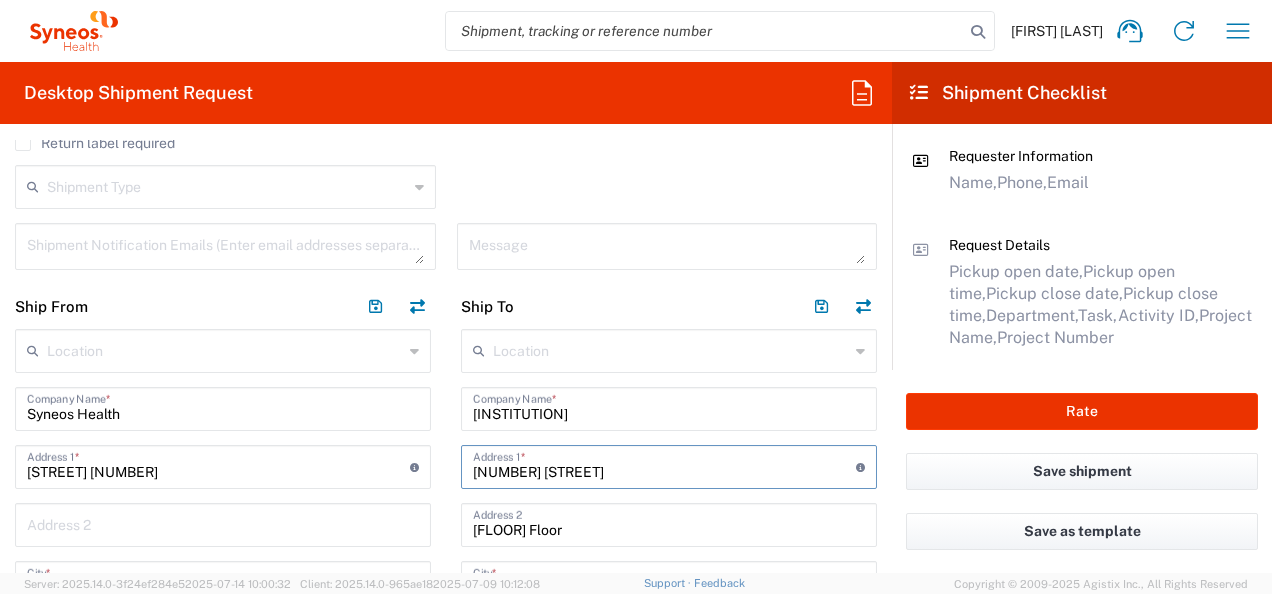 drag, startPoint x: 603, startPoint y: 472, endPoint x: 460, endPoint y: 470, distance: 143.01399 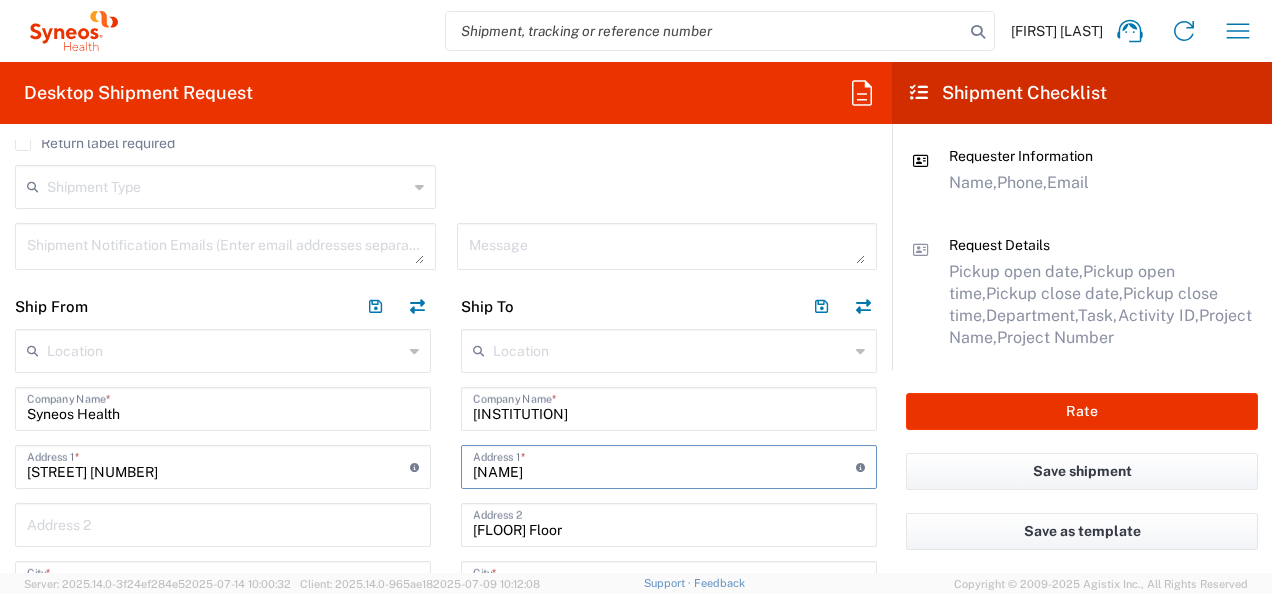 click at bounding box center (671, 349) 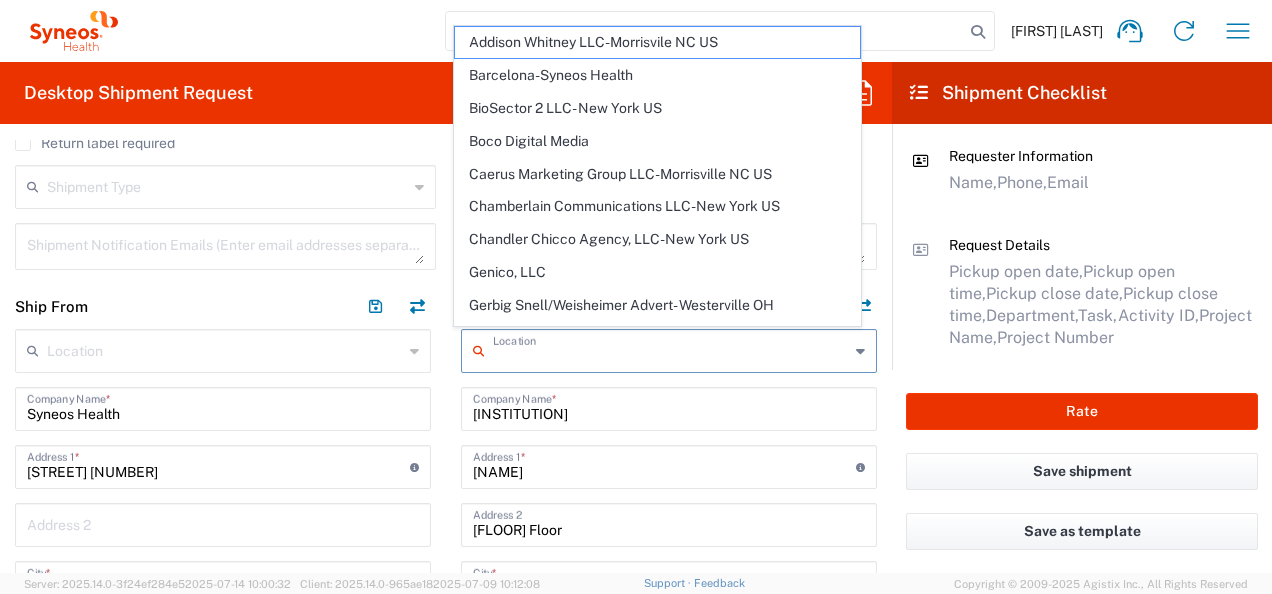 click on "[INSTITUTION]" at bounding box center (669, 407) 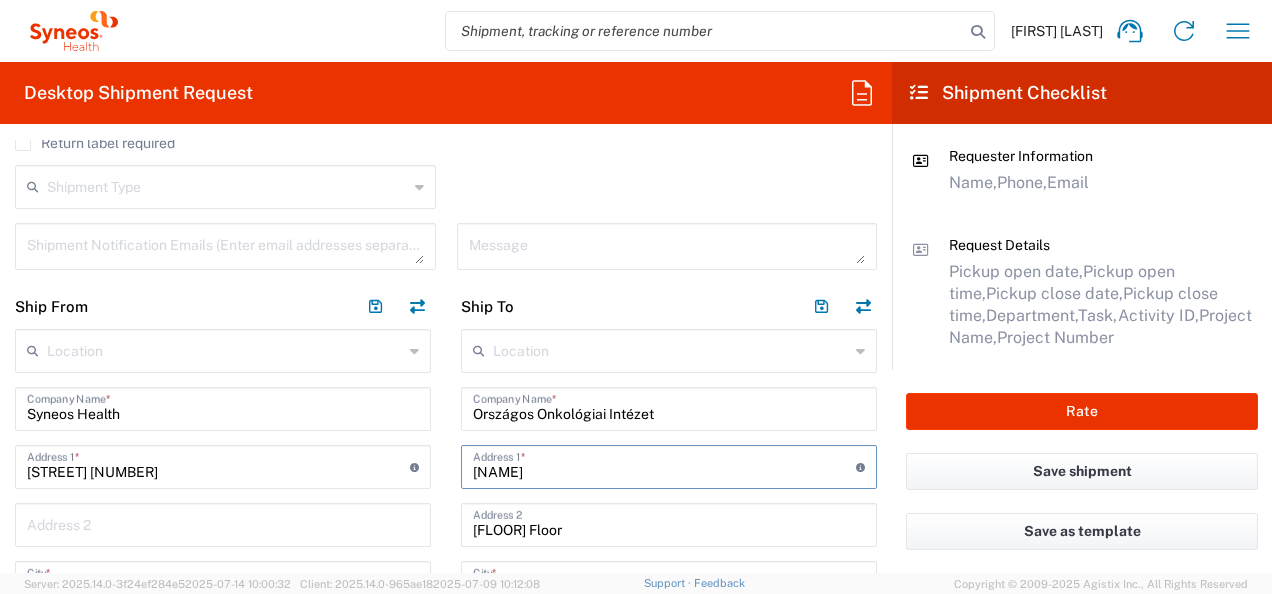 drag, startPoint x: 469, startPoint y: 464, endPoint x: 573, endPoint y: 474, distance: 104.47966 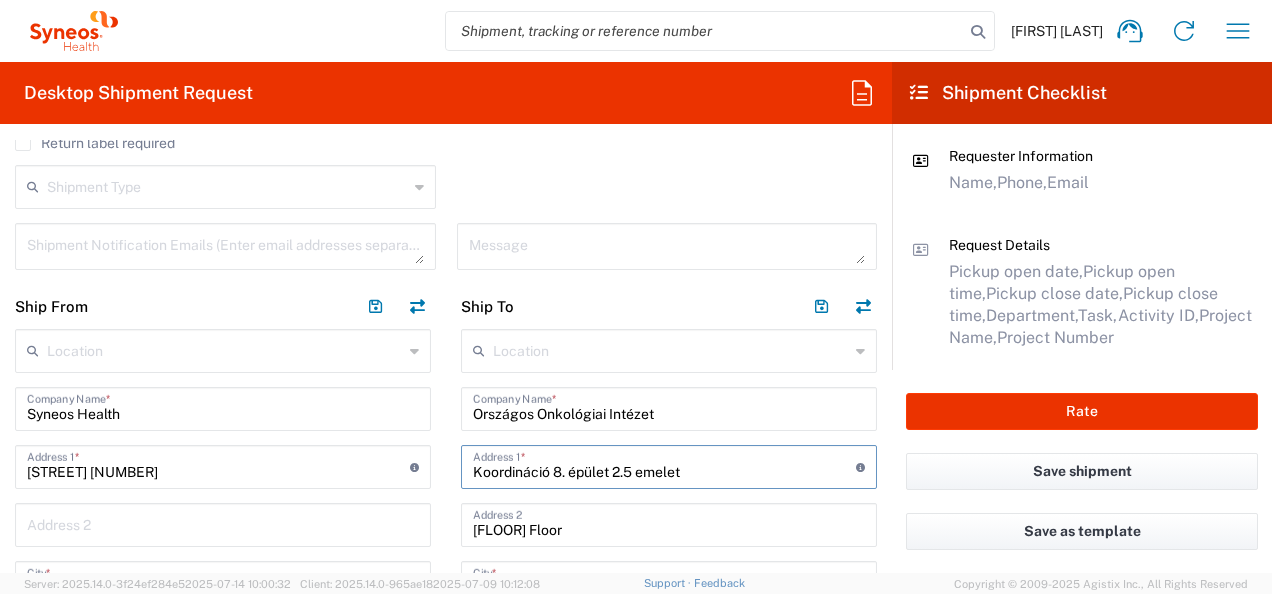 click on "Location  Addison Whitney LLC-Morrisvile NC US Barcelona-Syneos Health BioSector 2 LLC- New York US Boco Digital Media Caerus Marketing Group LLC-Morrisville NC US Chamberlain Communications LLC-New York US Chandler Chicco Agency, LLC-New York US Genico, LLC Gerbig Snell/Weisheimer Advert- Westerville OH Haas & Health Partner Public Relations GmbH Illingworth Research Group Ltd-Macclesfield UK Illingworth Rsrch Grp (France) Illingworth Rsrch Grp (Italy) Illingworth Rsrch Grp (Spain) Illingworth Rsrch Grp (USA) In Illingworth Rsrch Grp(Australi INC Research Clin Svcs Mexico inVentiv Health Philippines, Inc. IRG - Morrisville Warehouse IVH IPS Pvt Ltd- India IVH Mexico SA de CV NAVICOR GROUP, LLC- New York US PALIO + IGNITE, LLC- Westerville OH US Pharmaceutical Institute LLC- Morrisville NC US PT Syneos Health Indonesia Rx dataScience Inc-Morrisville NC US RxDataScience India Private Lt Syneos Health (Beijing) Inc.Lt Syneos Health (Shanghai) Inc. Ltd. Syneos Health (Thailand) Limit Syneos Health Argentina SA" 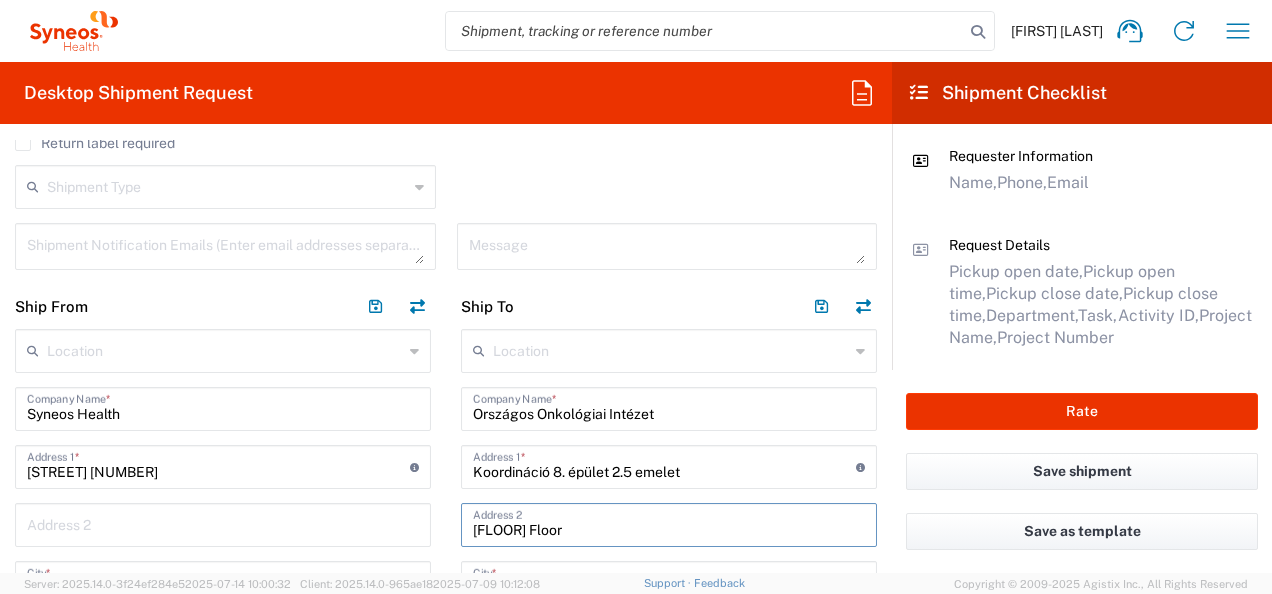 scroll, scrollTop: 917, scrollLeft: 0, axis: vertical 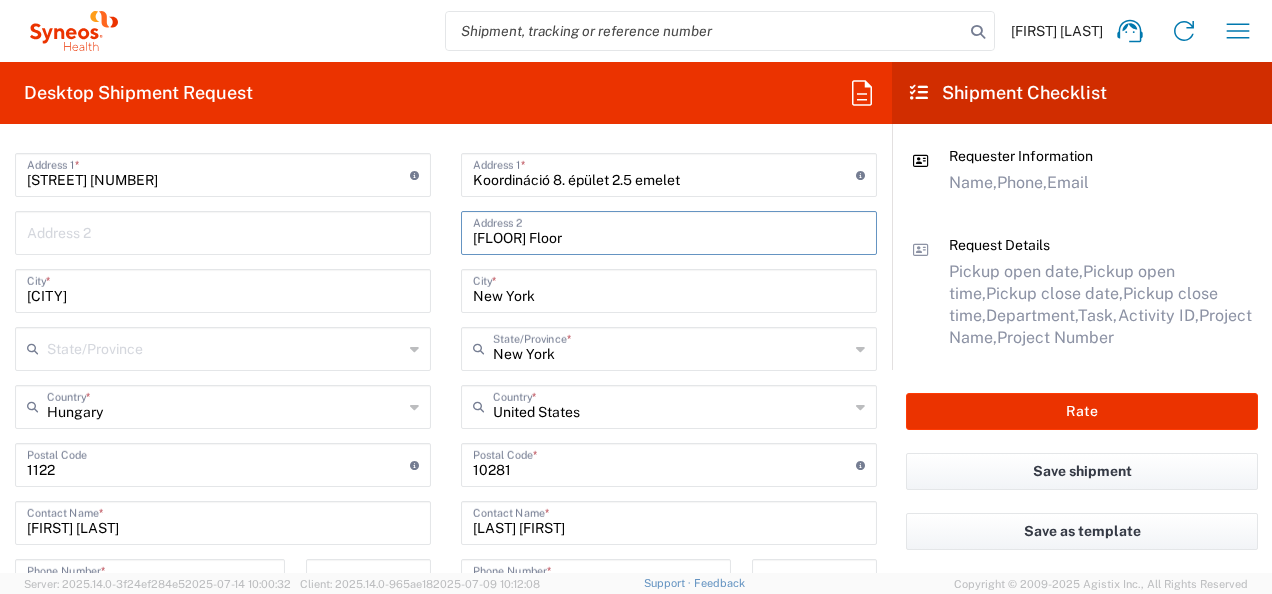 click on "New York" at bounding box center [669, 289] 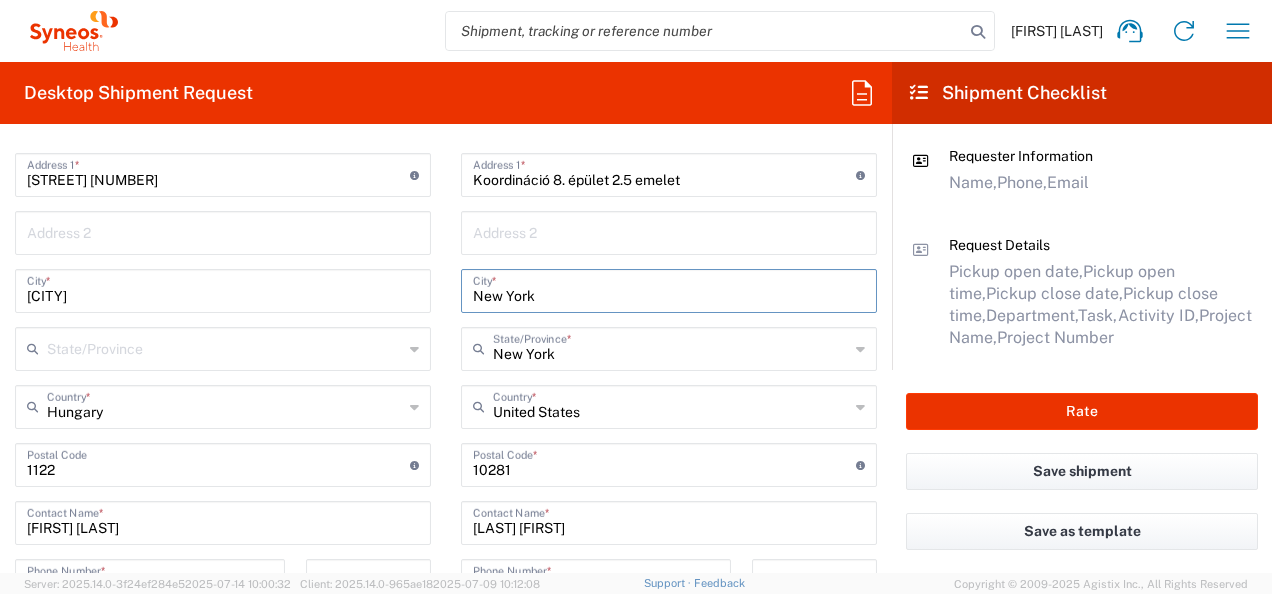 drag, startPoint x: 464, startPoint y: 294, endPoint x: 567, endPoint y: 296, distance: 103.01942 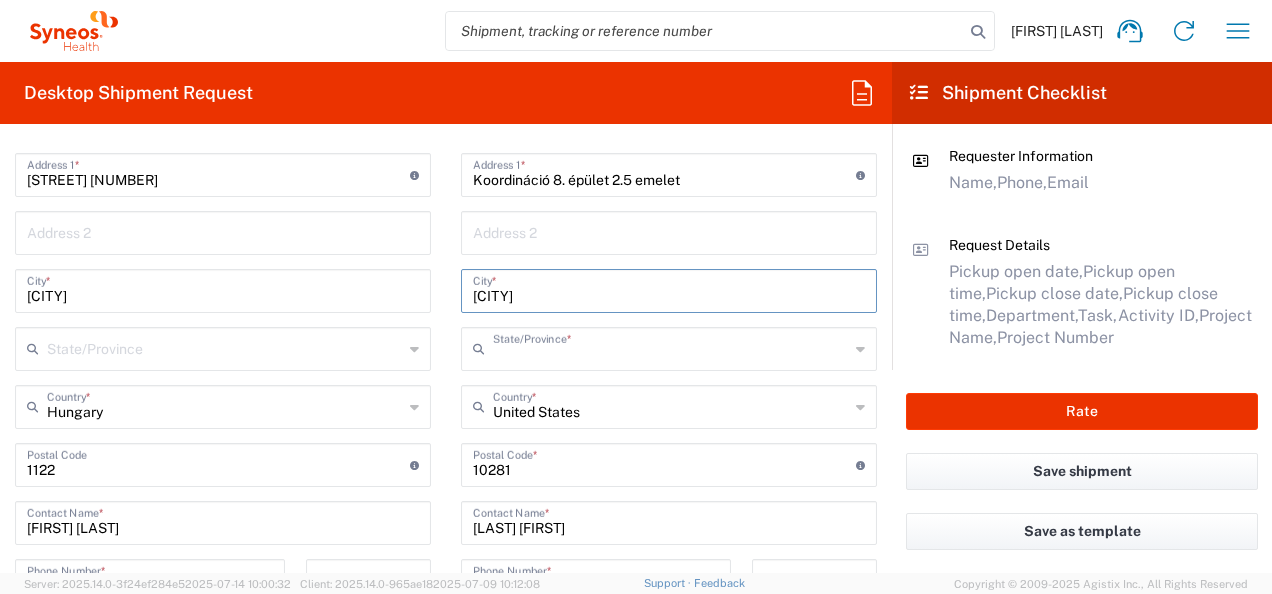 click at bounding box center [671, 347] 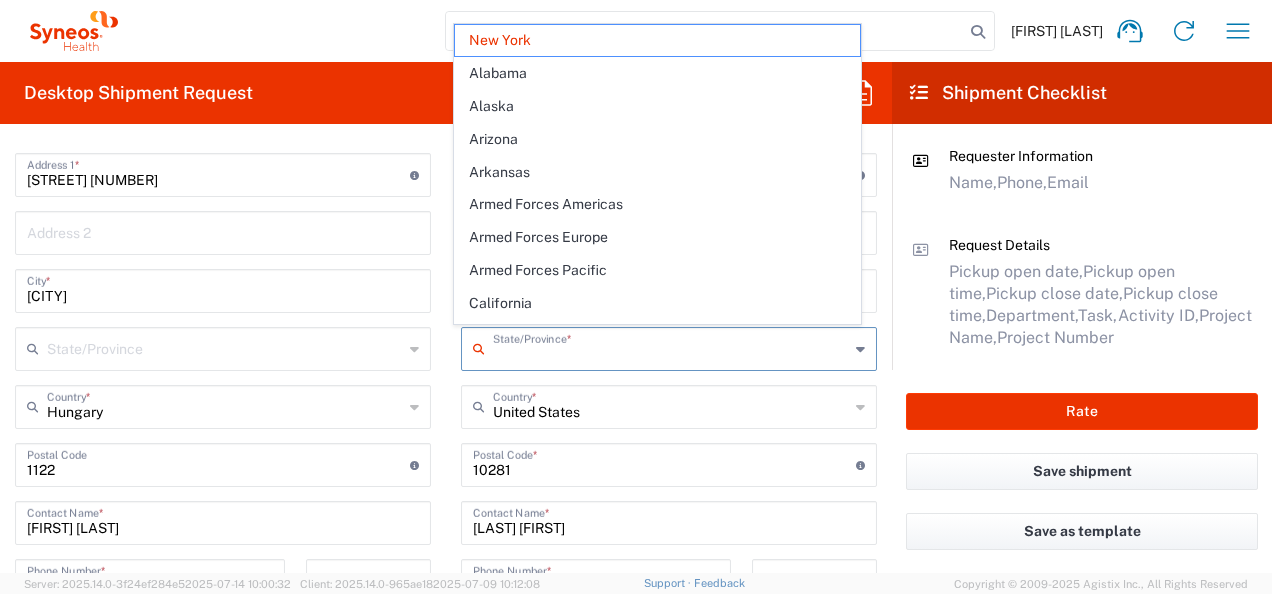 click on "United States" at bounding box center (671, 405) 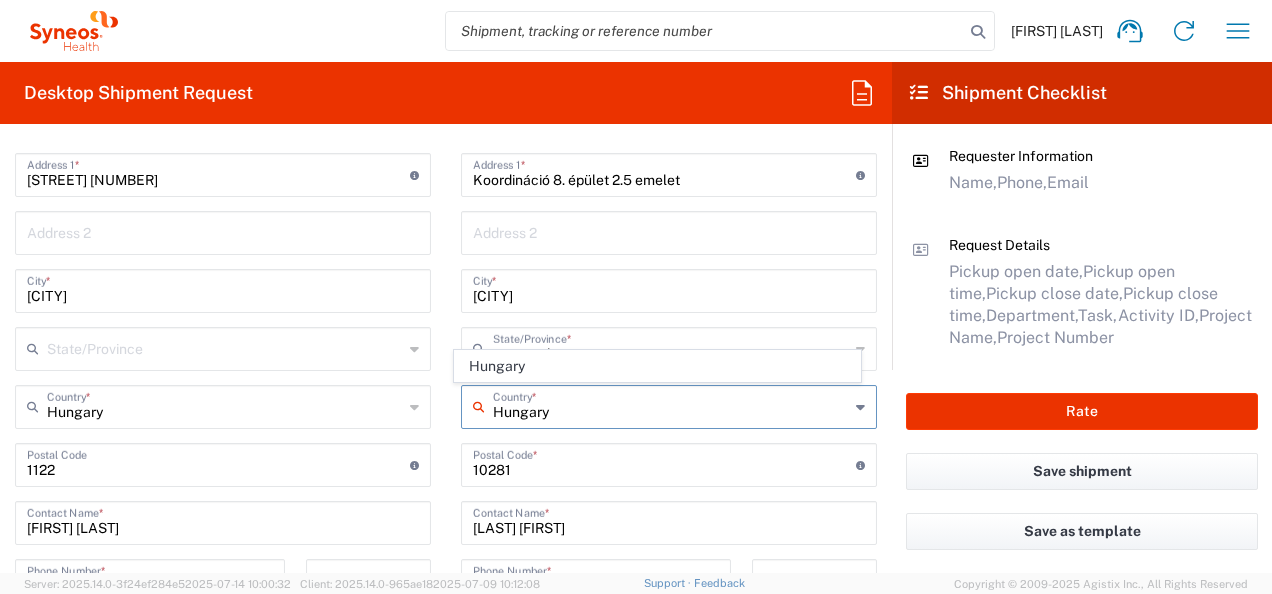 click at bounding box center (664, 463) 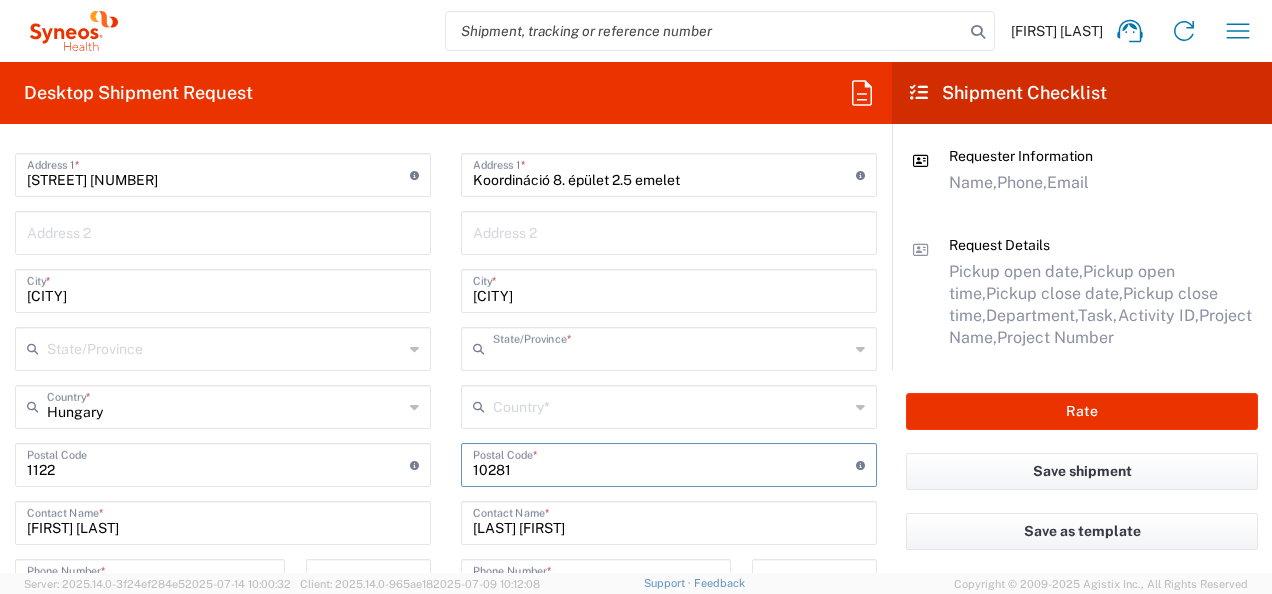 click at bounding box center (671, 347) 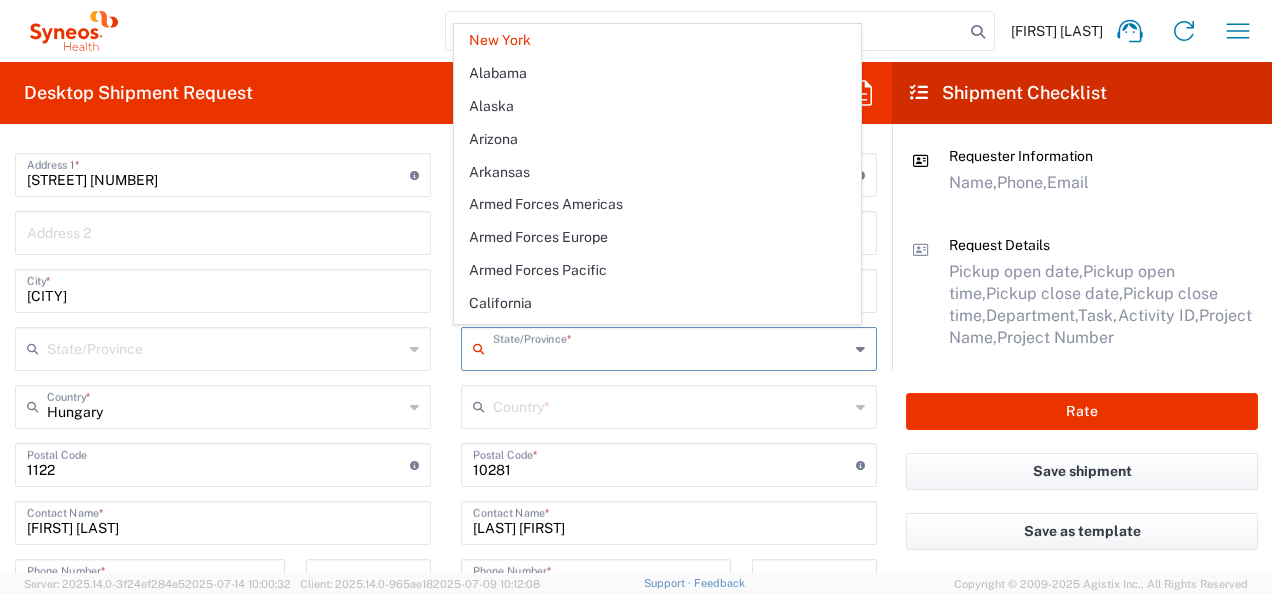 click at bounding box center (664, 463) 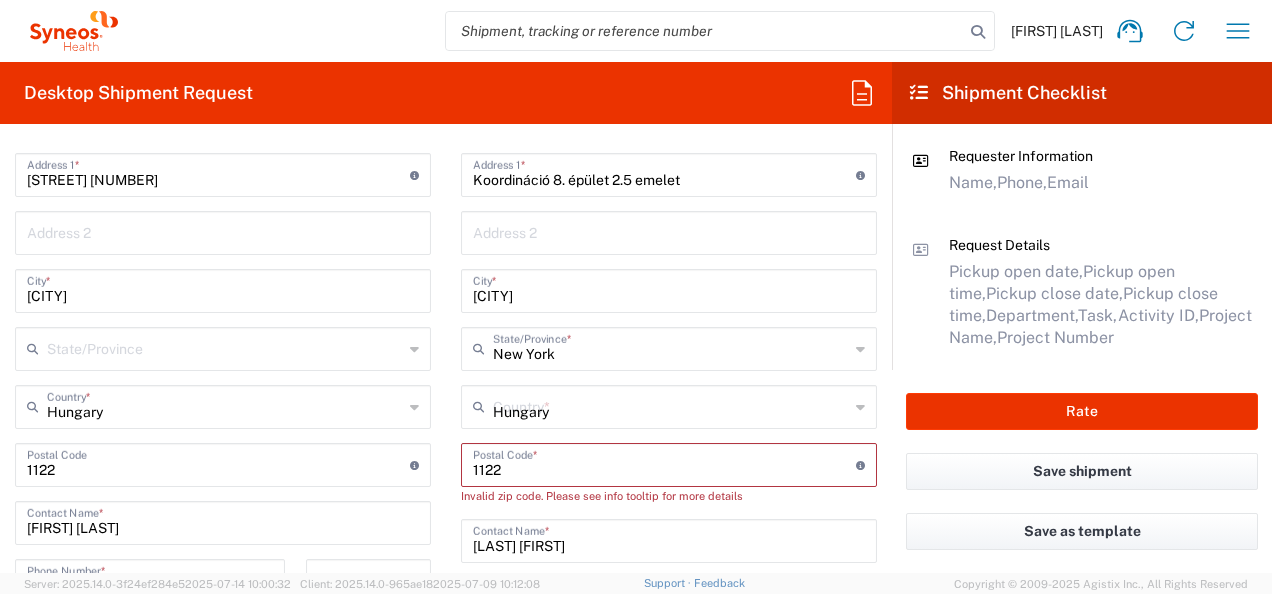 click on "New York" at bounding box center (671, 347) 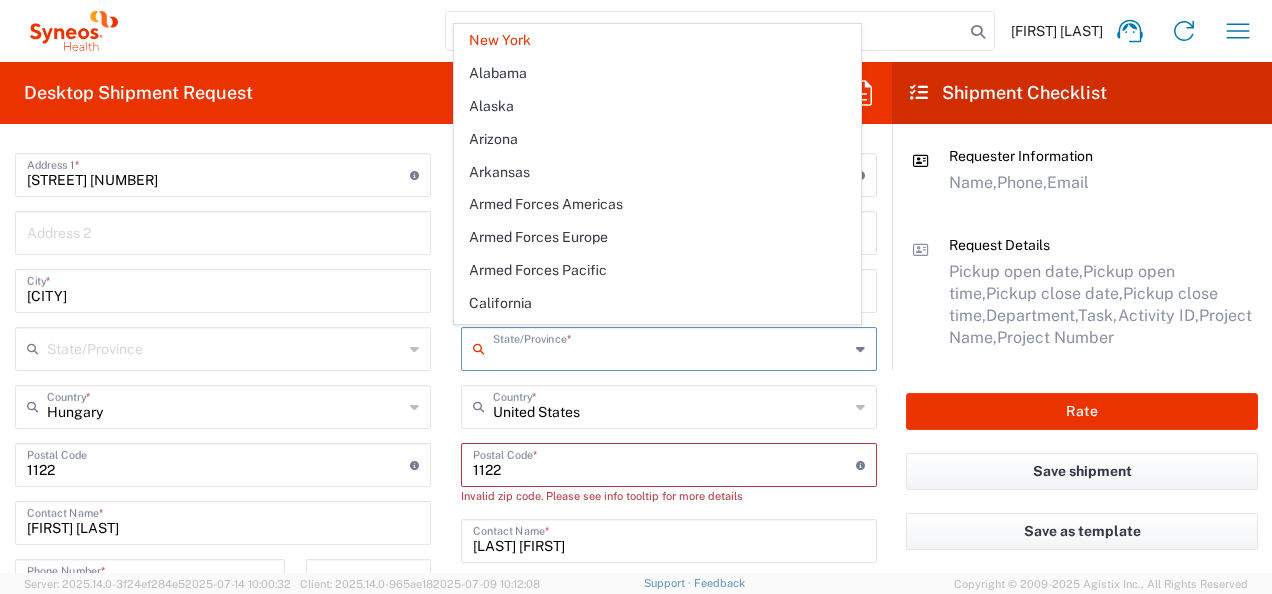click on "United States" at bounding box center (671, 405) 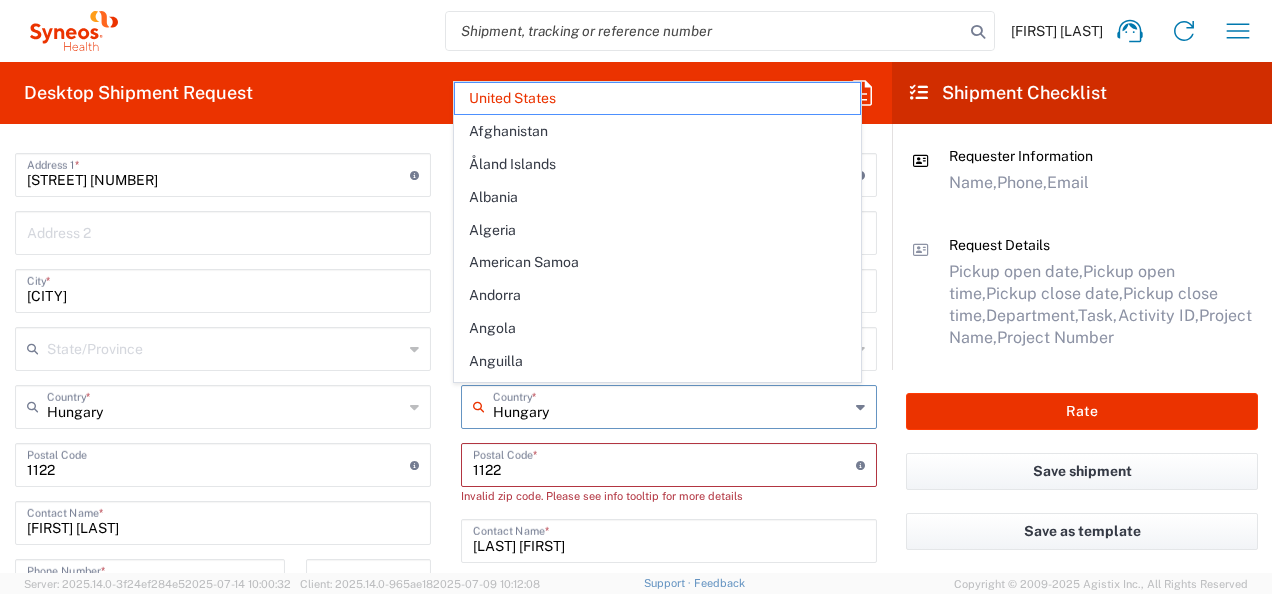 click on "[STREET] [NUMBER]" at bounding box center (218, 173) 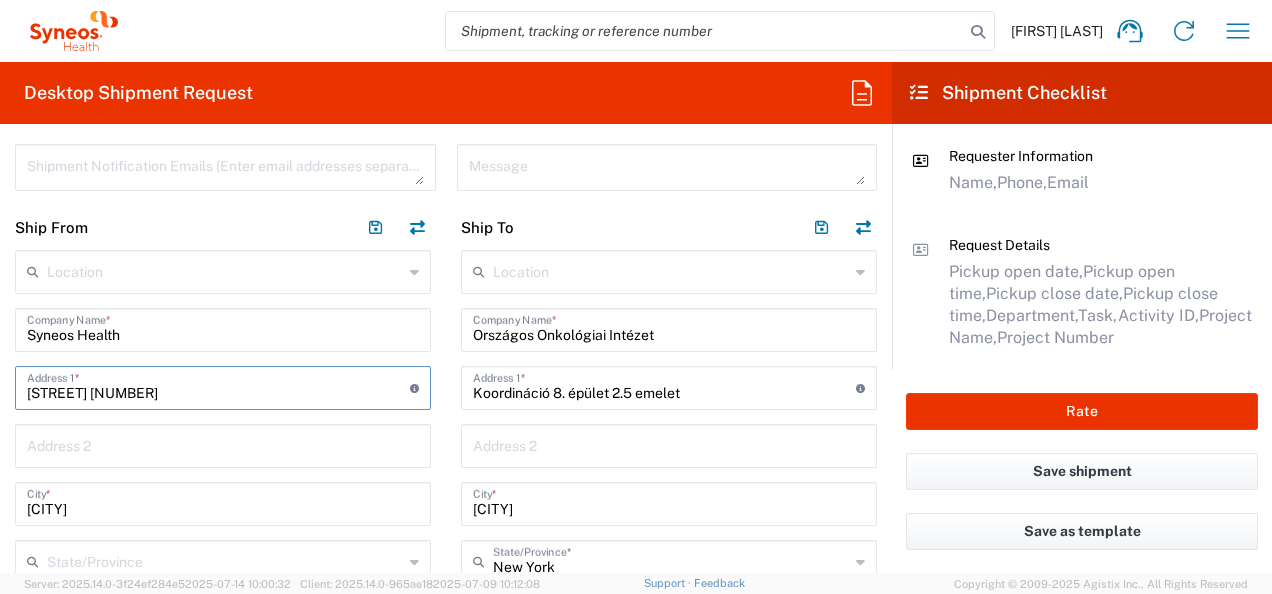scroll, scrollTop: 690, scrollLeft: 0, axis: vertical 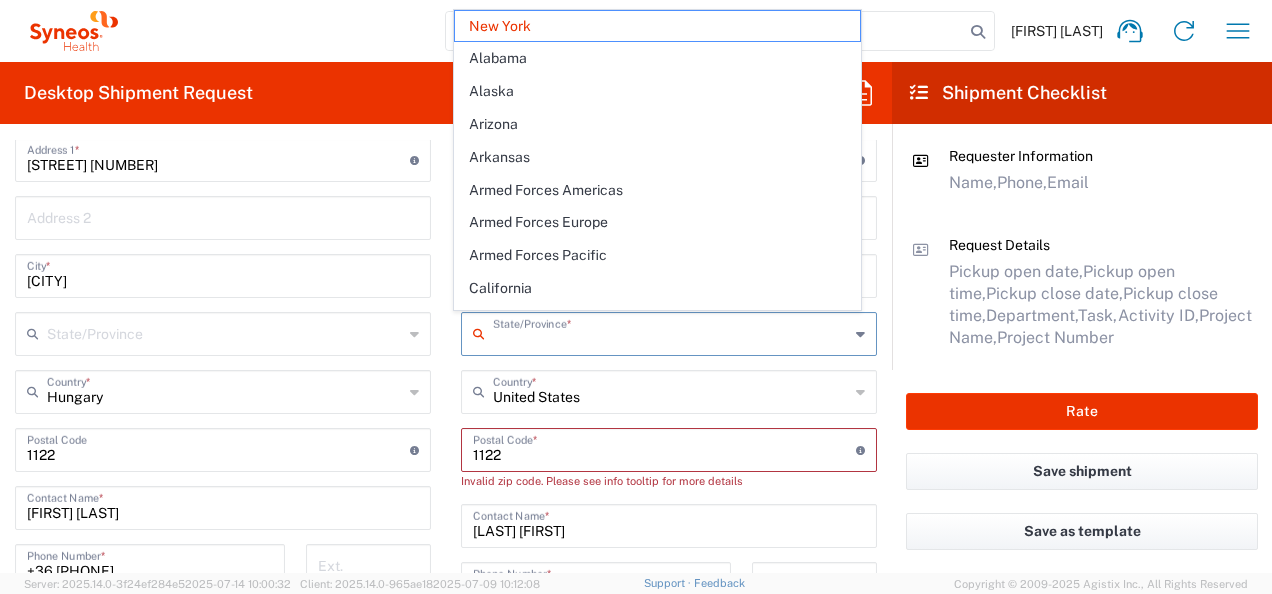 drag, startPoint x: 487, startPoint y: 341, endPoint x: 587, endPoint y: 343, distance: 100.02 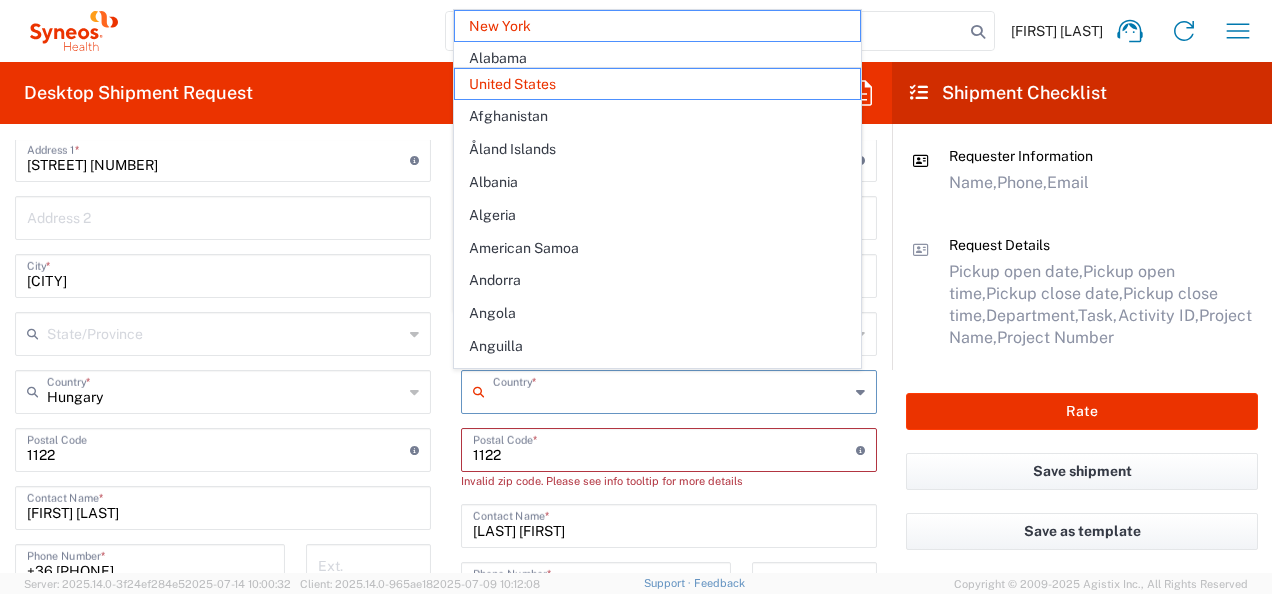 drag, startPoint x: 487, startPoint y: 401, endPoint x: 599, endPoint y: 396, distance: 112.11155 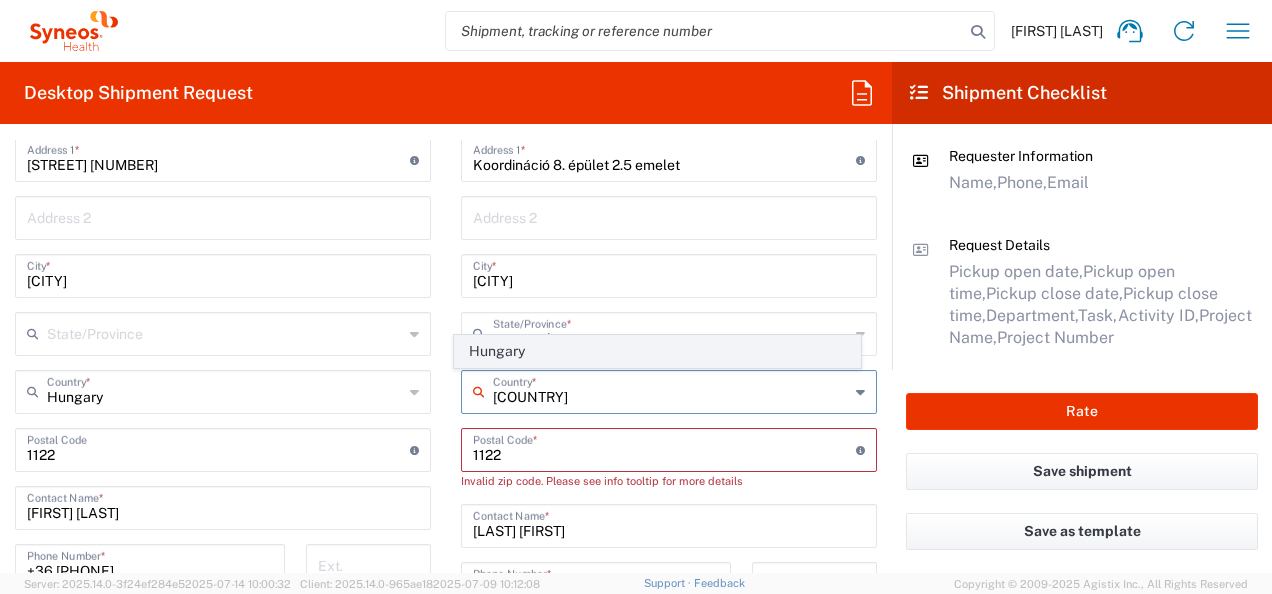 click on "Hungary" 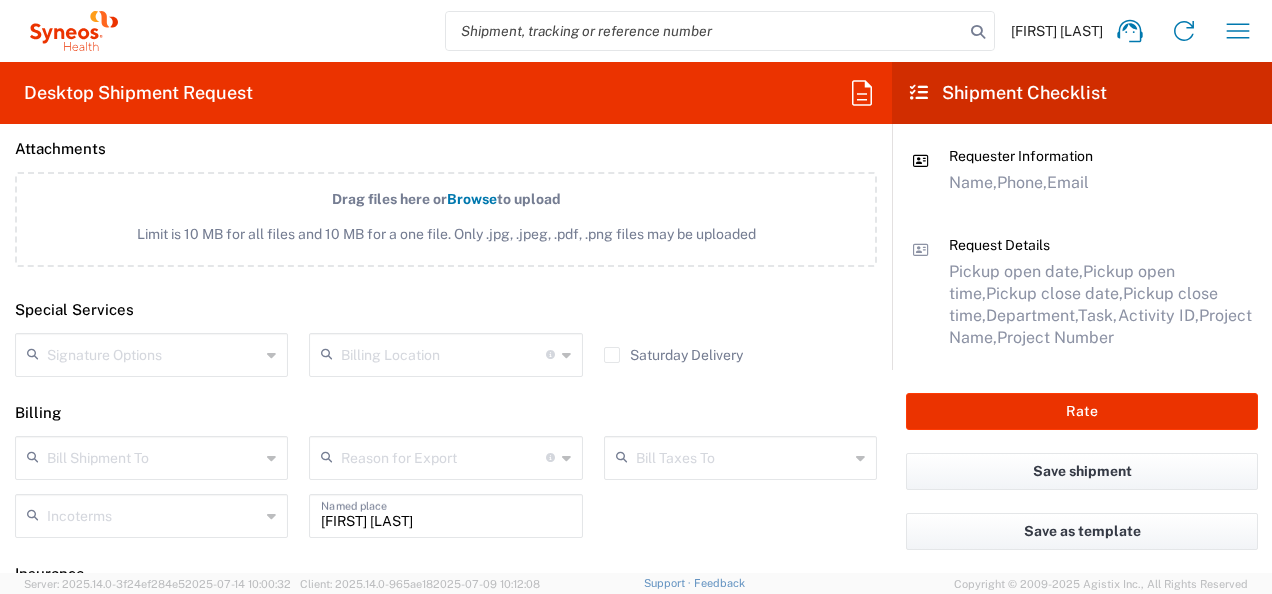 scroll, scrollTop: 2636, scrollLeft: 0, axis: vertical 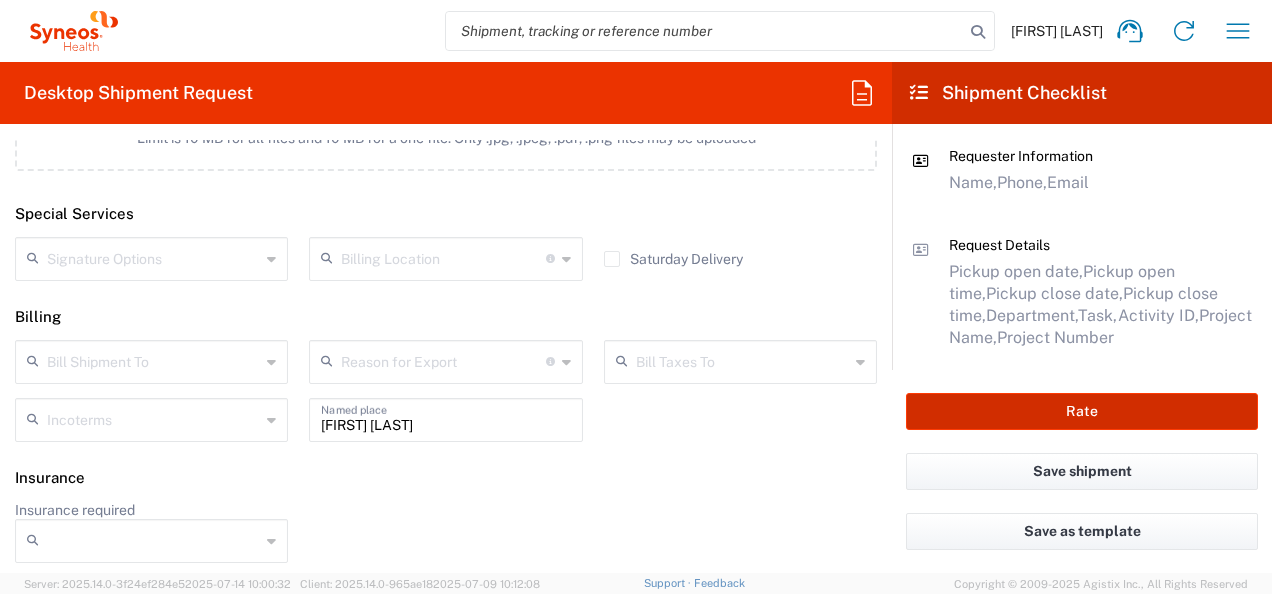 click on "Rate" 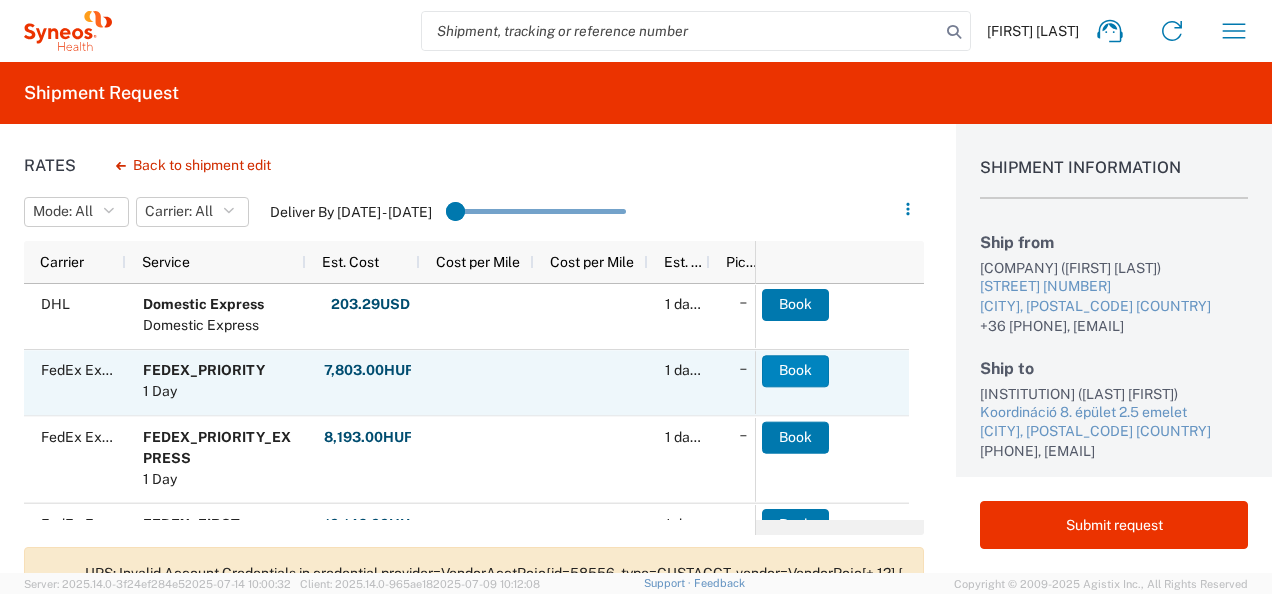 click on "Book" 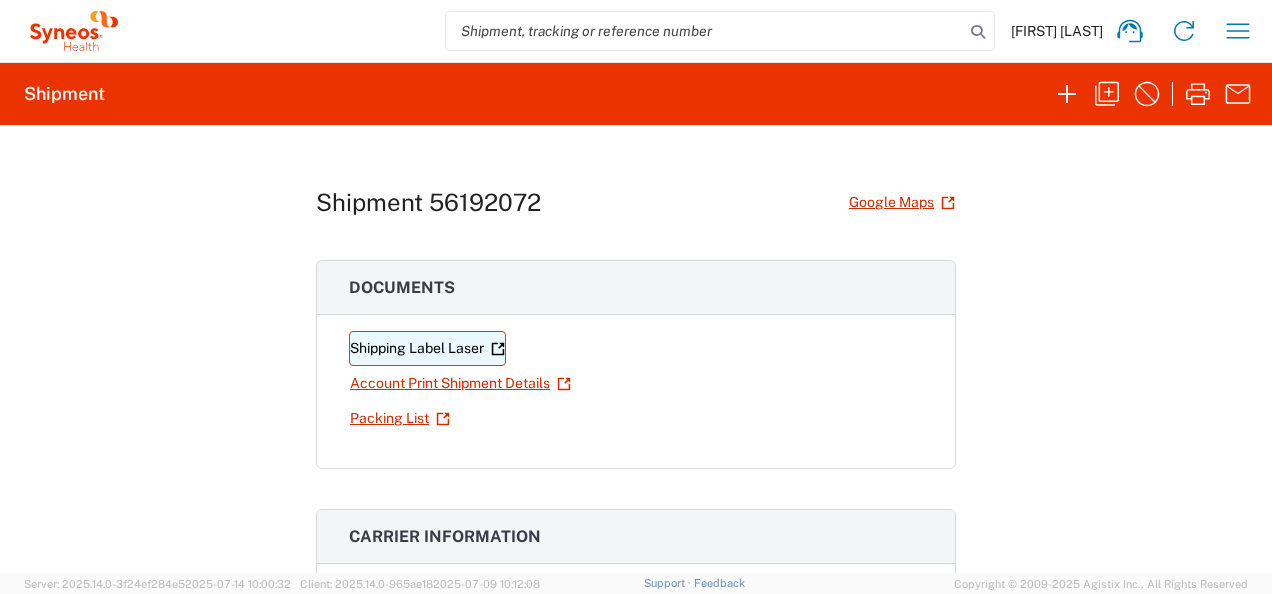 click on "Shipping Label Laser" 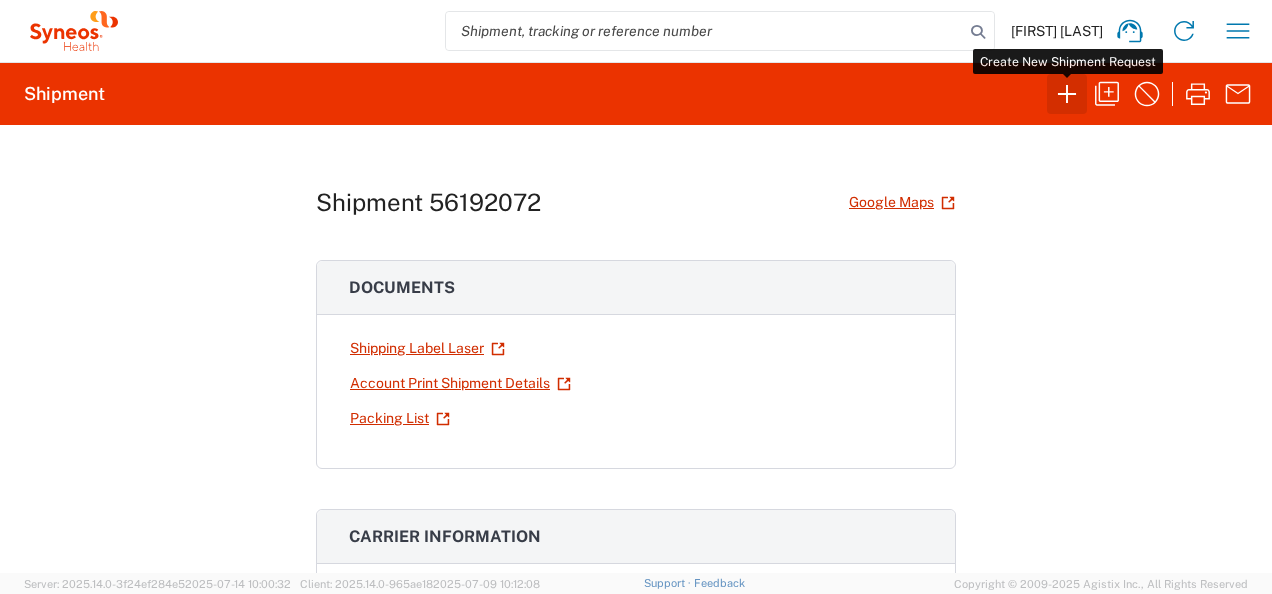 click 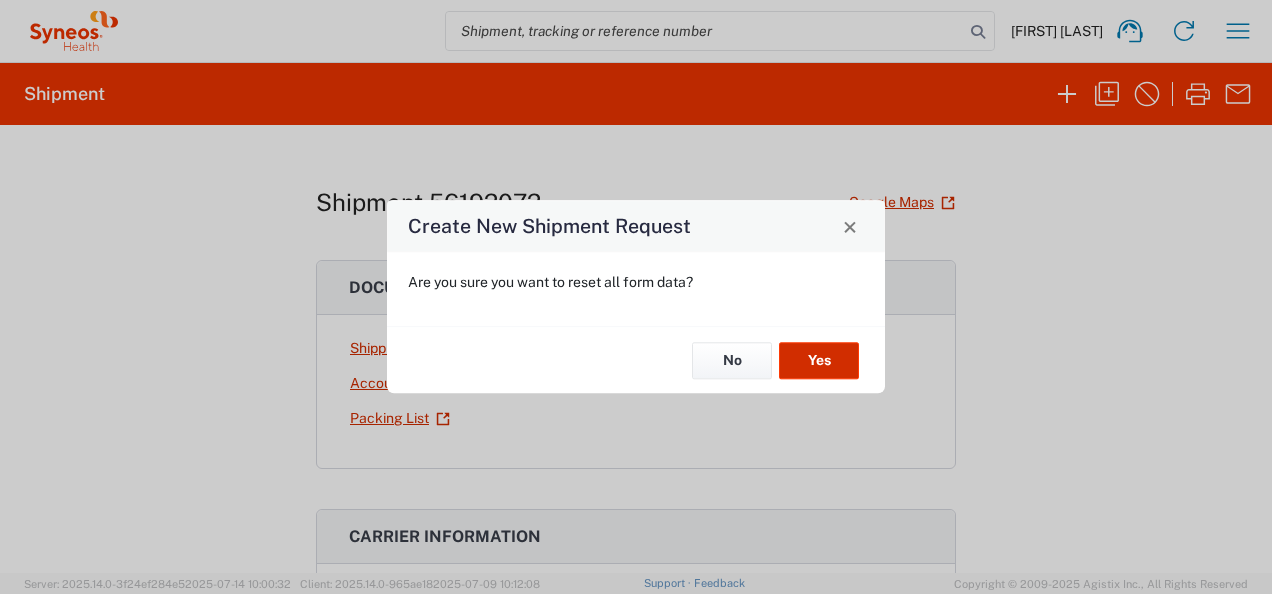 click on "Yes" 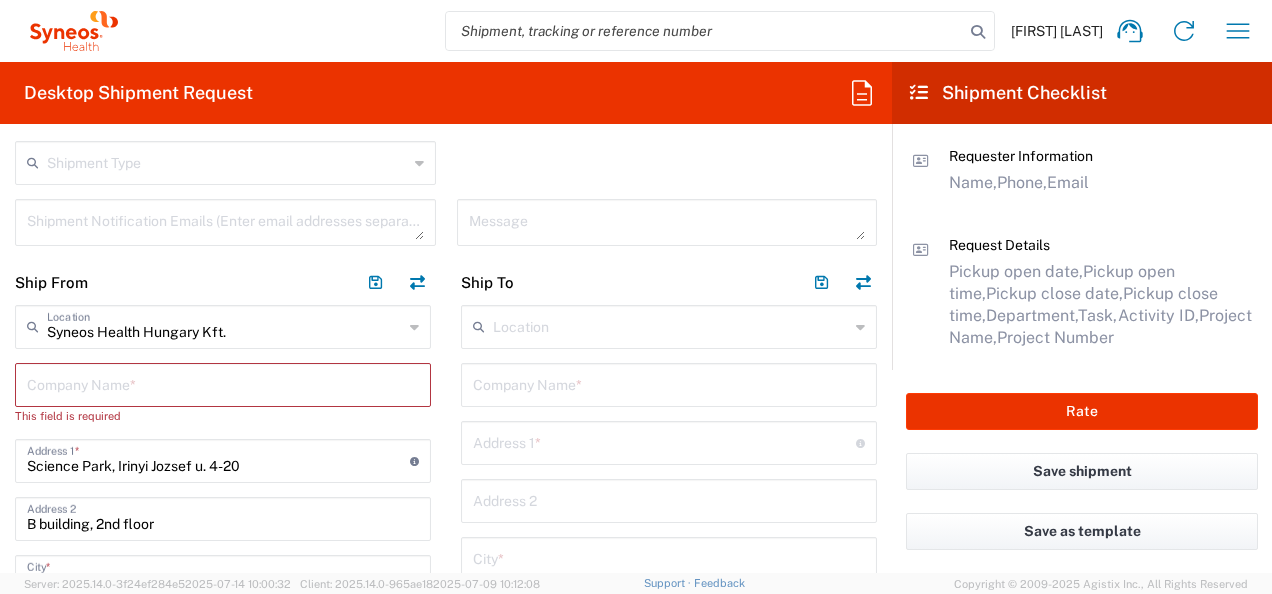 scroll, scrollTop: 670, scrollLeft: 0, axis: vertical 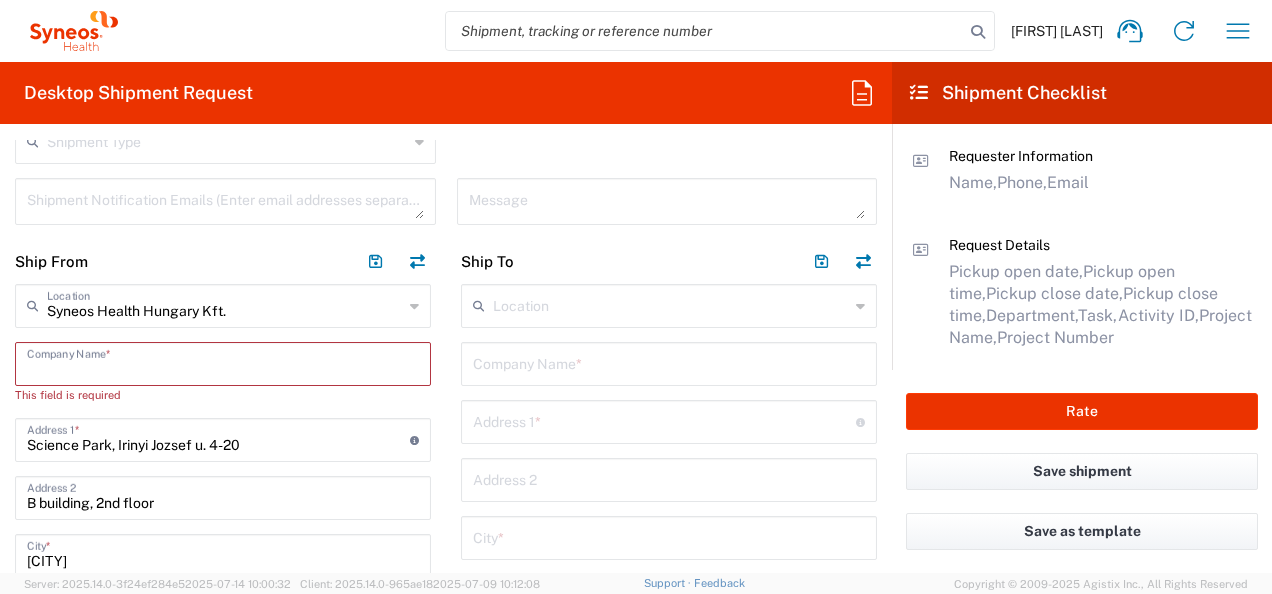 click at bounding box center (223, 362) 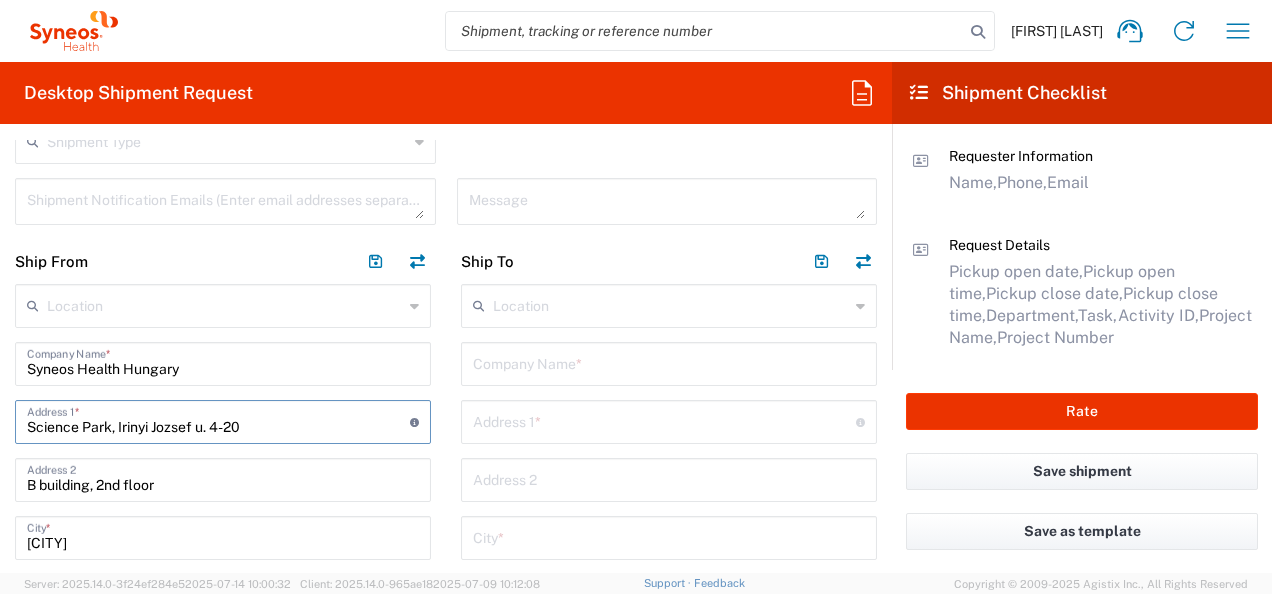drag, startPoint x: 28, startPoint y: 426, endPoint x: 300, endPoint y: 419, distance: 272.09006 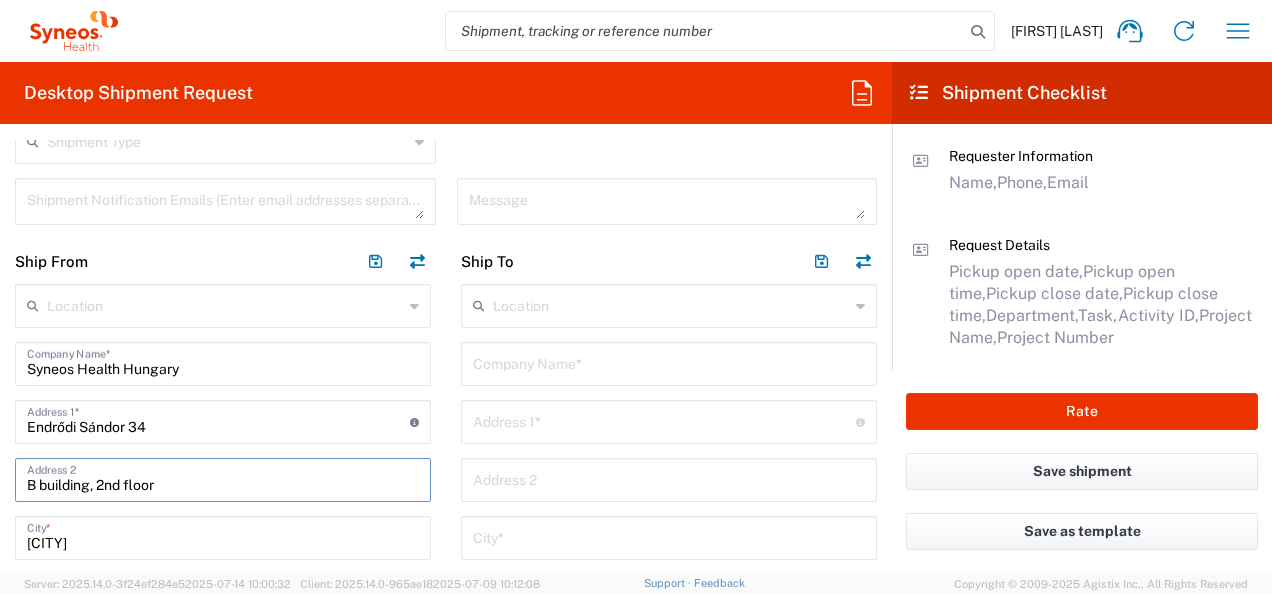 drag, startPoint x: 33, startPoint y: 482, endPoint x: 222, endPoint y: 481, distance: 189.00264 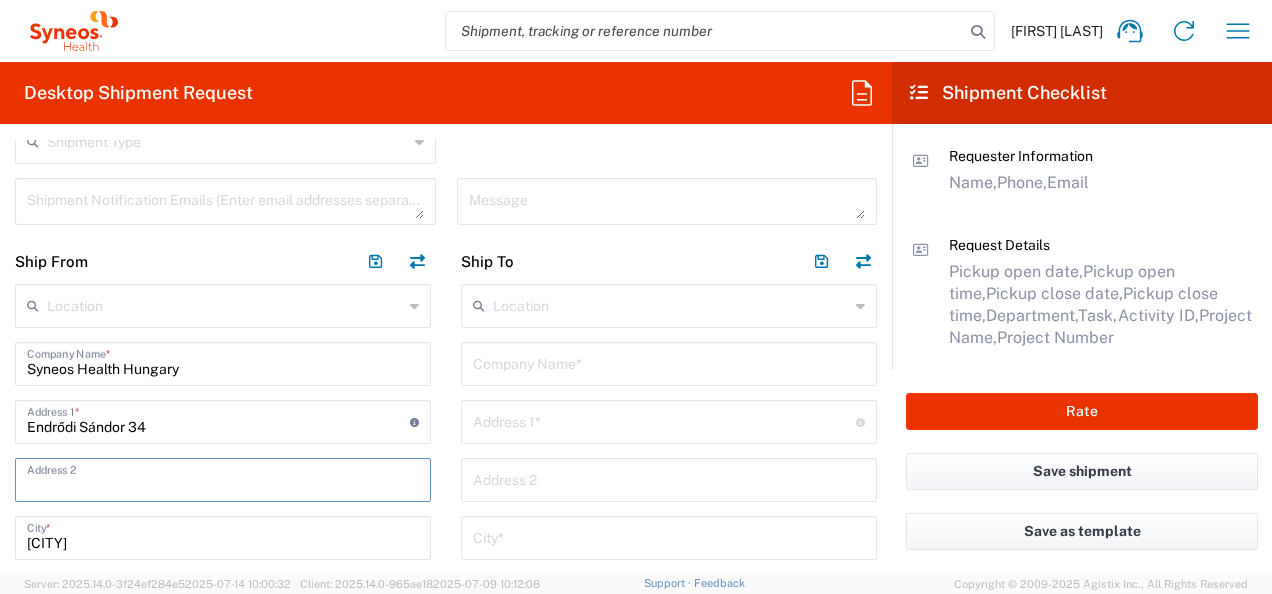click at bounding box center [671, 304] 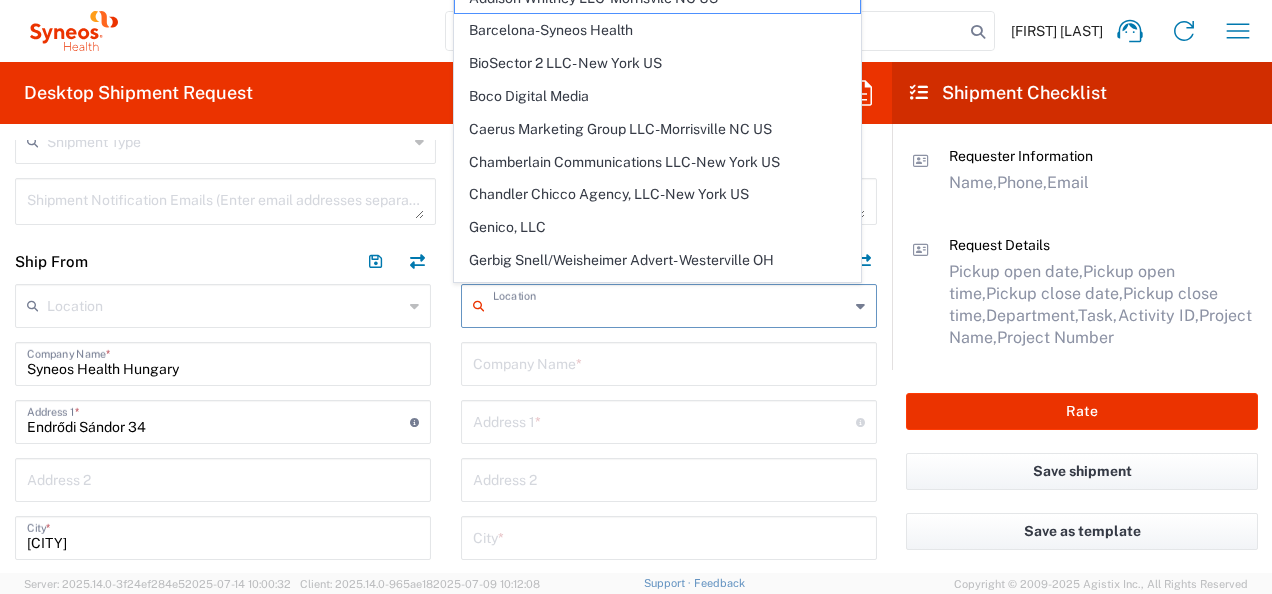 click at bounding box center [669, 362] 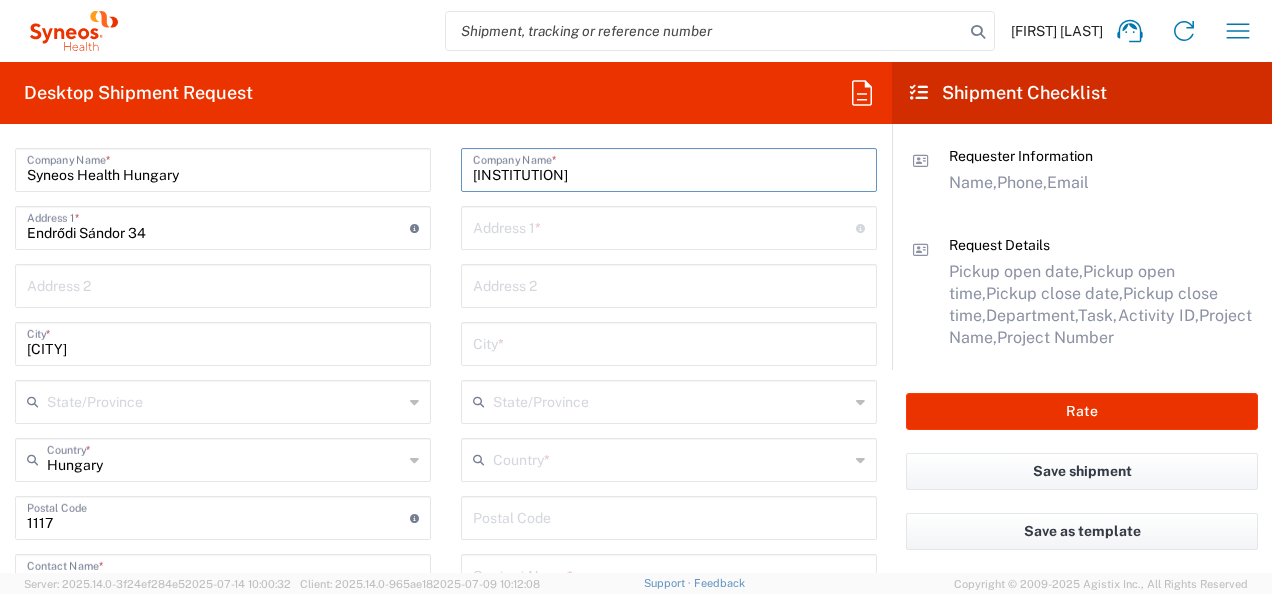 scroll, scrollTop: 880, scrollLeft: 0, axis: vertical 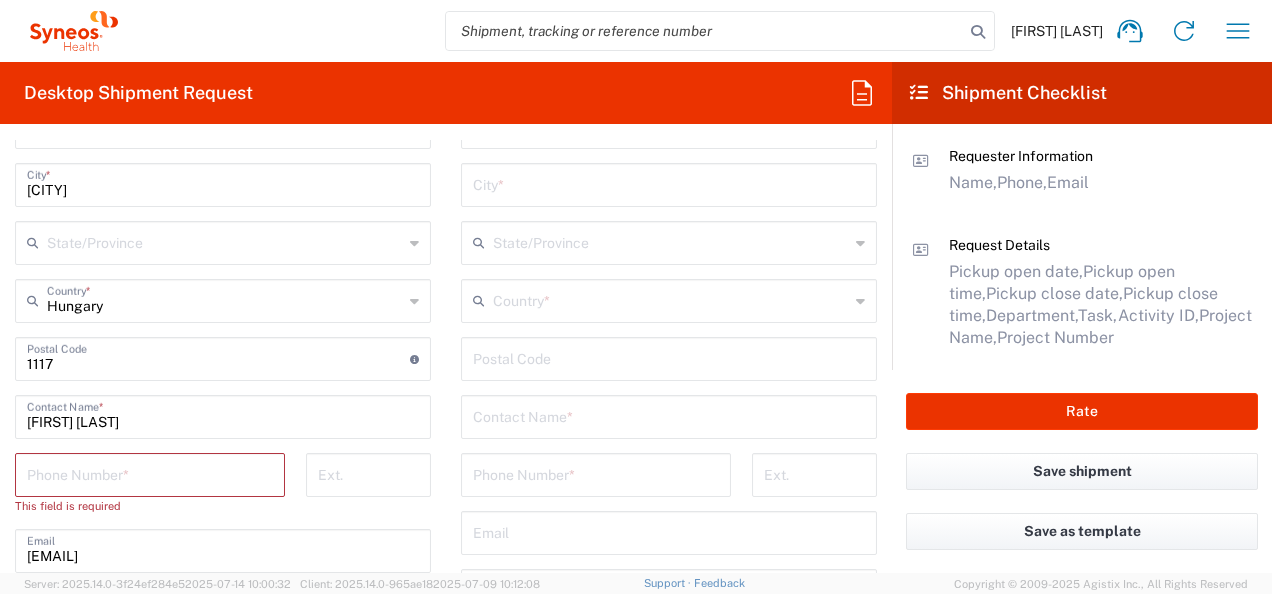 click at bounding box center (669, 415) 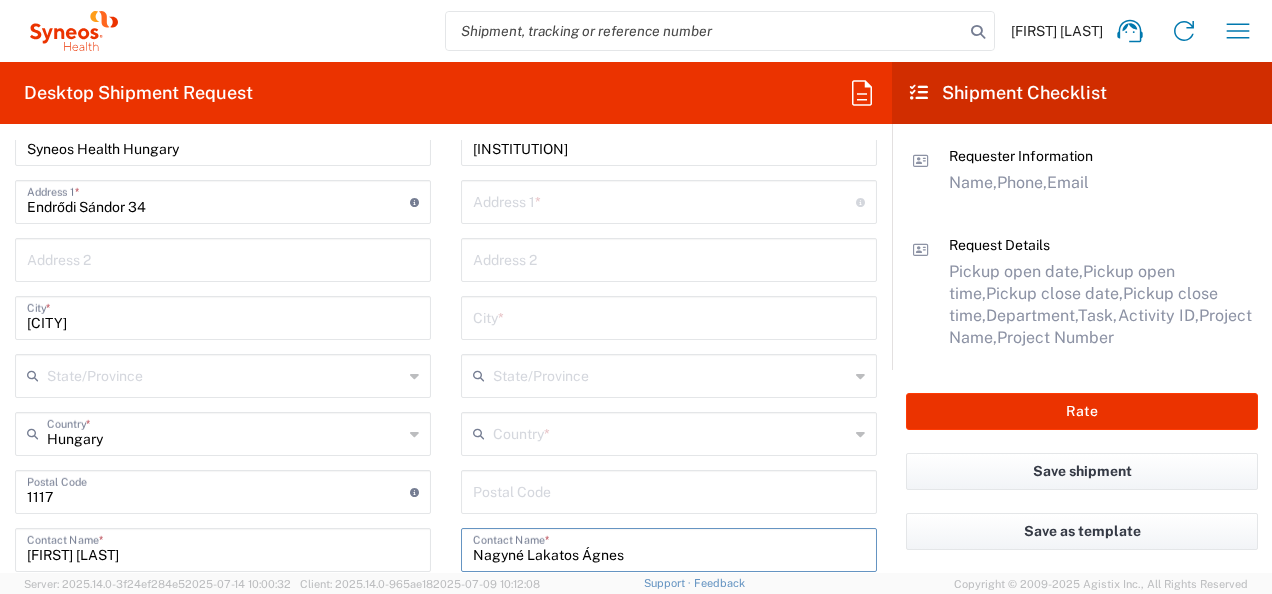 scroll, scrollTop: 797, scrollLeft: 0, axis: vertical 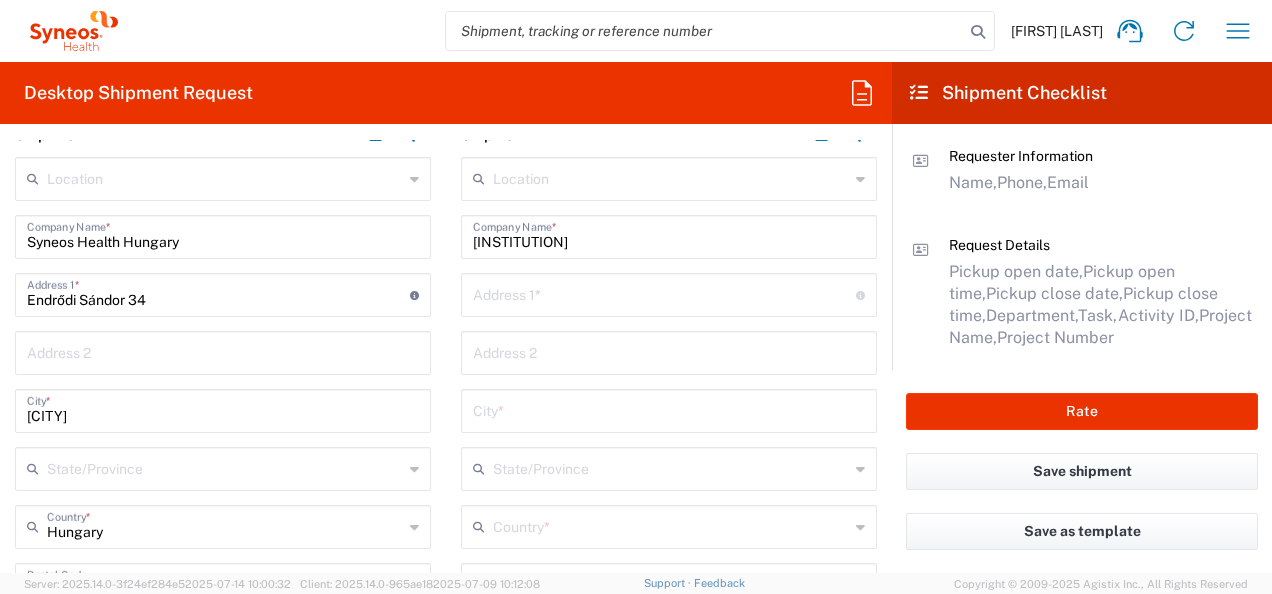 click on "[INSTITUTION]" at bounding box center [669, 235] 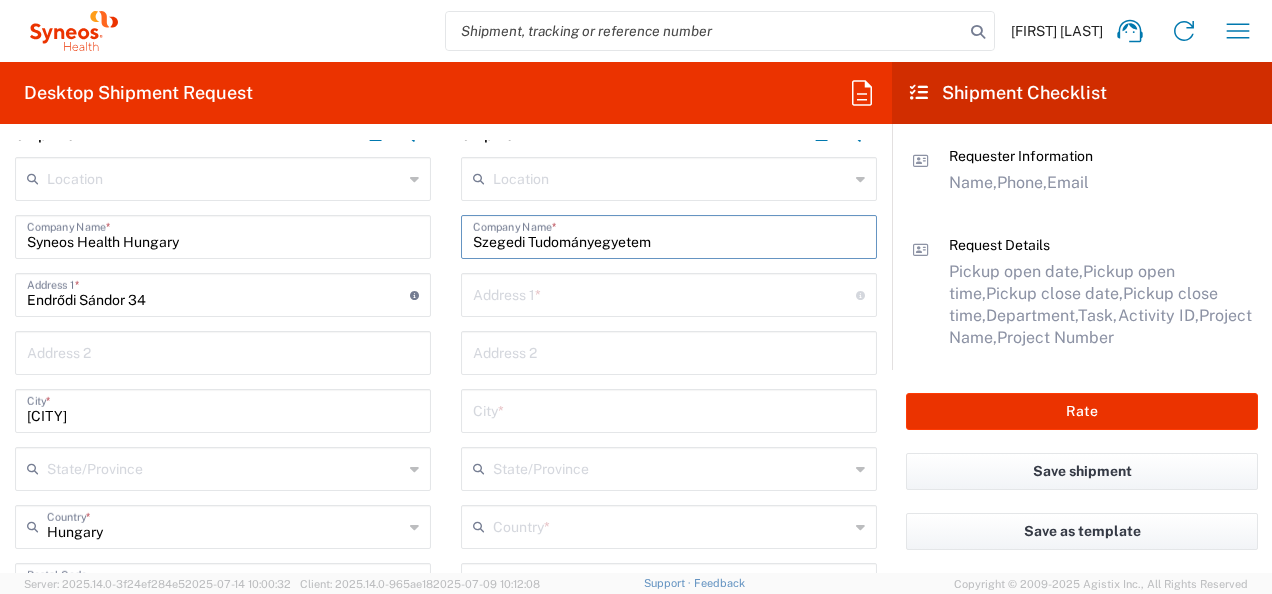 click on "Szegedi Tudományegyetem" at bounding box center (669, 235) 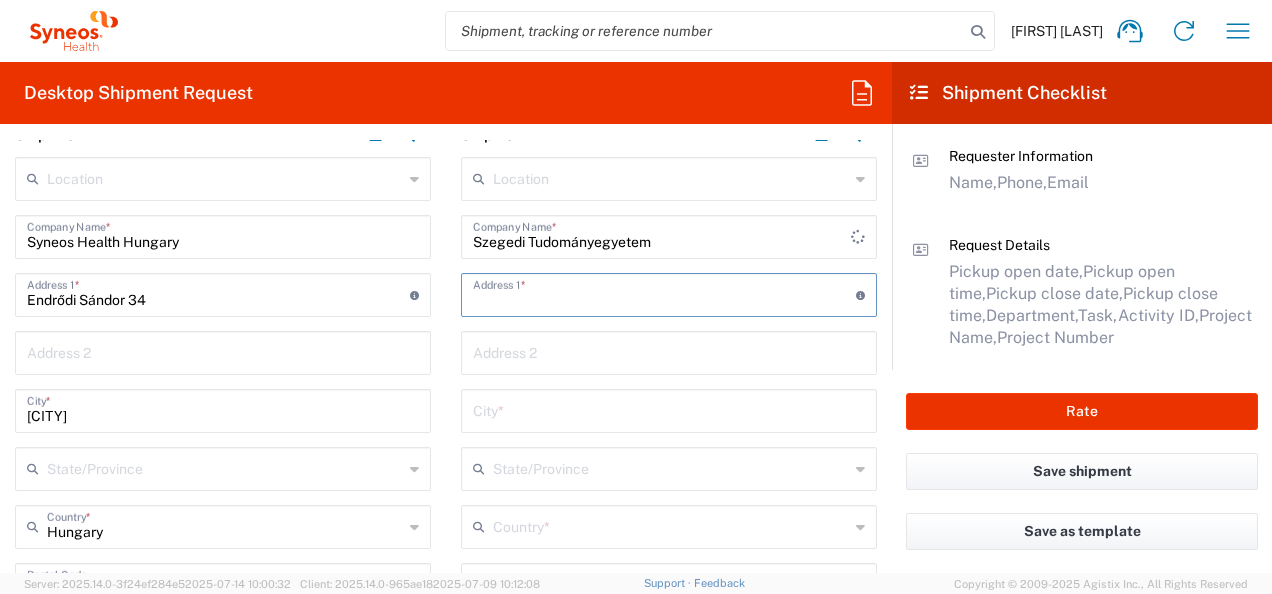 scroll, scrollTop: 361, scrollLeft: 0, axis: vertical 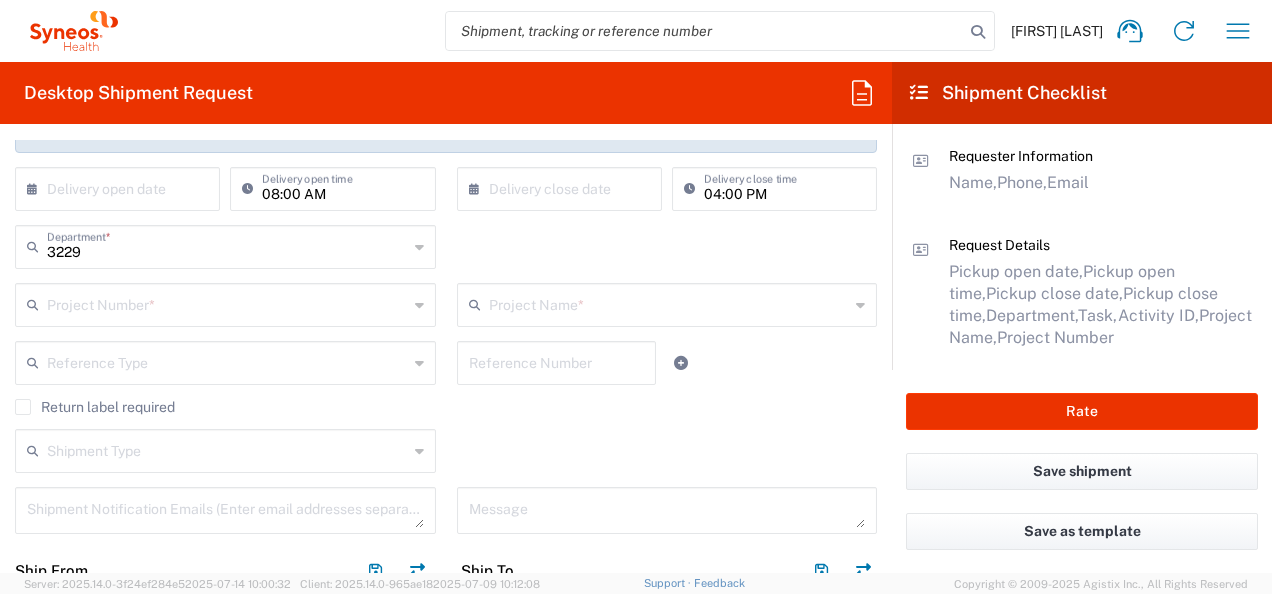 click at bounding box center [227, 303] 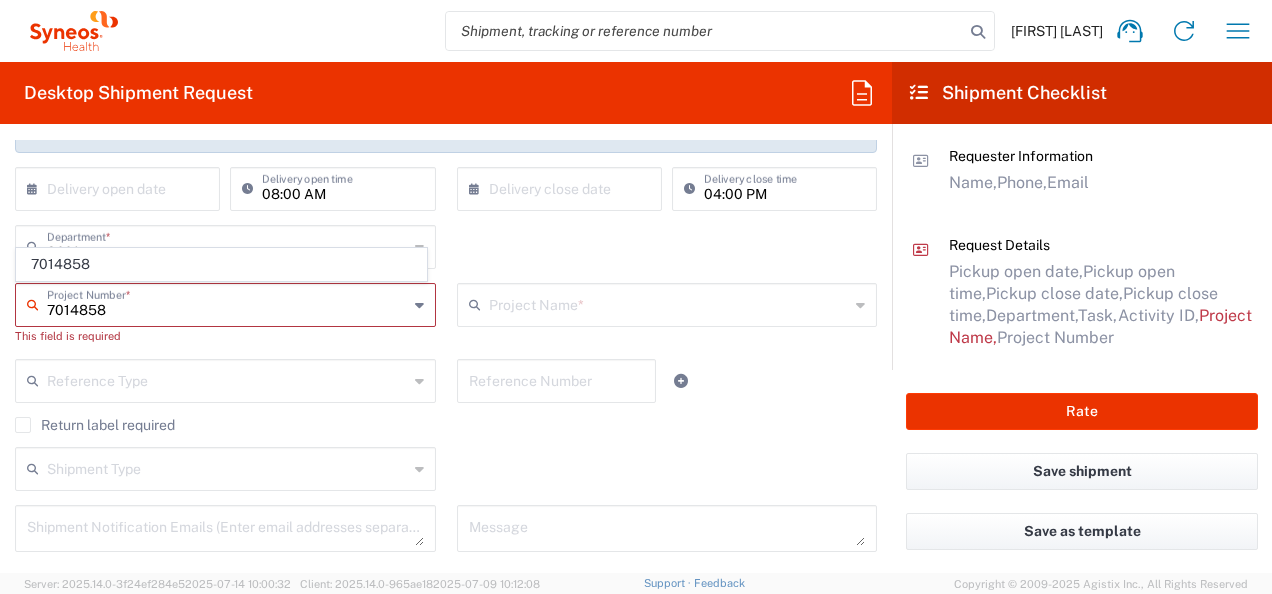 click on "7014858" at bounding box center [227, 303] 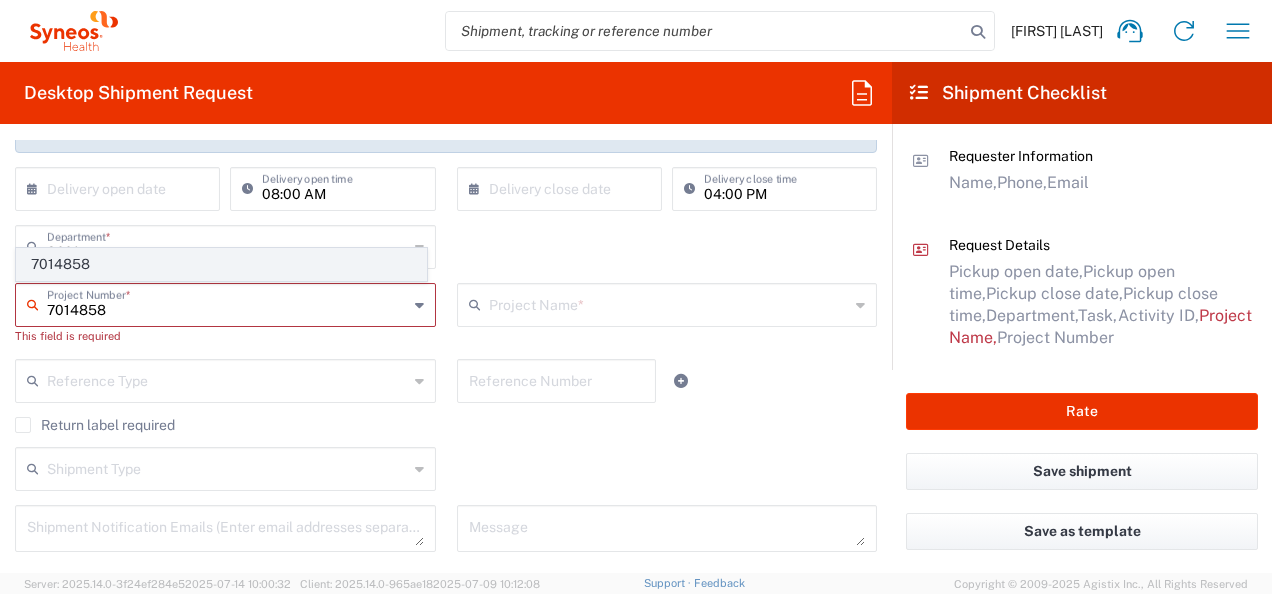 click on "7014858" 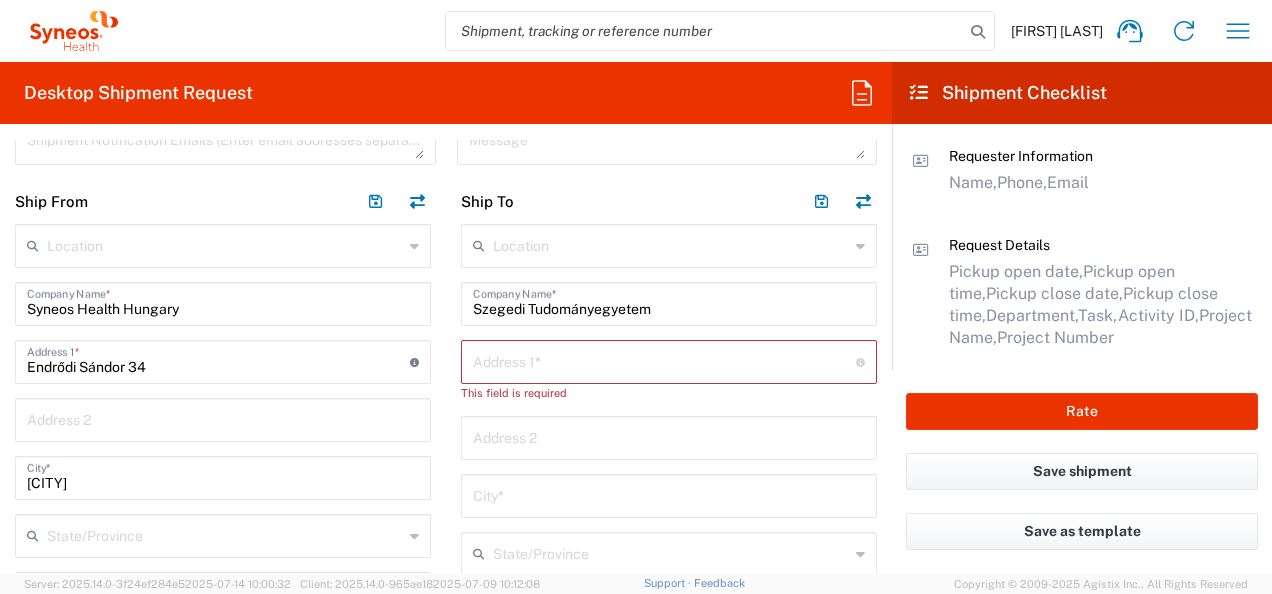 scroll, scrollTop: 735, scrollLeft: 0, axis: vertical 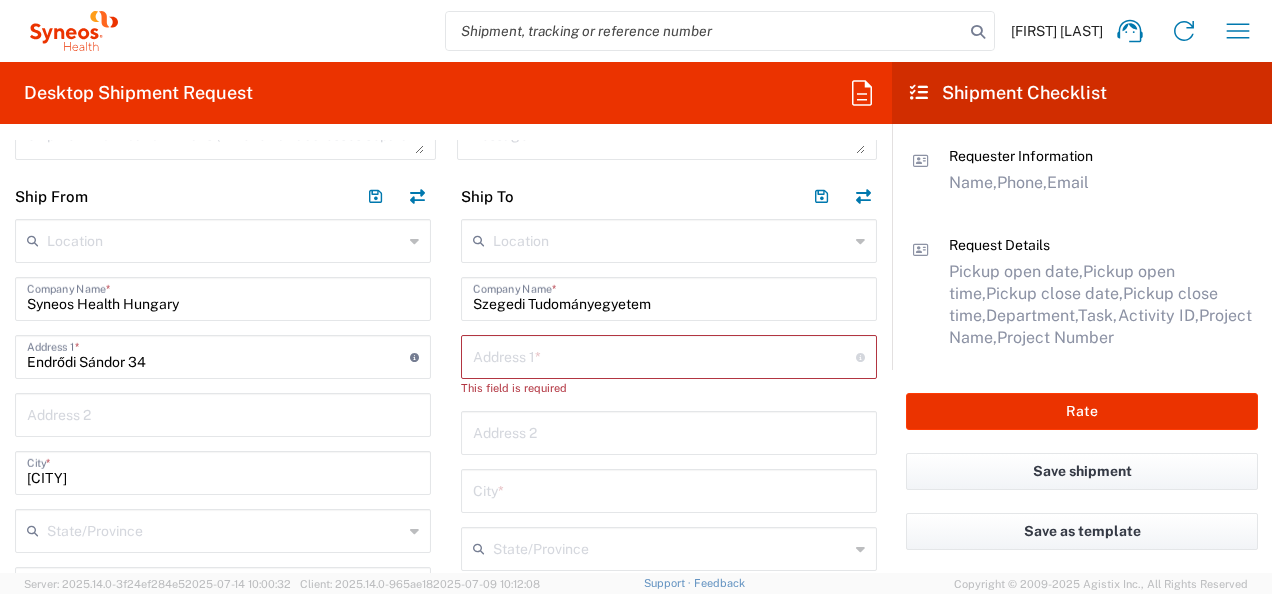 click at bounding box center (664, 355) 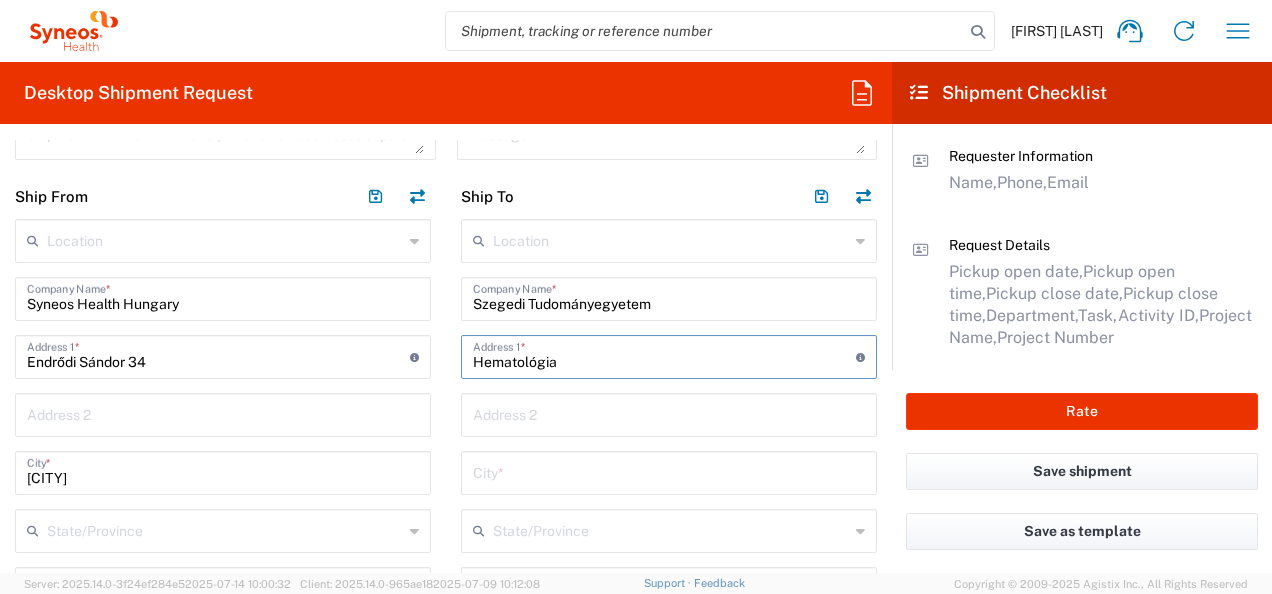 click at bounding box center (669, 413) 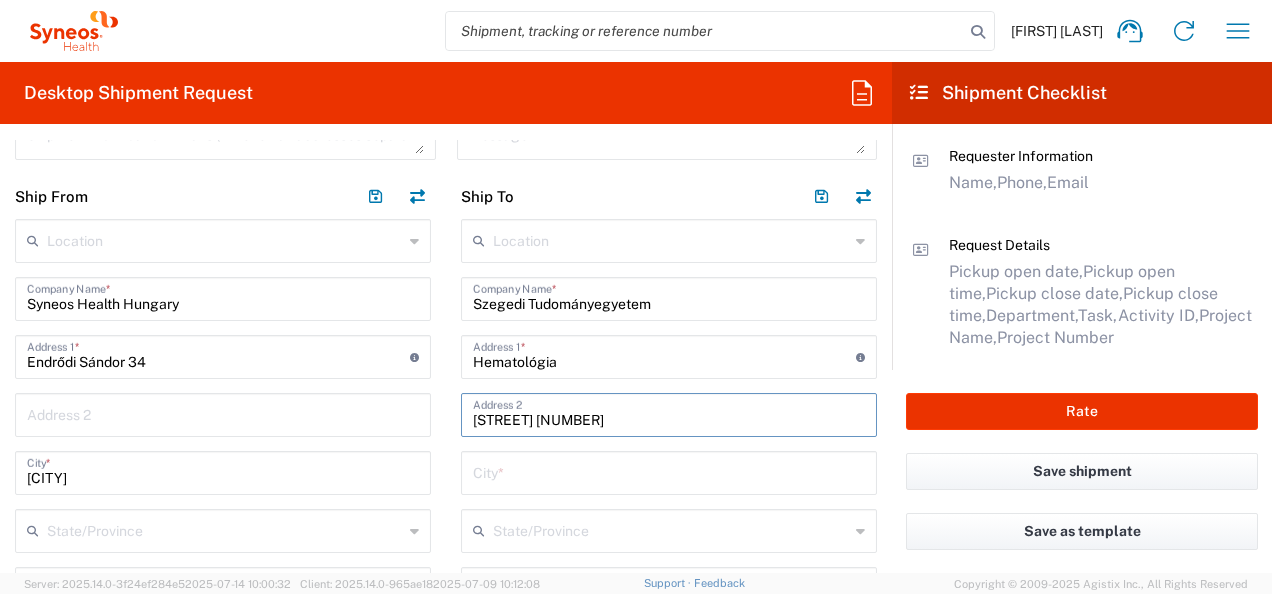 click at bounding box center (669, 471) 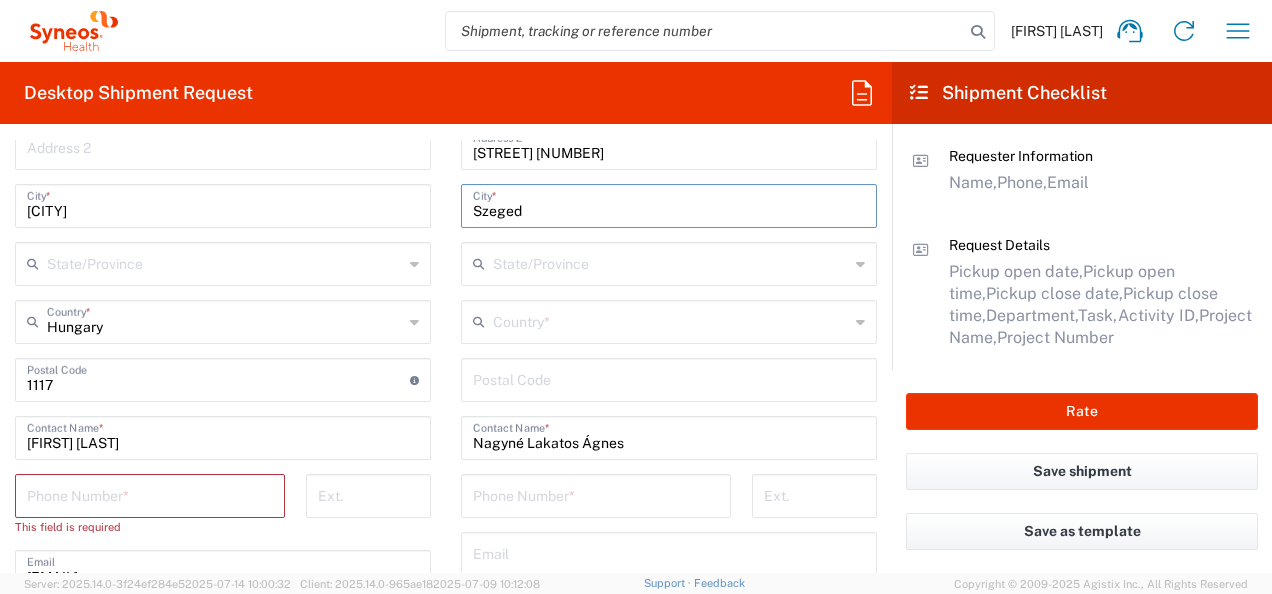 scroll, scrollTop: 1043, scrollLeft: 0, axis: vertical 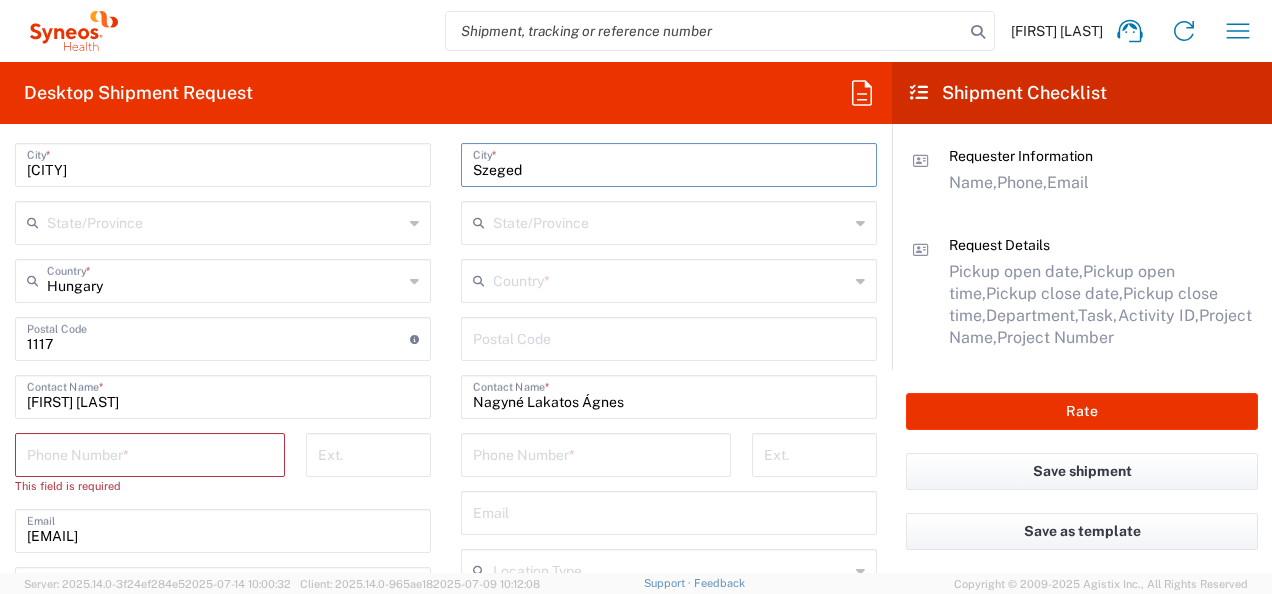 click at bounding box center [671, 279] 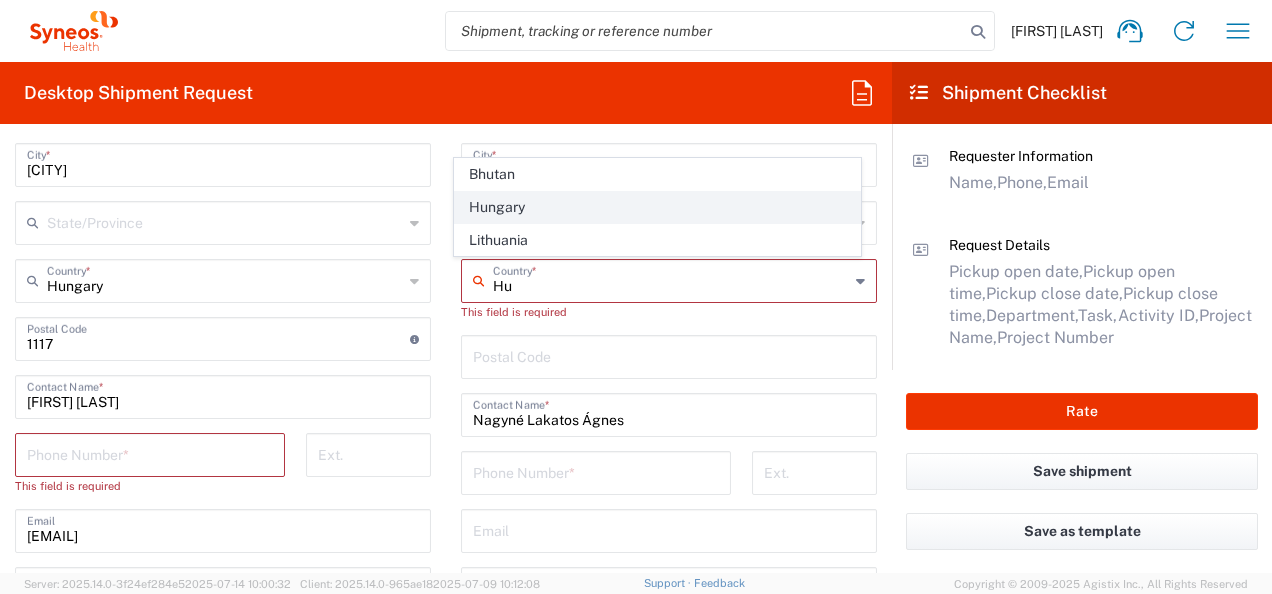 click on "Hungary" 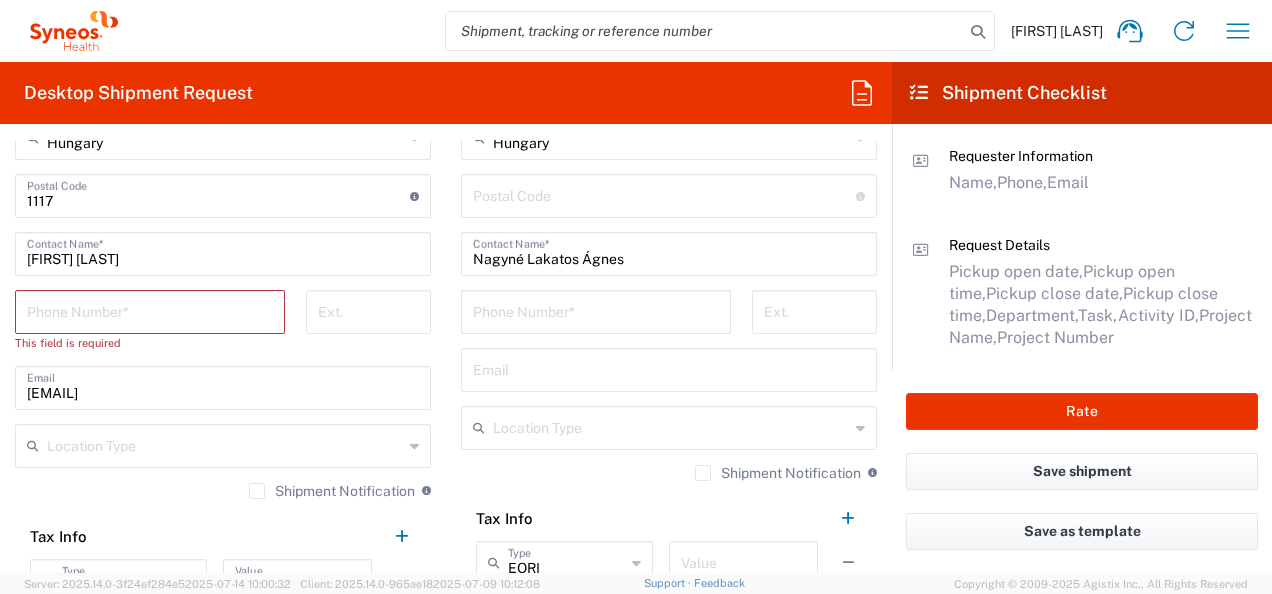 scroll, scrollTop: 1196, scrollLeft: 0, axis: vertical 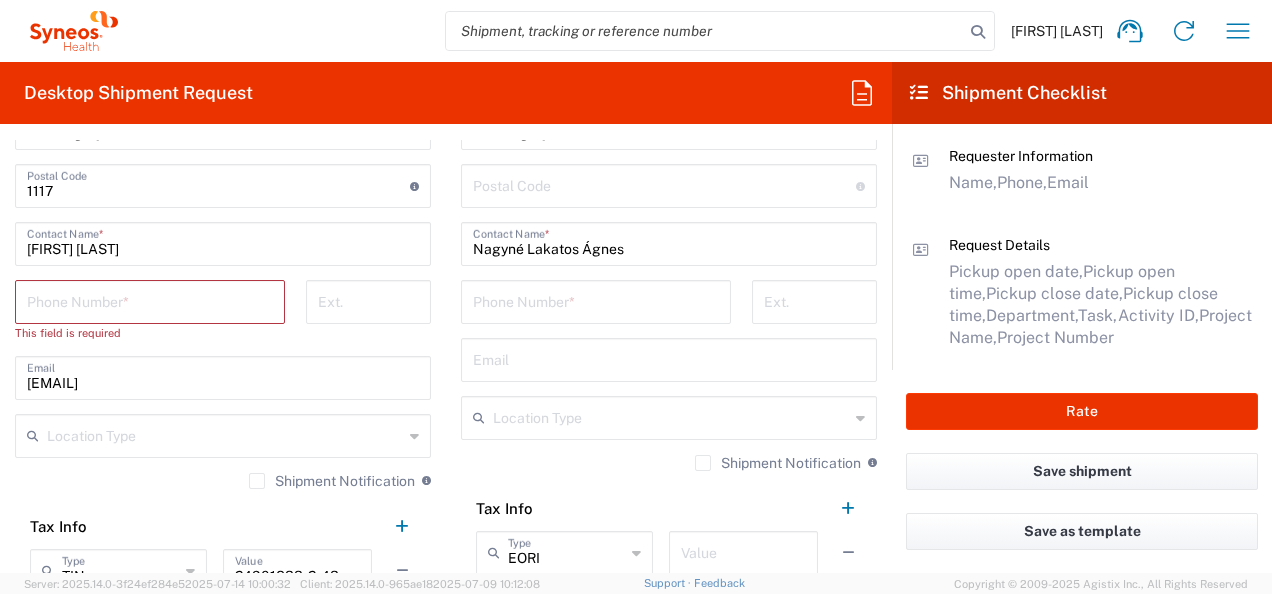 click at bounding box center (596, 300) 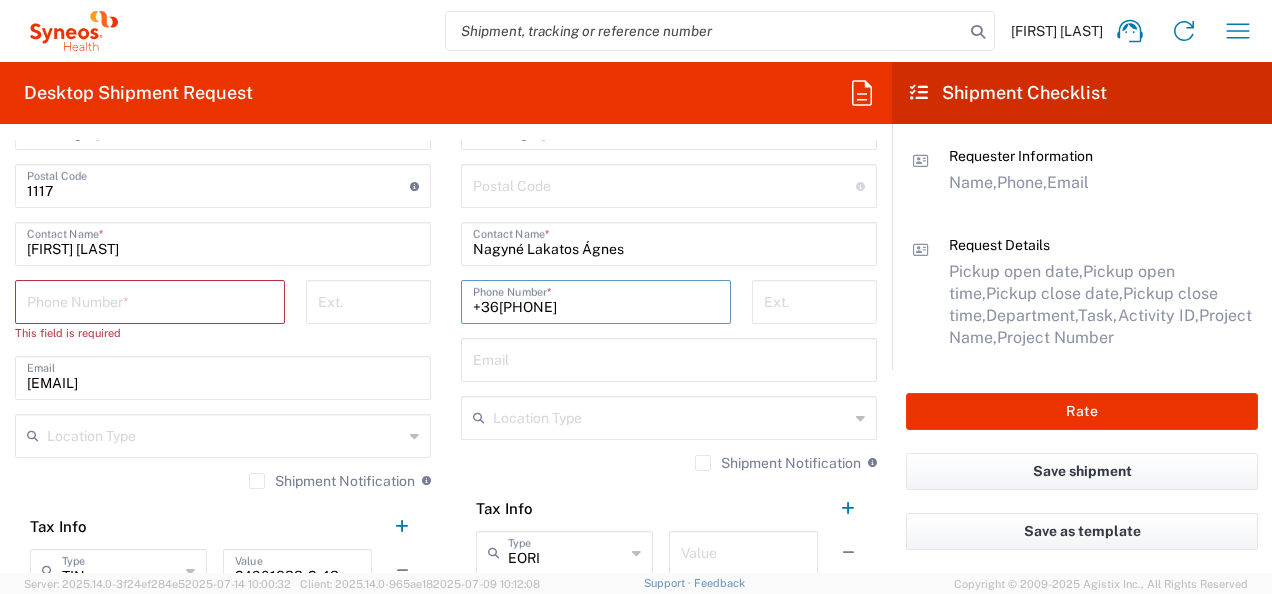 click at bounding box center [664, 184] 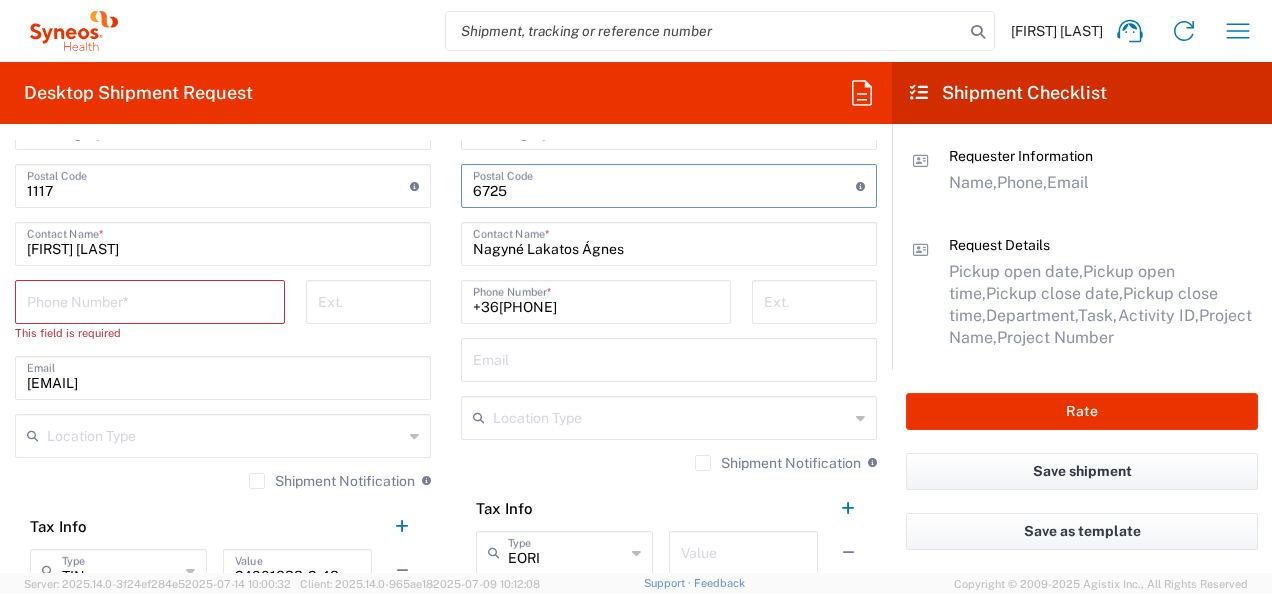 click at bounding box center [669, 358] 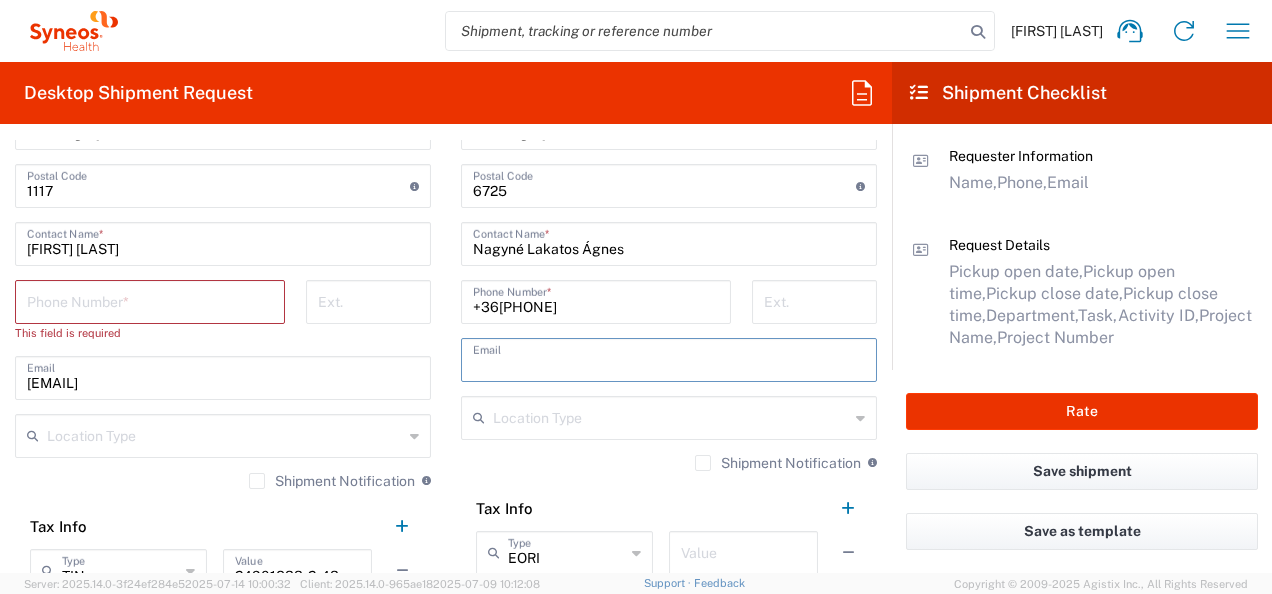 paste on "[EMAIL]" 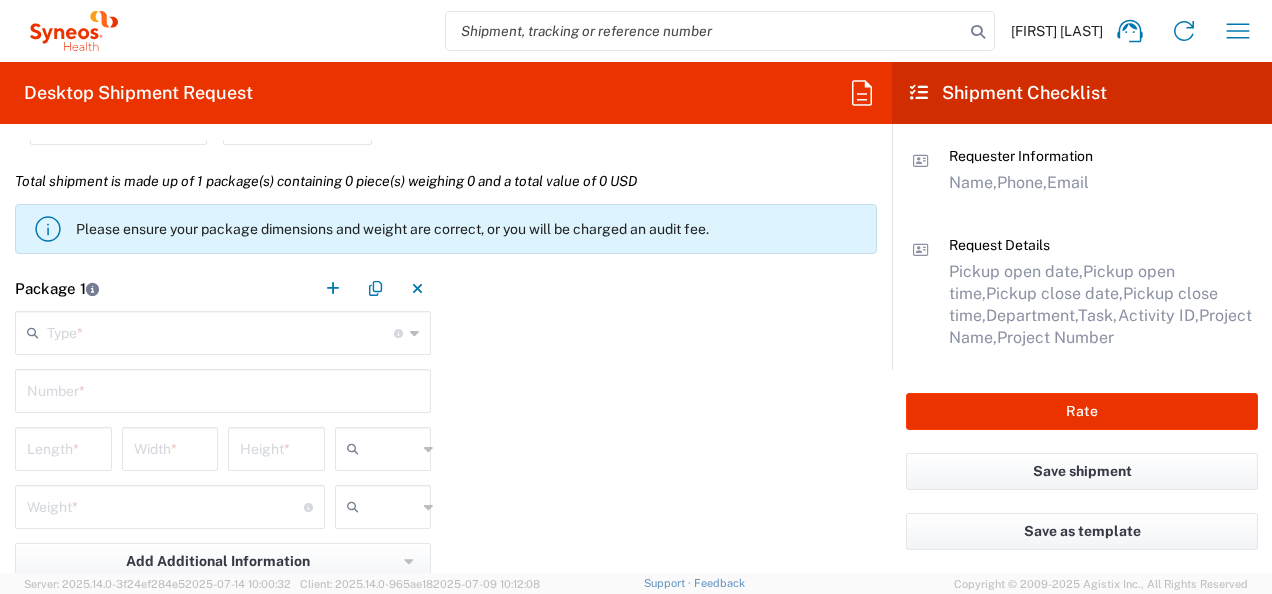 scroll, scrollTop: 1766, scrollLeft: 0, axis: vertical 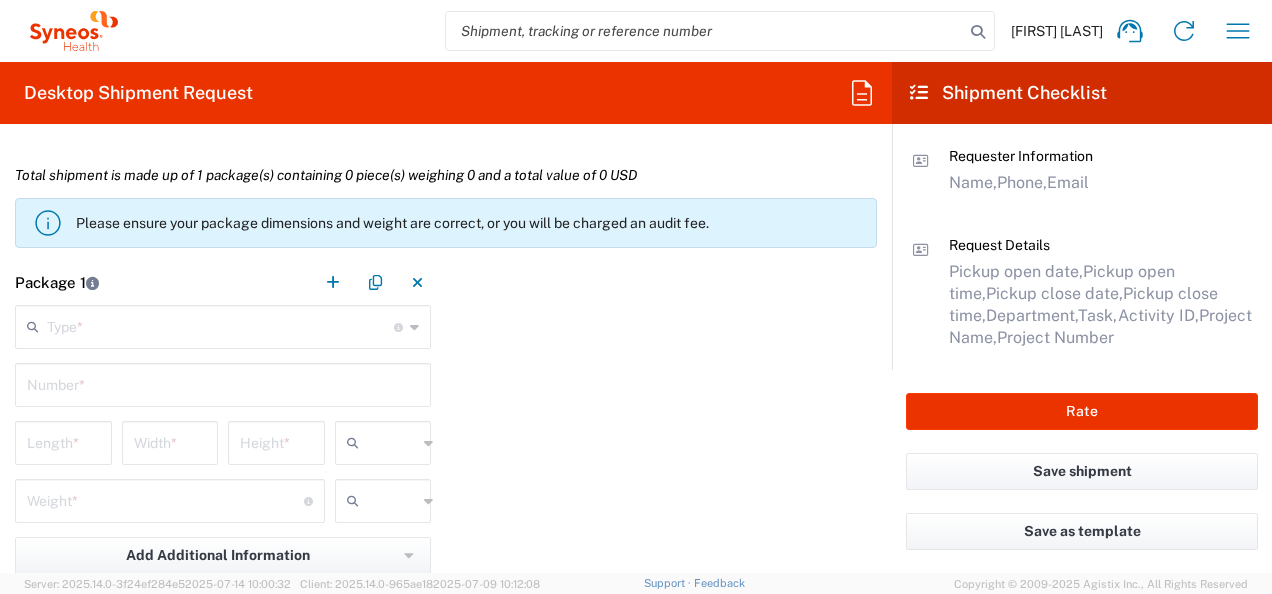 click at bounding box center (220, 325) 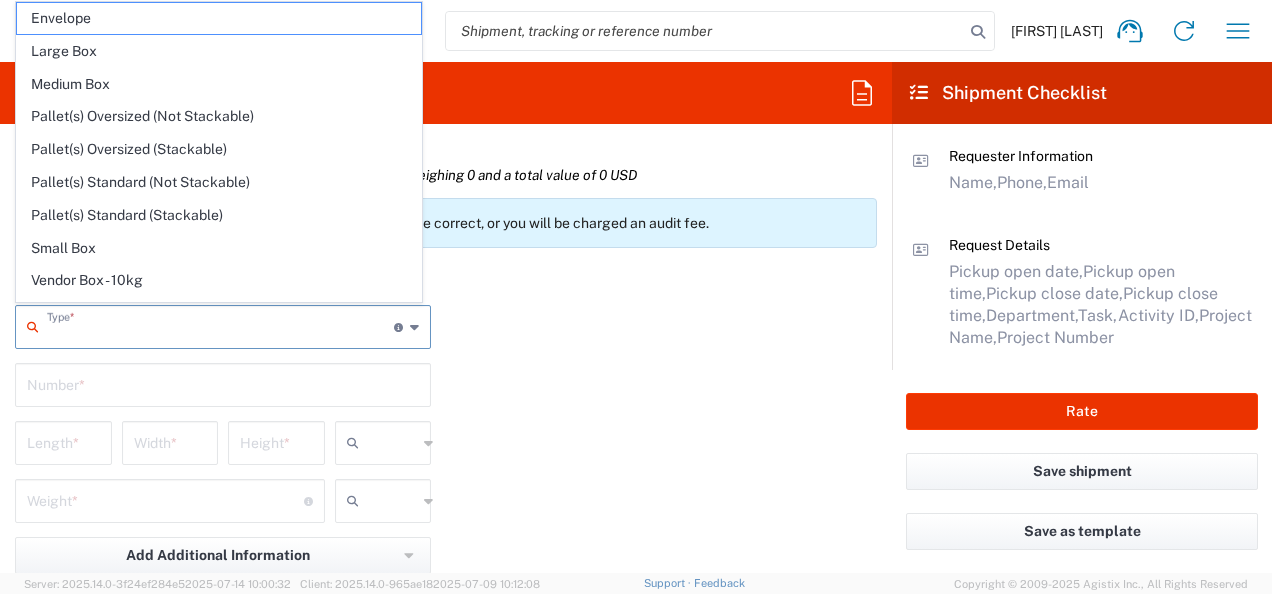 scroll, scrollTop: 53, scrollLeft: 0, axis: vertical 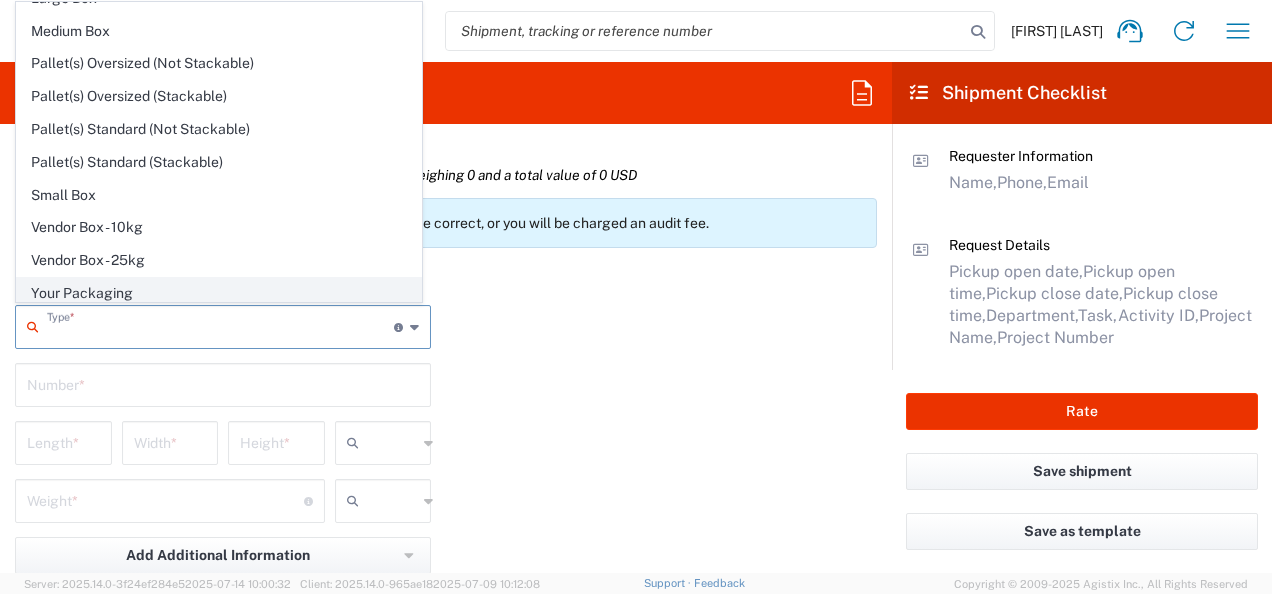 click on "Your Packaging" 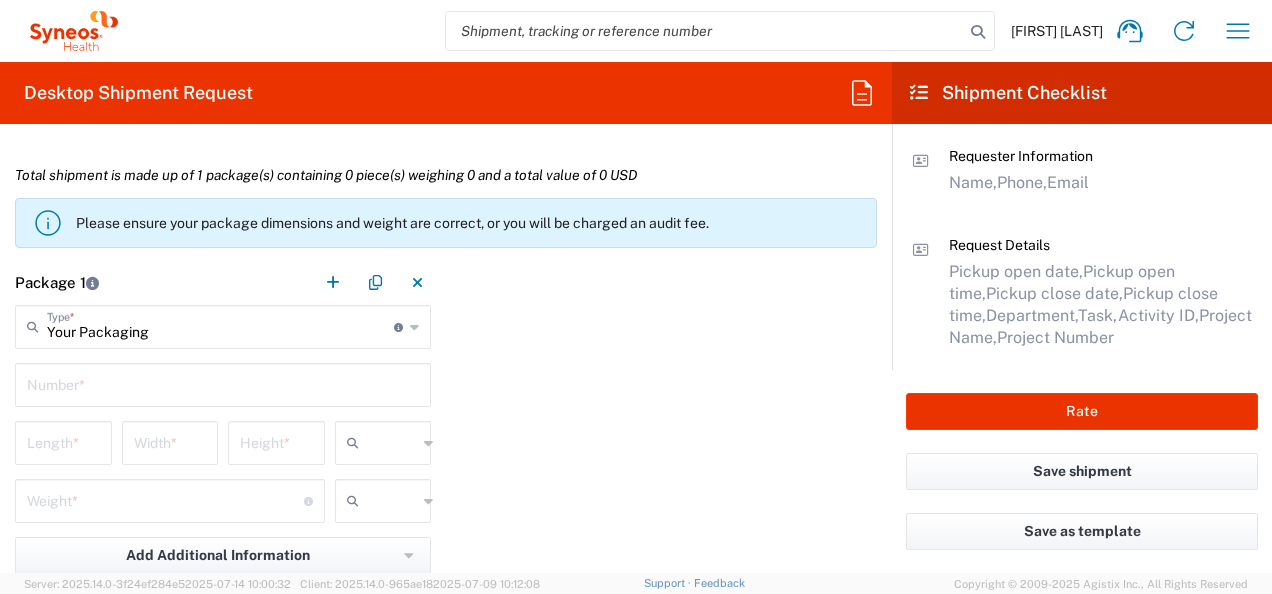 click at bounding box center (223, 383) 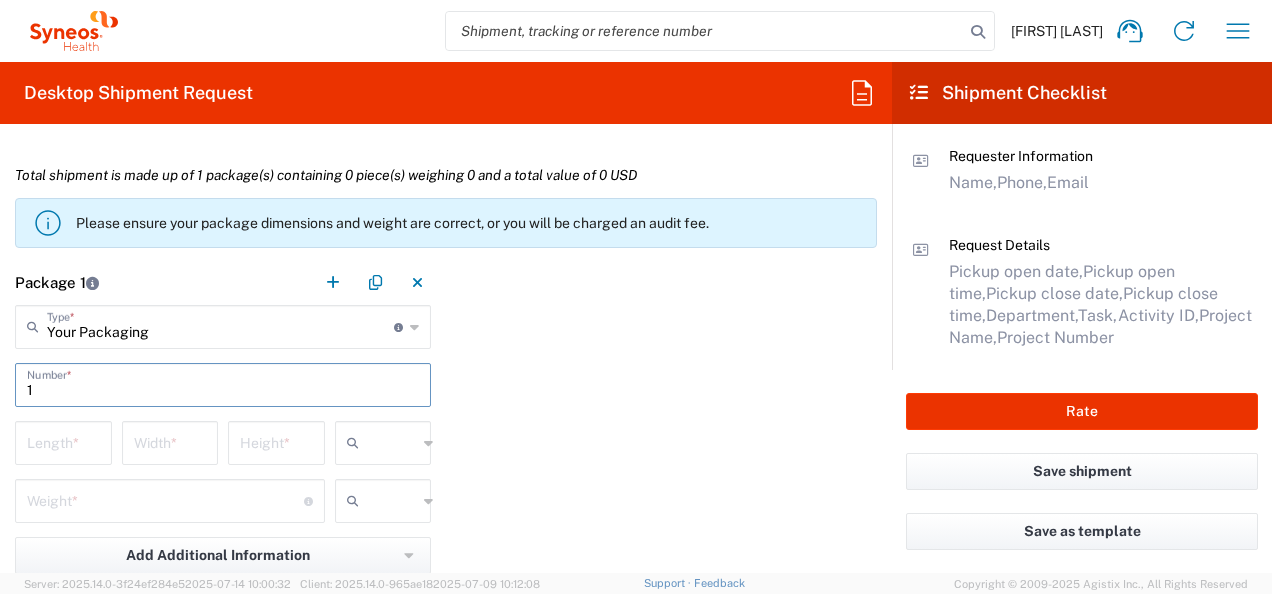 click at bounding box center [63, 441] 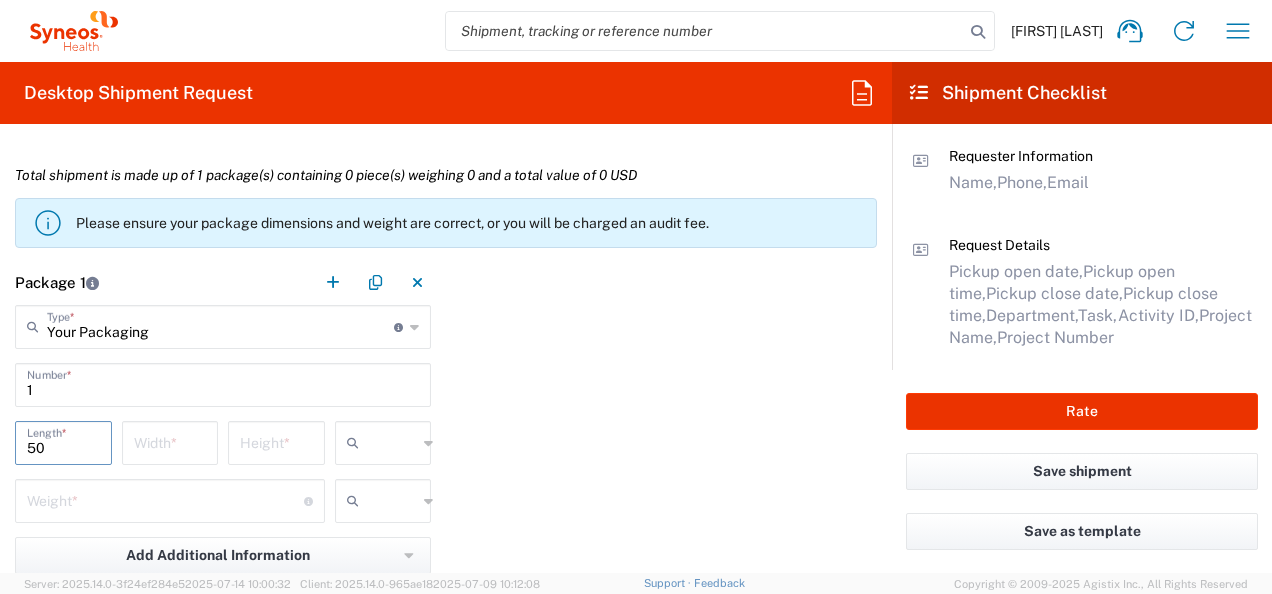 click at bounding box center (170, 441) 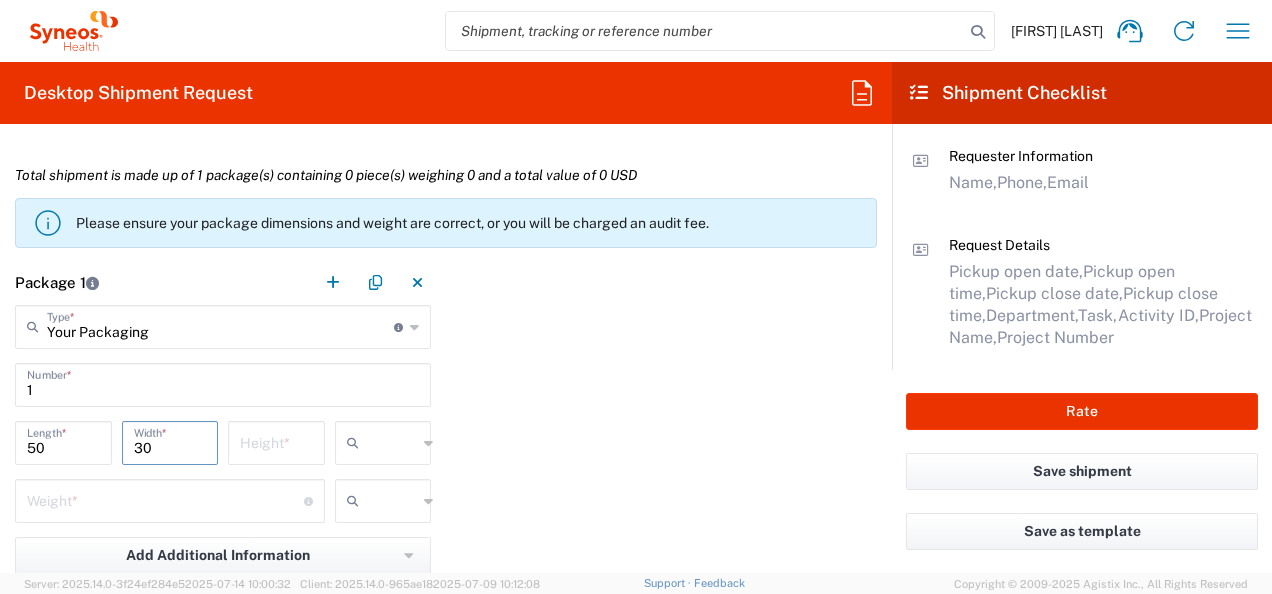 click at bounding box center (276, 441) 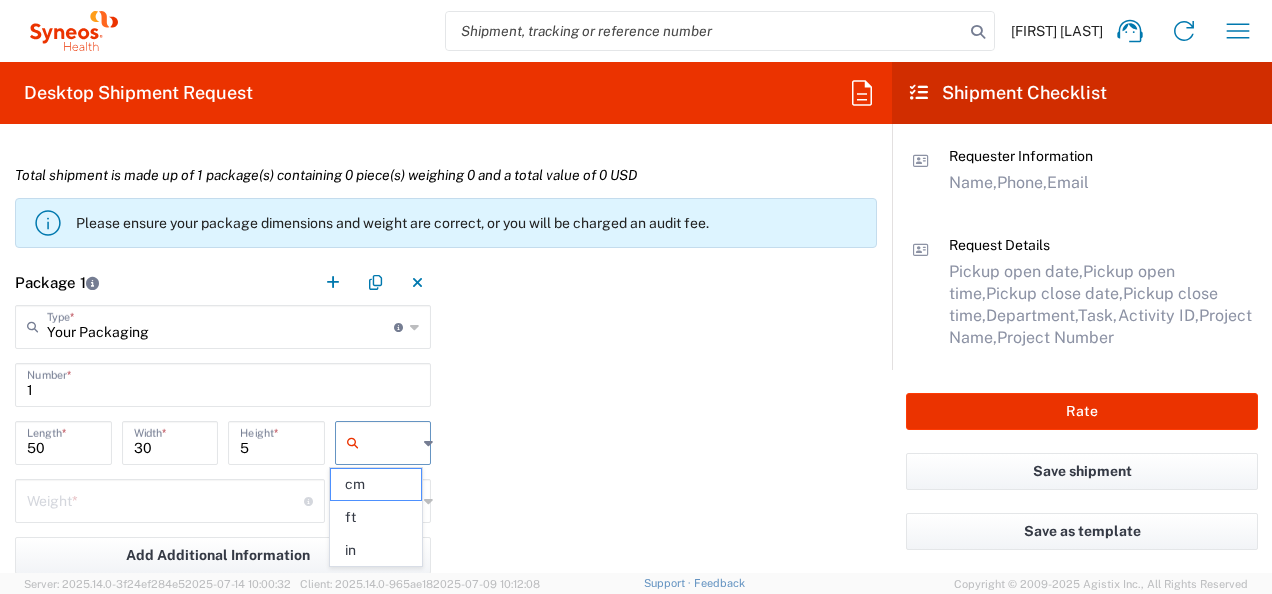 click at bounding box center [392, 443] 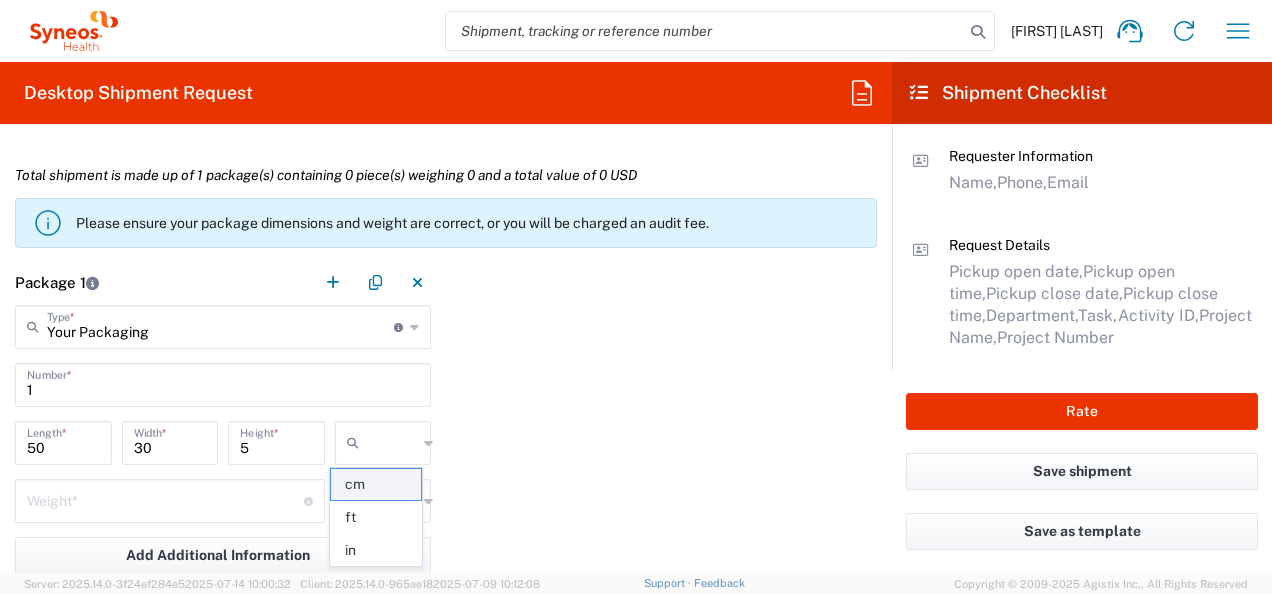 click on "cm" 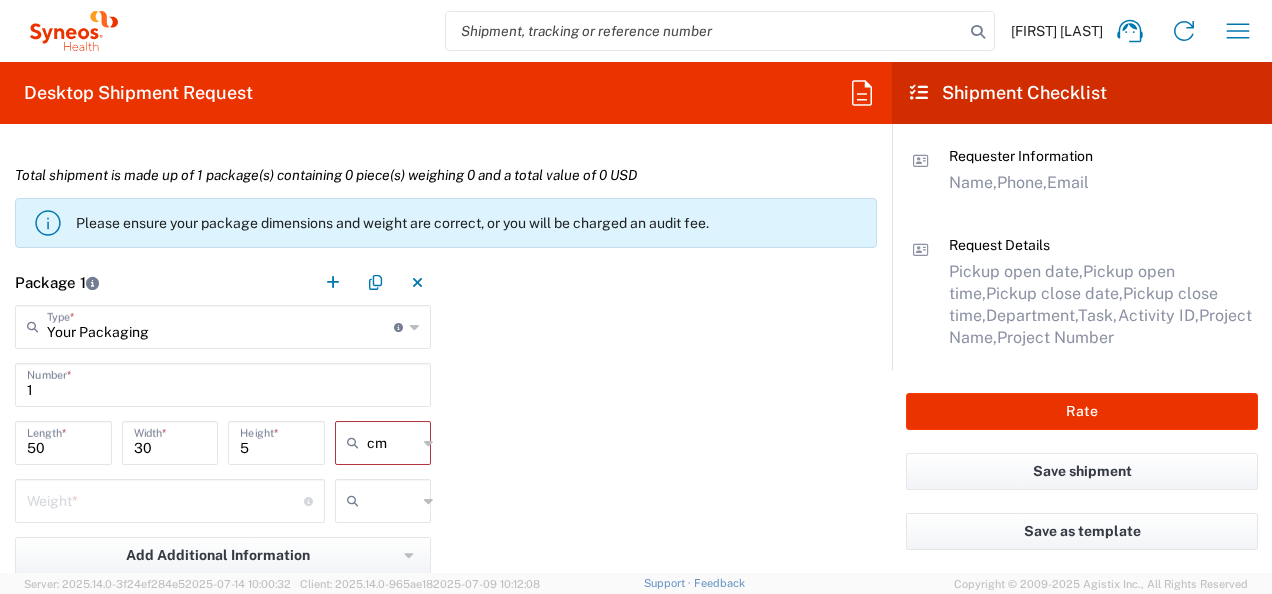 click at bounding box center [165, 499] 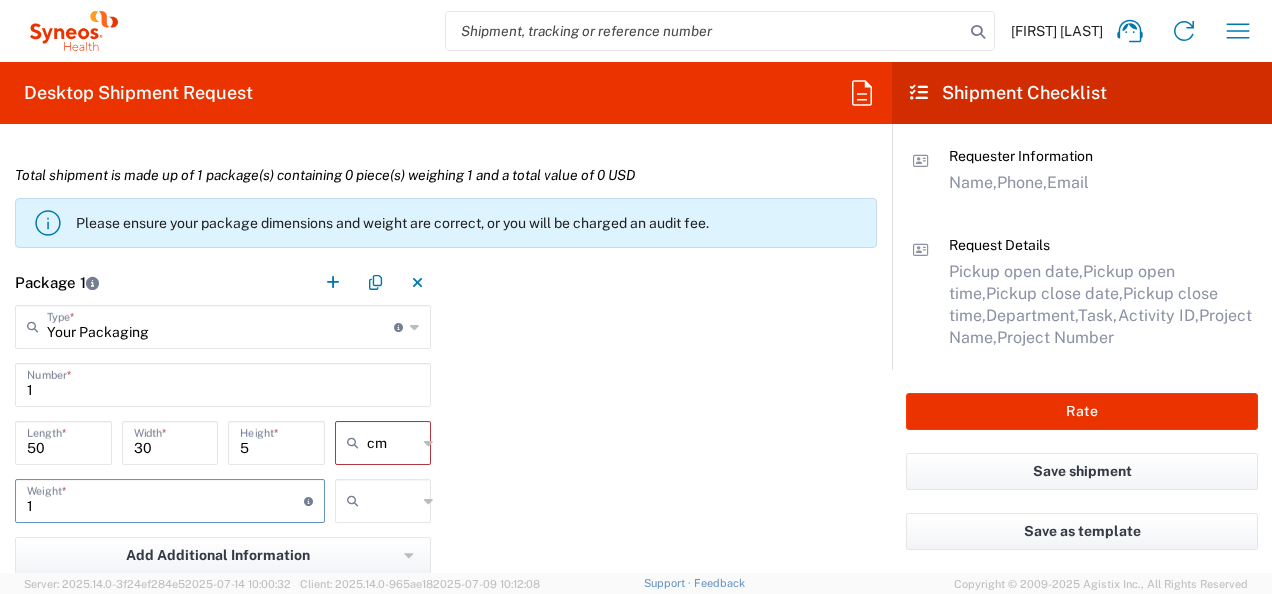 click 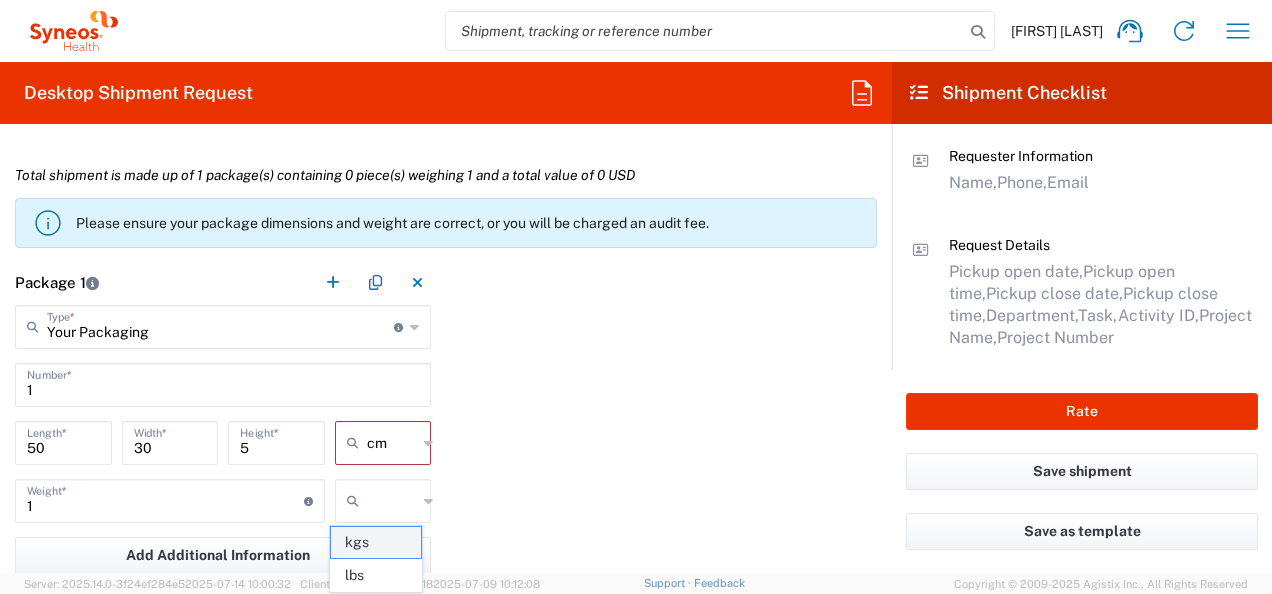 click on "kgs" 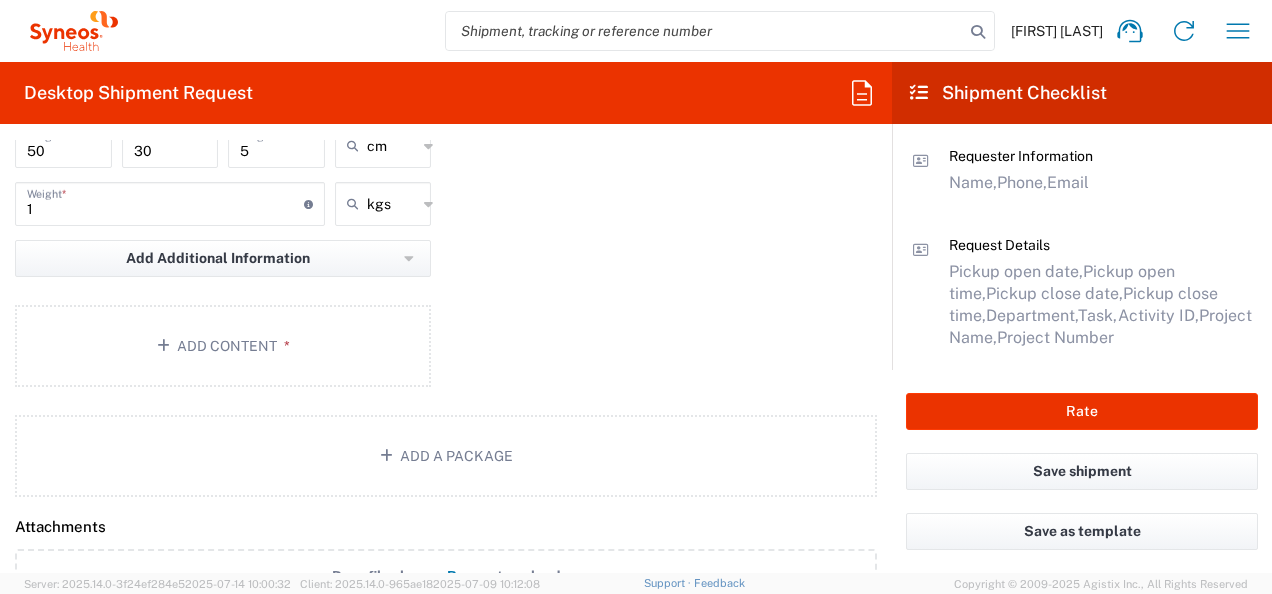 scroll, scrollTop: 2104, scrollLeft: 0, axis: vertical 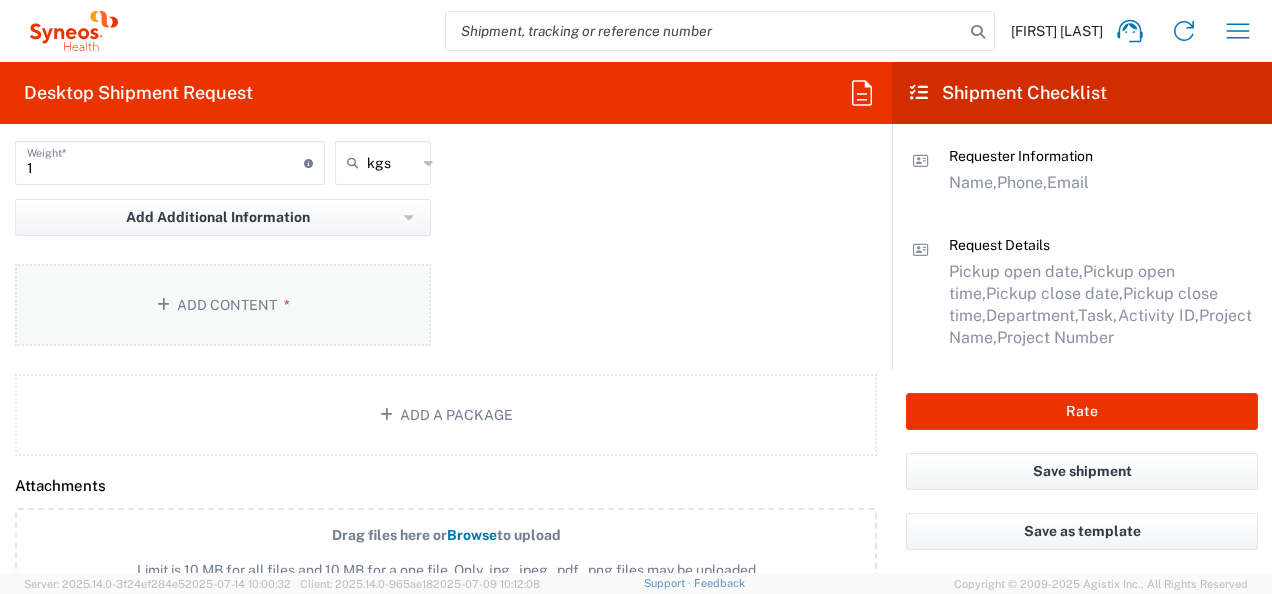 click 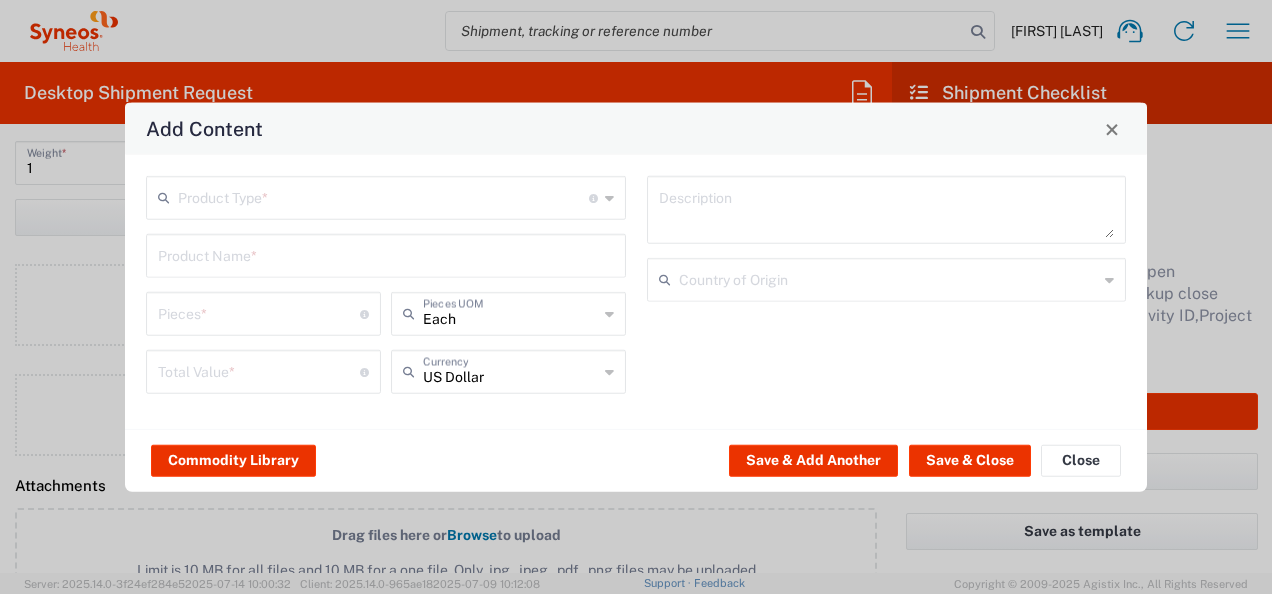 click at bounding box center [383, 196] 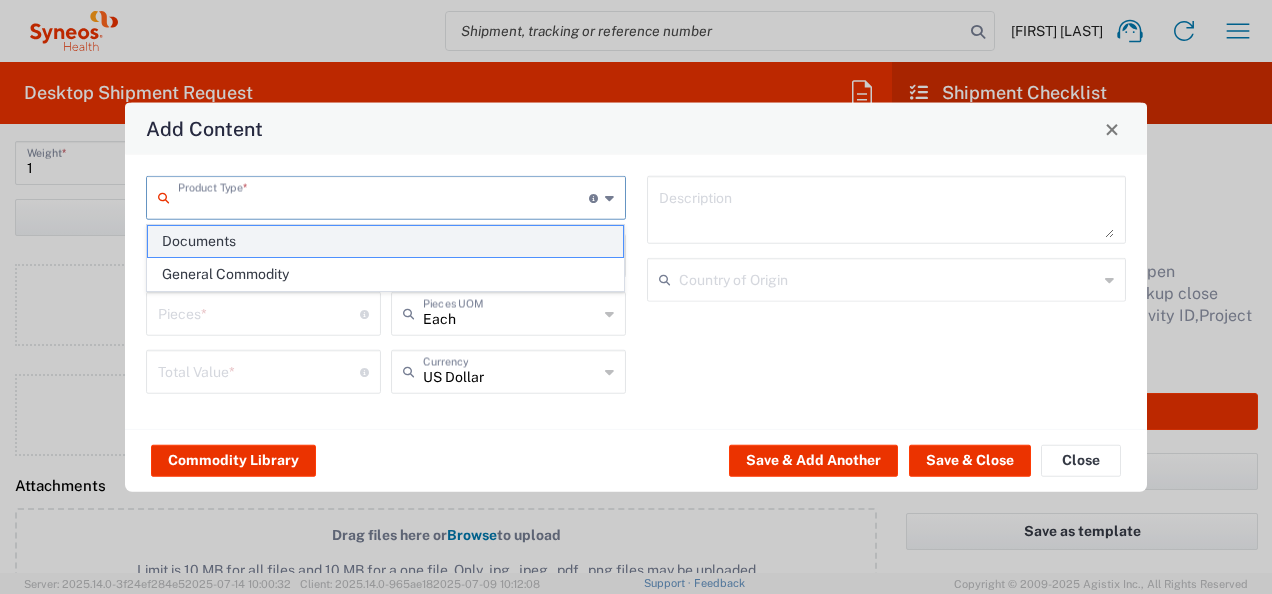 click on "Documents" 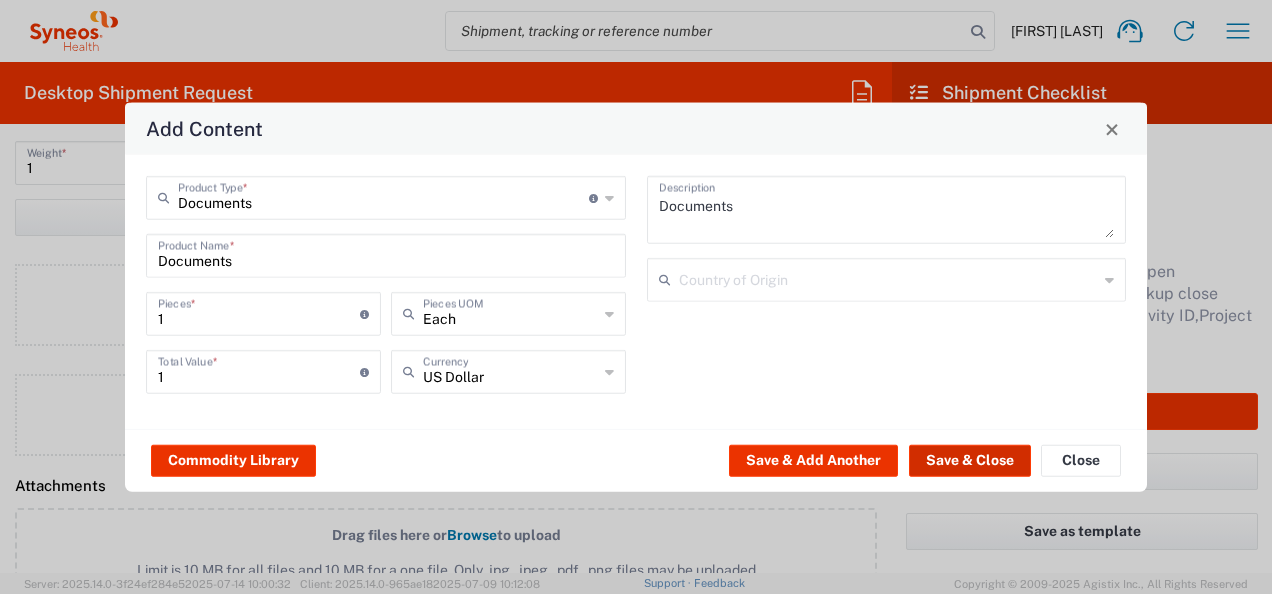 click on "Save & Close" 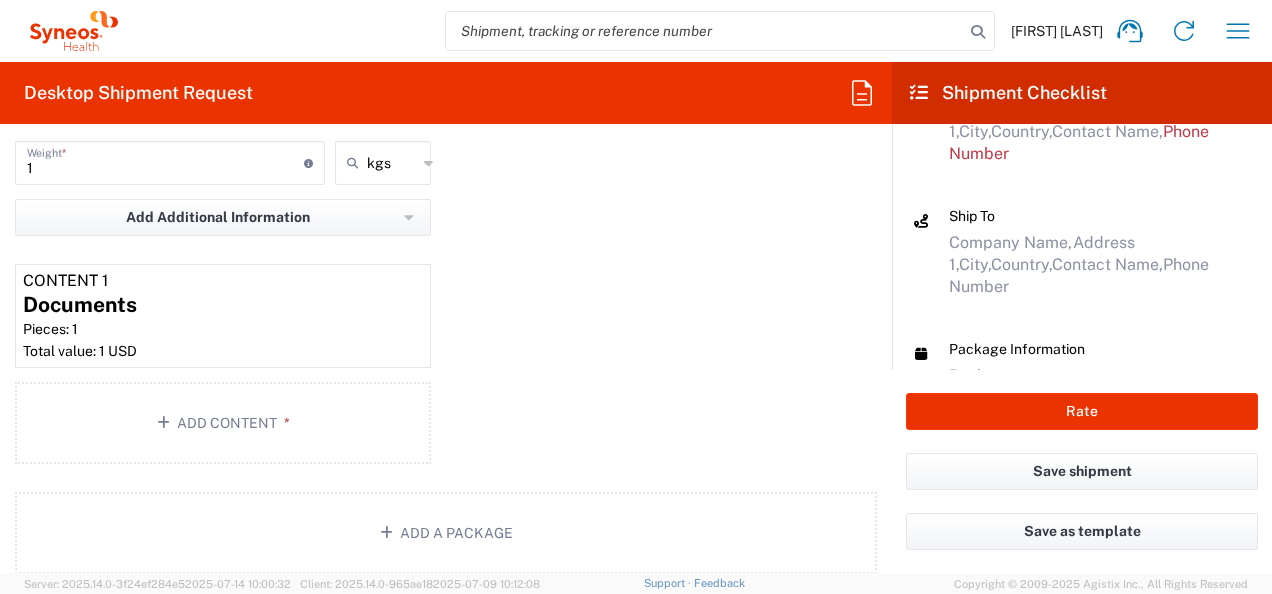 scroll, scrollTop: 323, scrollLeft: 0, axis: vertical 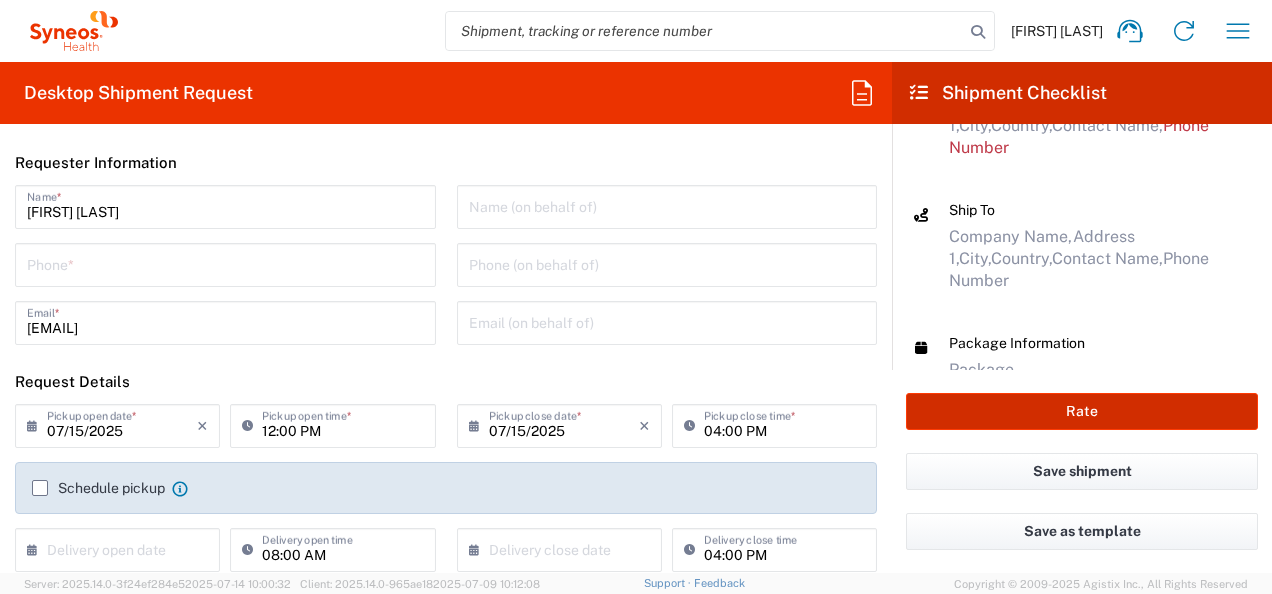 click on "Rate" 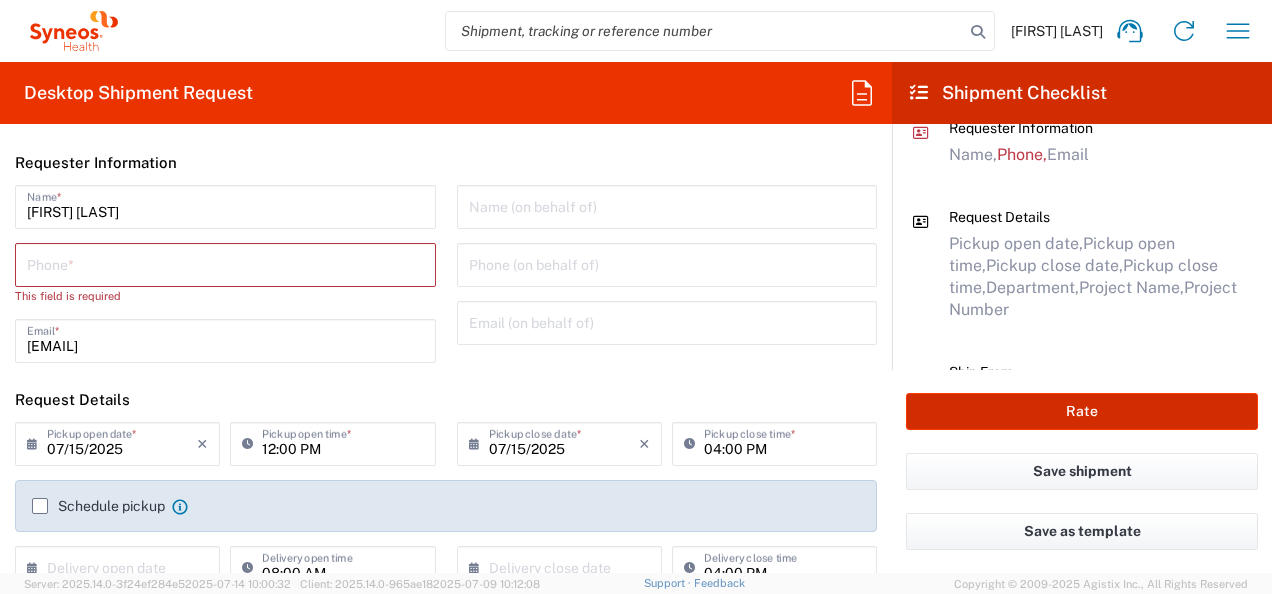 scroll, scrollTop: 0, scrollLeft: 0, axis: both 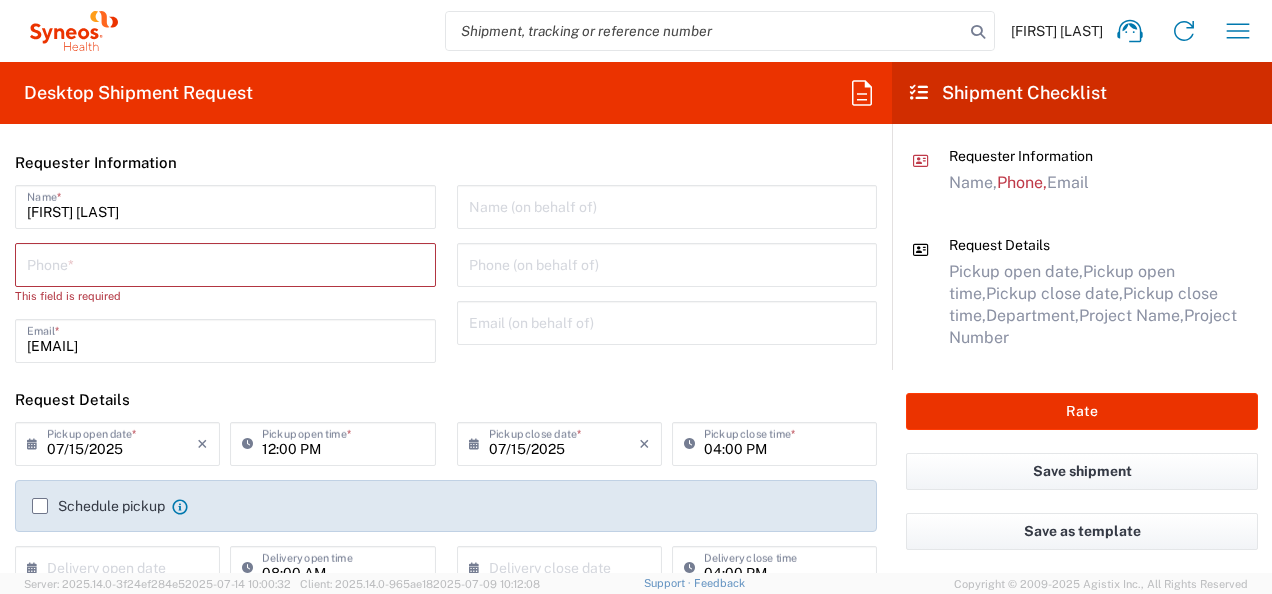 click at bounding box center (225, 263) 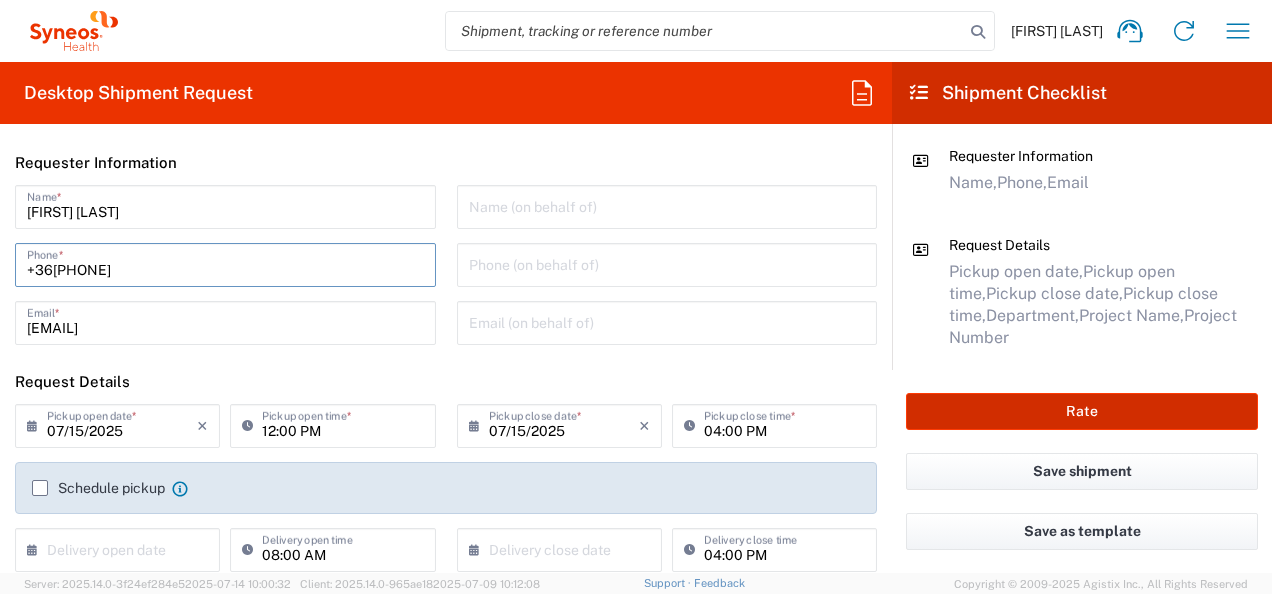 click on "Rate" 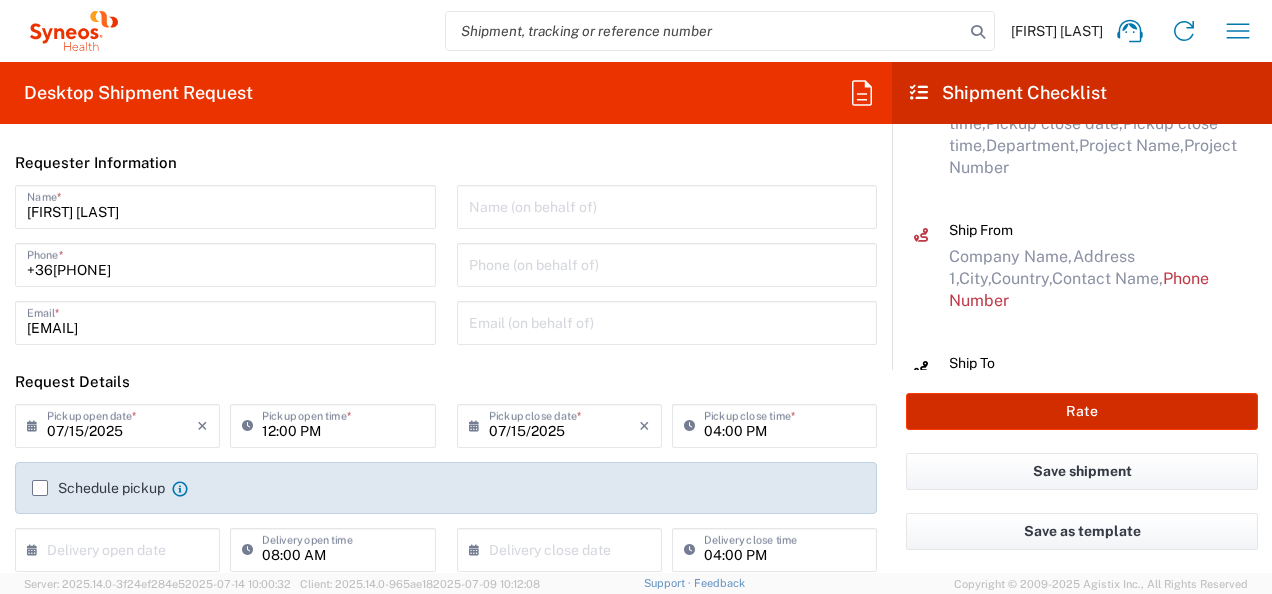 scroll, scrollTop: 177, scrollLeft: 0, axis: vertical 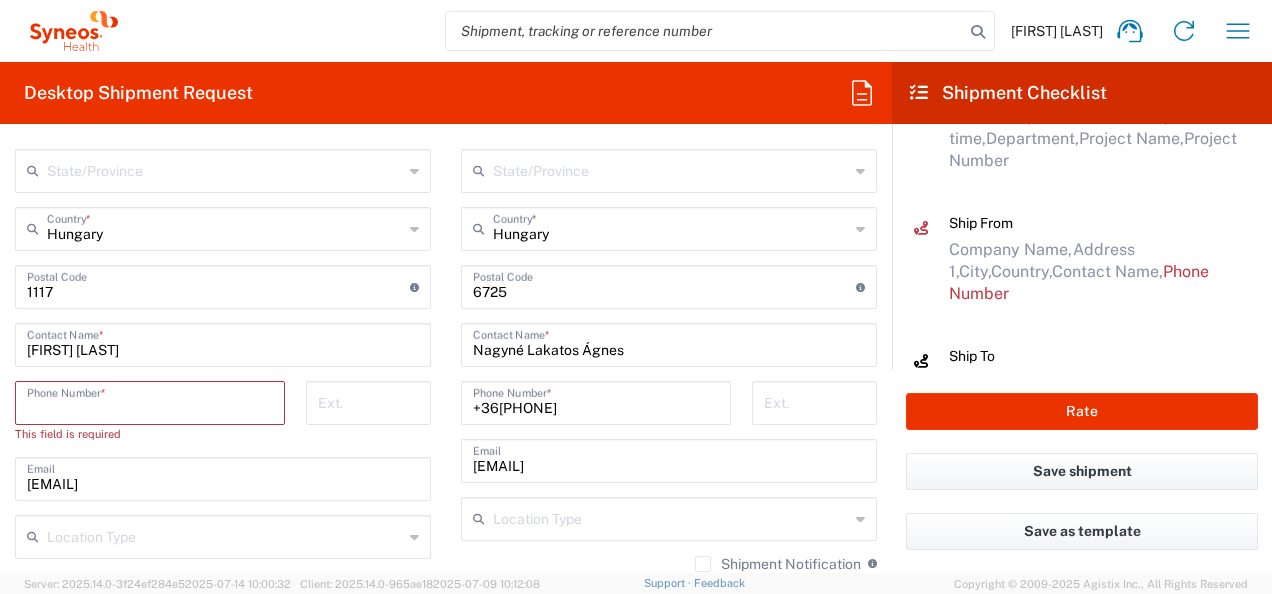 click at bounding box center (150, 401) 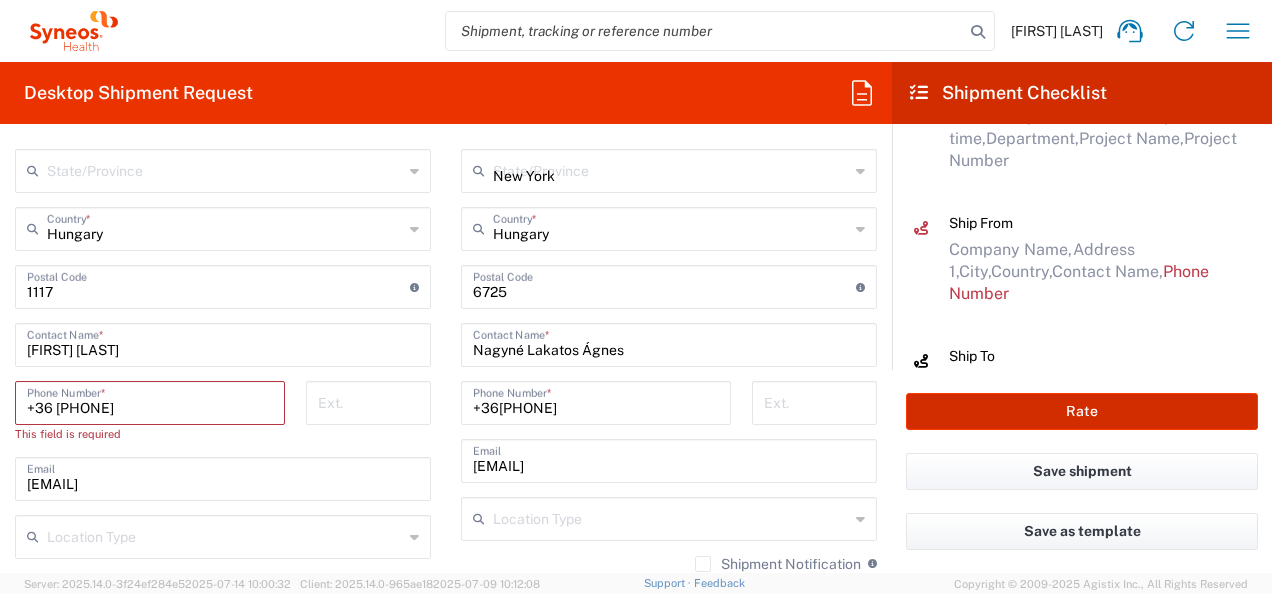 click on "Rate" 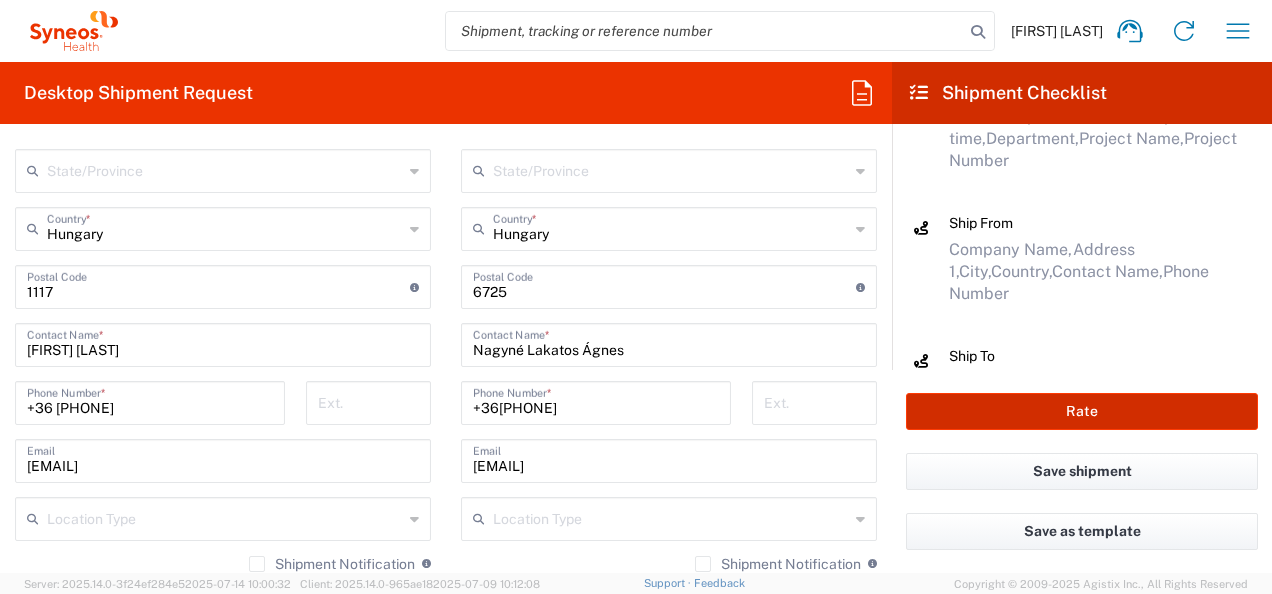 scroll, scrollTop: 1818, scrollLeft: 0, axis: vertical 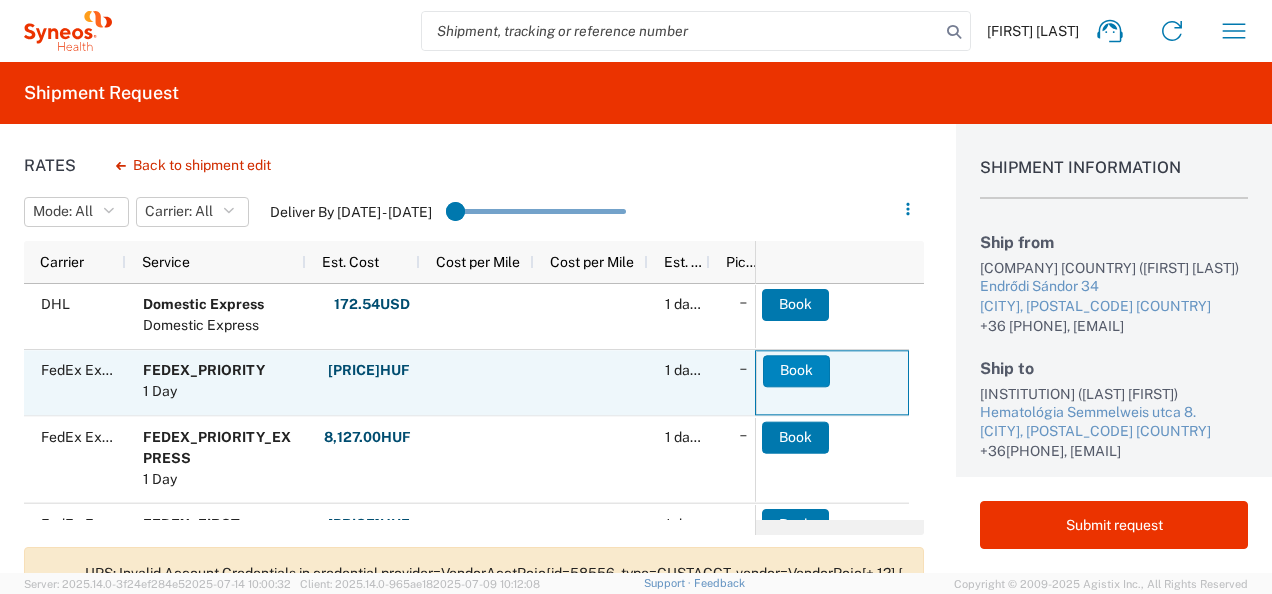 click on "Book" 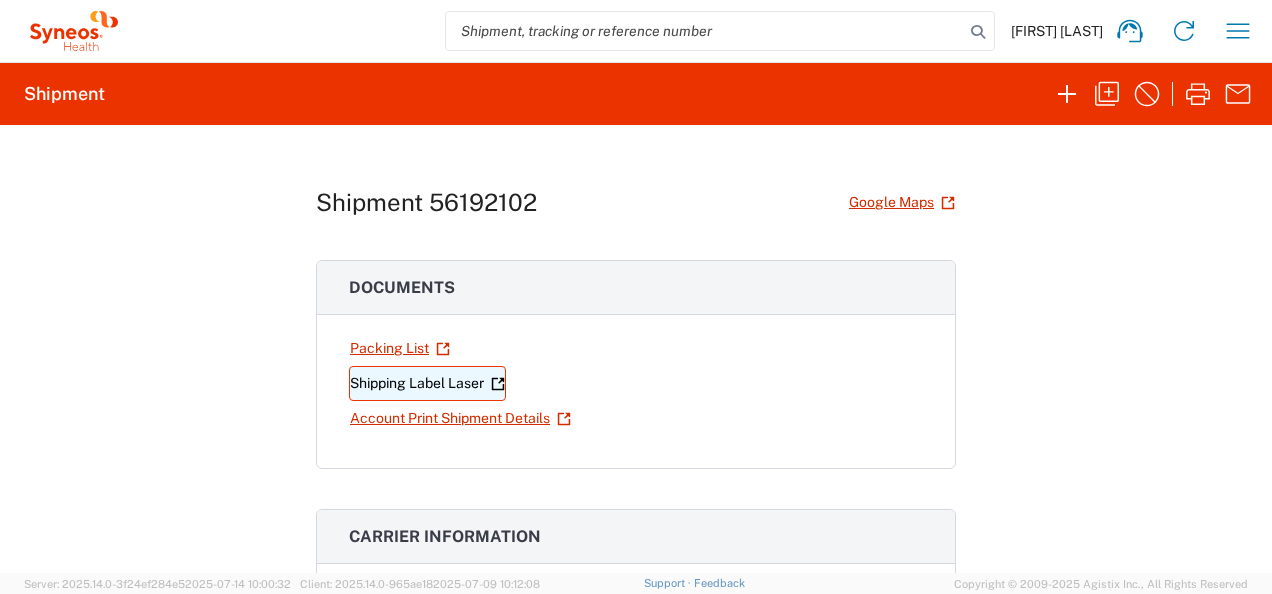 click on "Shipping Label Laser" 